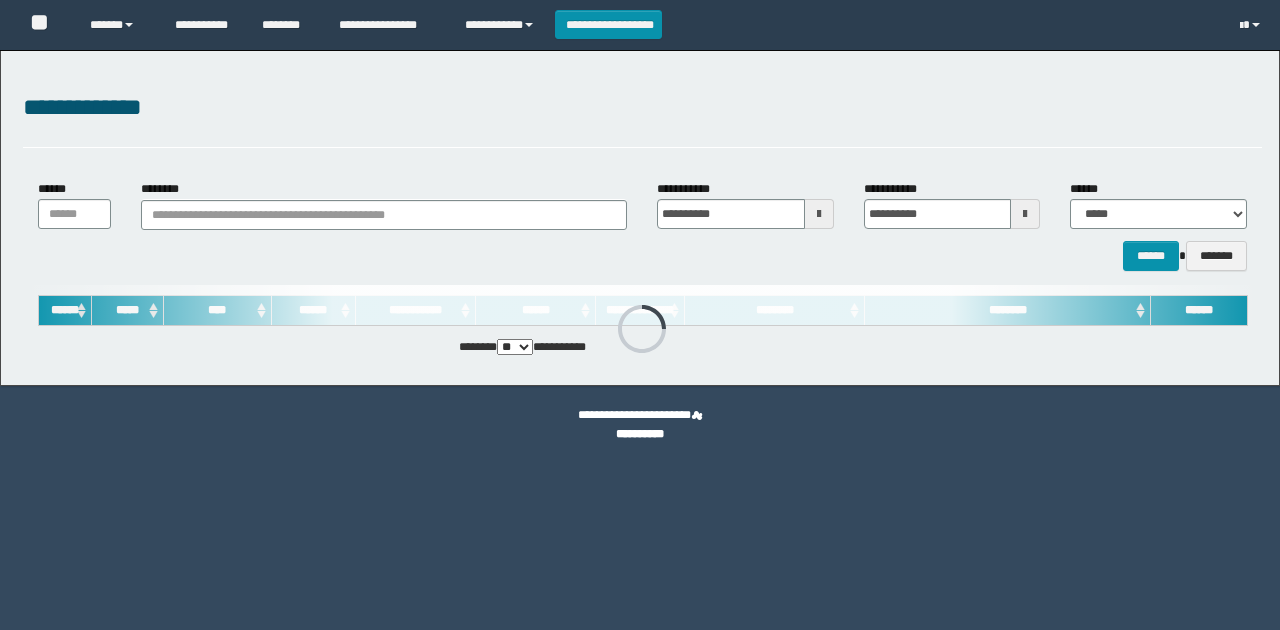 scroll, scrollTop: 0, scrollLeft: 0, axis: both 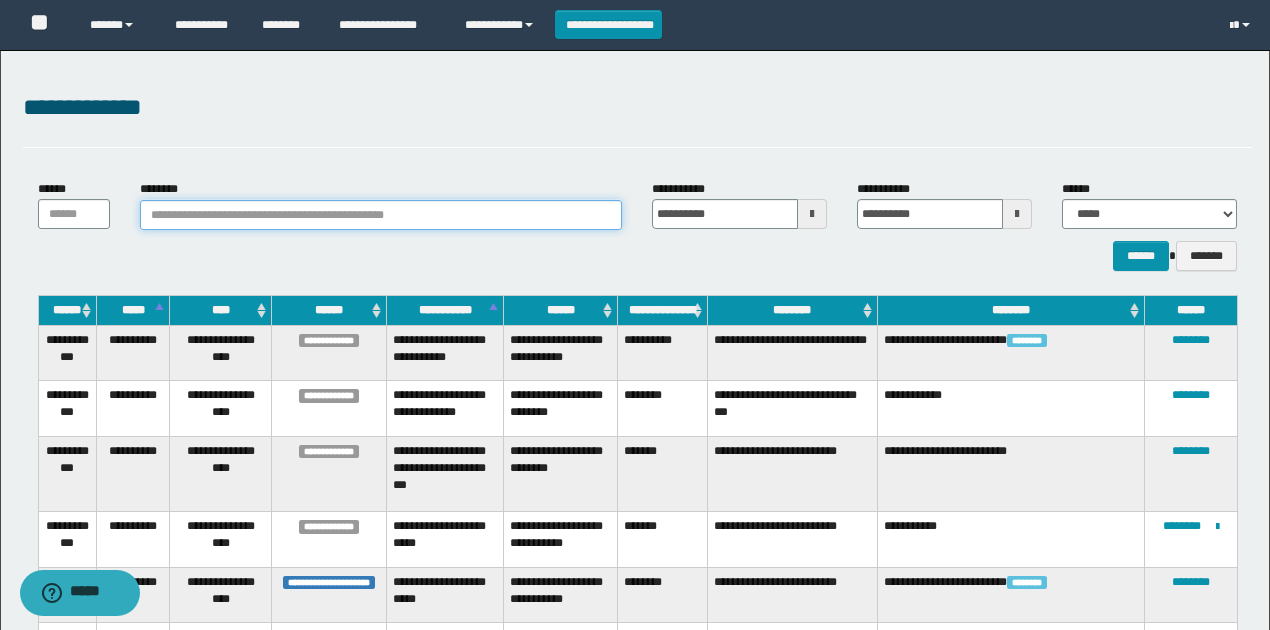 click on "********" at bounding box center (381, 215) 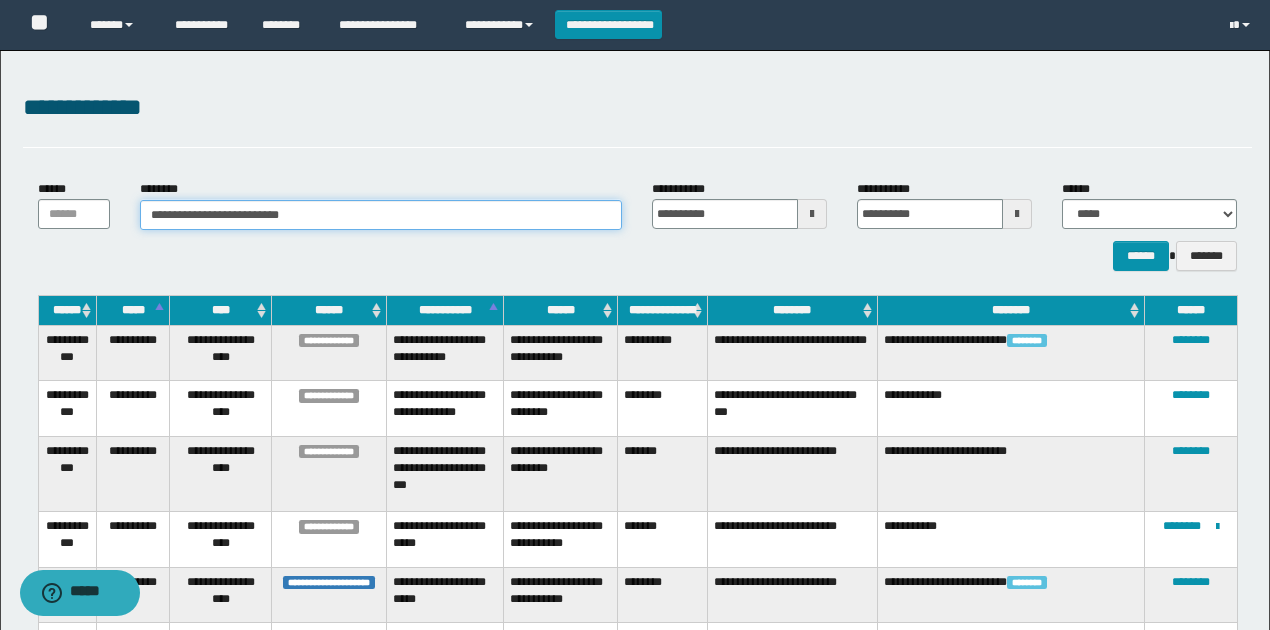 type on "**********" 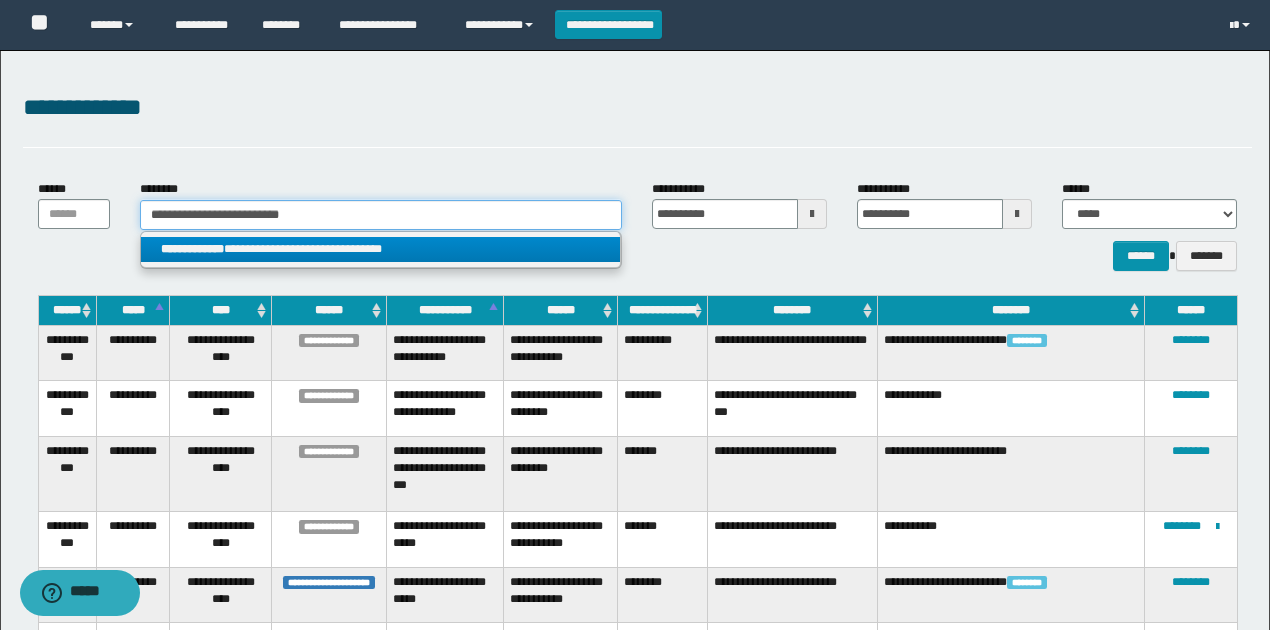 type on "**********" 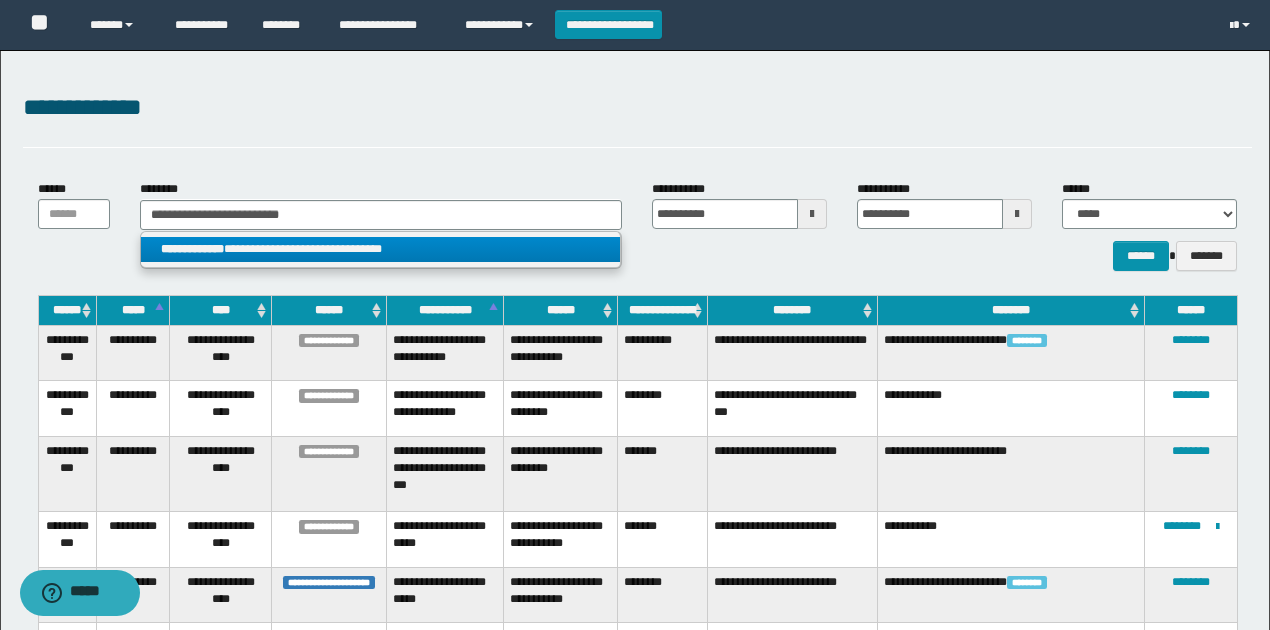 click on "**********" at bounding box center (380, 249) 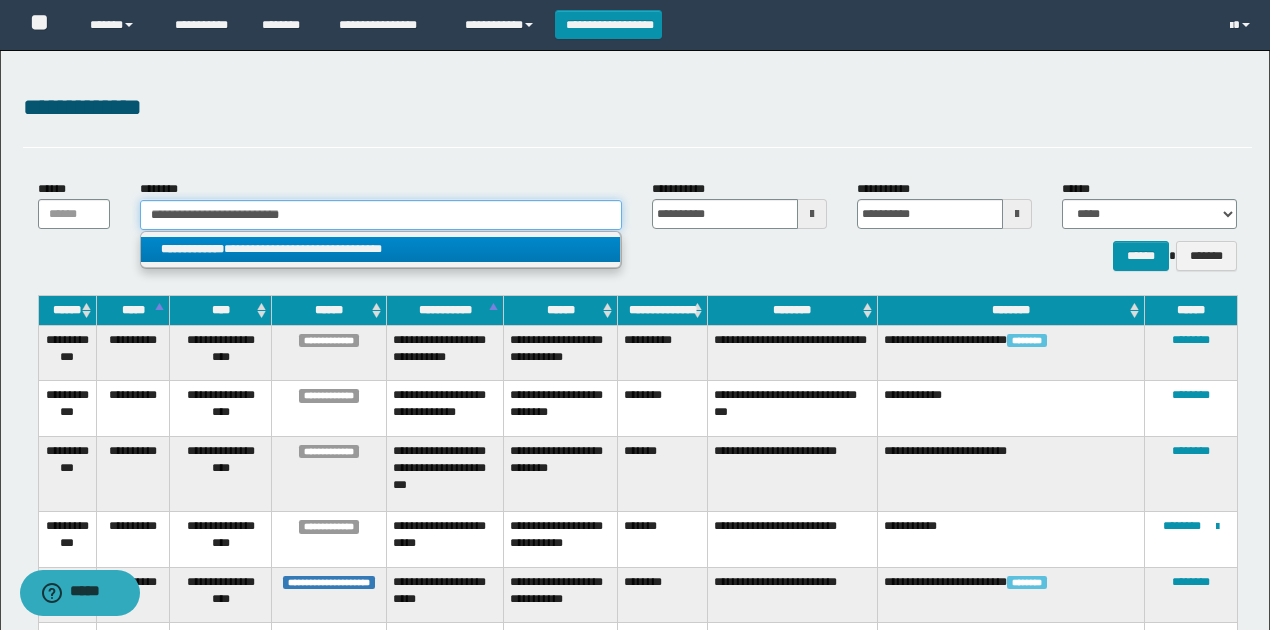 type 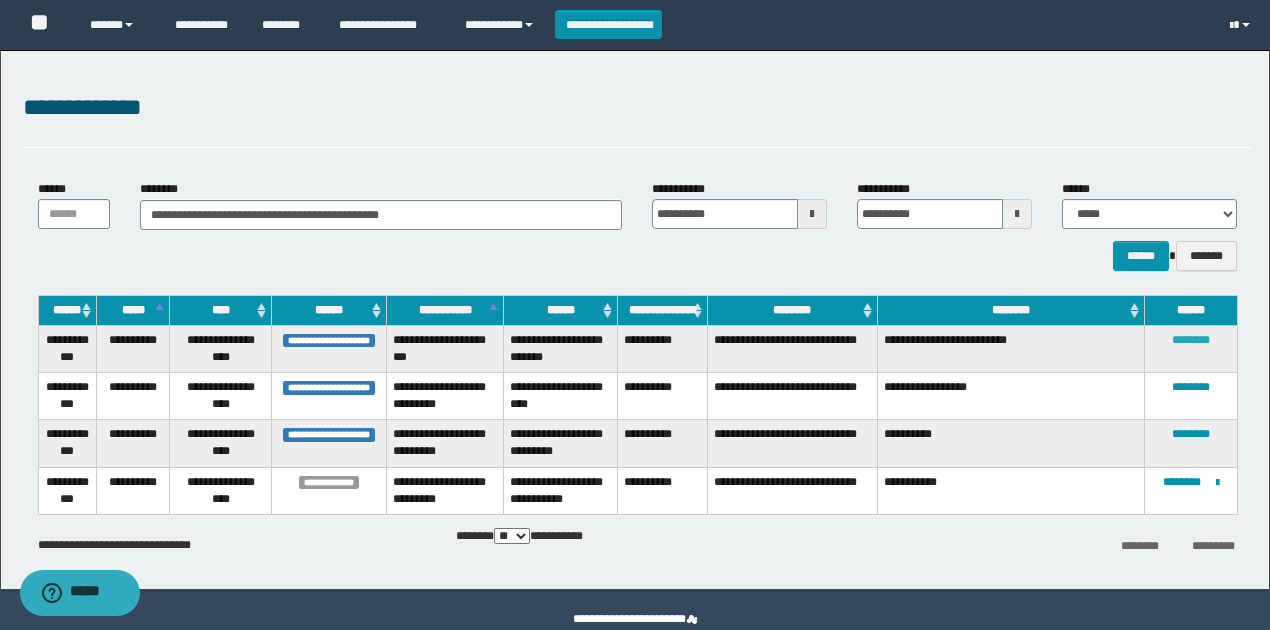 click on "********" at bounding box center [1191, 340] 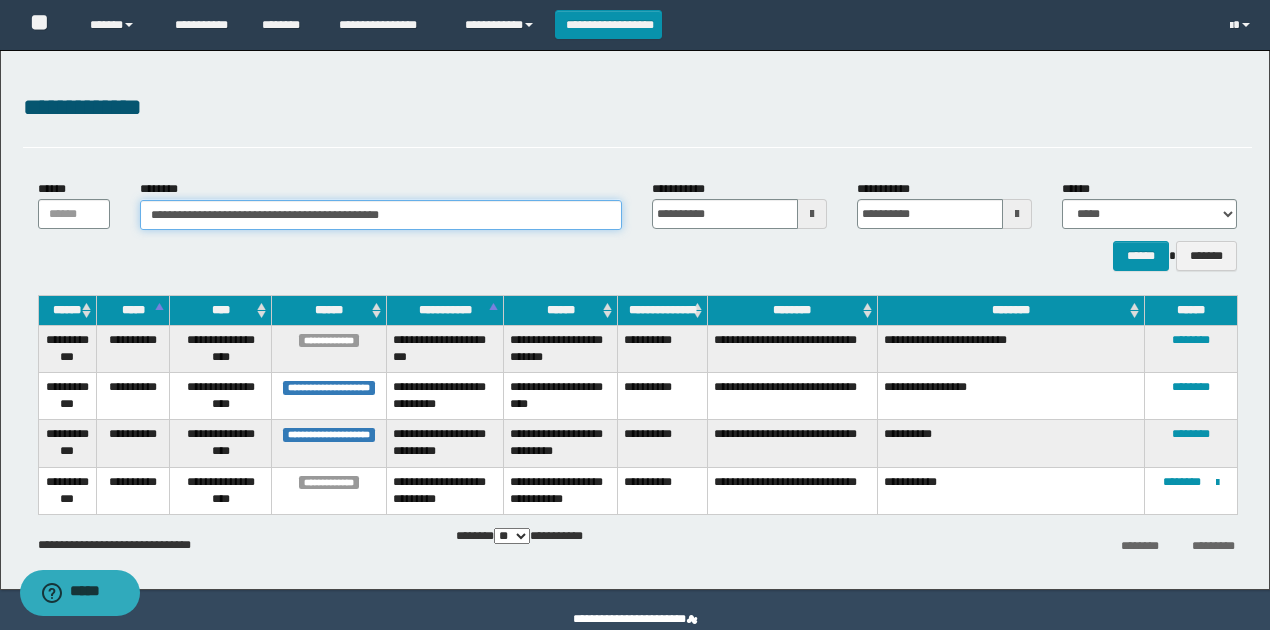 drag, startPoint x: 408, startPoint y: 204, endPoint x: 85, endPoint y: 174, distance: 324.3902 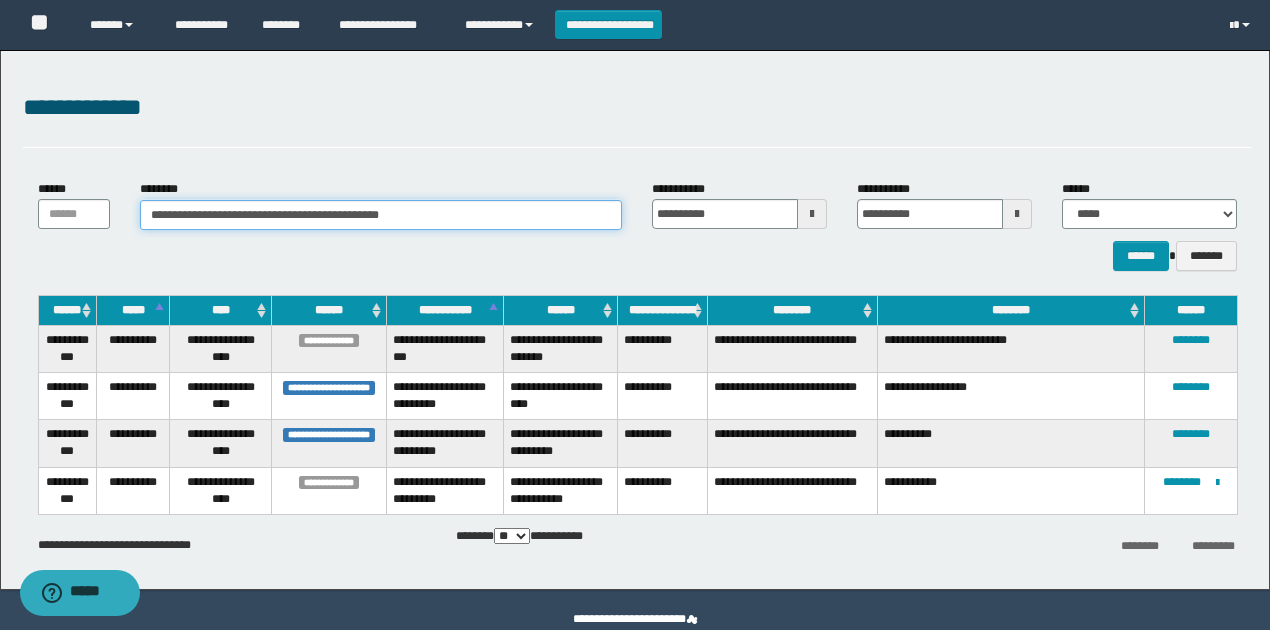 paste 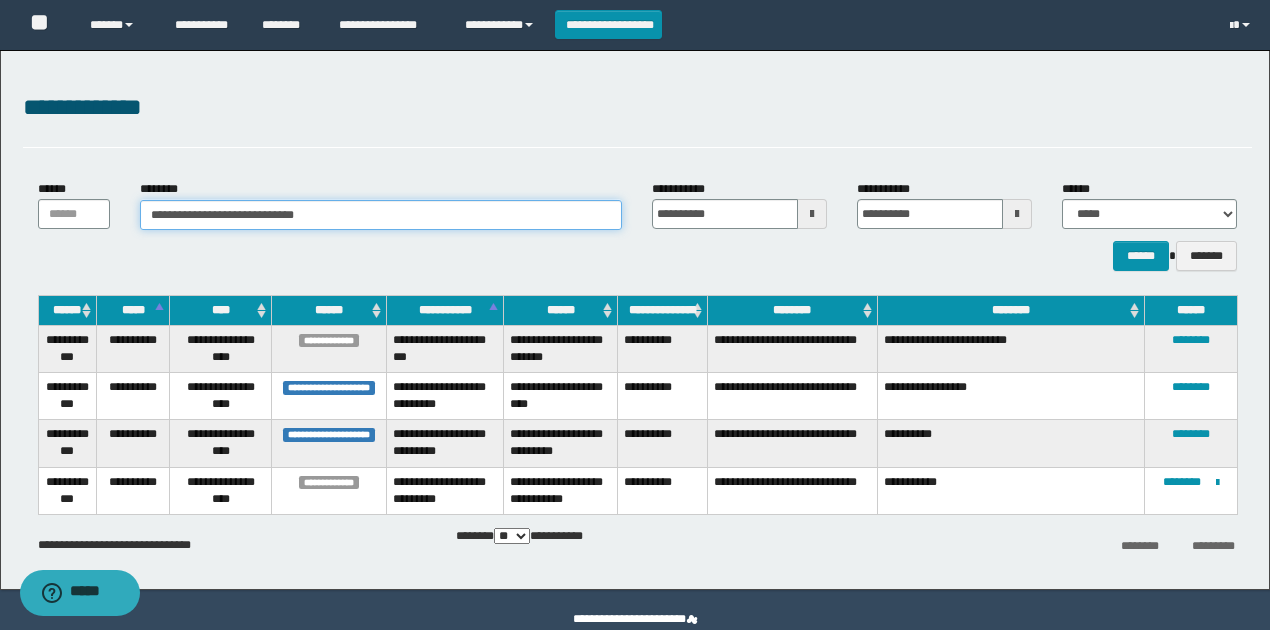 type on "**********" 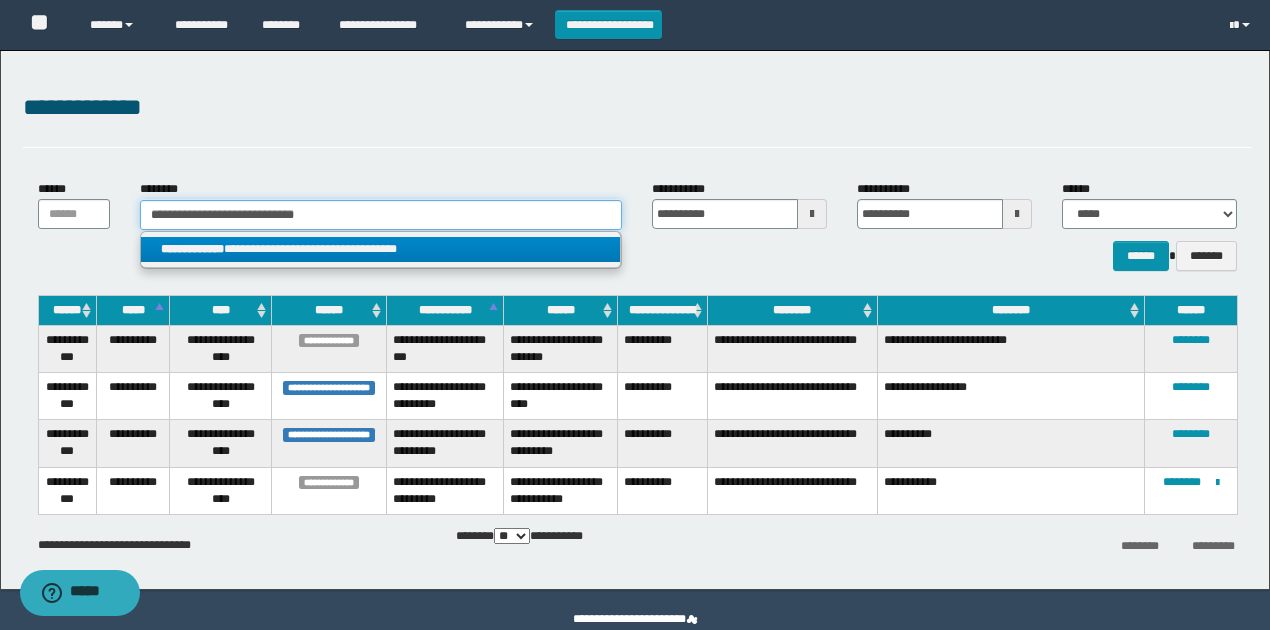type on "**********" 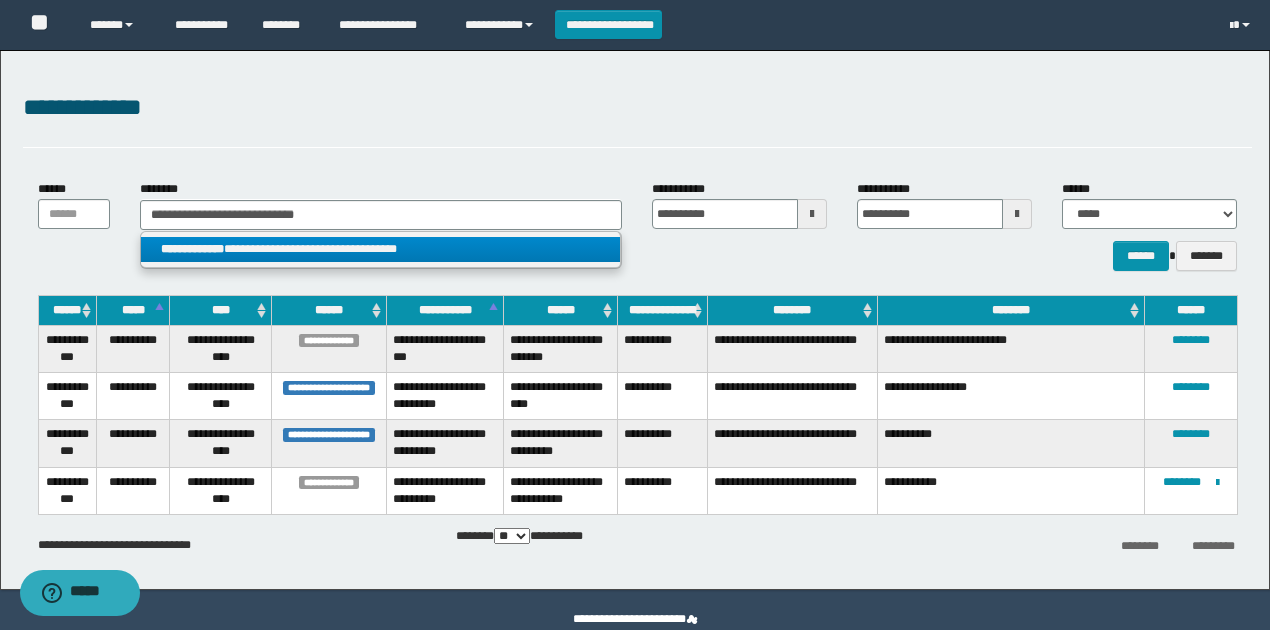 click on "**********" at bounding box center [380, 249] 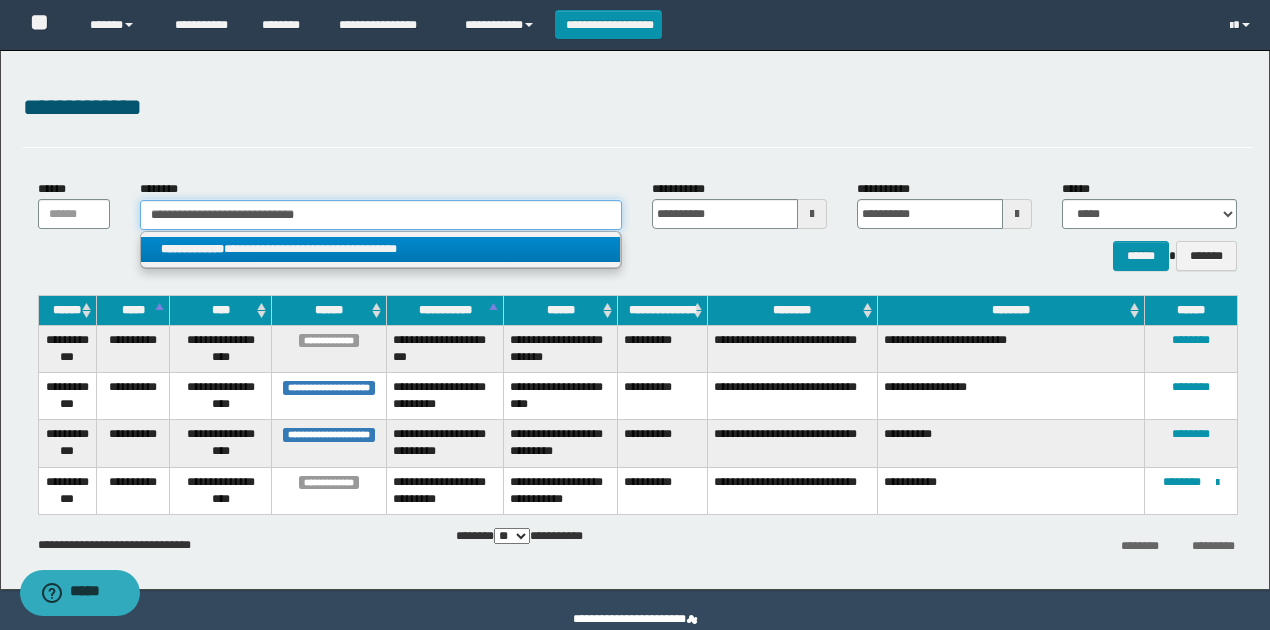 type 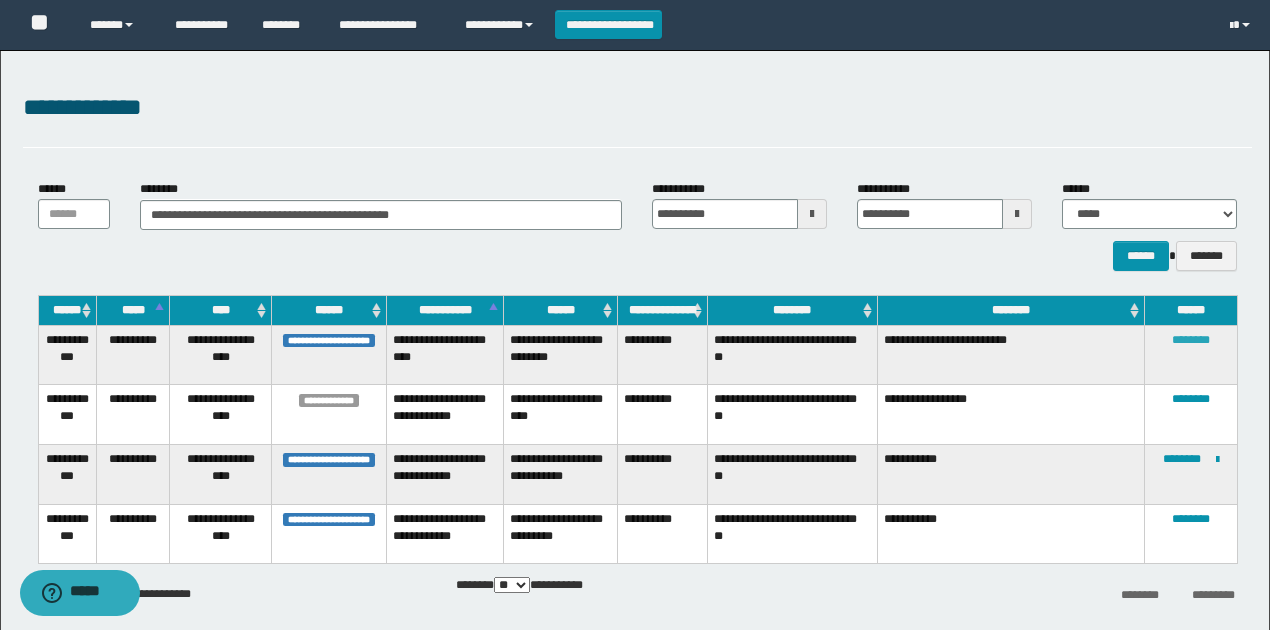 click on "********" at bounding box center [1191, 340] 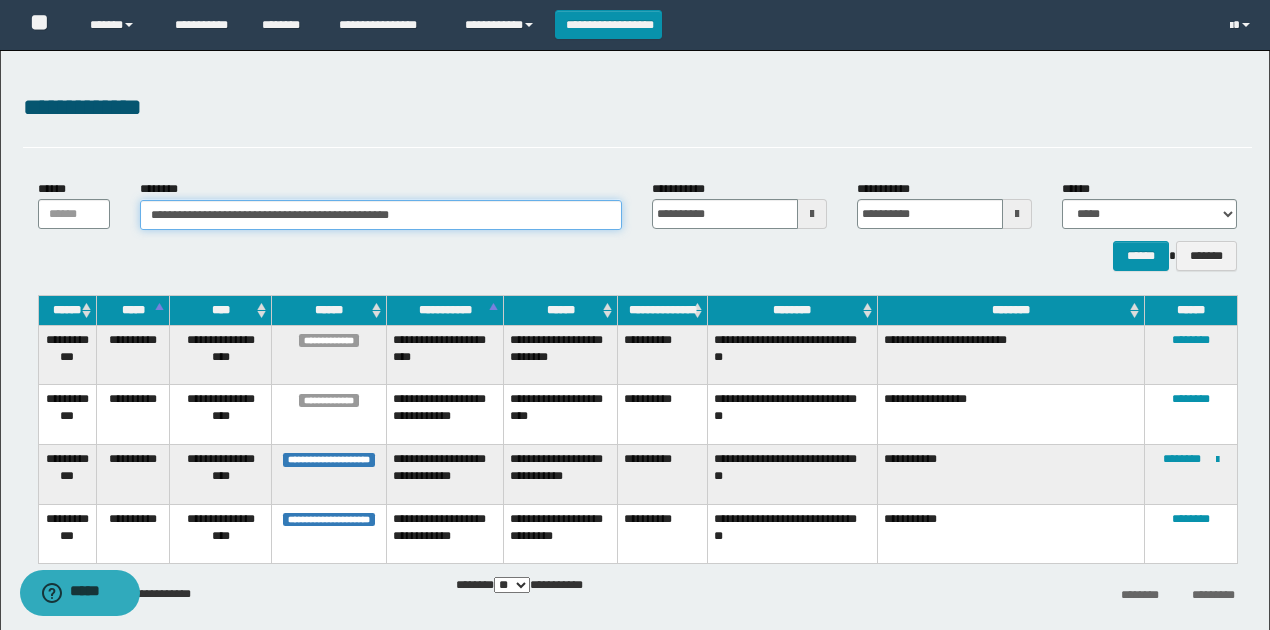 drag, startPoint x: 491, startPoint y: 216, endPoint x: 0, endPoint y: 194, distance: 491.4926 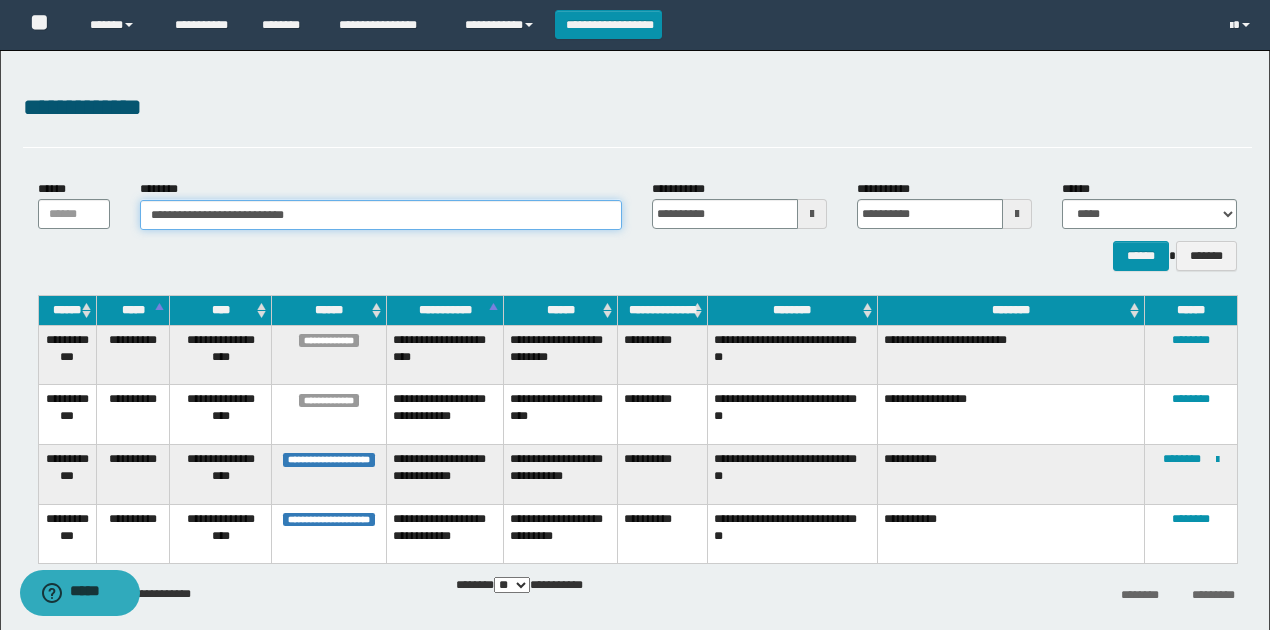 type on "**********" 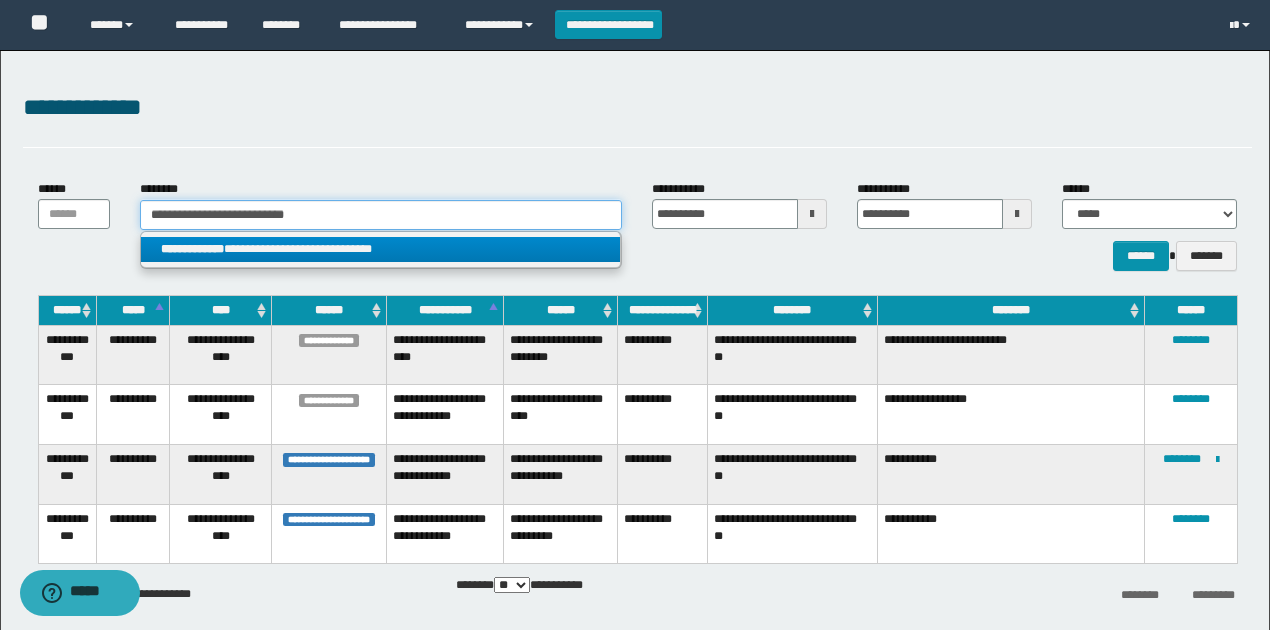 type on "**********" 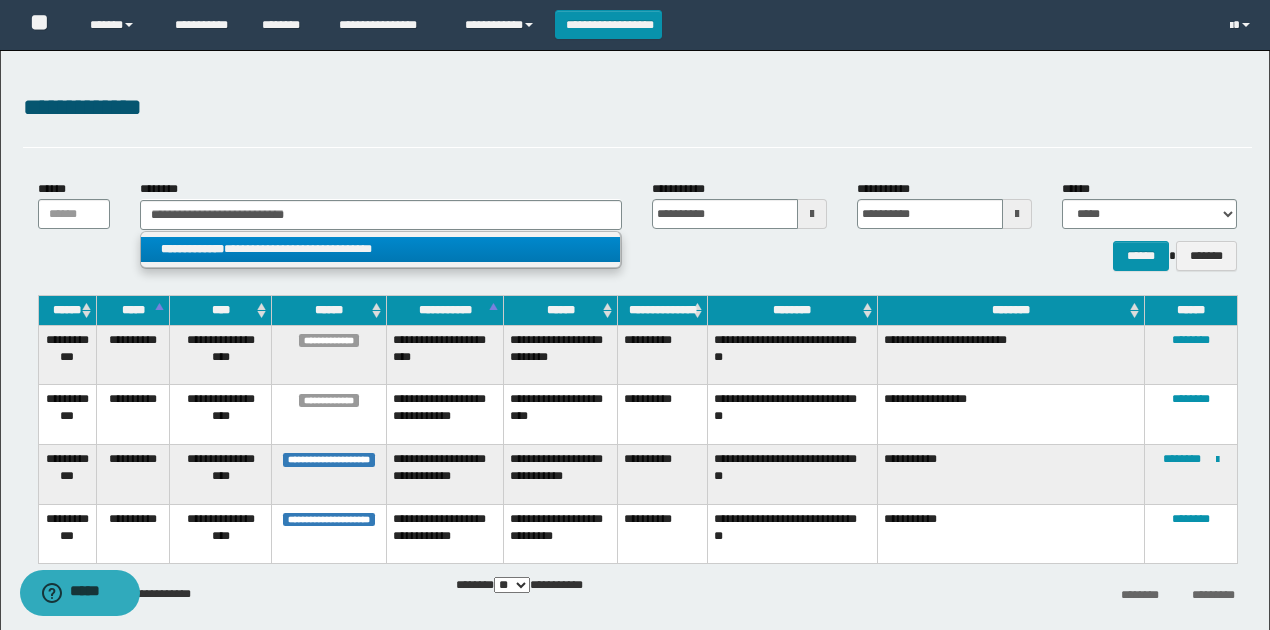 click on "**********" at bounding box center [380, 249] 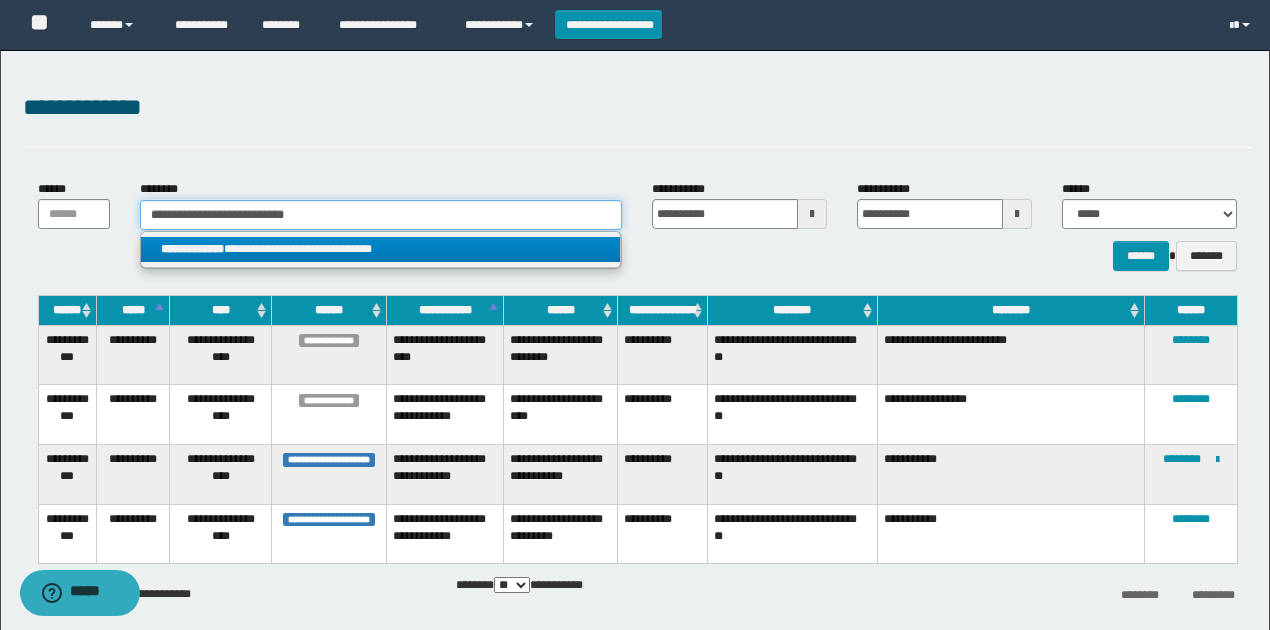 type 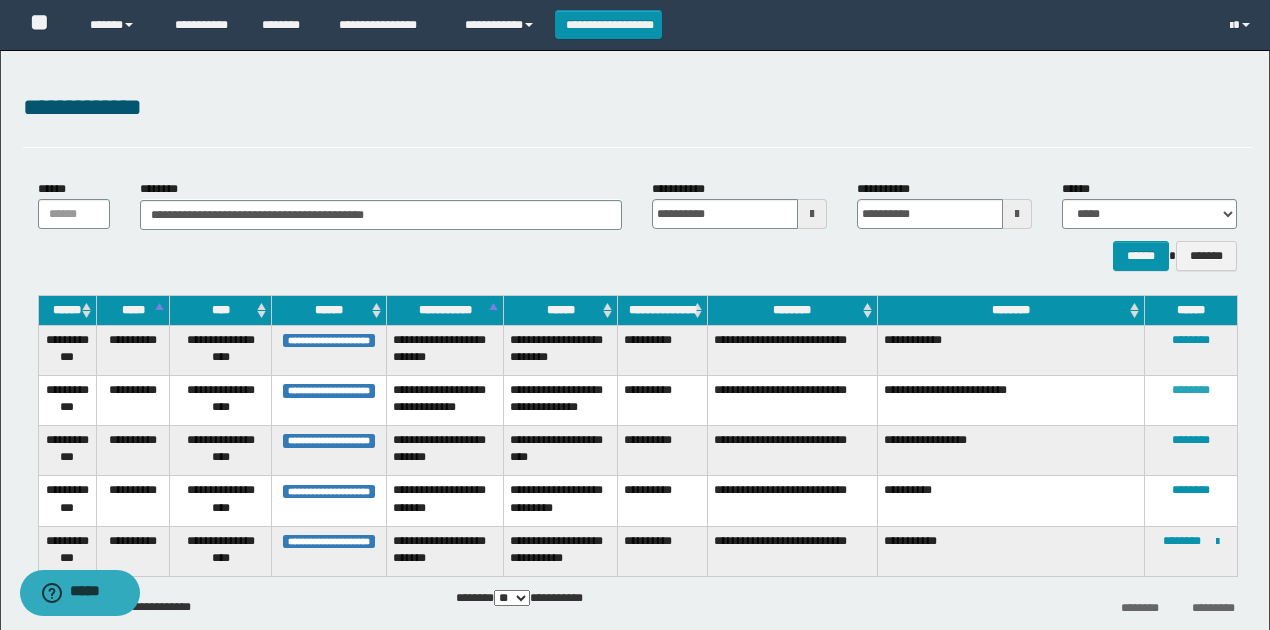 click on "********" at bounding box center [1191, 390] 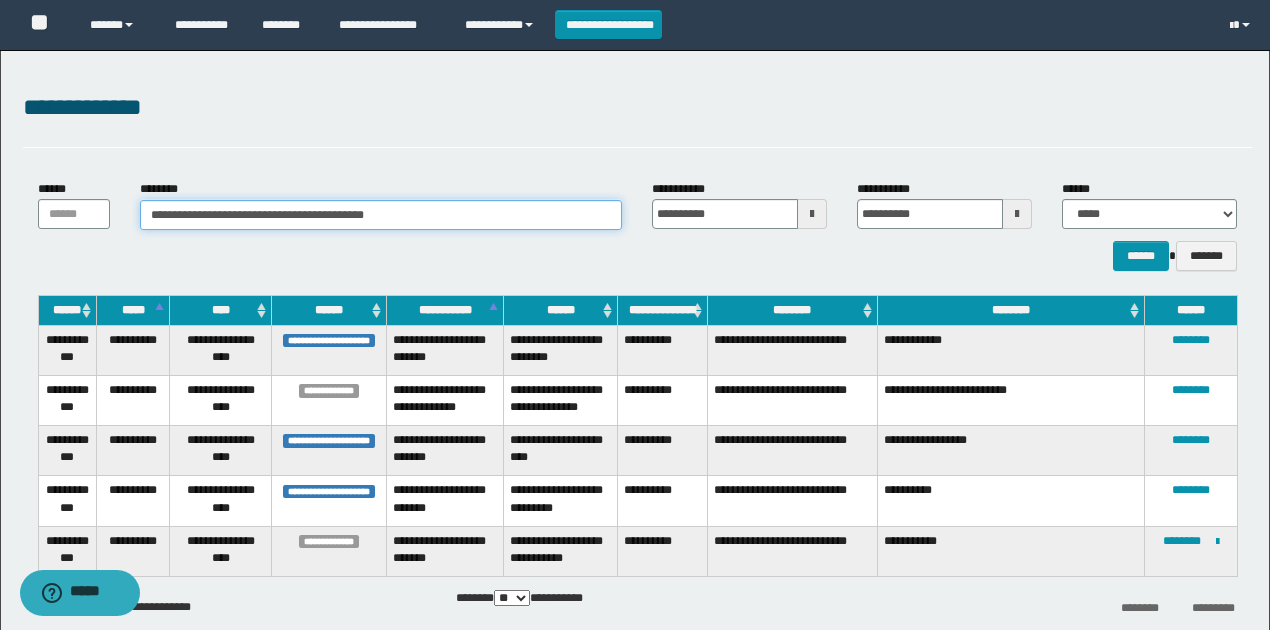 drag, startPoint x: 265, startPoint y: 196, endPoint x: 135, endPoint y: 196, distance: 130 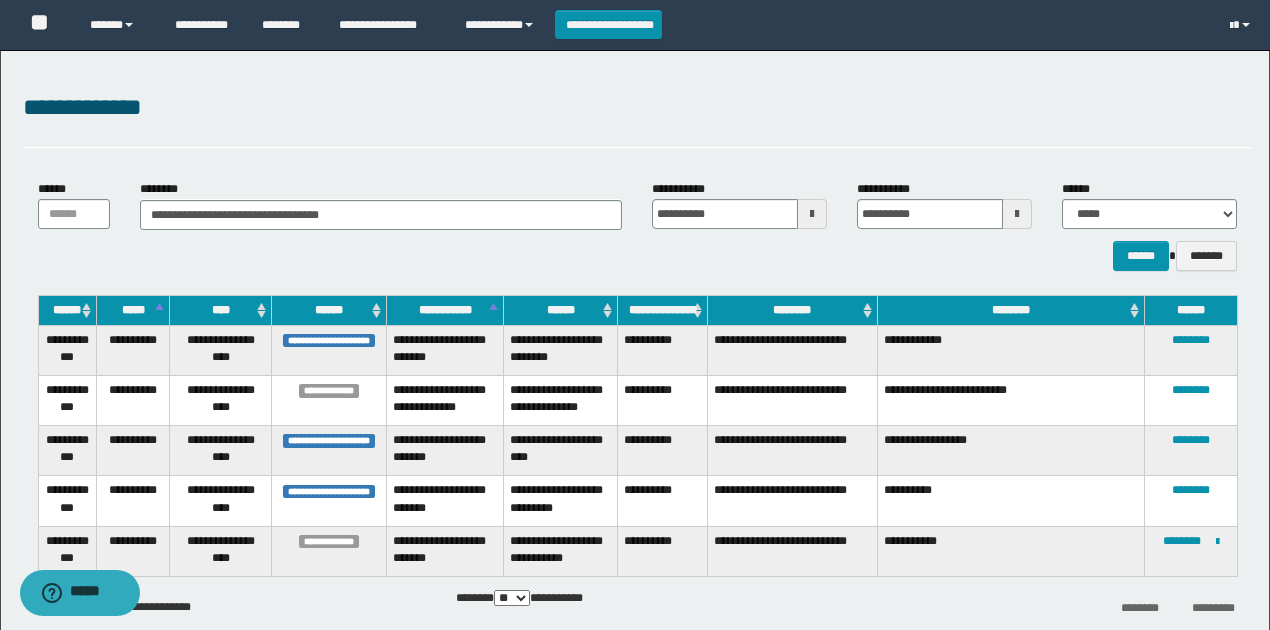 click on "******
*******" at bounding box center (637, 255) 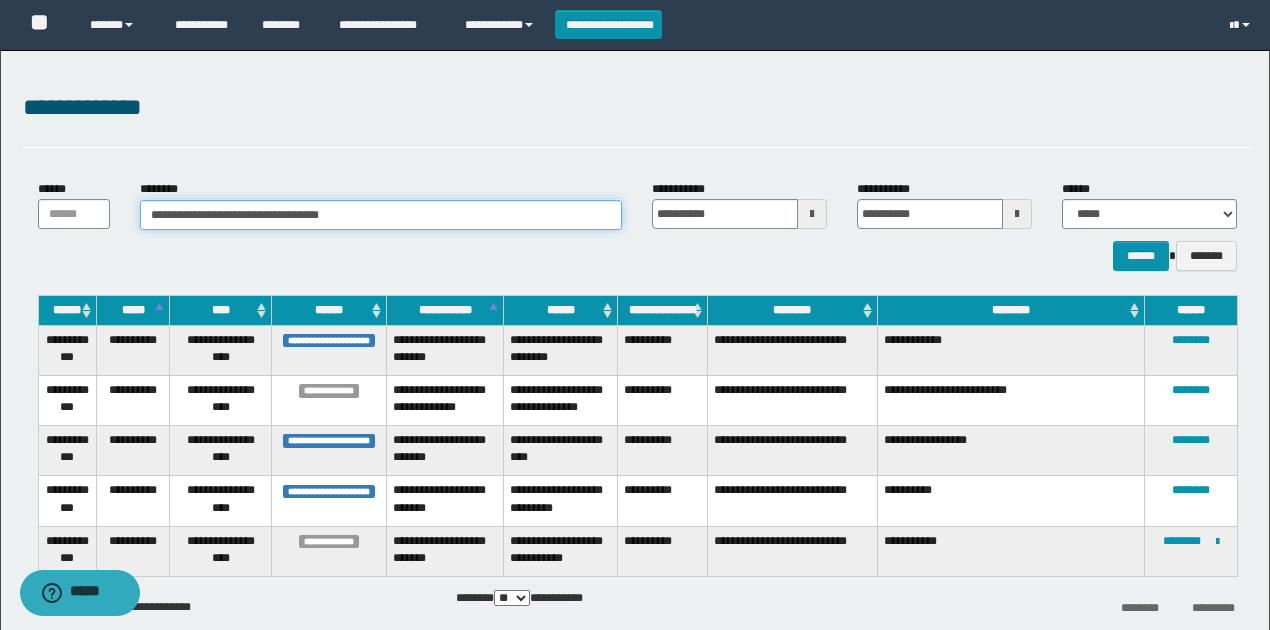 click on "**********" at bounding box center [381, 215] 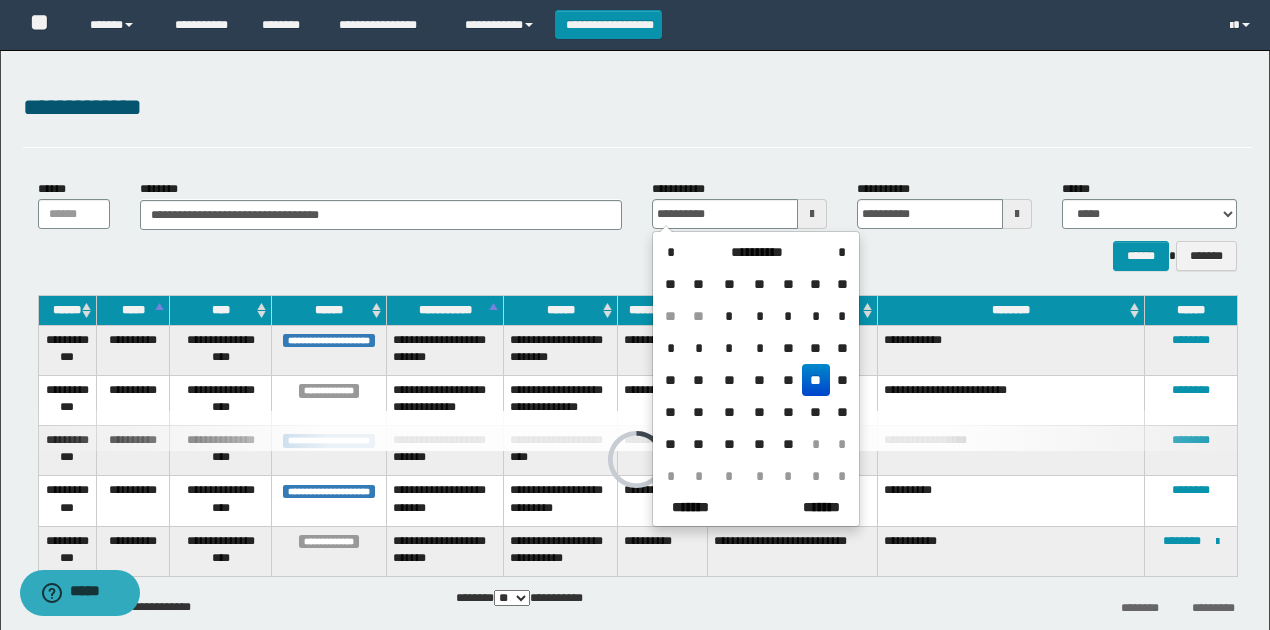 drag, startPoint x: 415, startPoint y: 198, endPoint x: 407, endPoint y: 219, distance: 22.472204 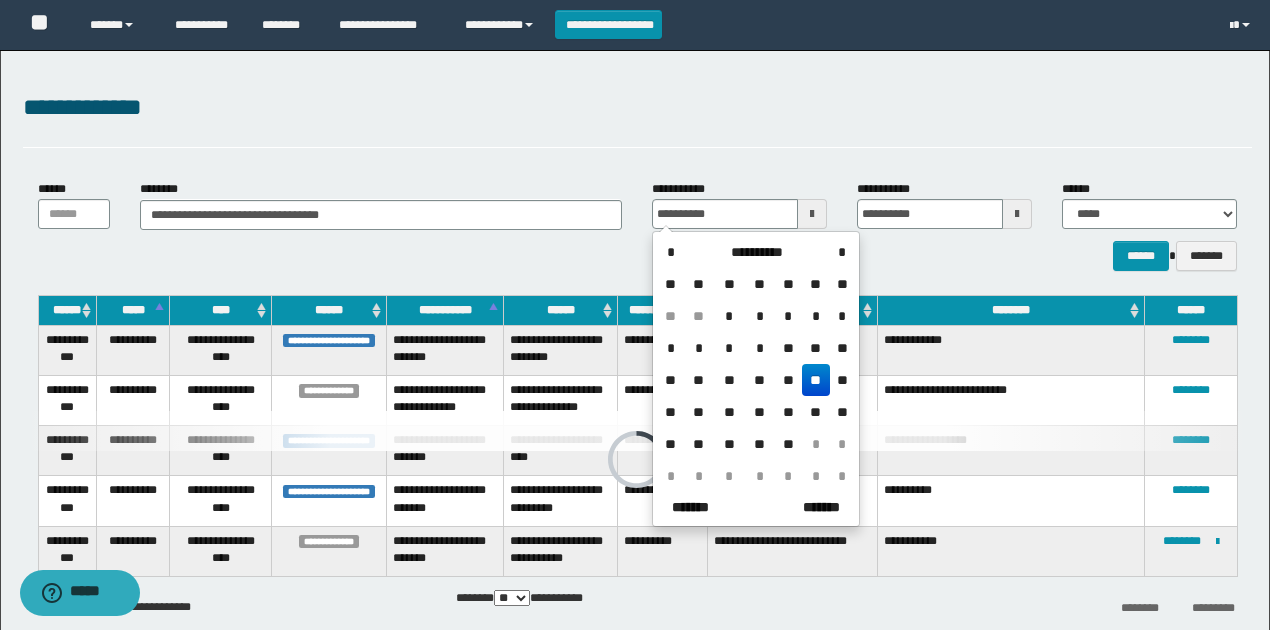 click on "**********" at bounding box center (381, 204) 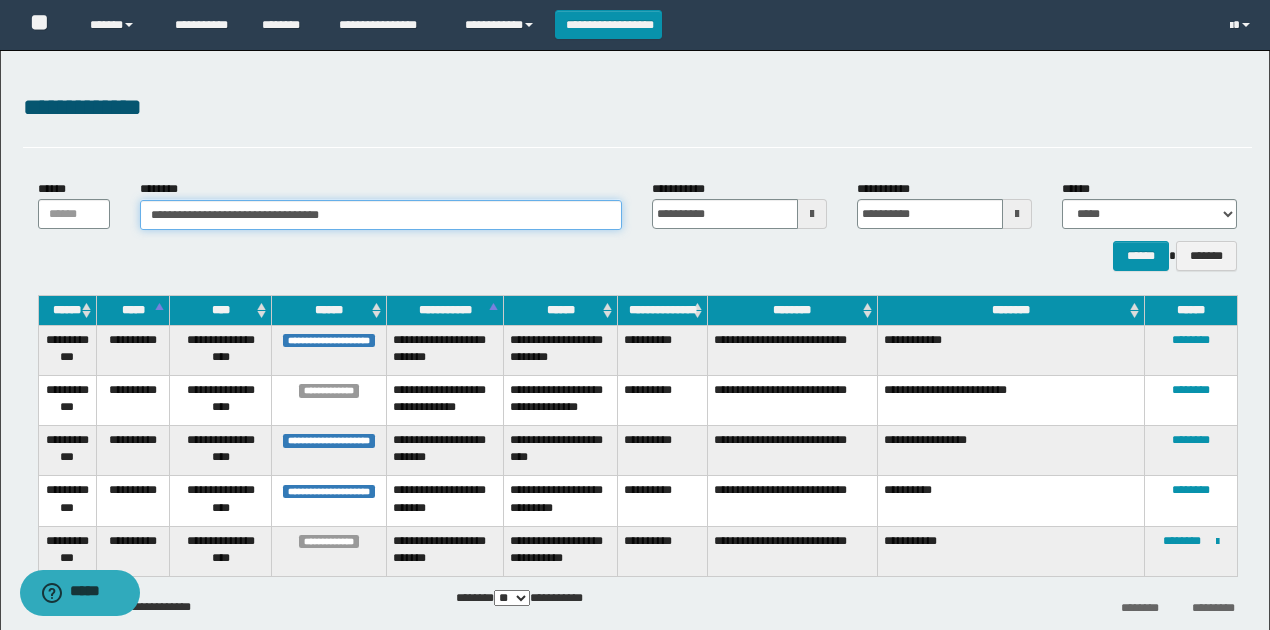drag, startPoint x: 407, startPoint y: 218, endPoint x: 0, endPoint y: 217, distance: 407.00122 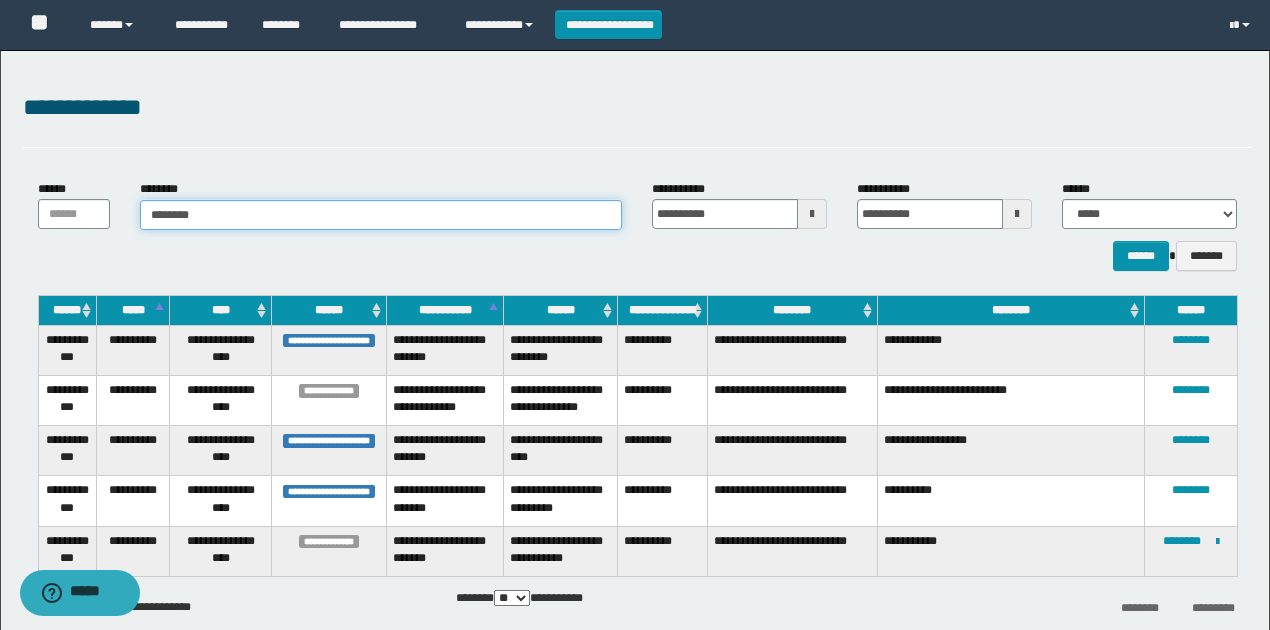type on "********" 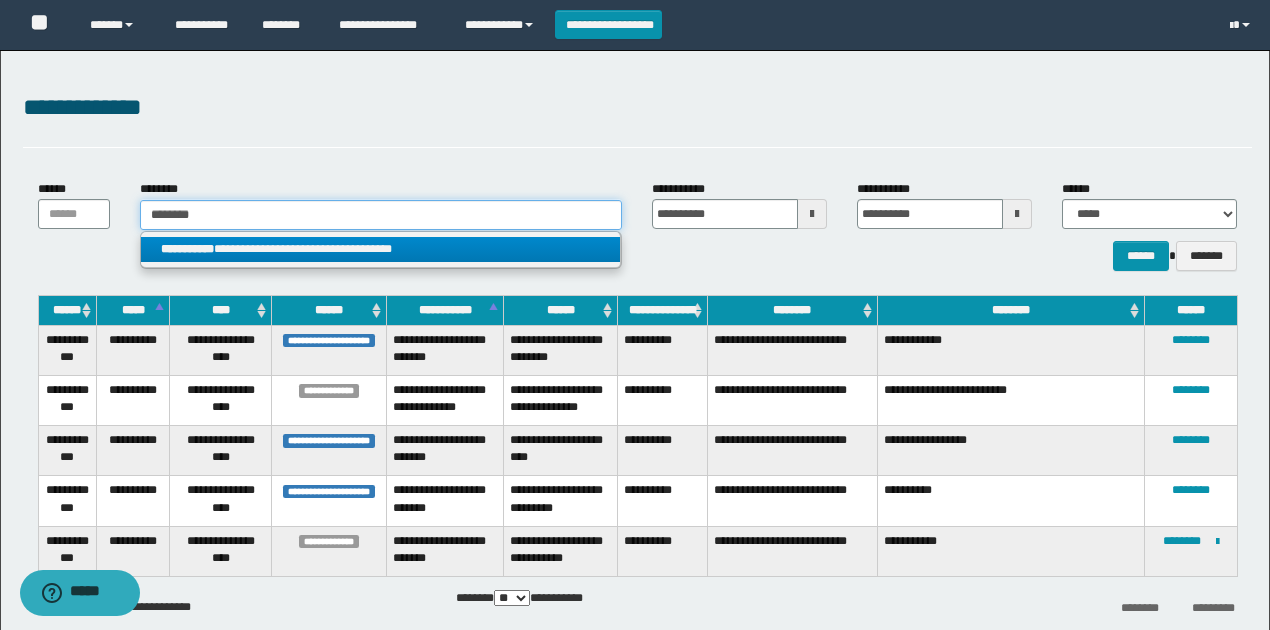 type on "********" 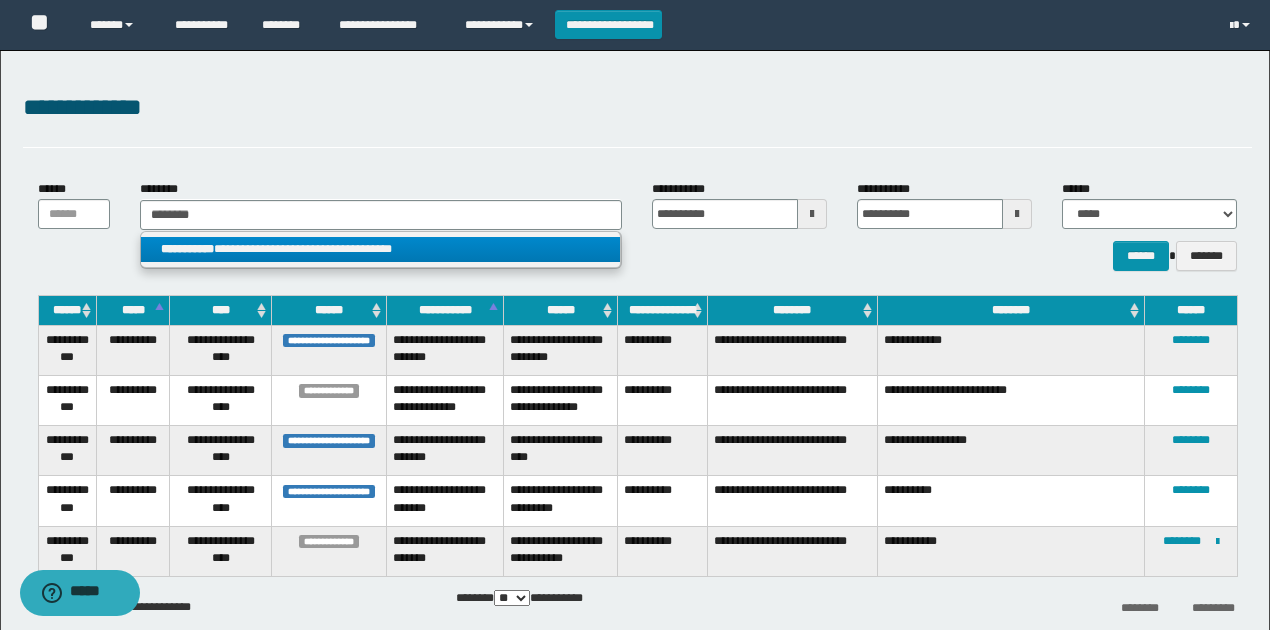 click on "**********" at bounding box center (381, 250) 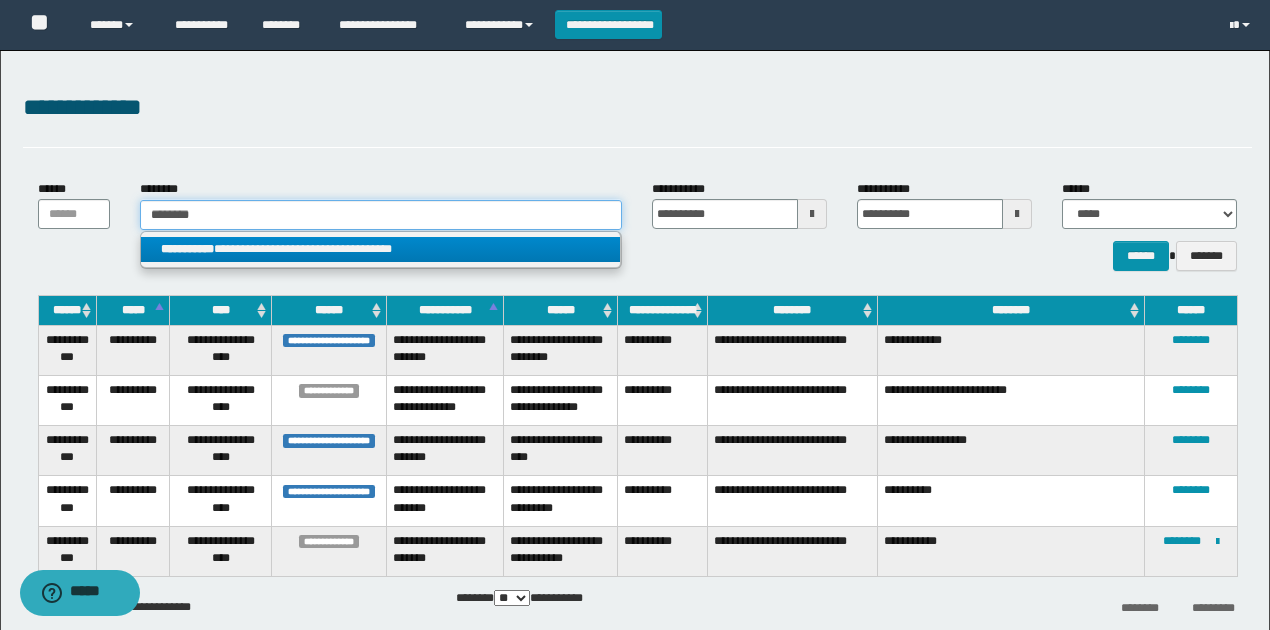 type 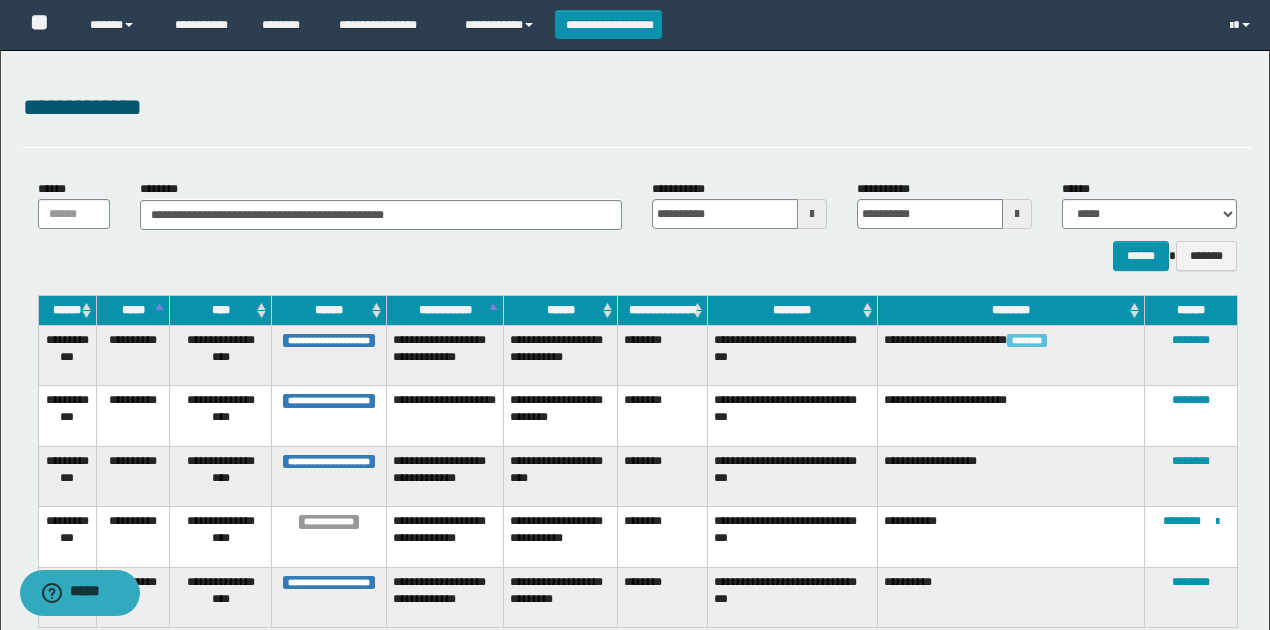 click on "********" at bounding box center [1191, 355] 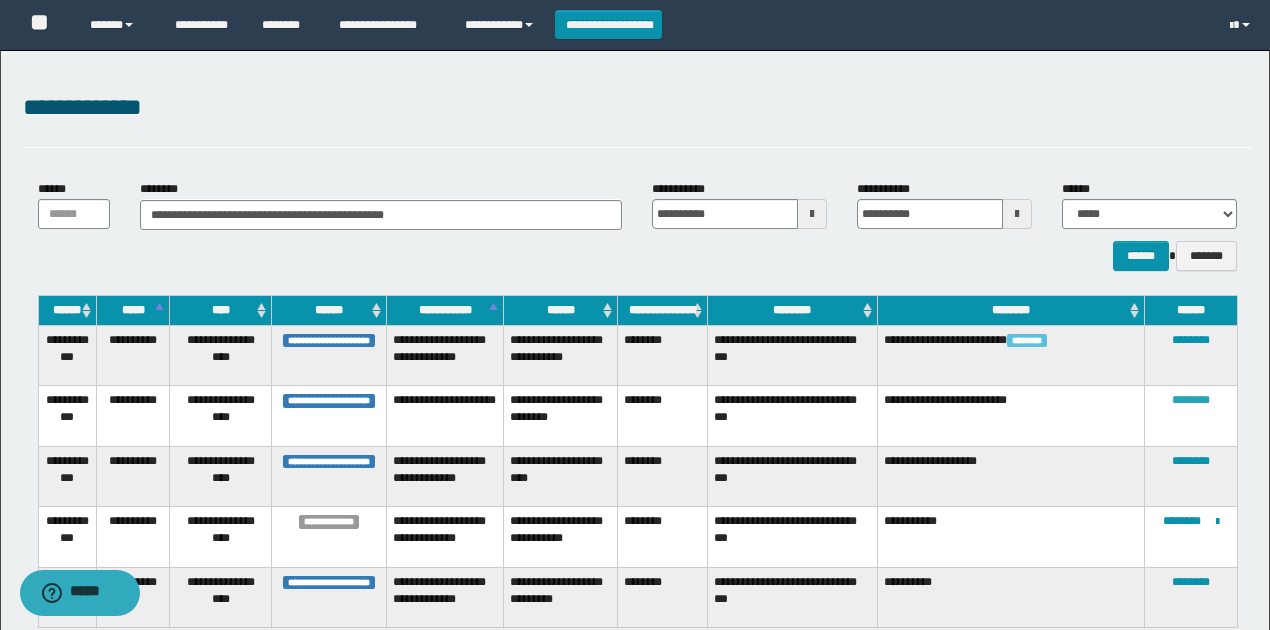 click on "********" at bounding box center (1191, 400) 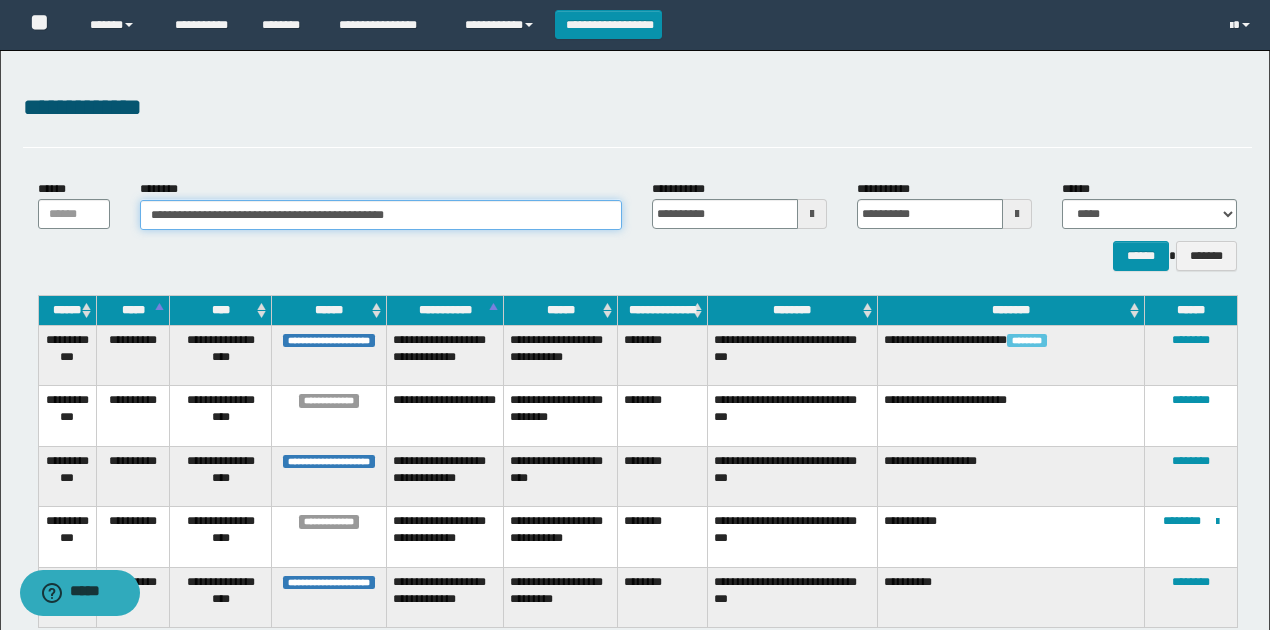 drag, startPoint x: 401, startPoint y: 204, endPoint x: 32, endPoint y: 202, distance: 369.00543 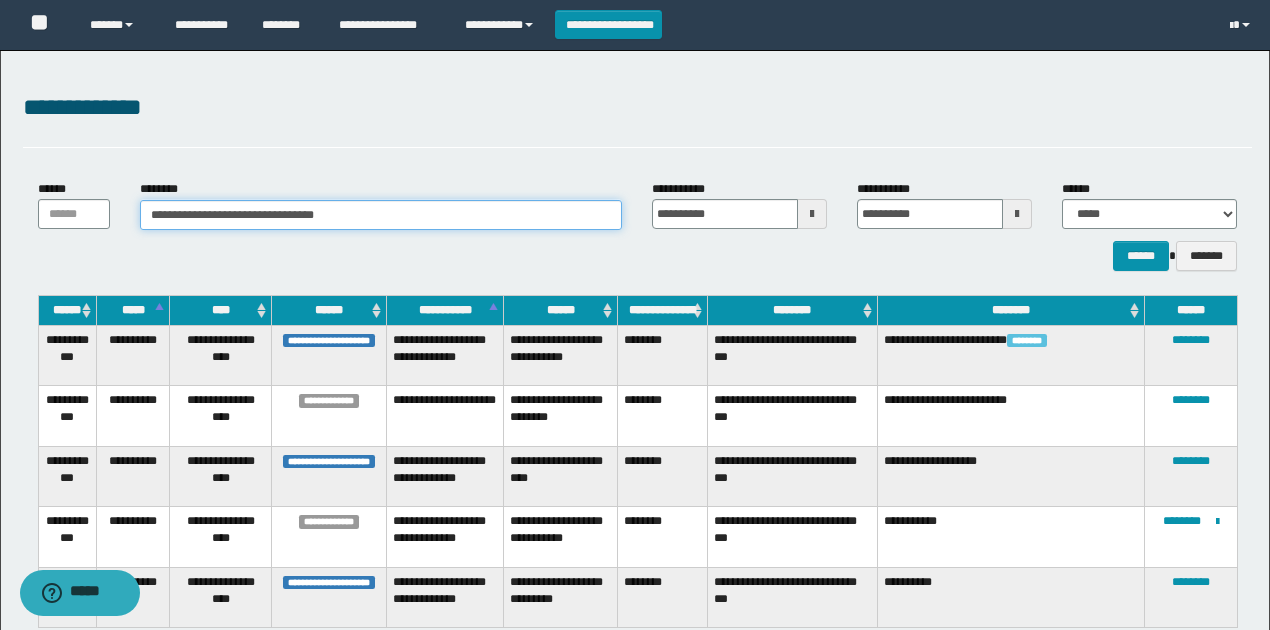 type on "**********" 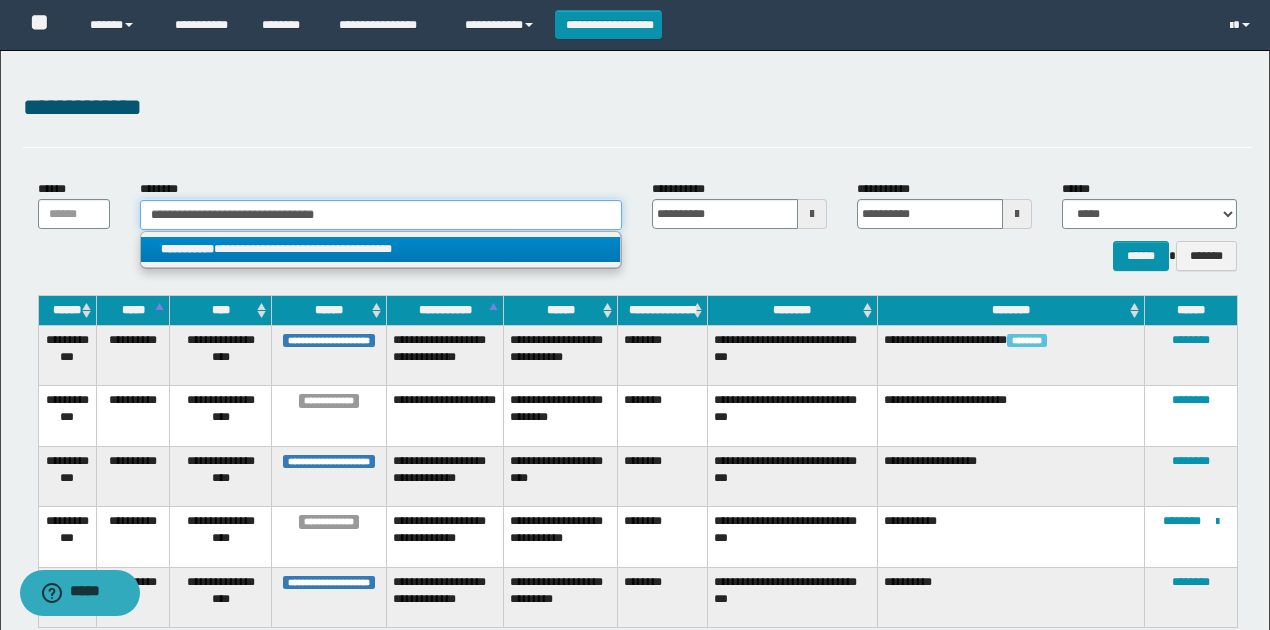 type on "**********" 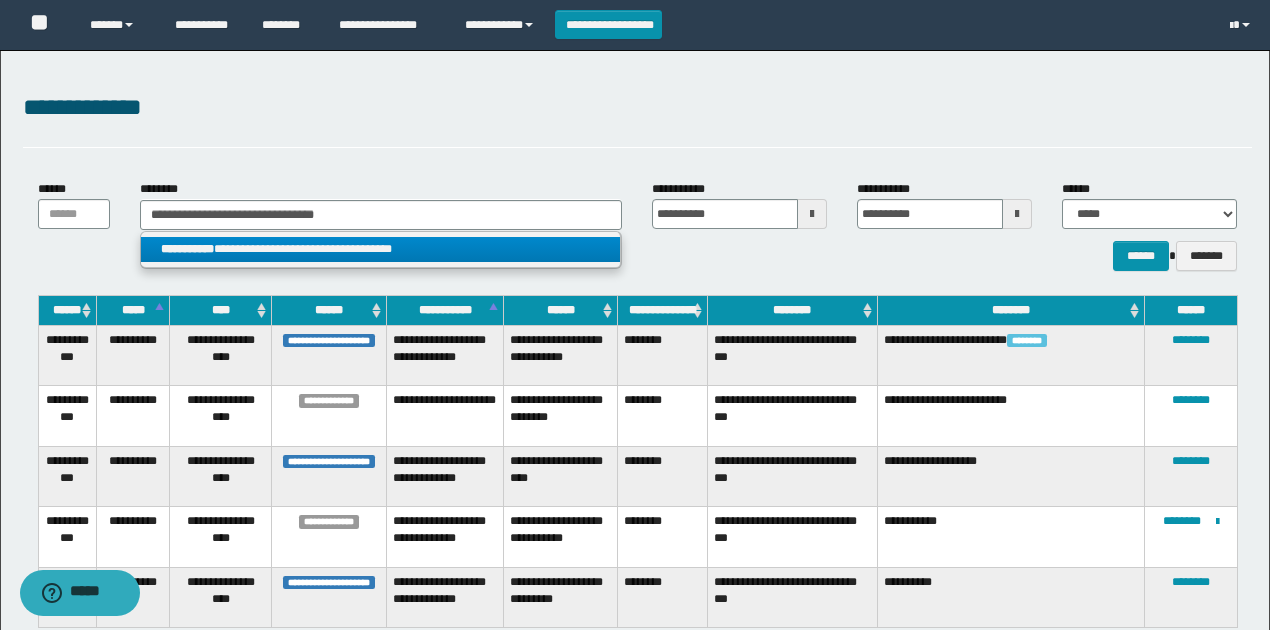 click on "**********" at bounding box center [380, 249] 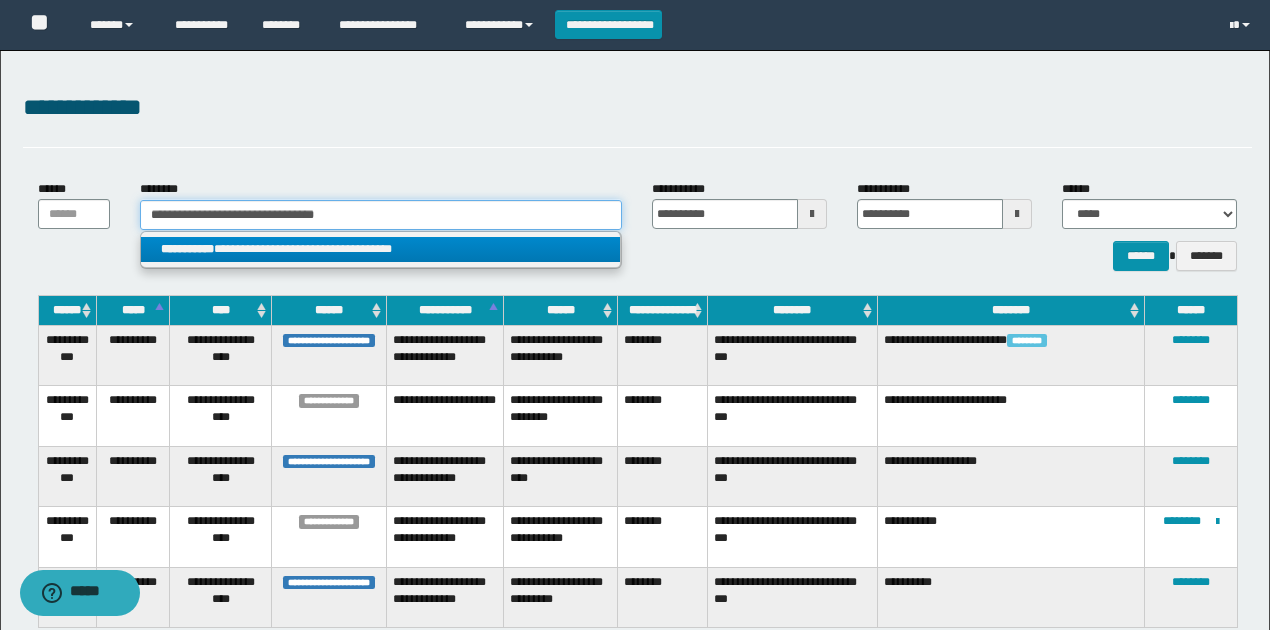 type 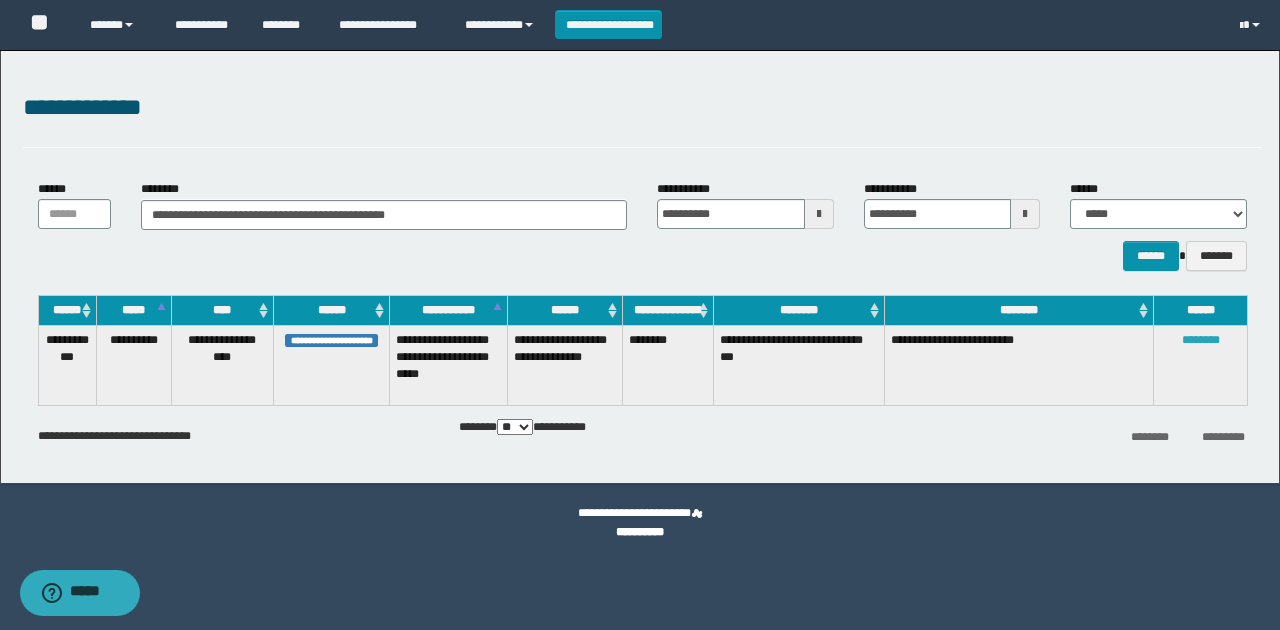 click on "********" at bounding box center (1201, 340) 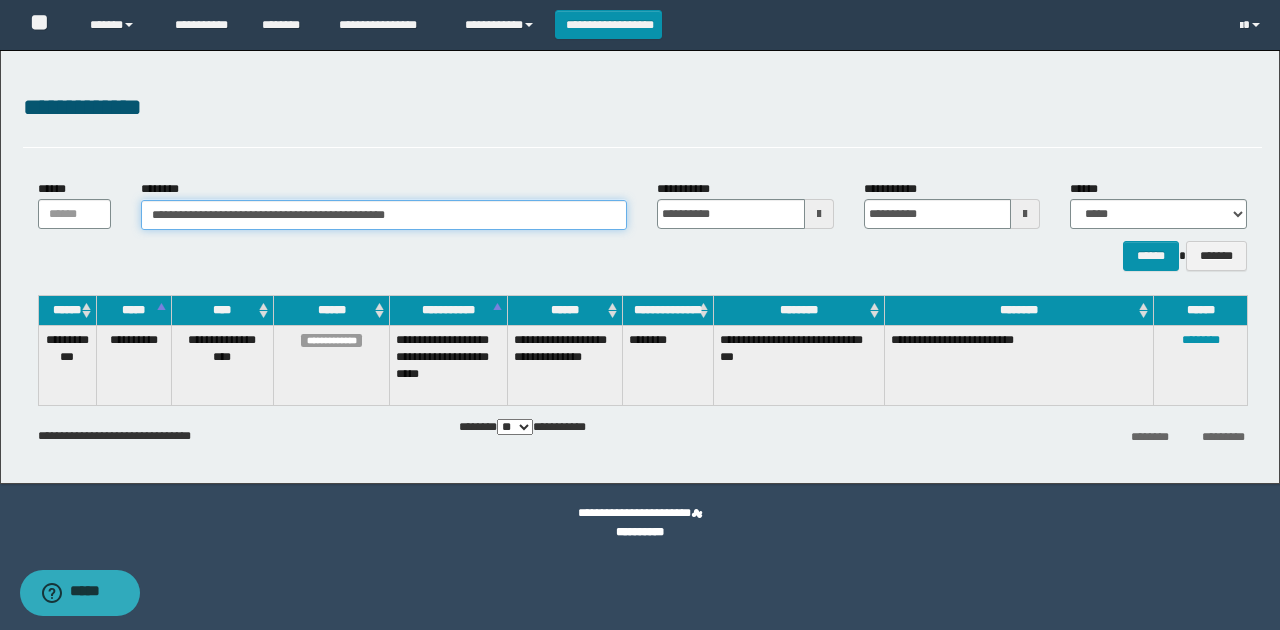 drag, startPoint x: 92, startPoint y: 215, endPoint x: 0, endPoint y: 211, distance: 92.086914 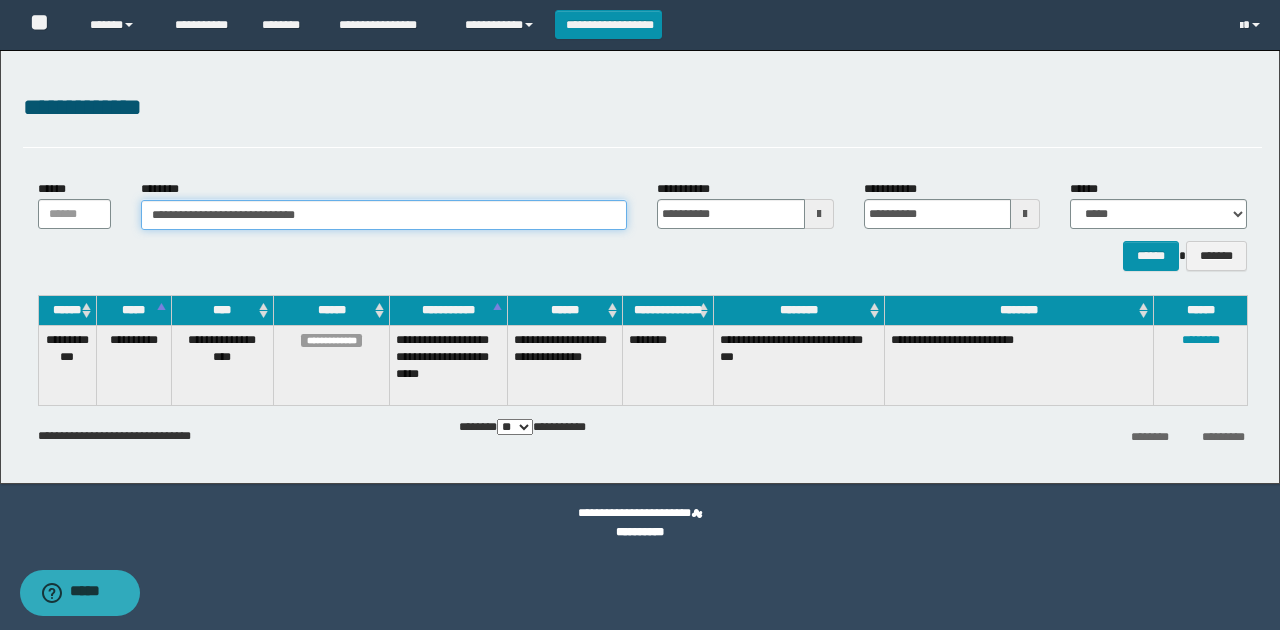 type on "**********" 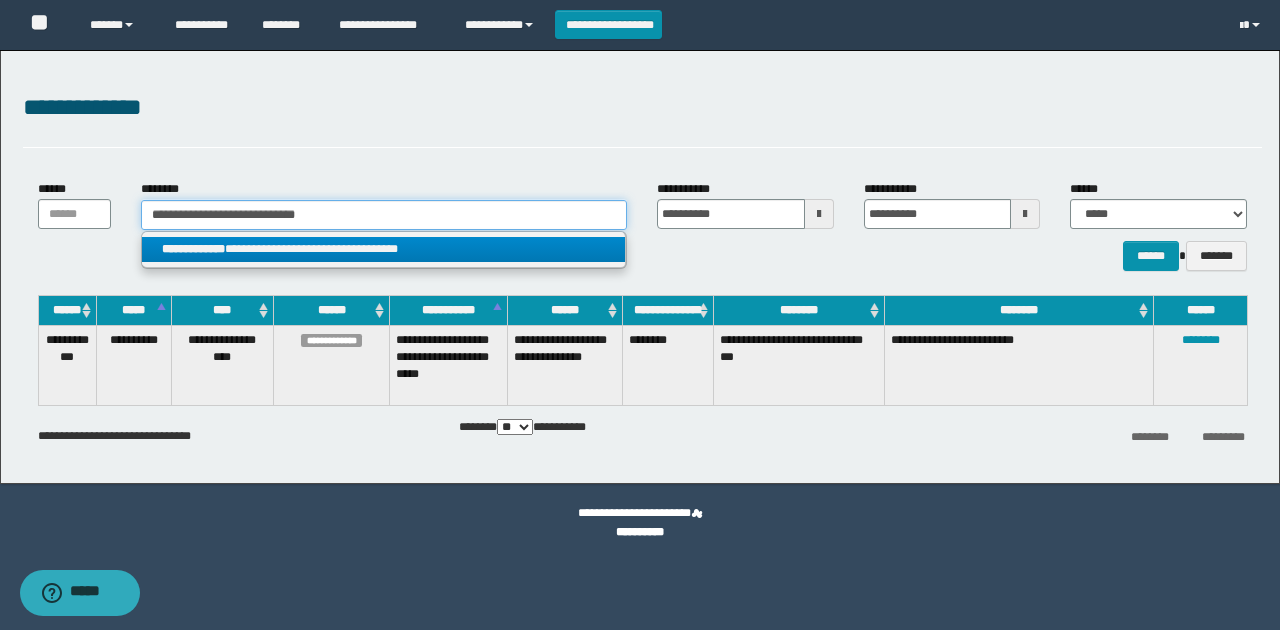 type on "**********" 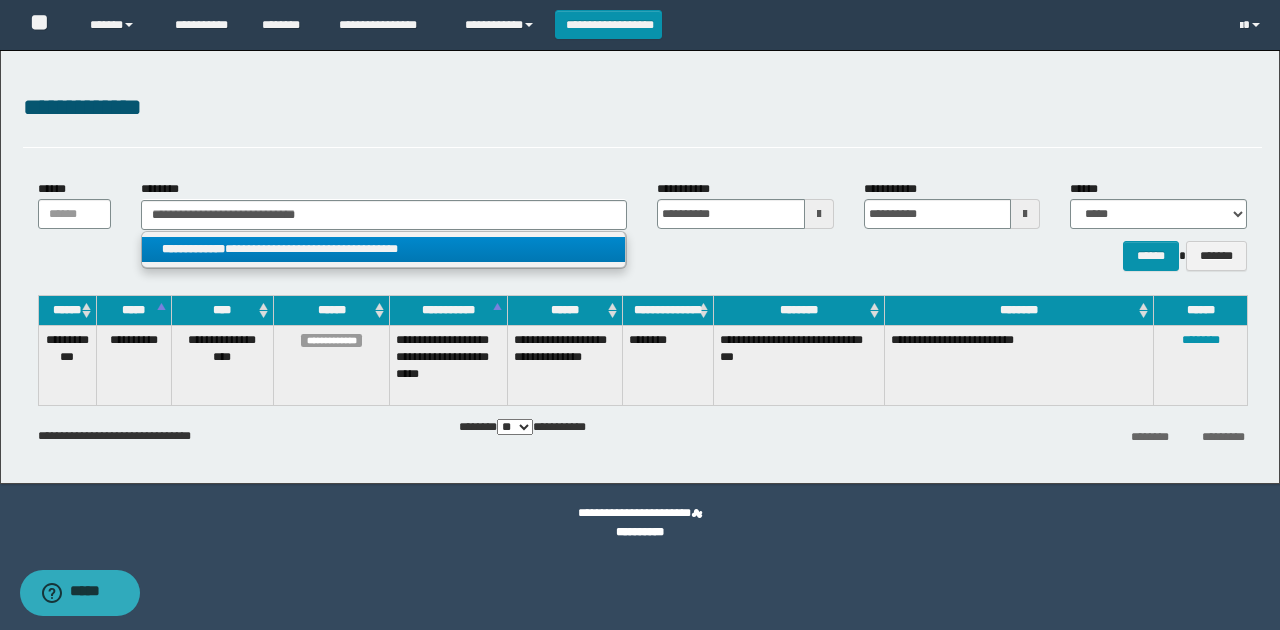 click on "**********" at bounding box center [384, 250] 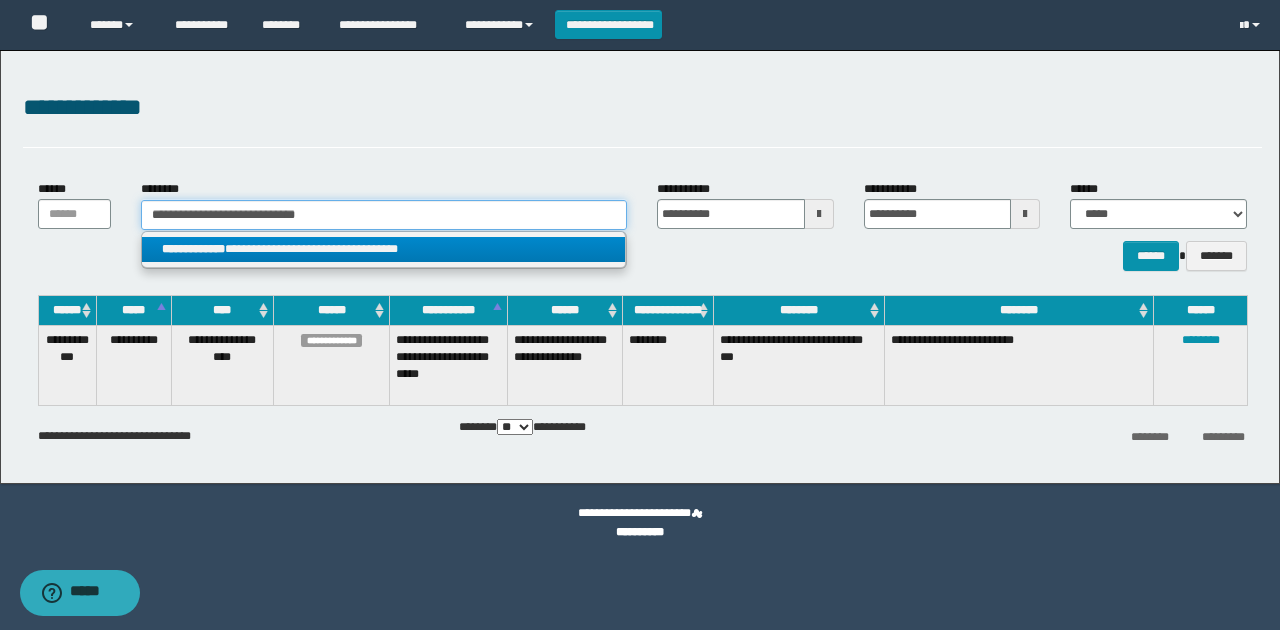 type 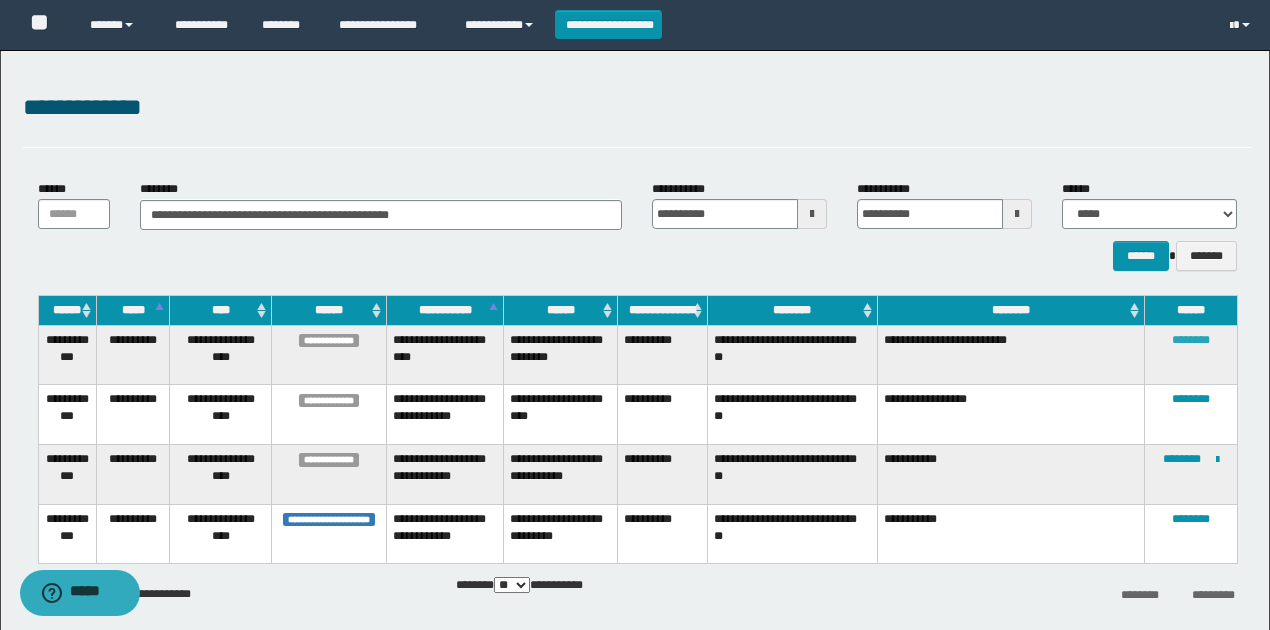 click on "********" at bounding box center [1191, 340] 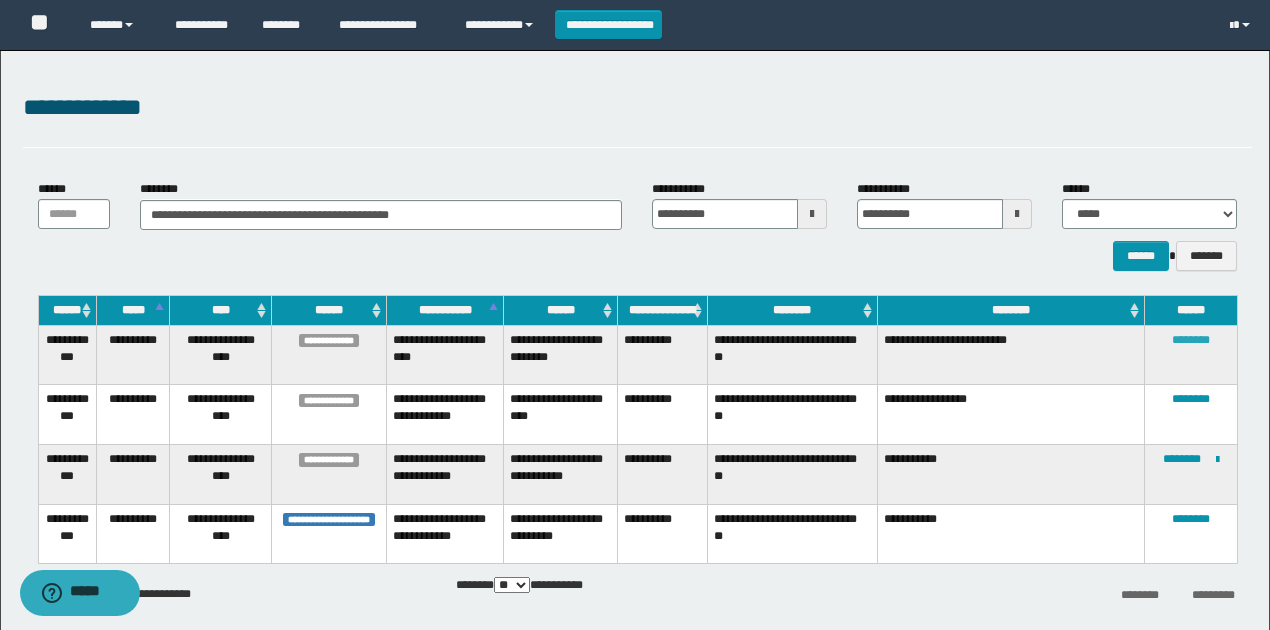 click on "********" at bounding box center [1191, 340] 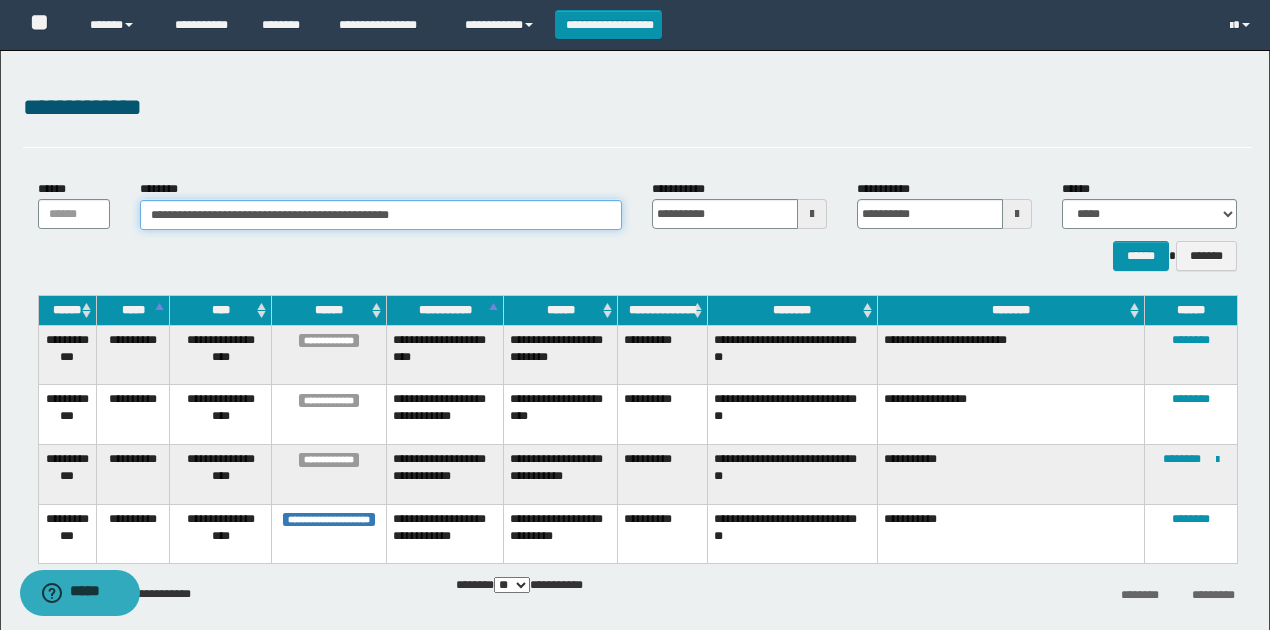 drag, startPoint x: 486, startPoint y: 217, endPoint x: 0, endPoint y: 216, distance: 486.00104 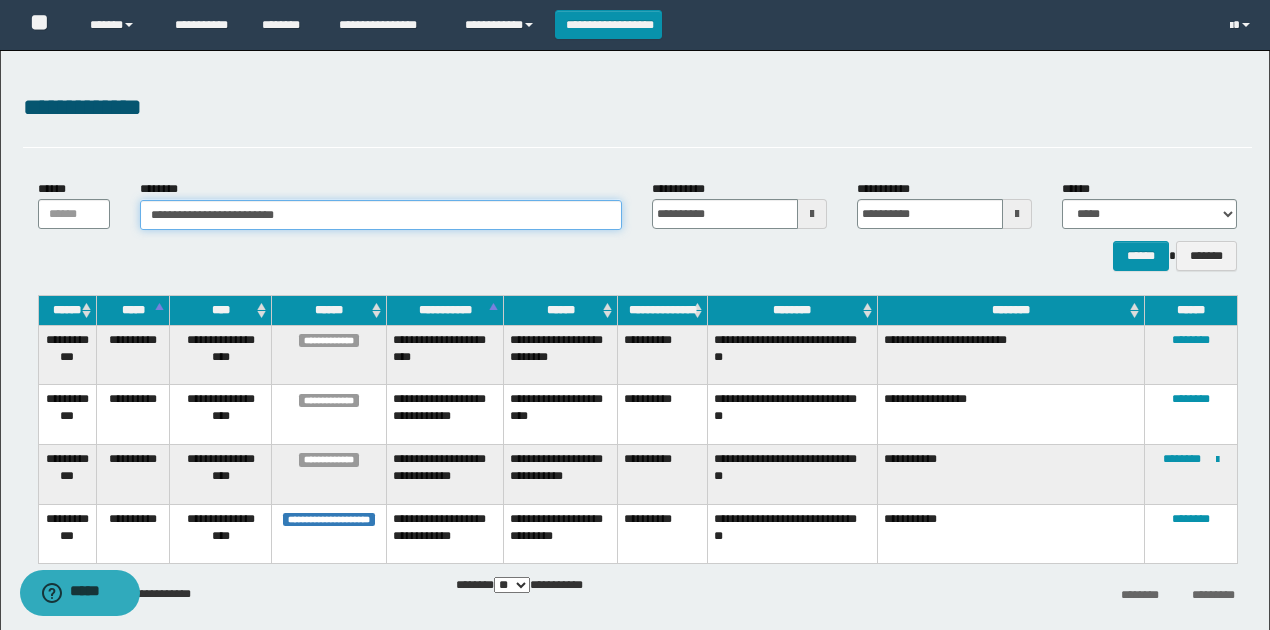 type on "**********" 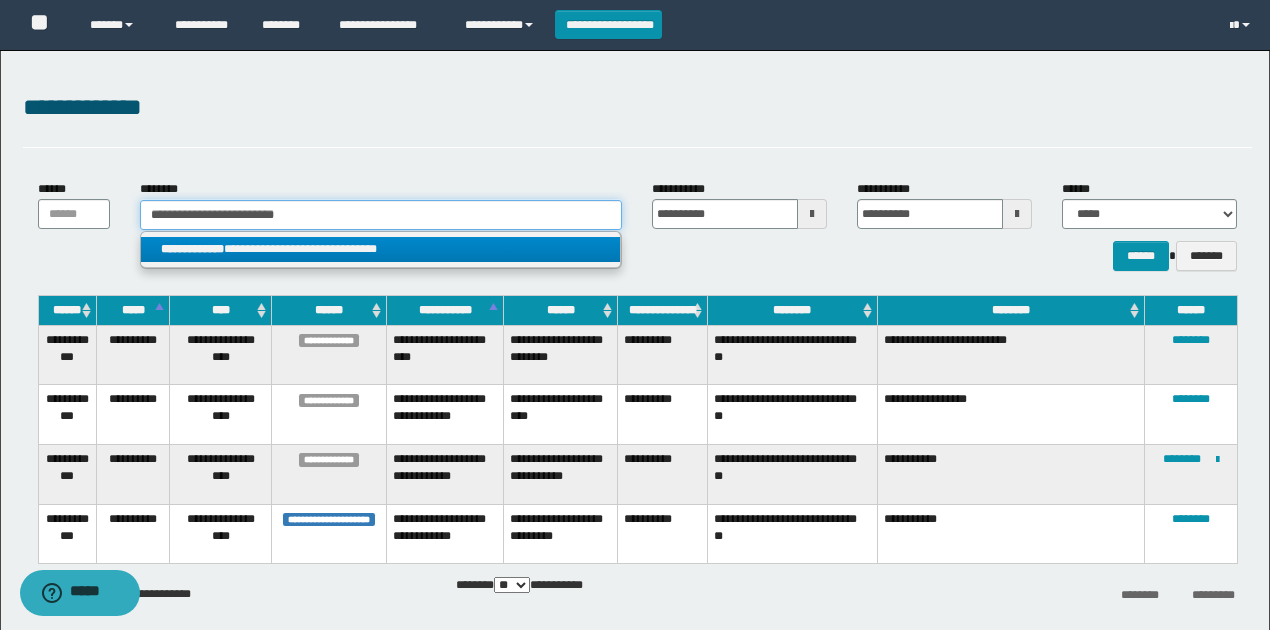 type on "**********" 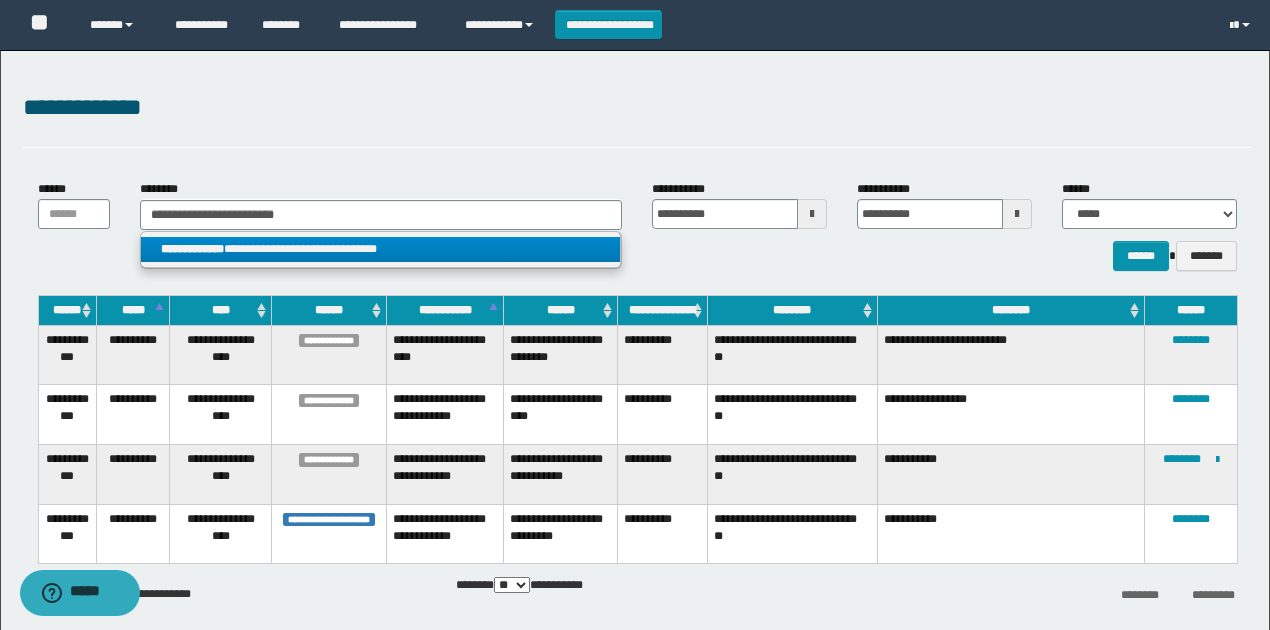 click on "**********" at bounding box center (380, 249) 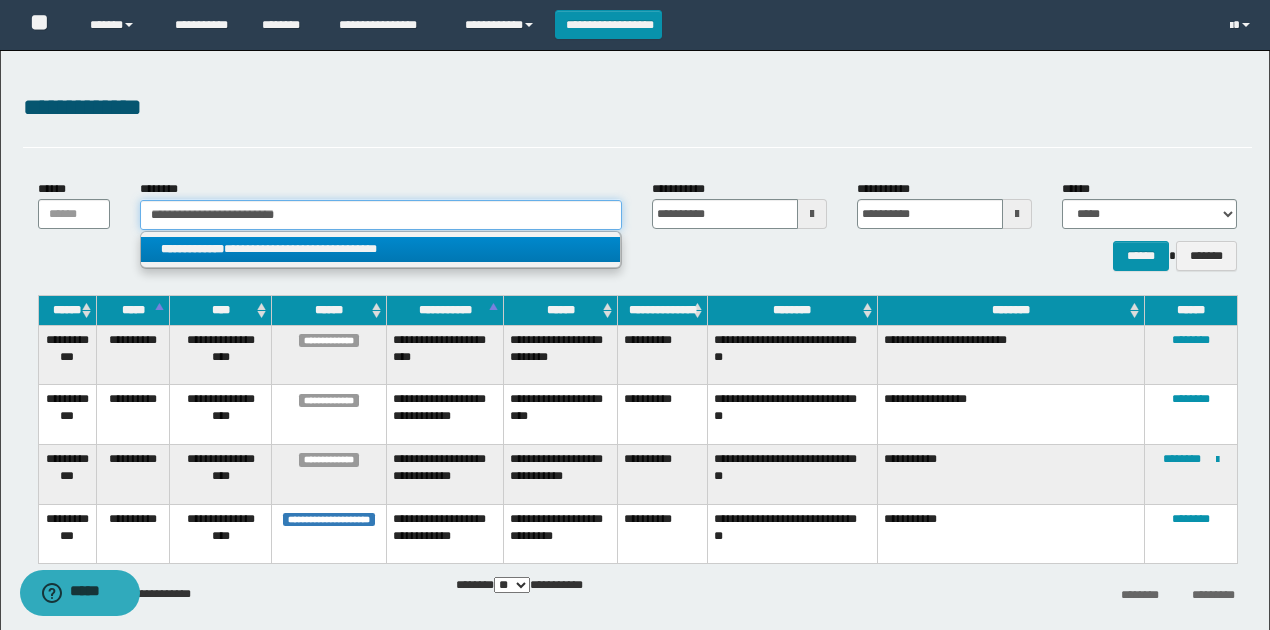 type 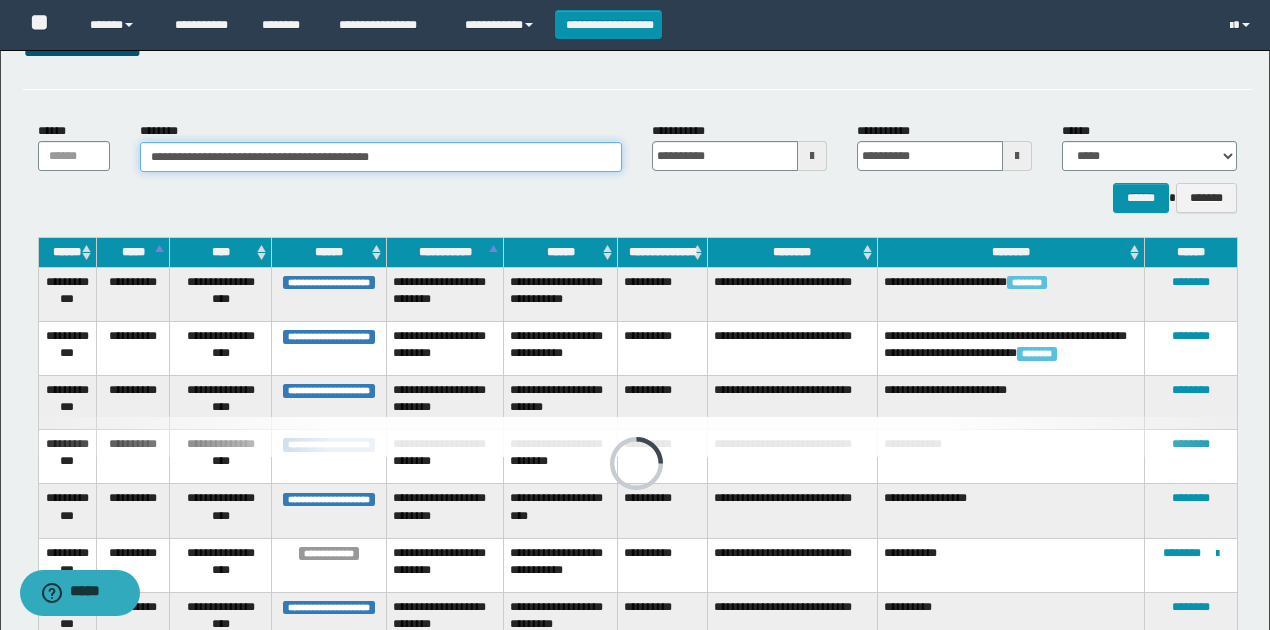 scroll, scrollTop: 133, scrollLeft: 0, axis: vertical 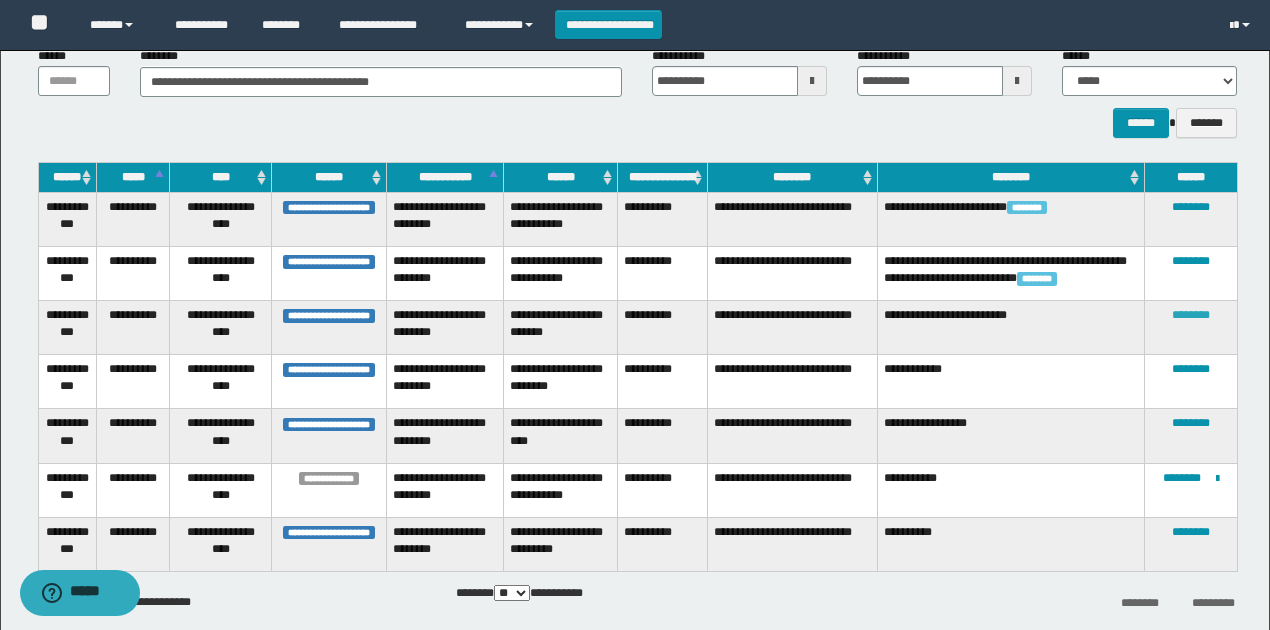 click on "********" at bounding box center [1191, 315] 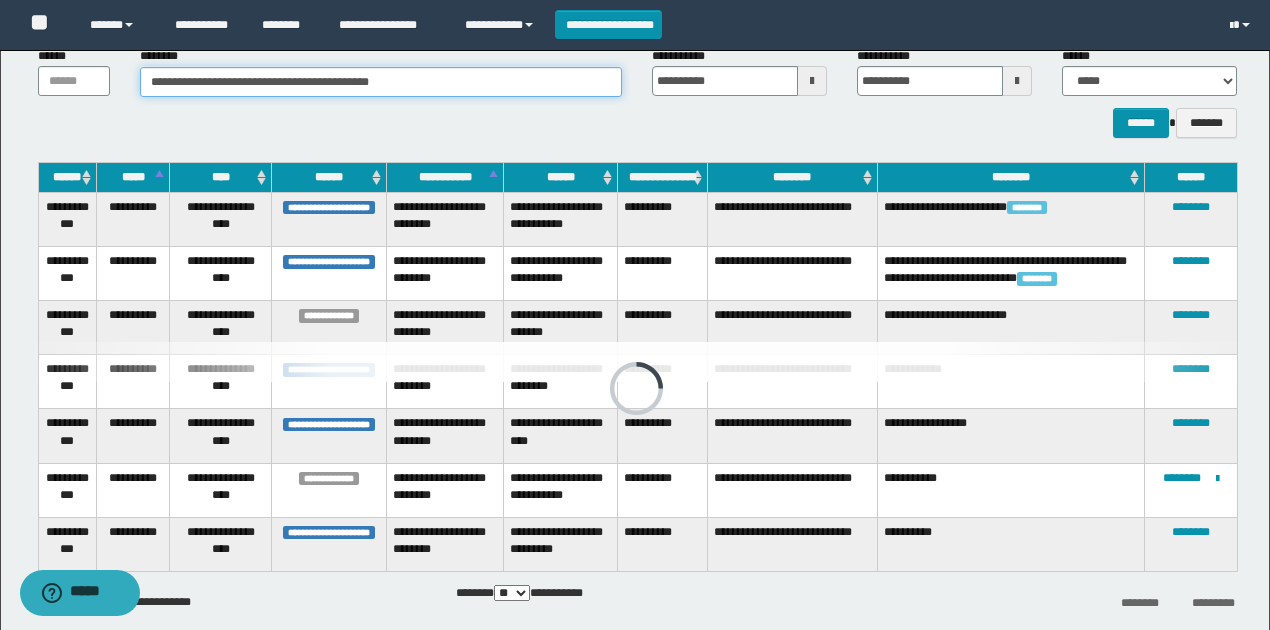 scroll, scrollTop: 0, scrollLeft: 0, axis: both 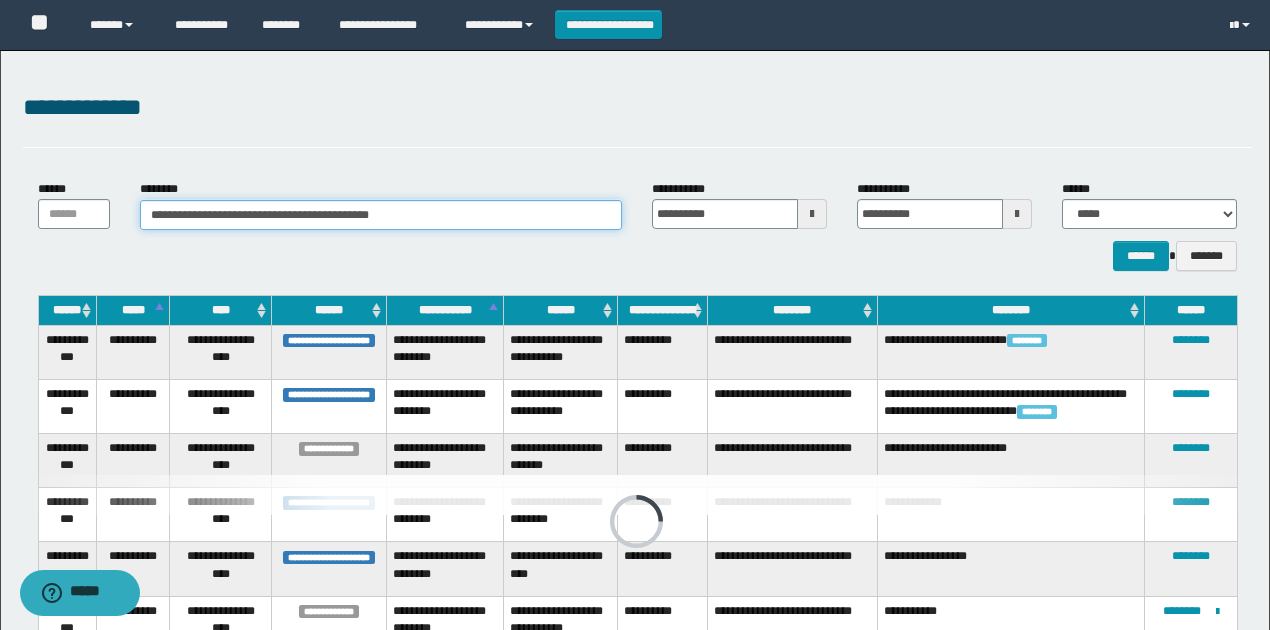 drag, startPoint x: 447, startPoint y: 87, endPoint x: 0, endPoint y: -9, distance: 457.1925 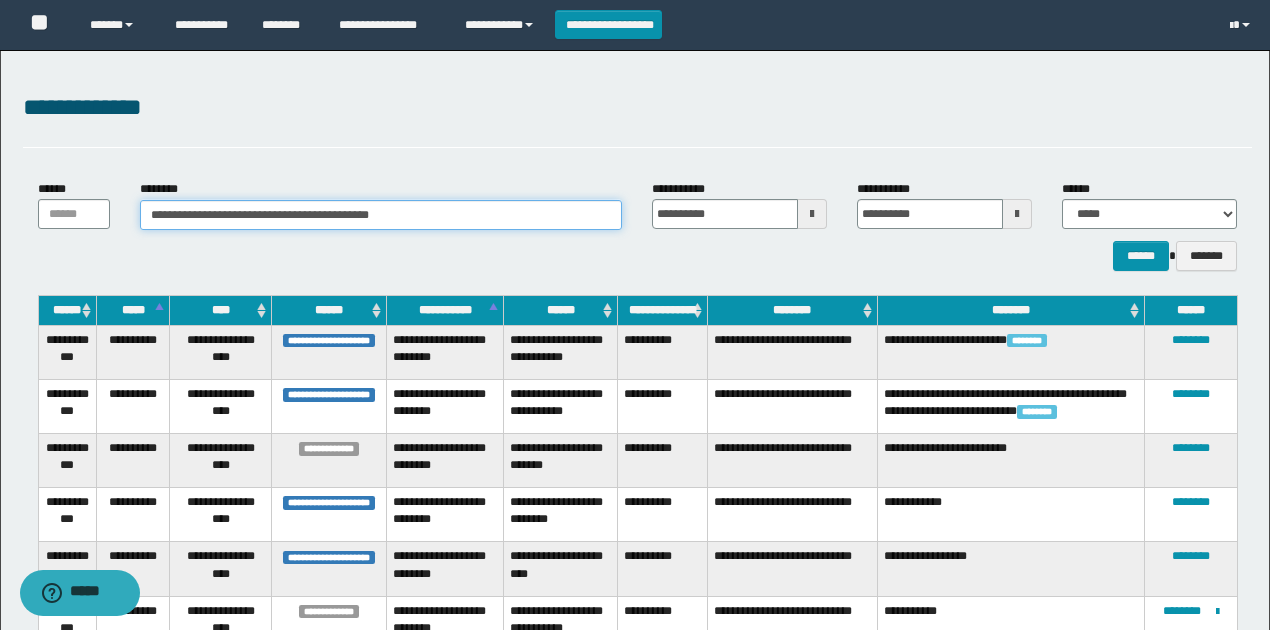 paste 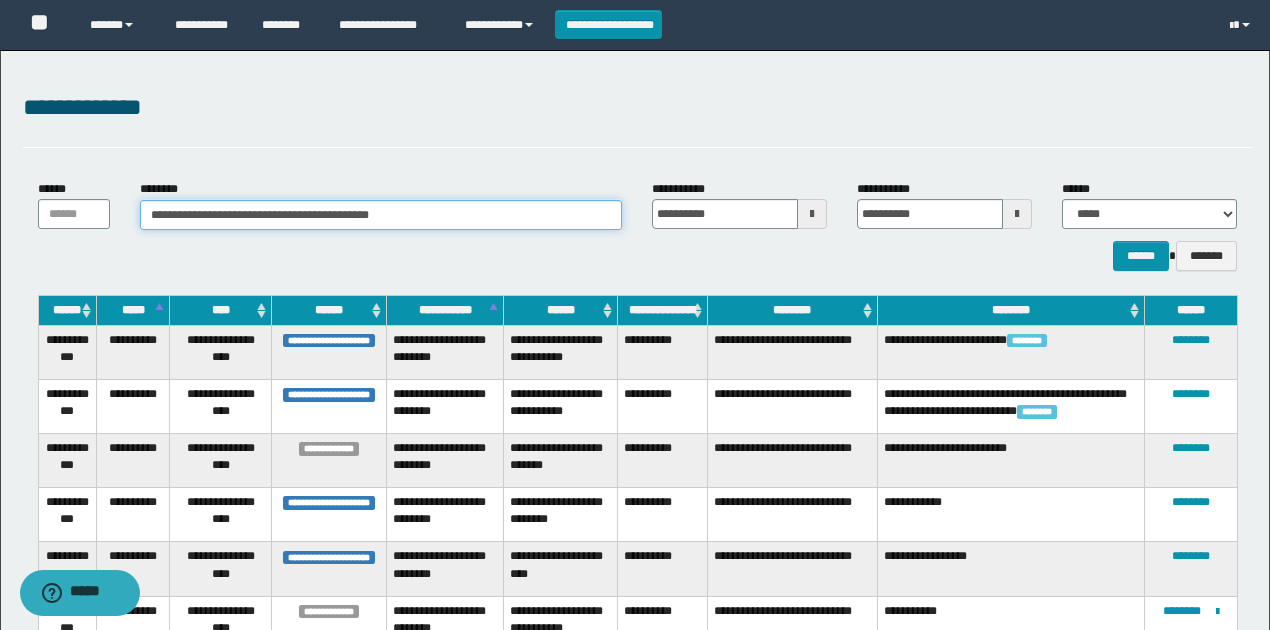 type on "**********" 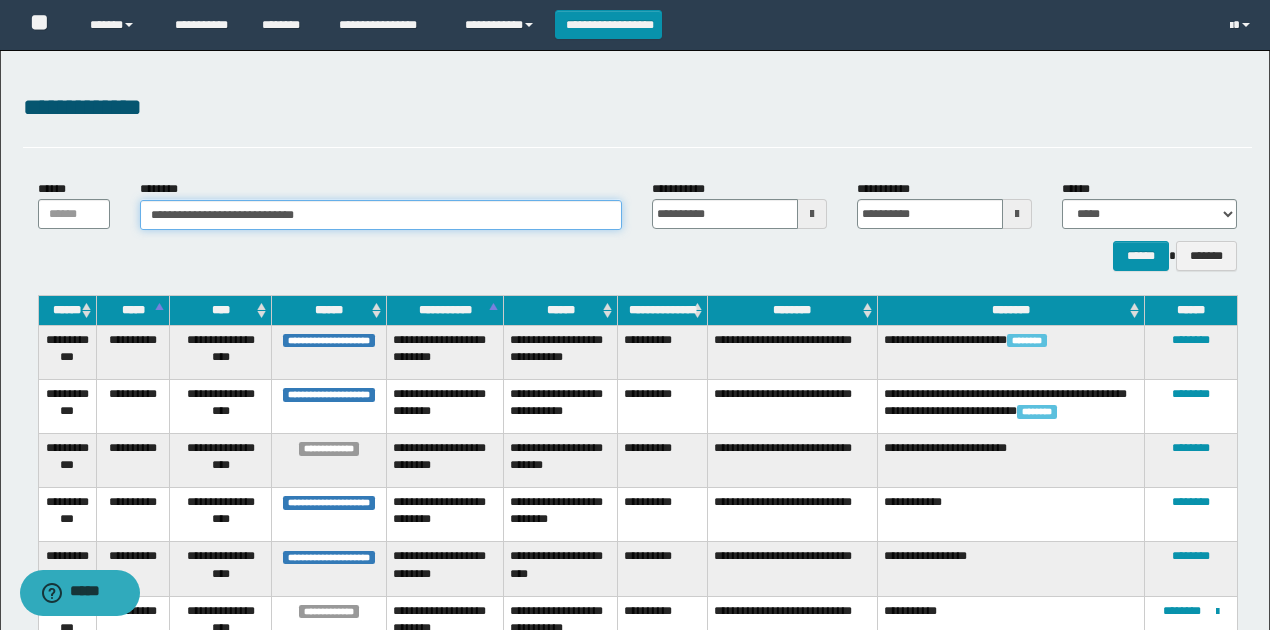 type on "**********" 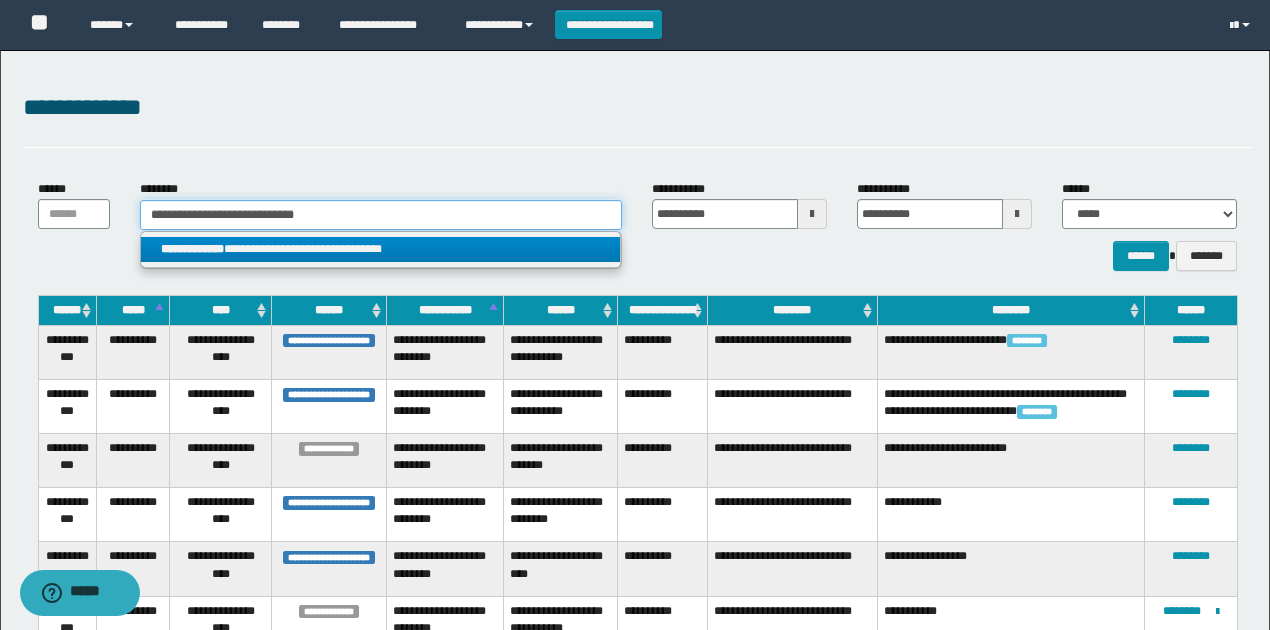 type on "**********" 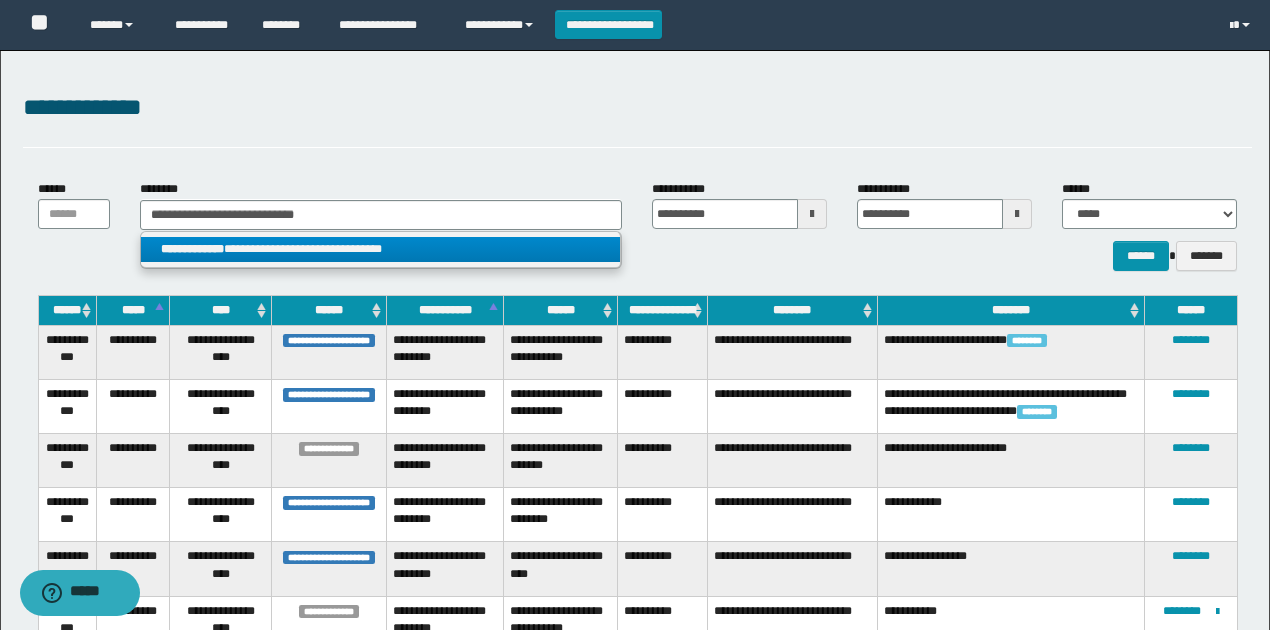 click on "**********" at bounding box center (380, 249) 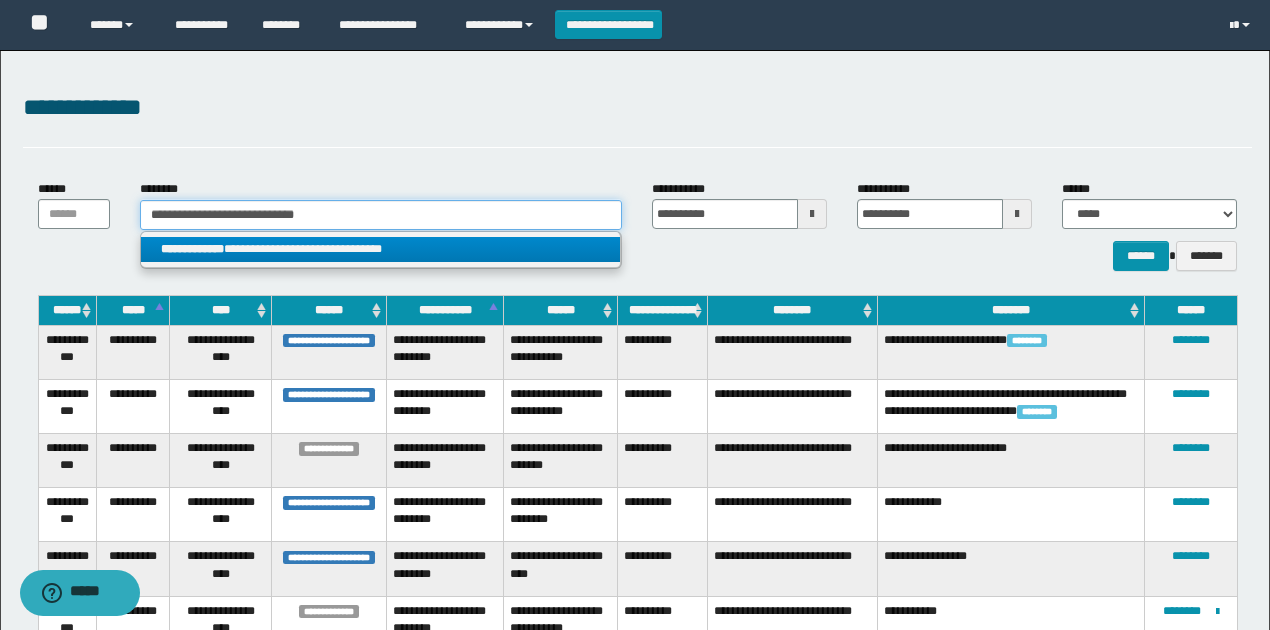 type 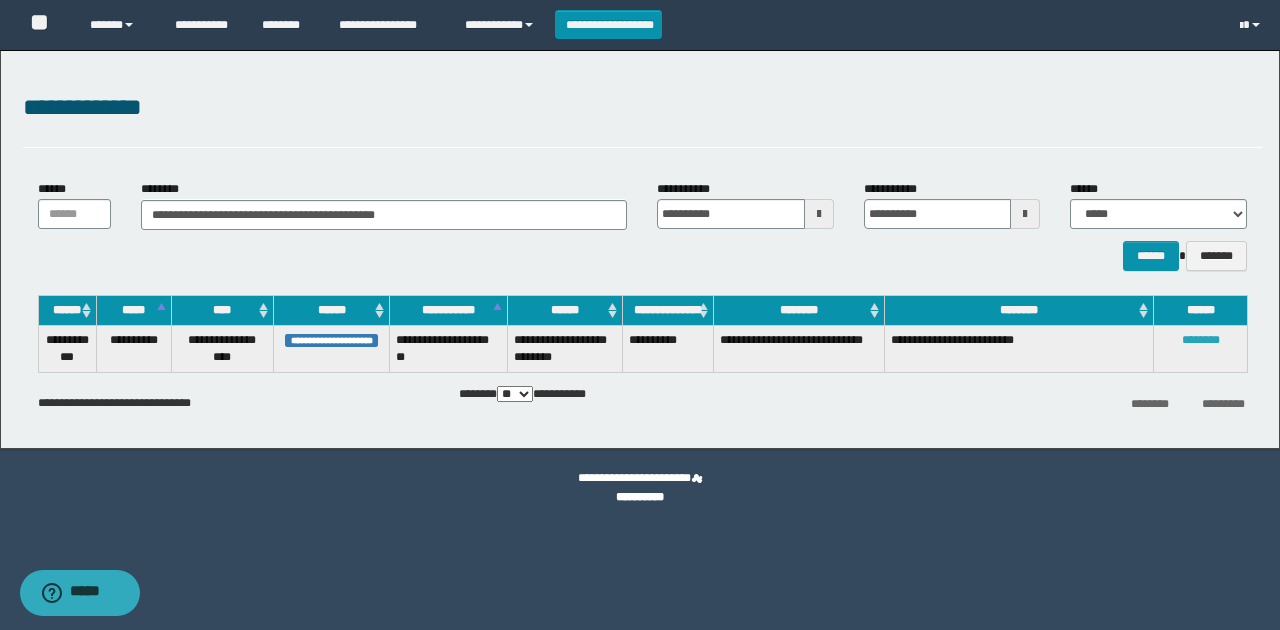click on "********" at bounding box center (1201, 340) 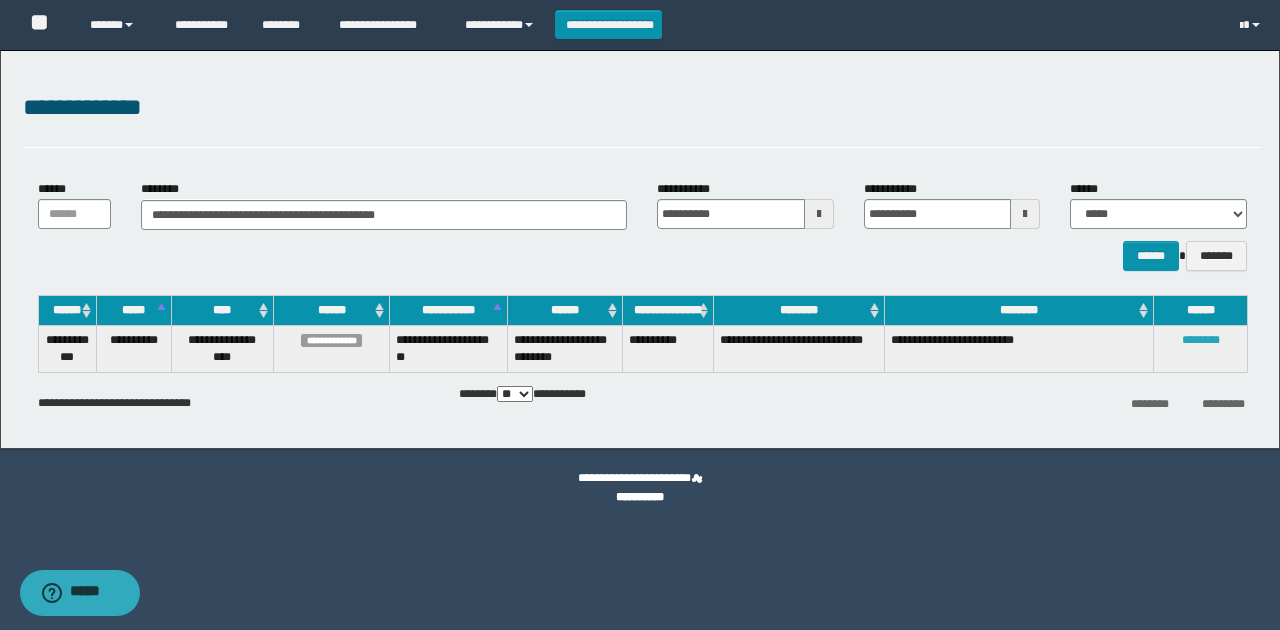 click on "********" at bounding box center [1201, 340] 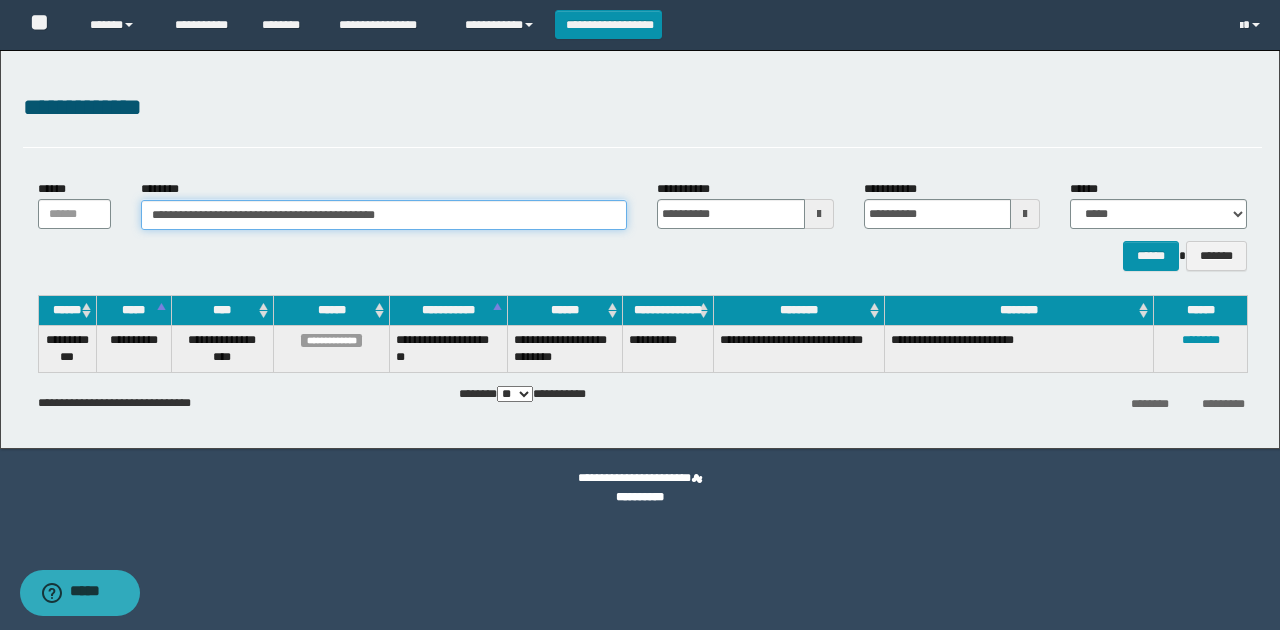 drag, startPoint x: 506, startPoint y: 213, endPoint x: 29, endPoint y: 154, distance: 480.635 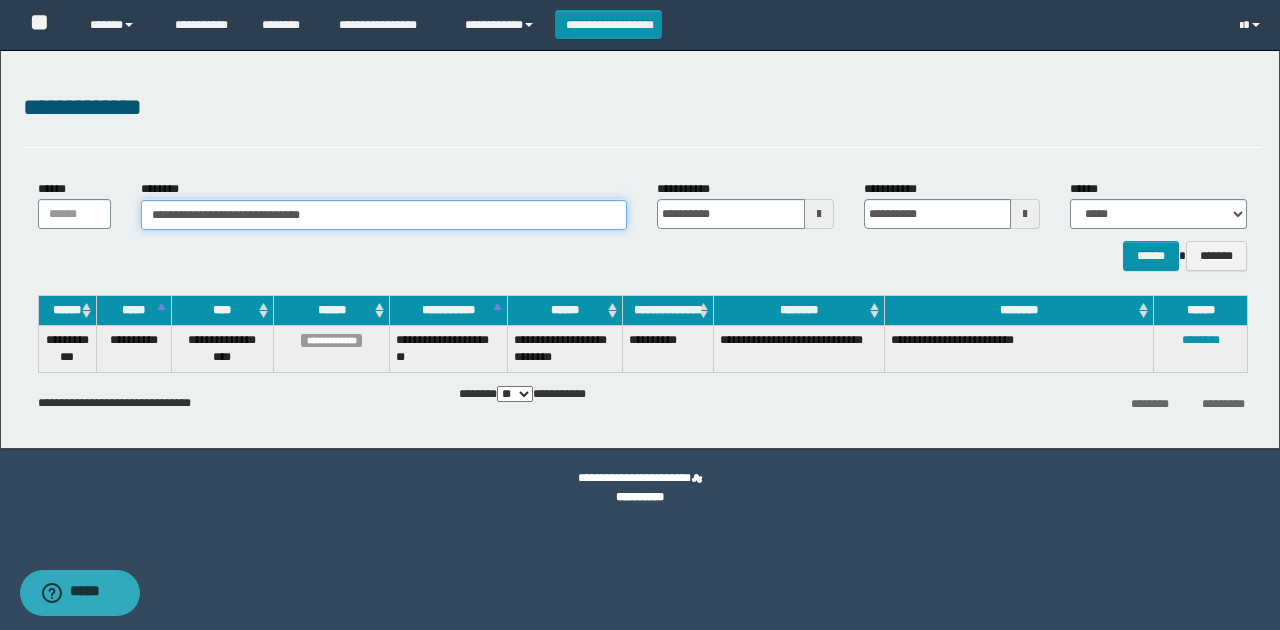 type on "**********" 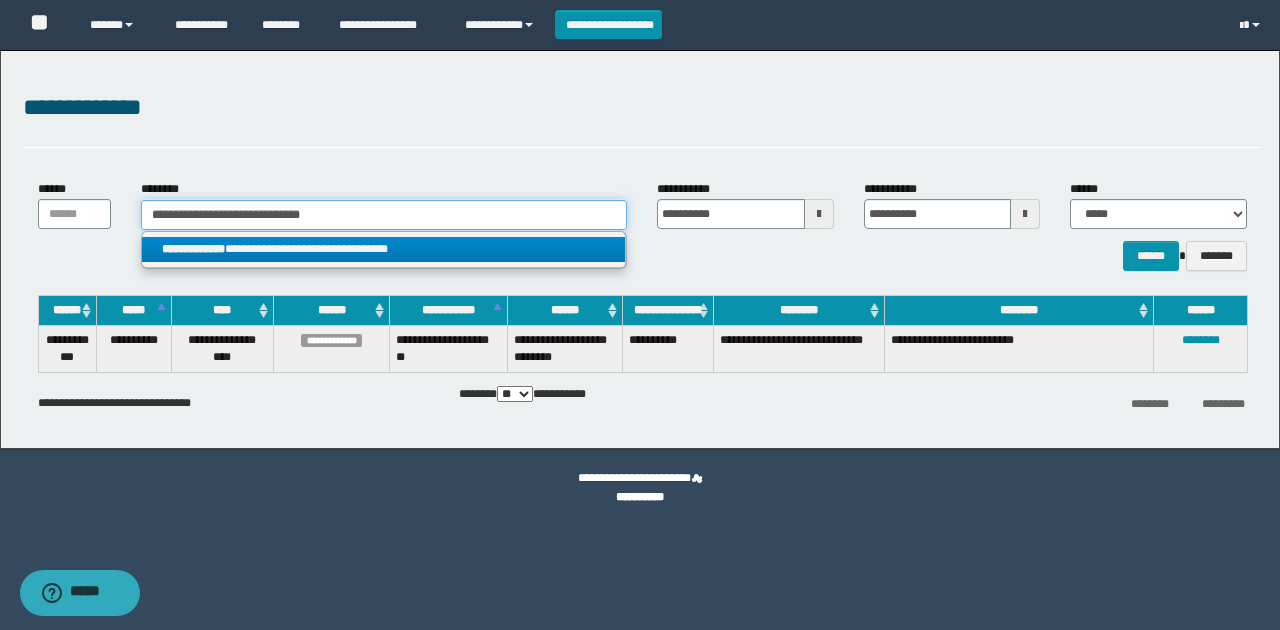 type on "**********" 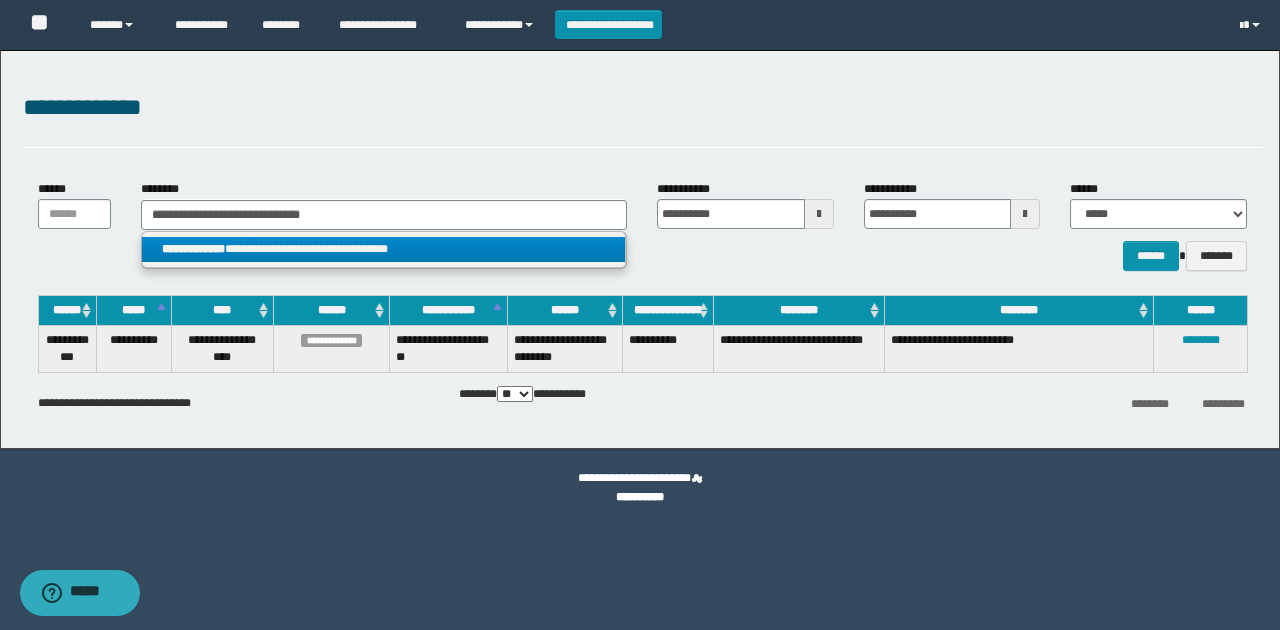 click on "**********" at bounding box center (384, 249) 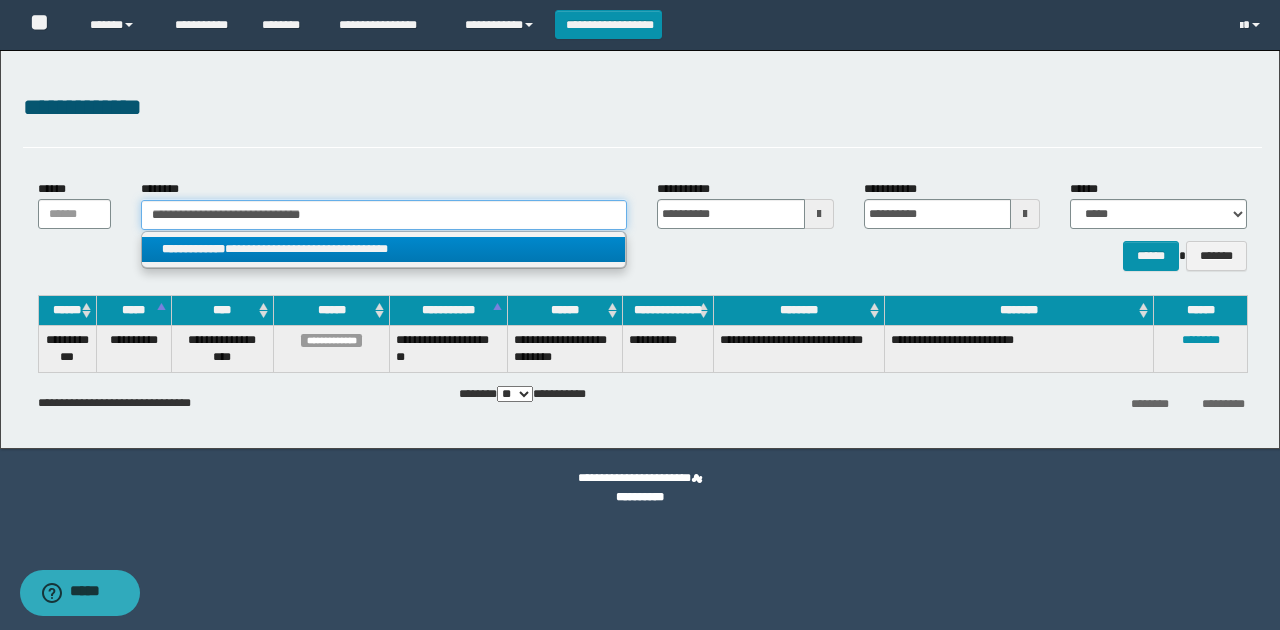 type 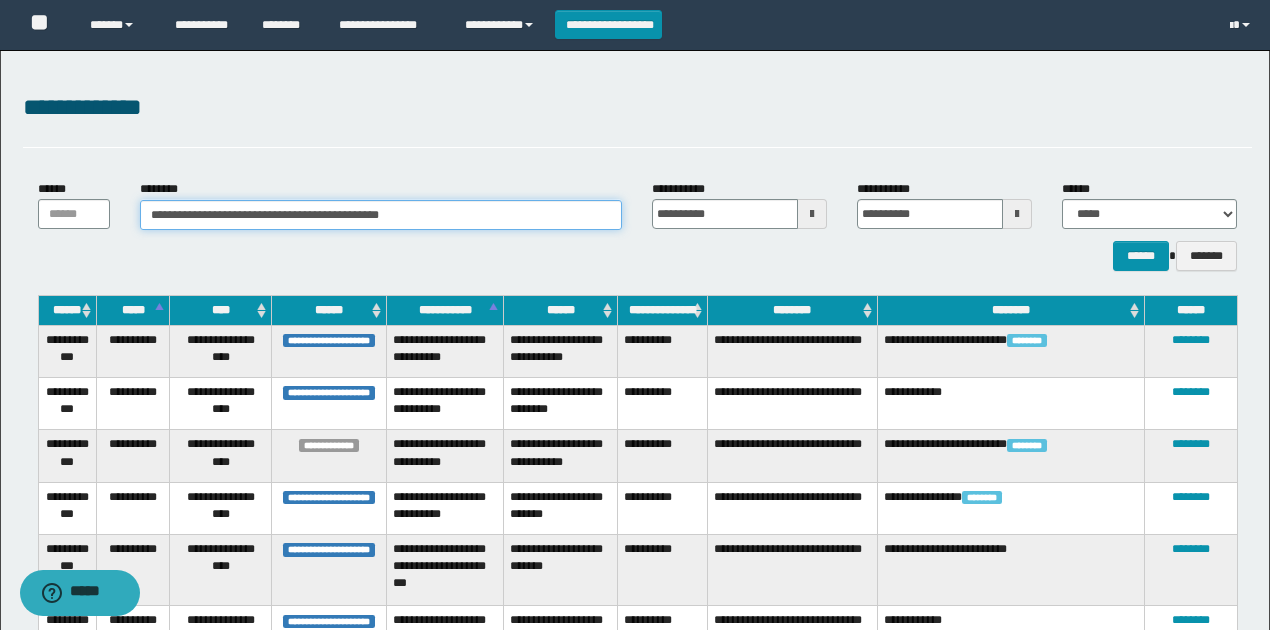 scroll, scrollTop: 66, scrollLeft: 0, axis: vertical 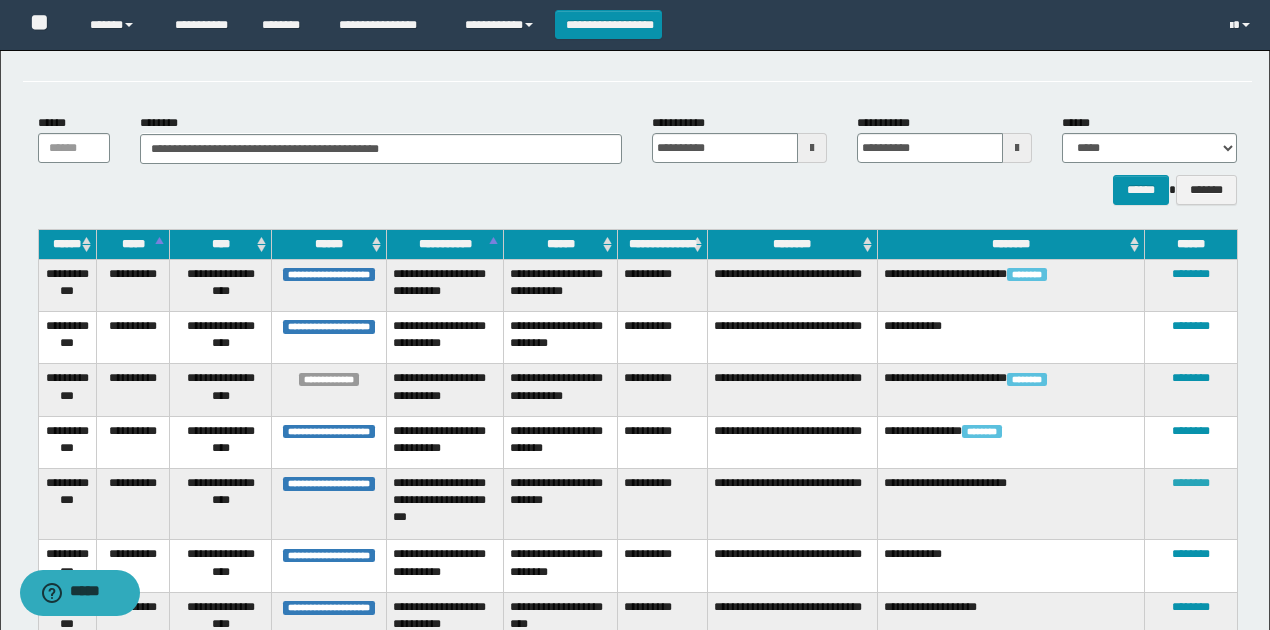 click on "********" at bounding box center (1191, 483) 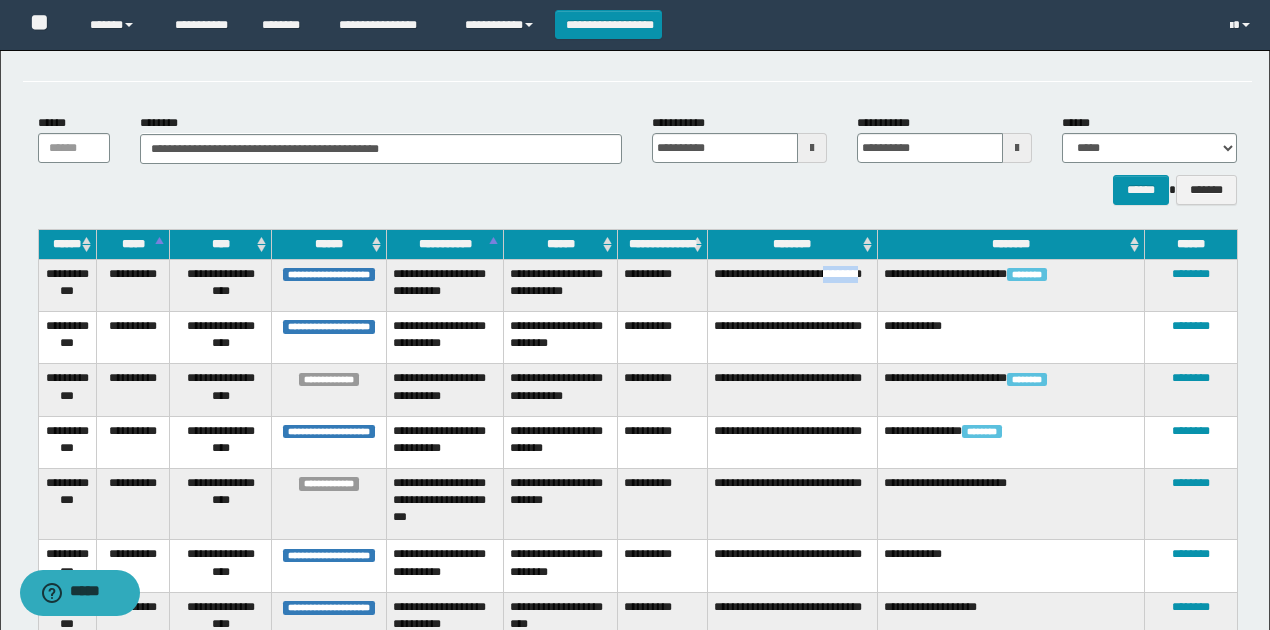 drag, startPoint x: 720, startPoint y: 282, endPoint x: 756, endPoint y: 280, distance: 36.05551 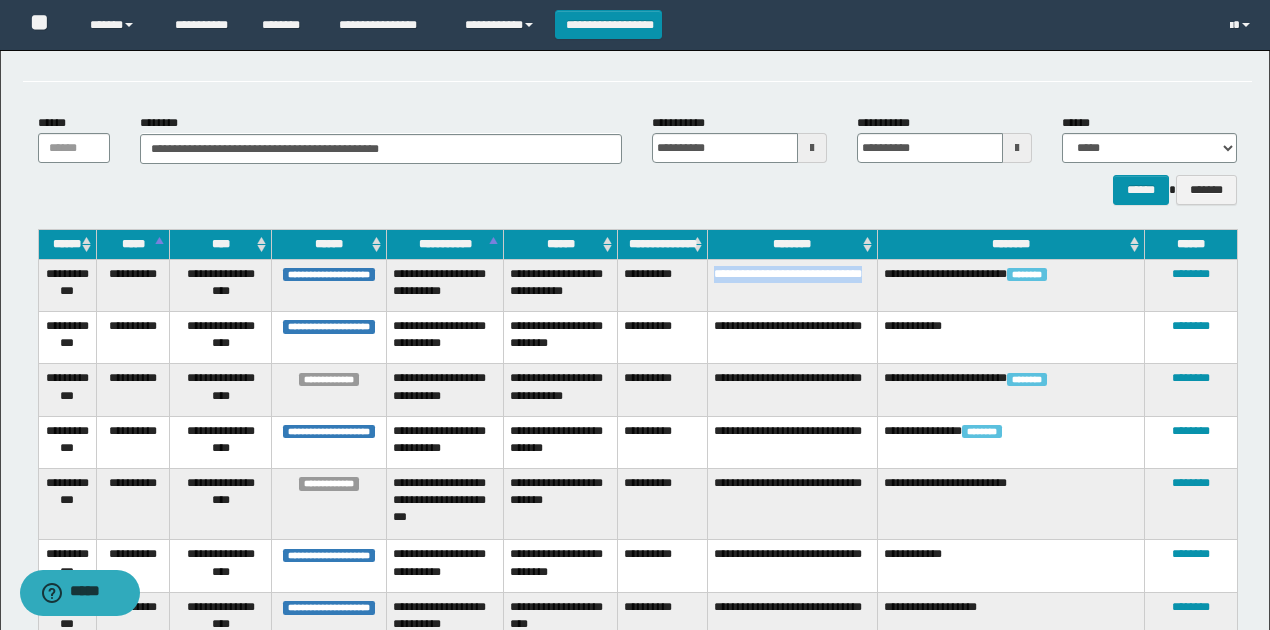 drag, startPoint x: 715, startPoint y: 274, endPoint x: 788, endPoint y: 323, distance: 87.92042 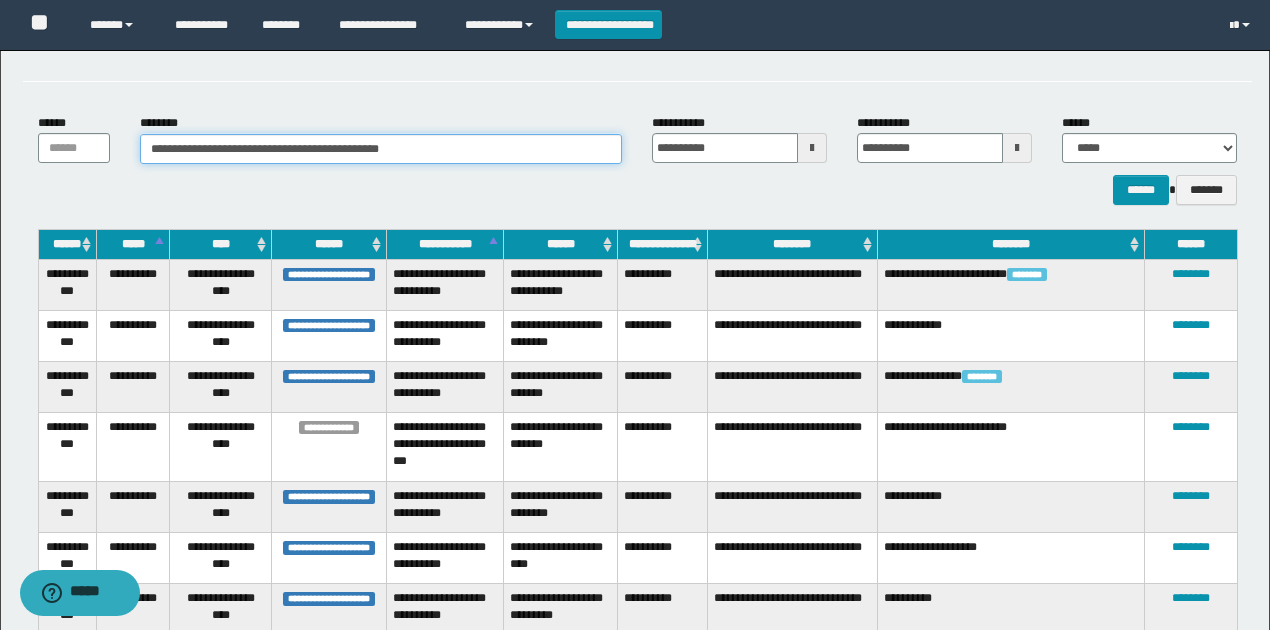 drag, startPoint x: 363, startPoint y: 152, endPoint x: 0, endPoint y: 152, distance: 363 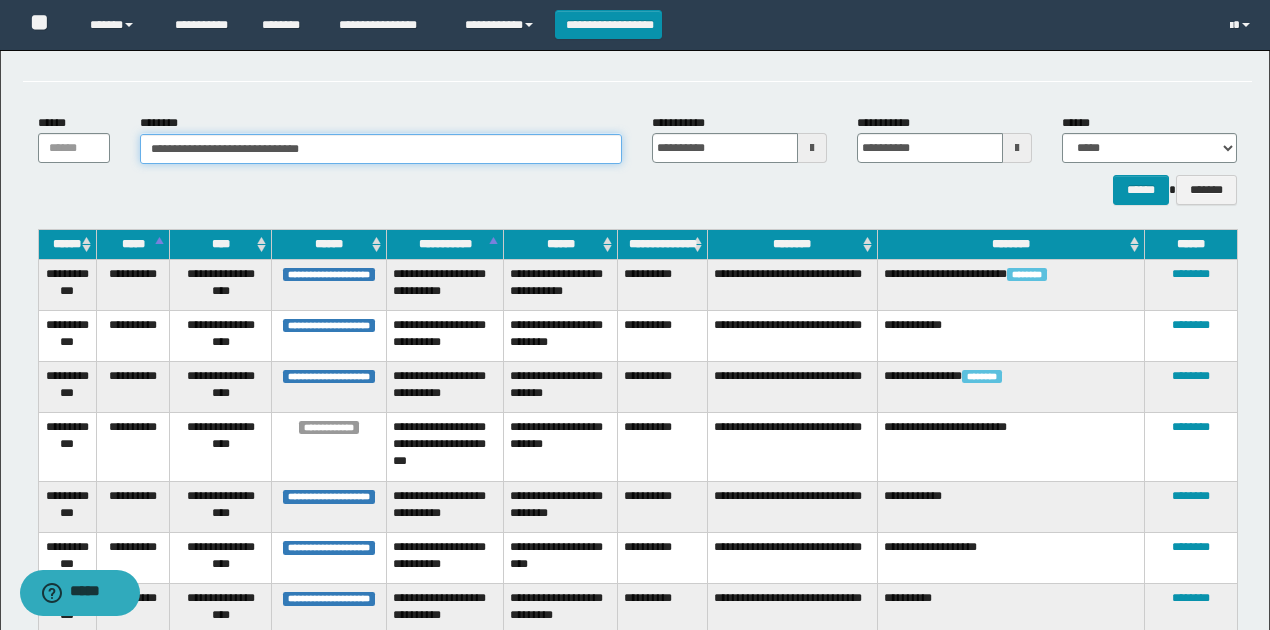 type on "**********" 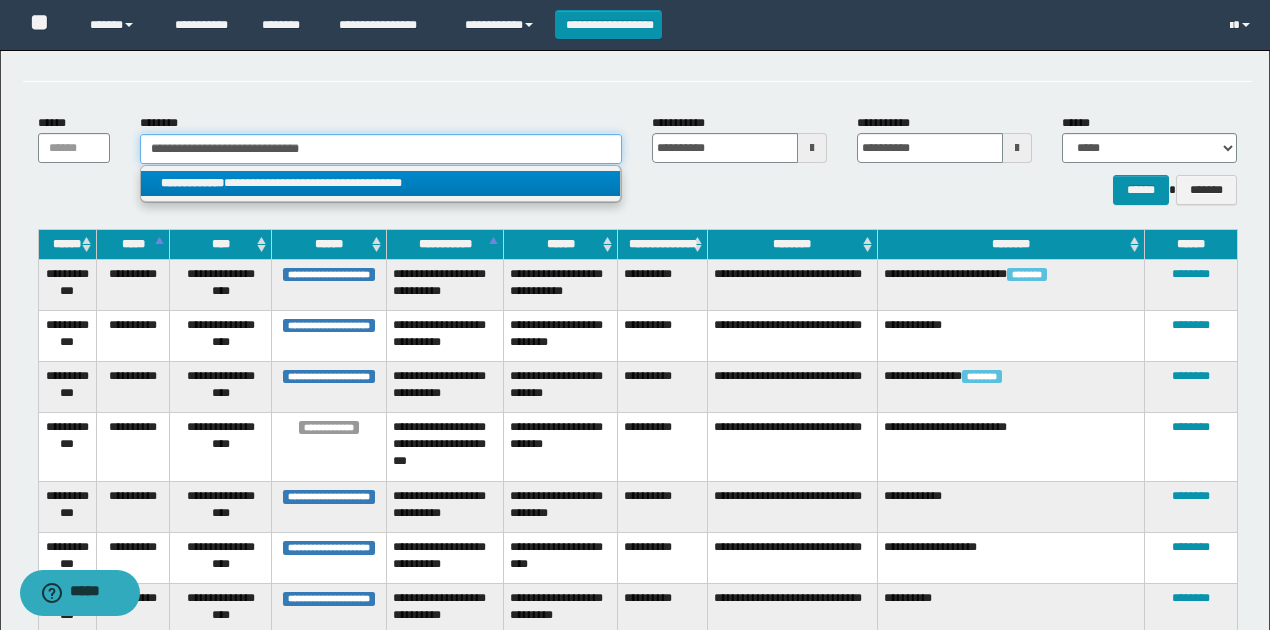 type on "**********" 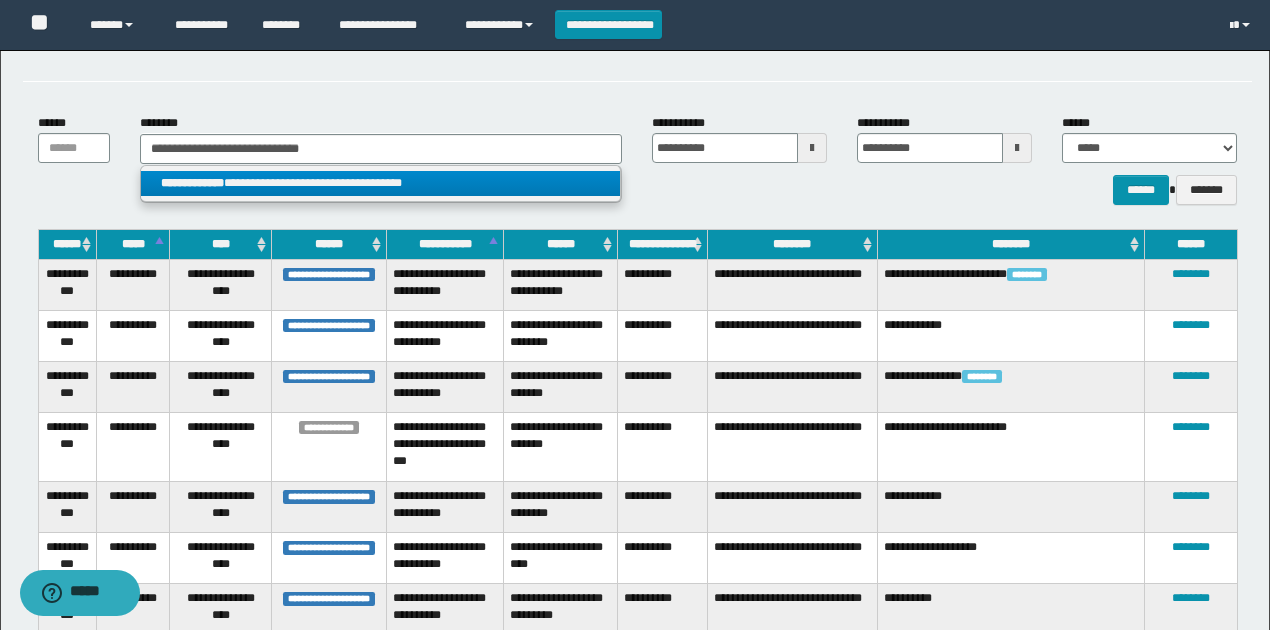 click on "**********" at bounding box center [380, 183] 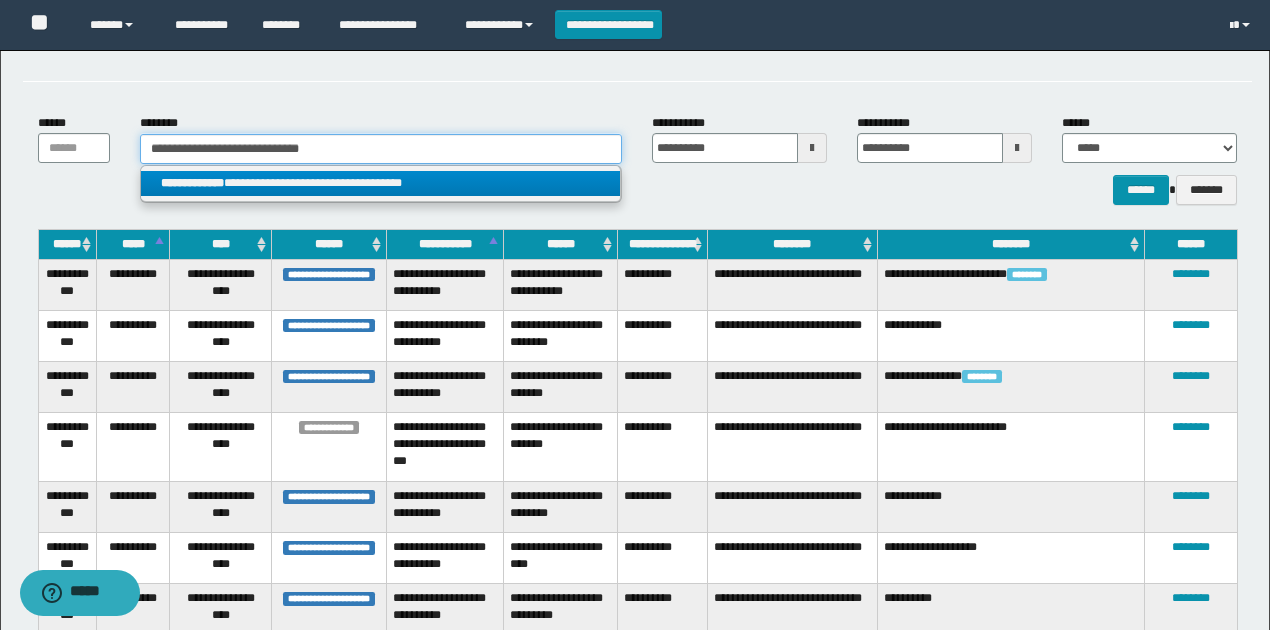type 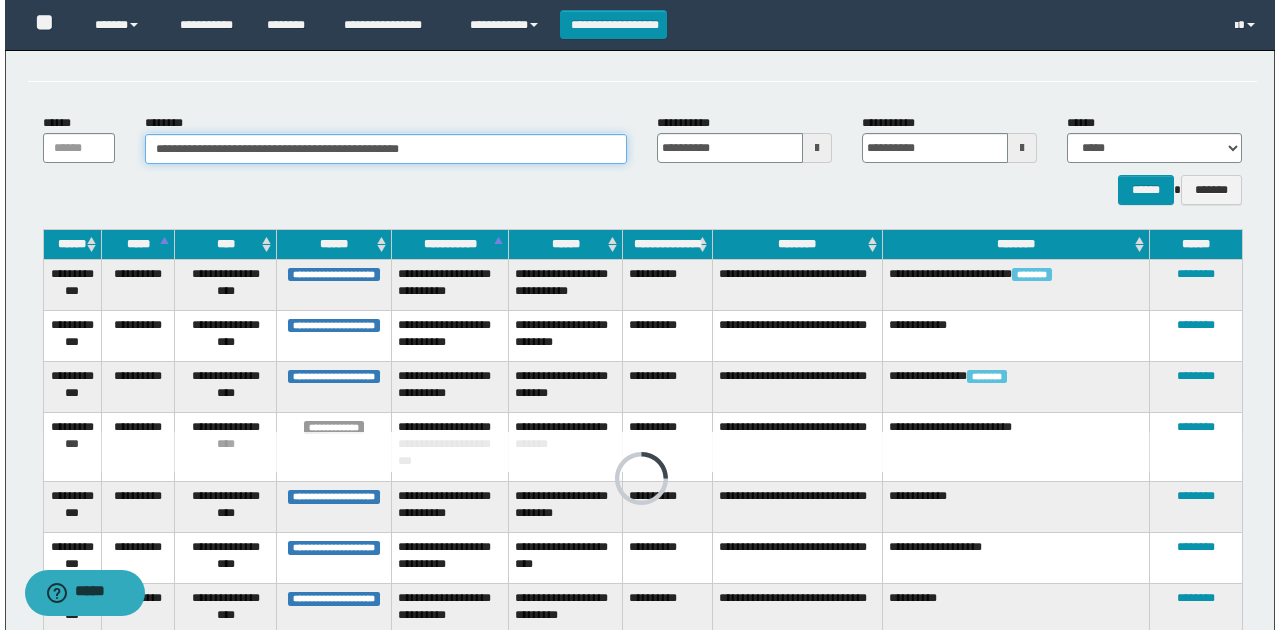 scroll, scrollTop: 0, scrollLeft: 0, axis: both 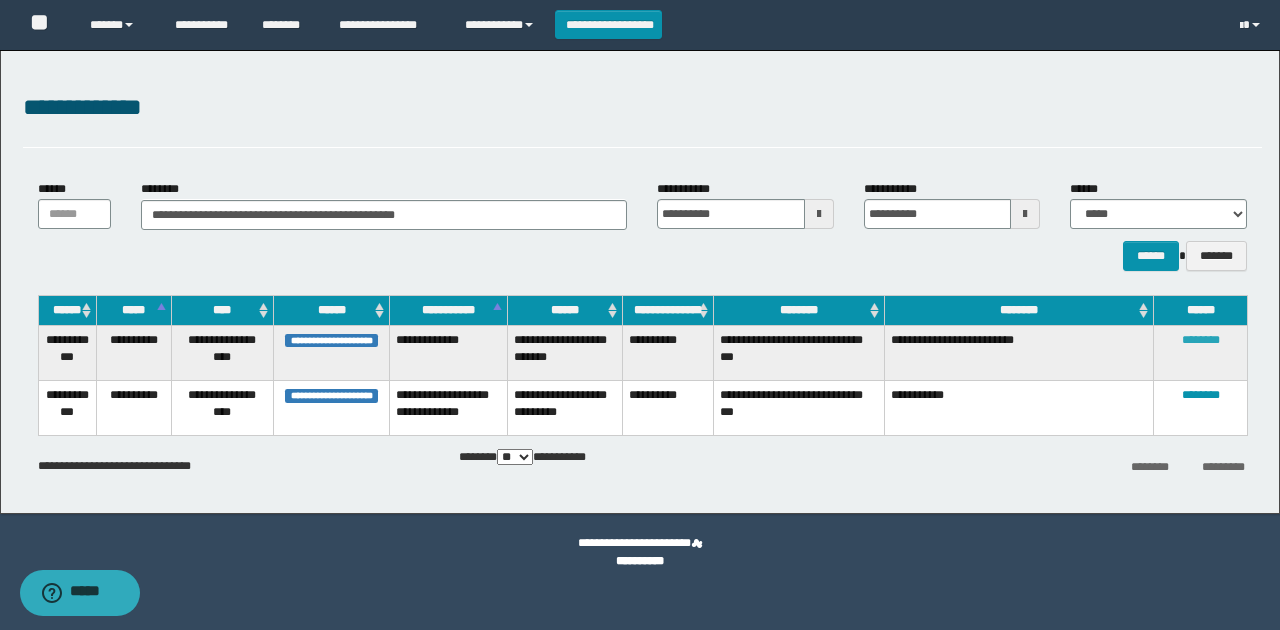click on "********" at bounding box center (1201, 340) 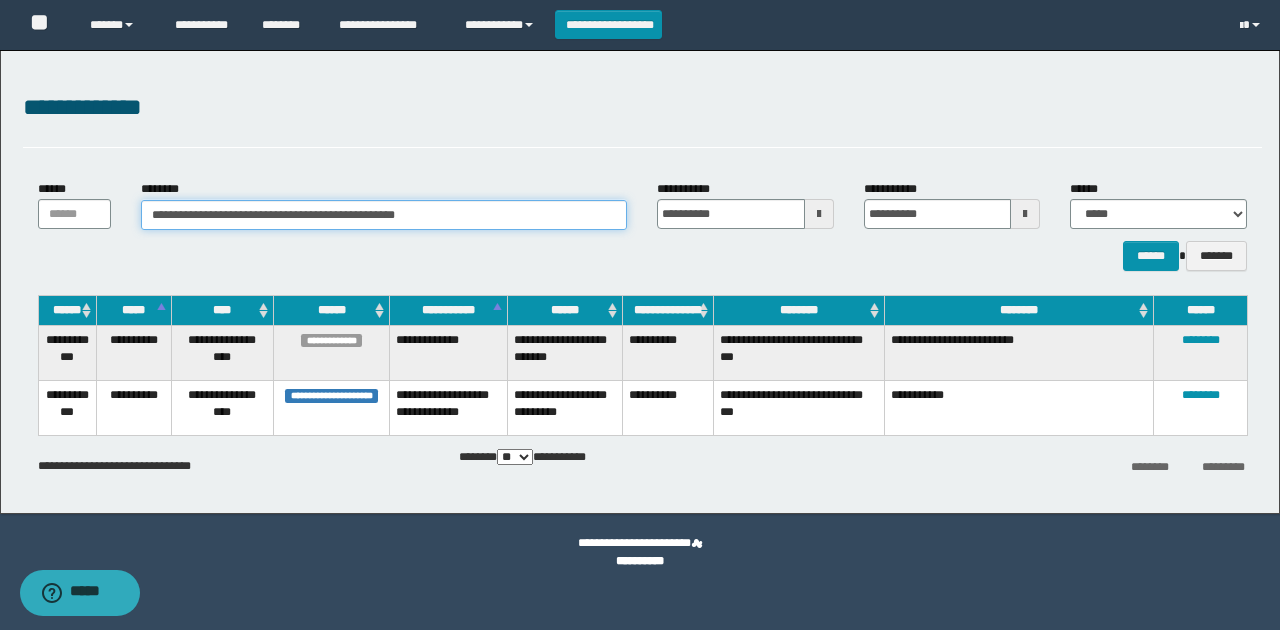 drag, startPoint x: 483, startPoint y: 215, endPoint x: 0, endPoint y: 197, distance: 483.3353 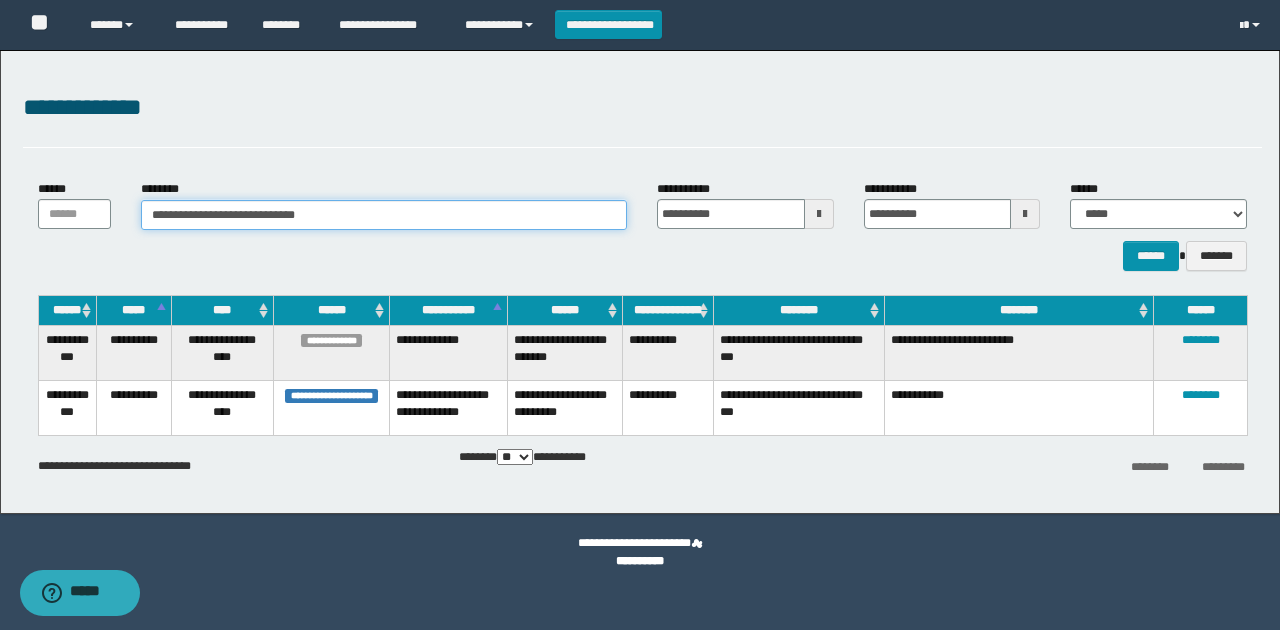 type on "**********" 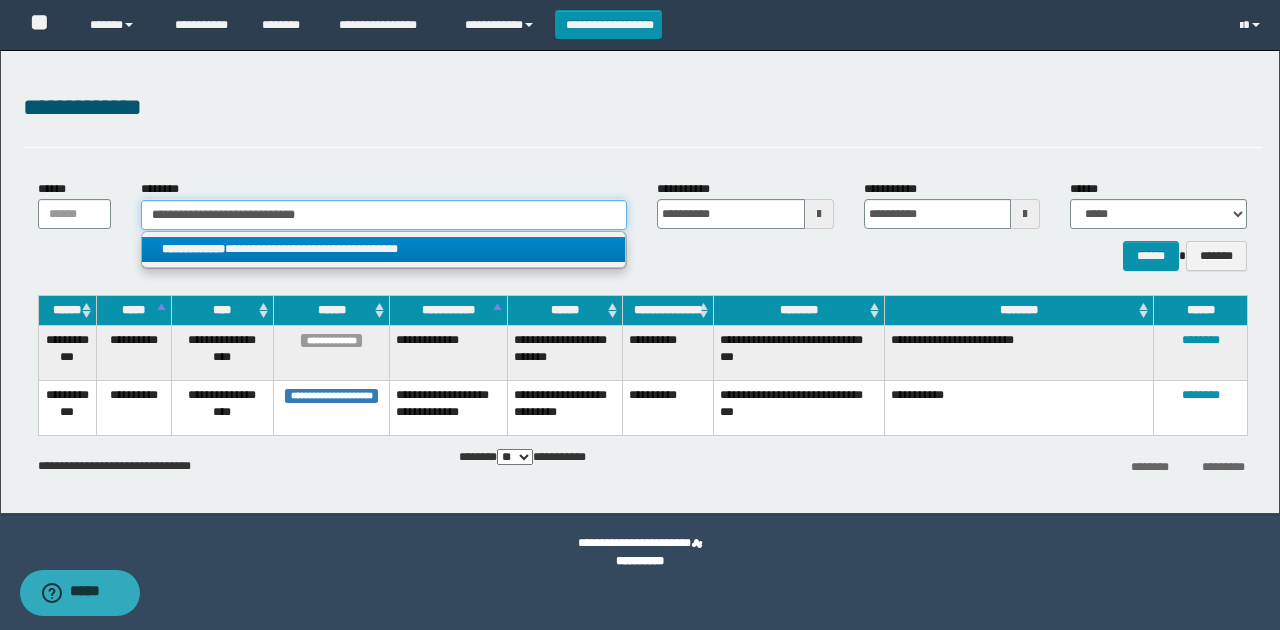 type on "**********" 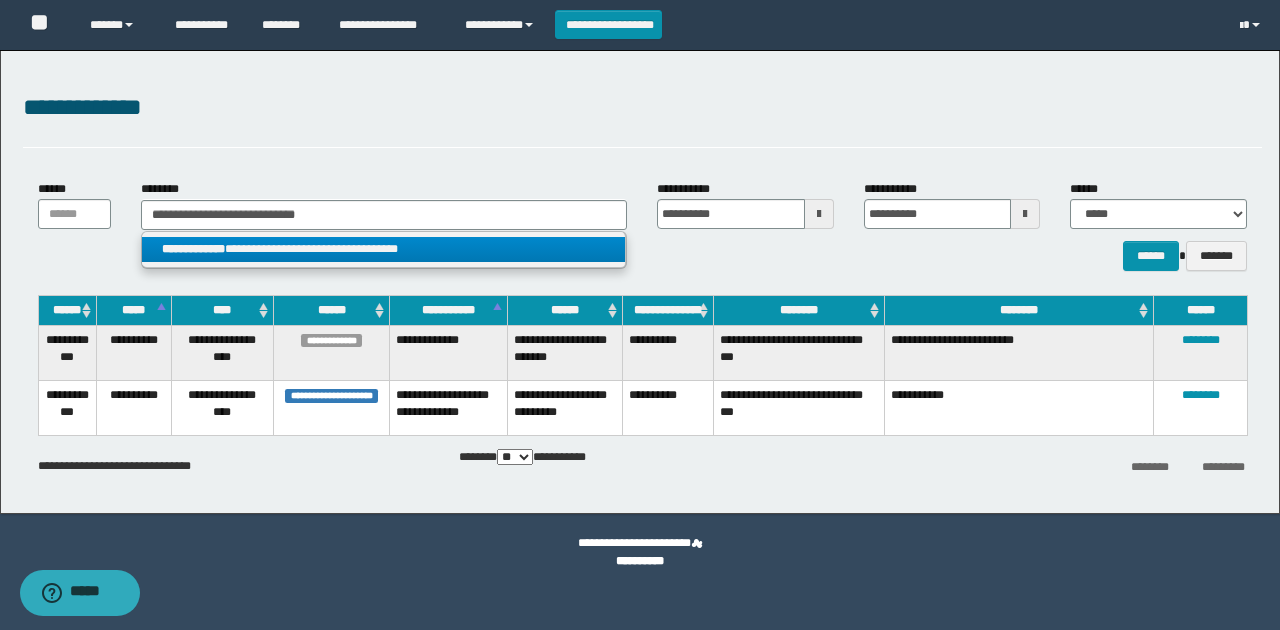 click on "**********" at bounding box center (384, 249) 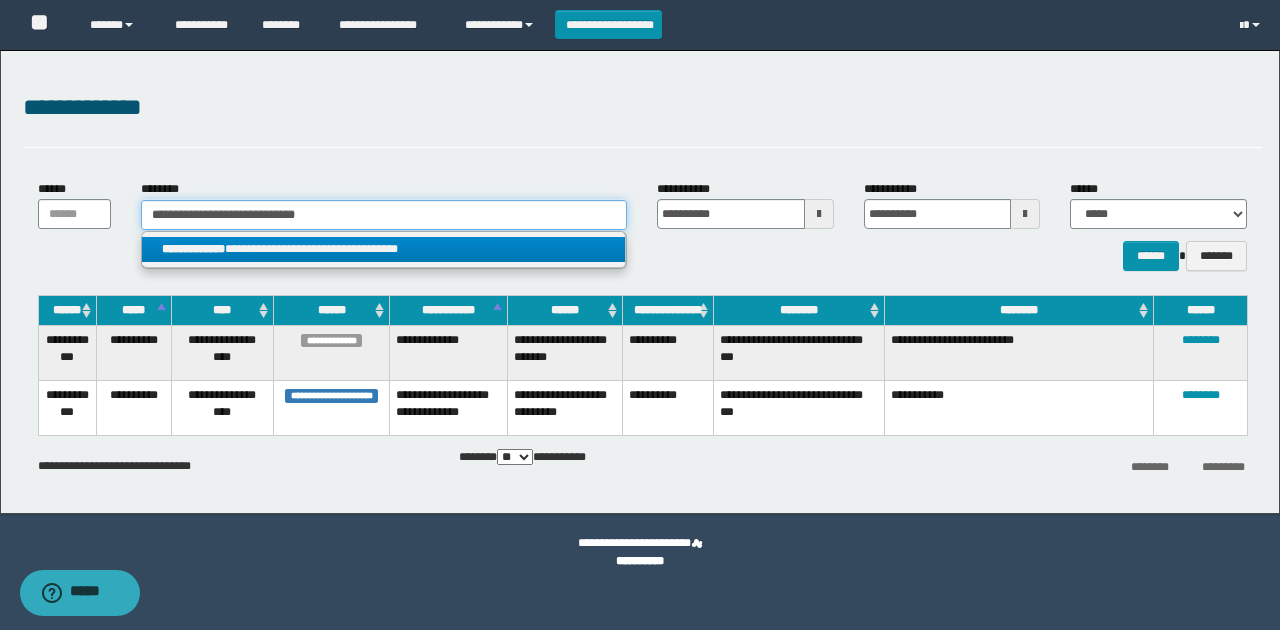 type 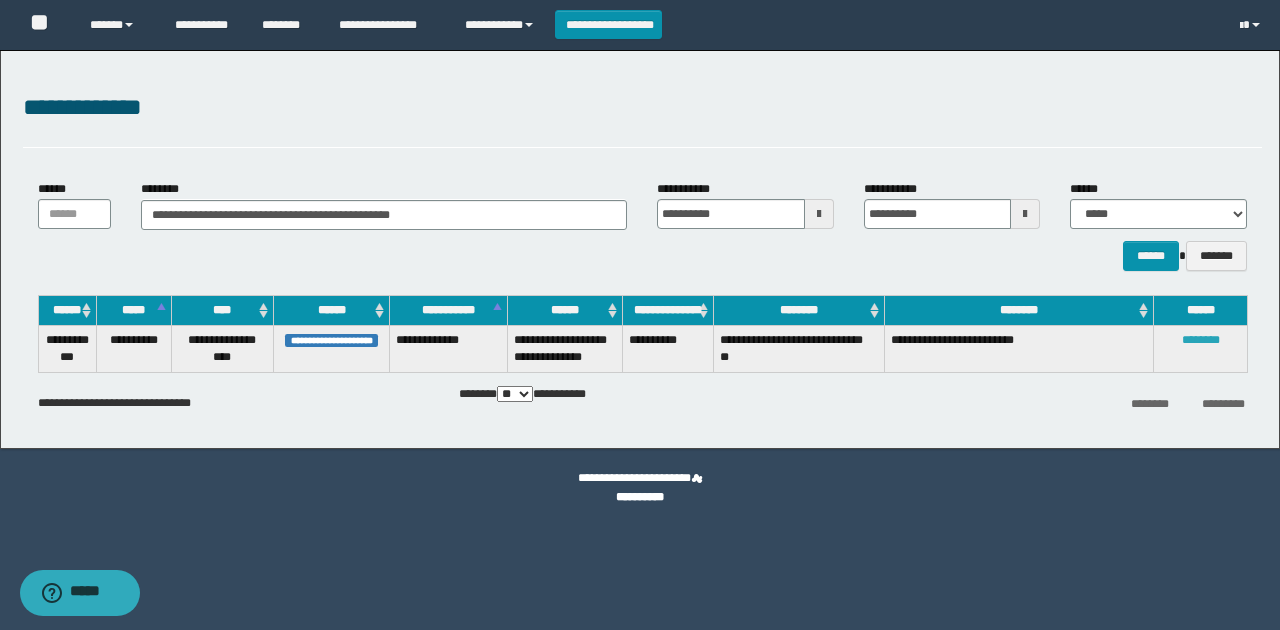 click on "********" at bounding box center [1201, 340] 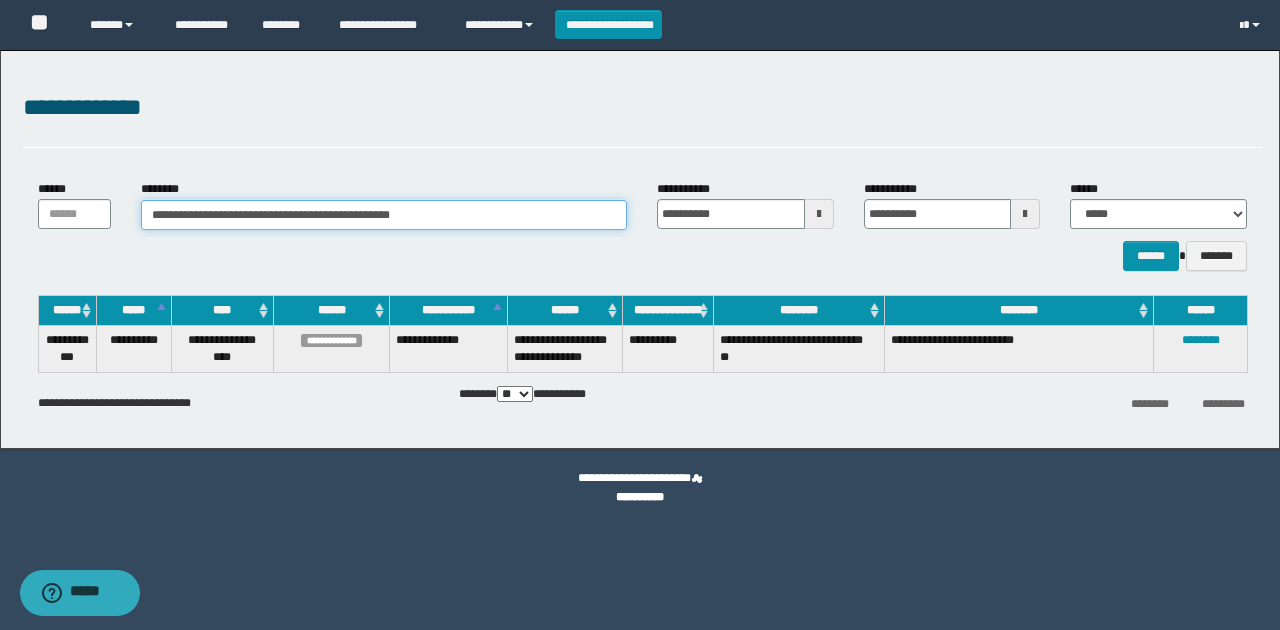 paste 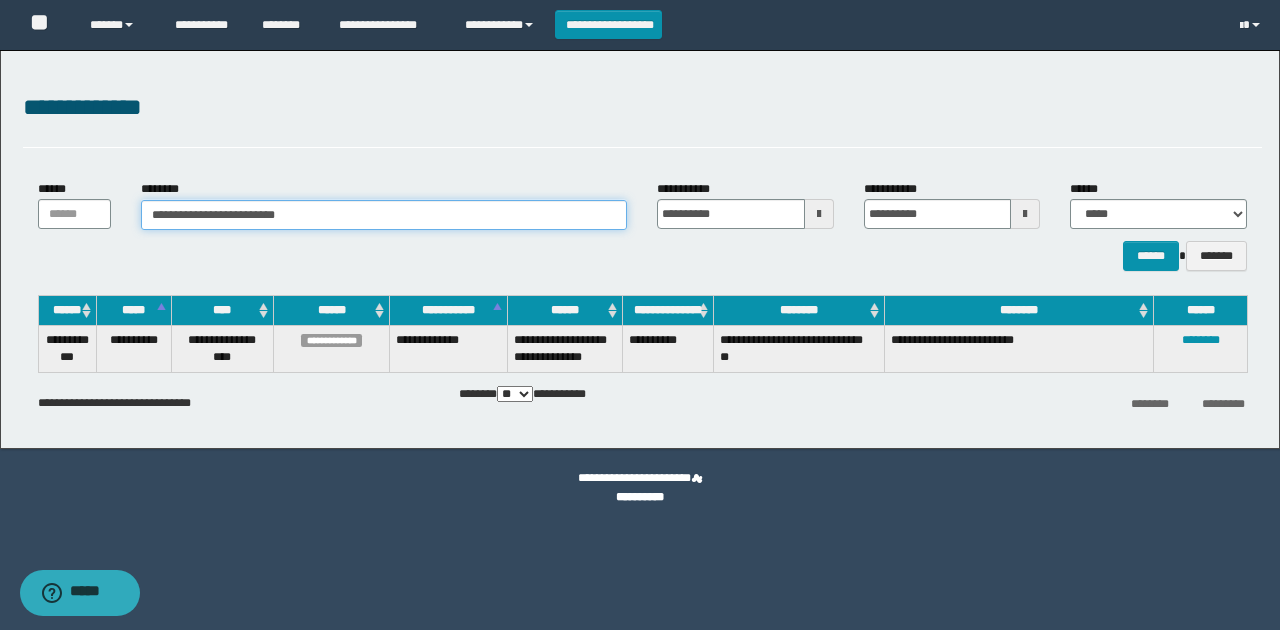 type on "**********" 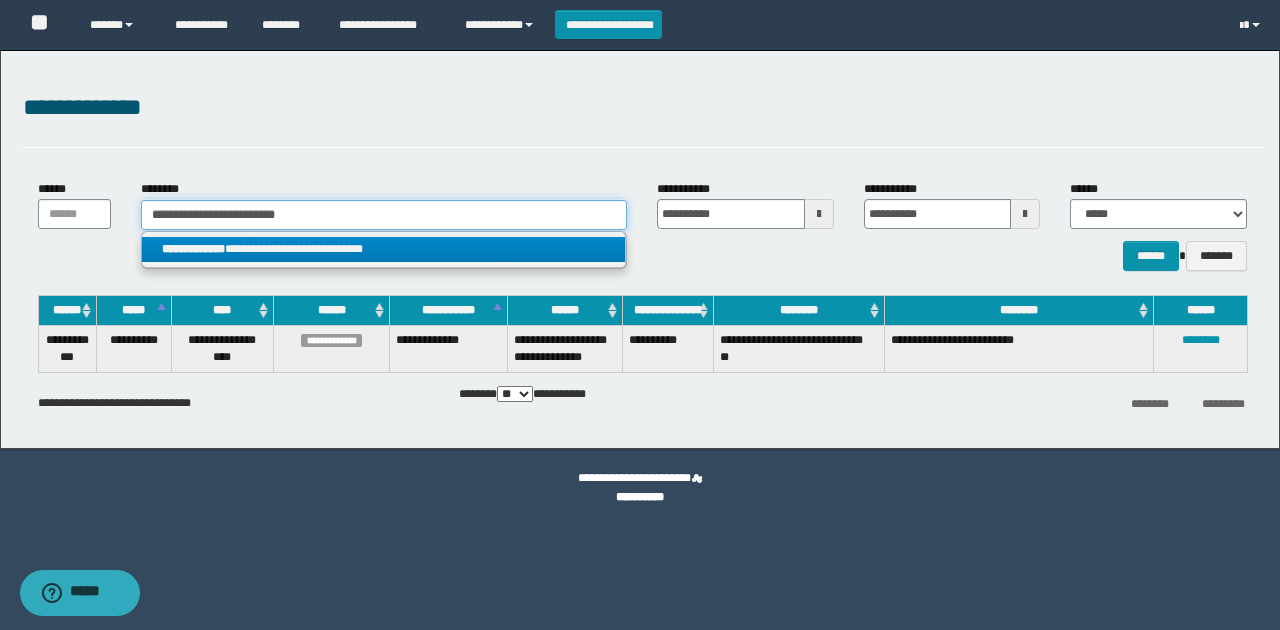 type on "**********" 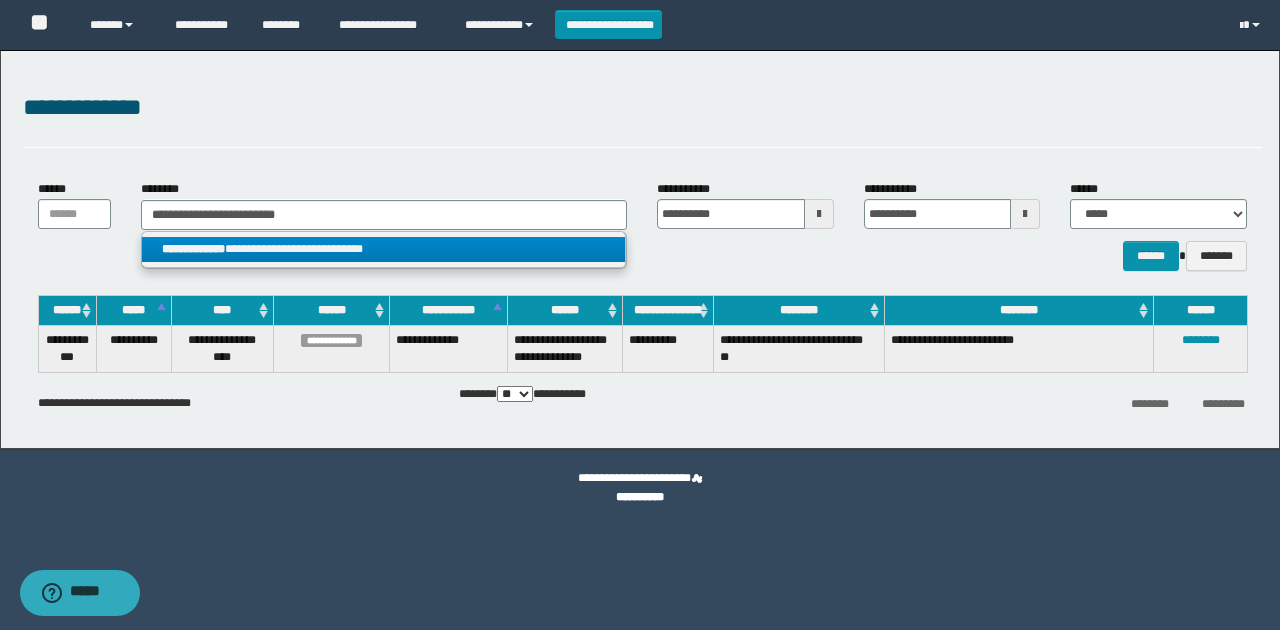 click on "**********" at bounding box center [384, 249] 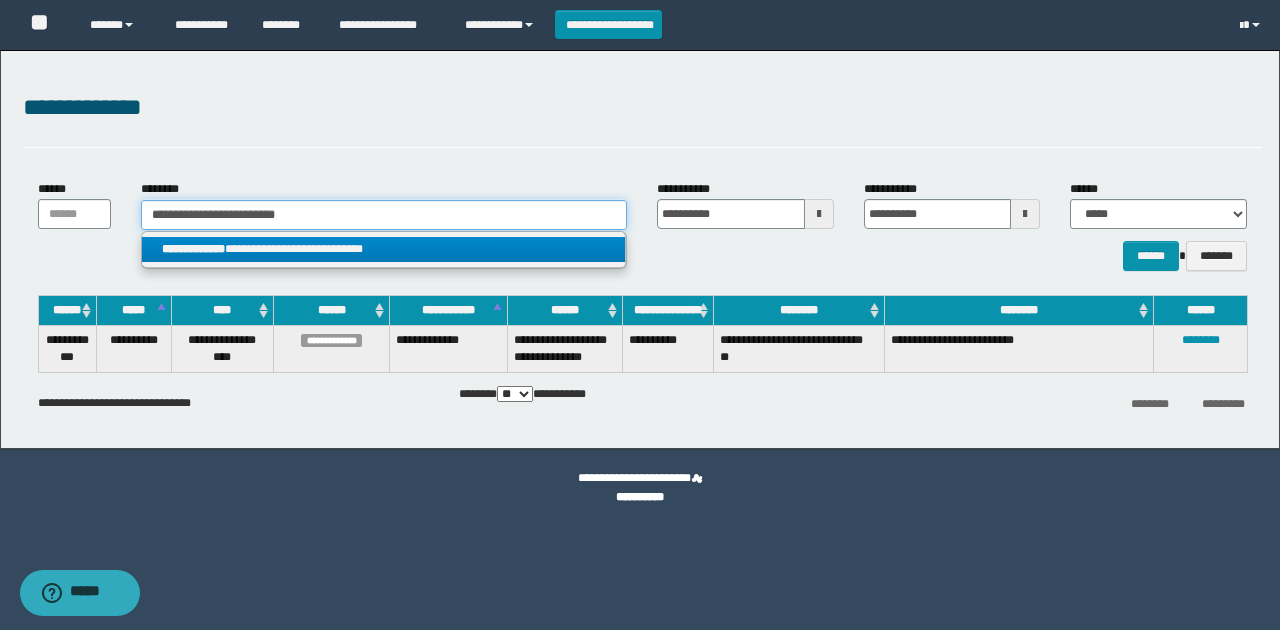 type 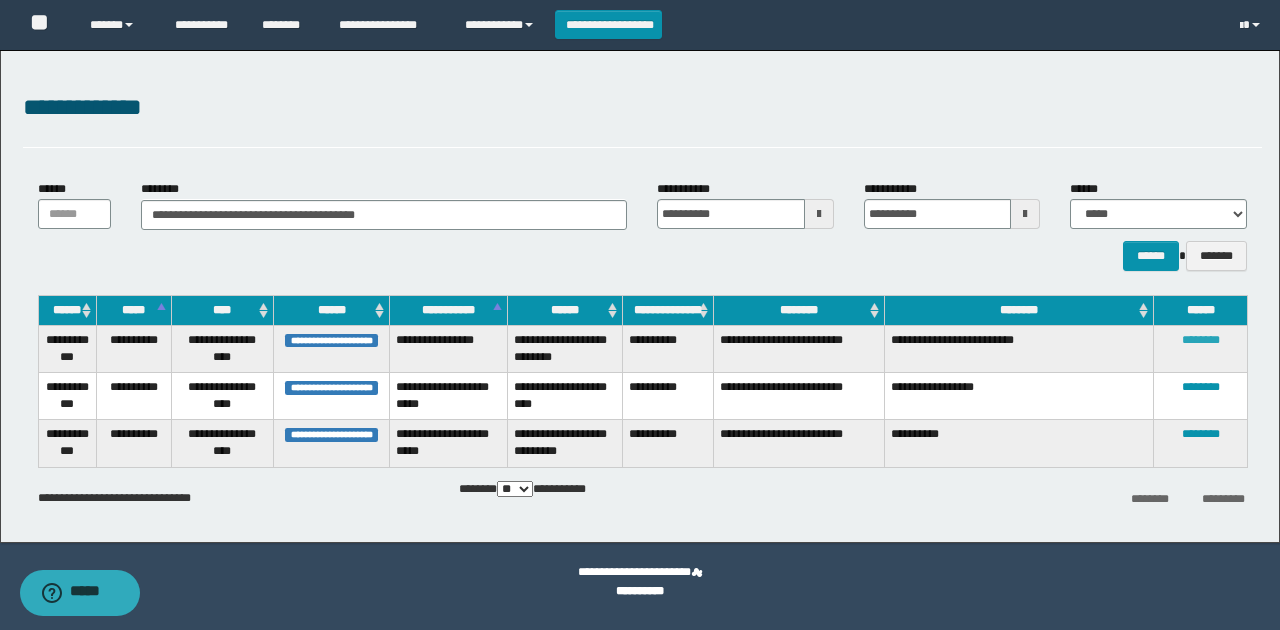 click on "********" at bounding box center [1201, 340] 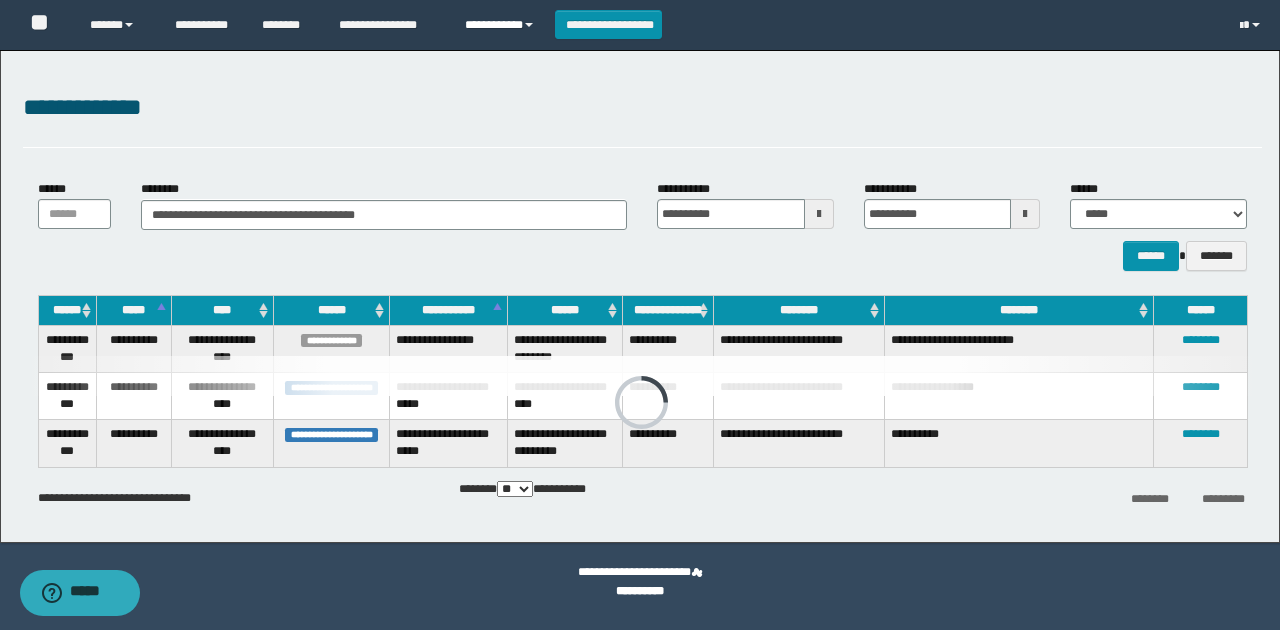 click on "**********" at bounding box center (502, 25) 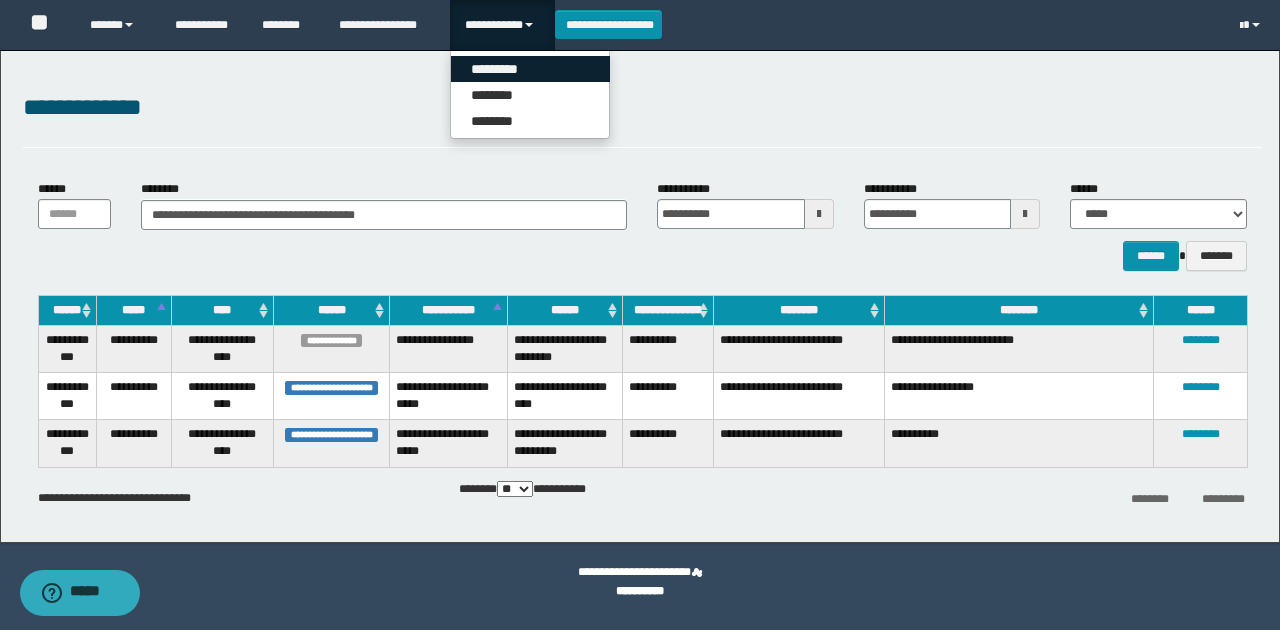 click on "*********" at bounding box center (530, 69) 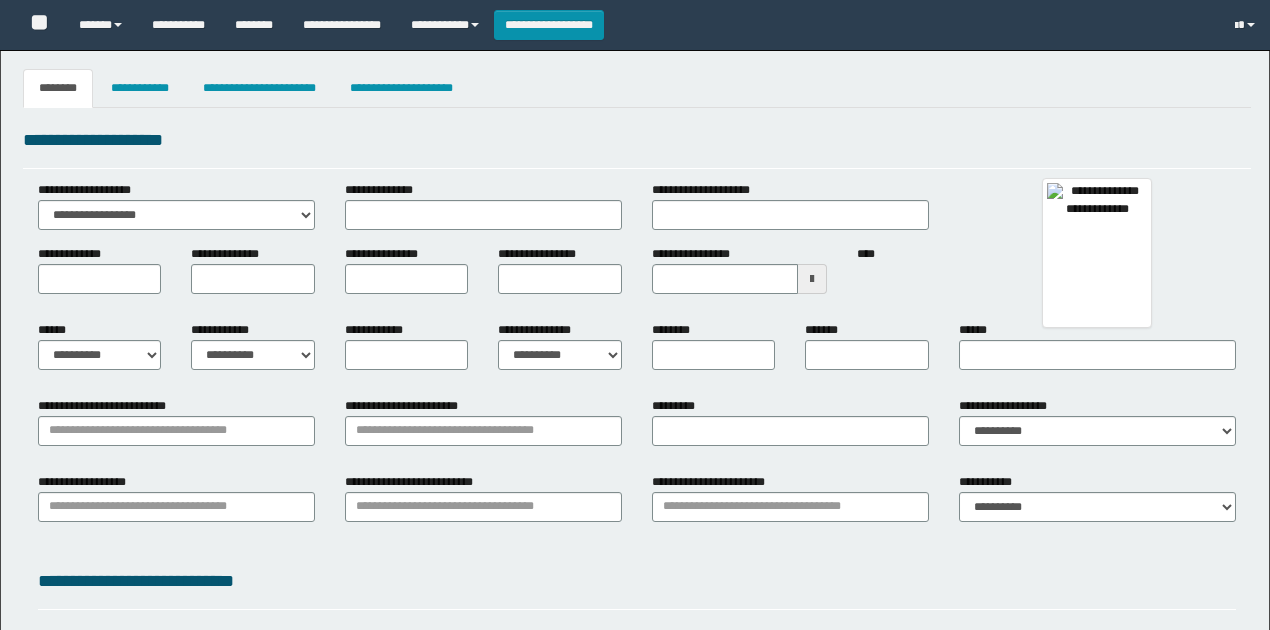 type 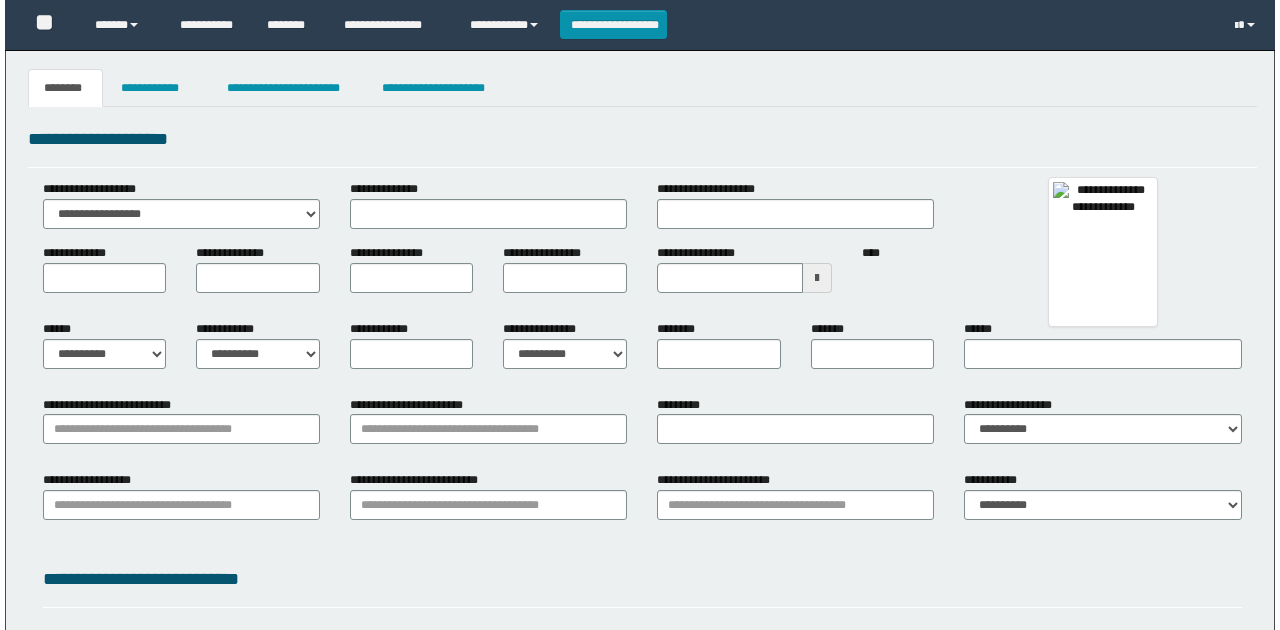 scroll, scrollTop: 0, scrollLeft: 0, axis: both 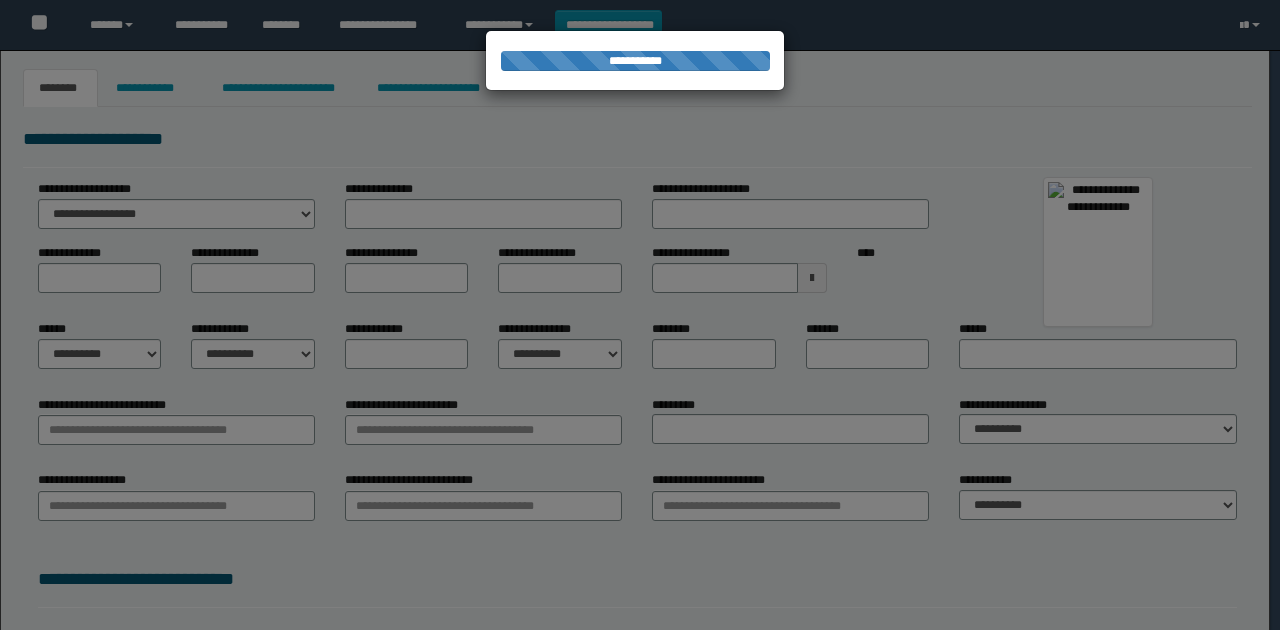 type on "**********" 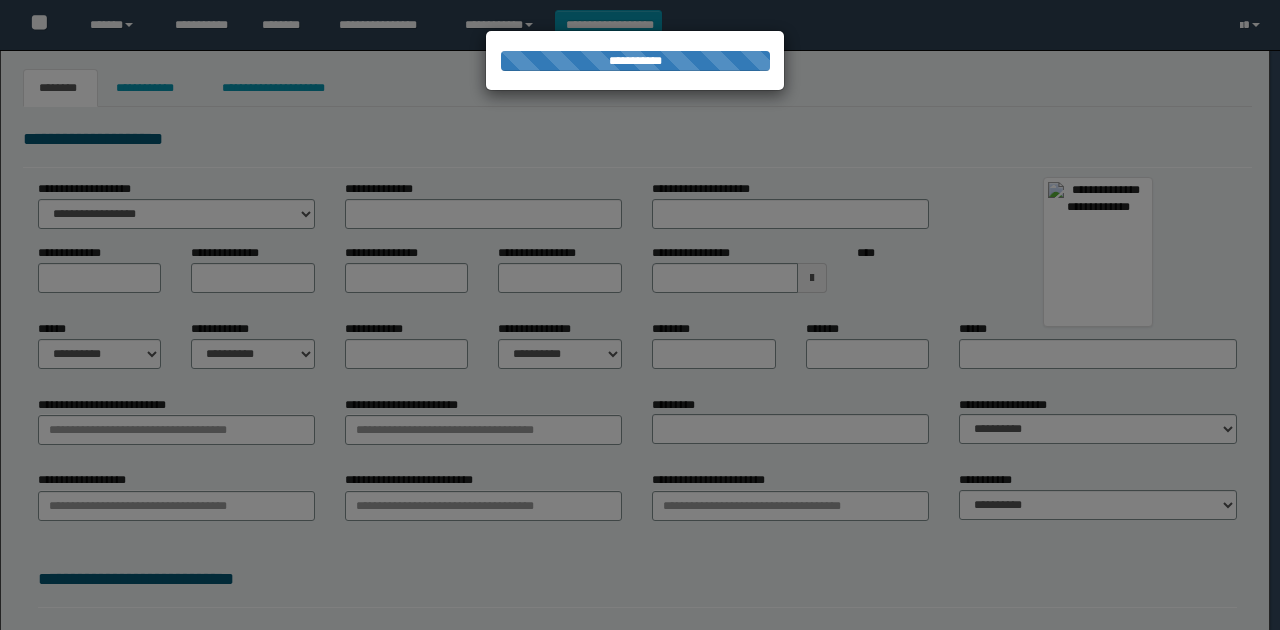 scroll, scrollTop: 0, scrollLeft: 0, axis: both 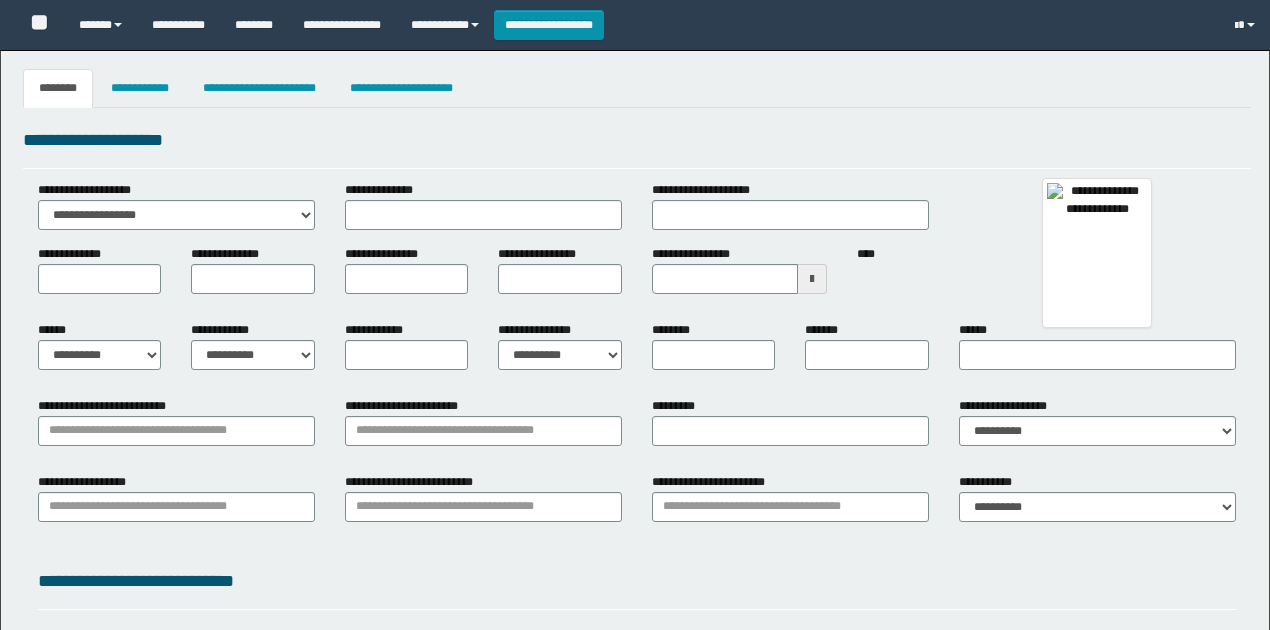 type 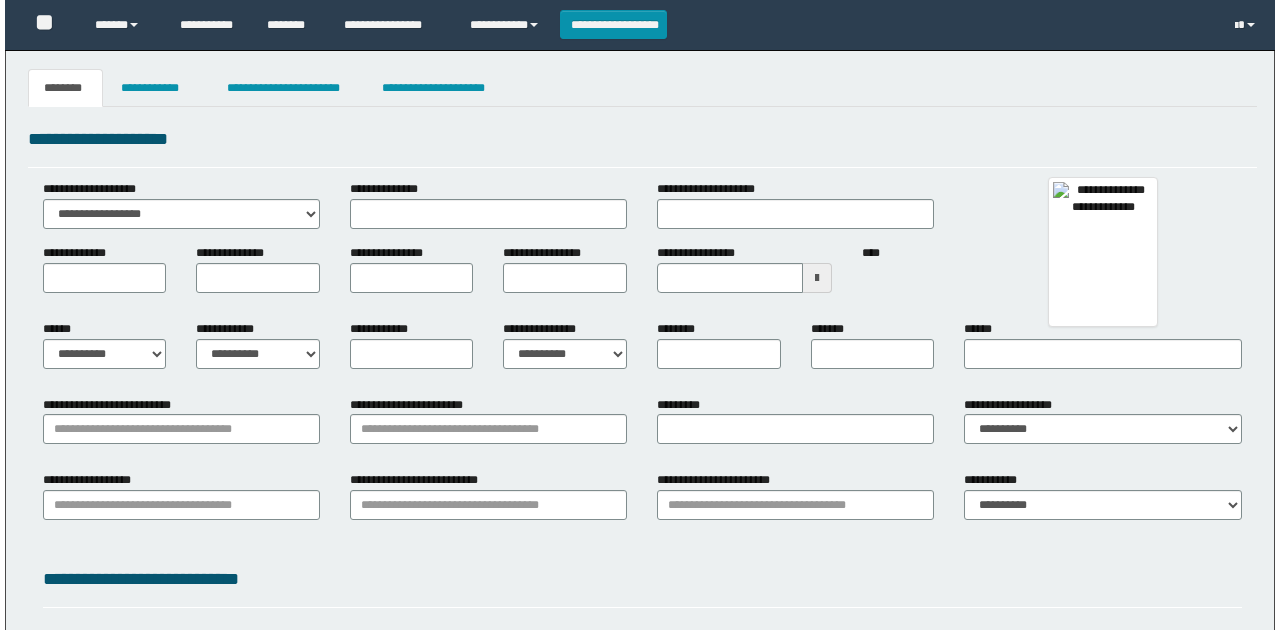 scroll, scrollTop: 0, scrollLeft: 0, axis: both 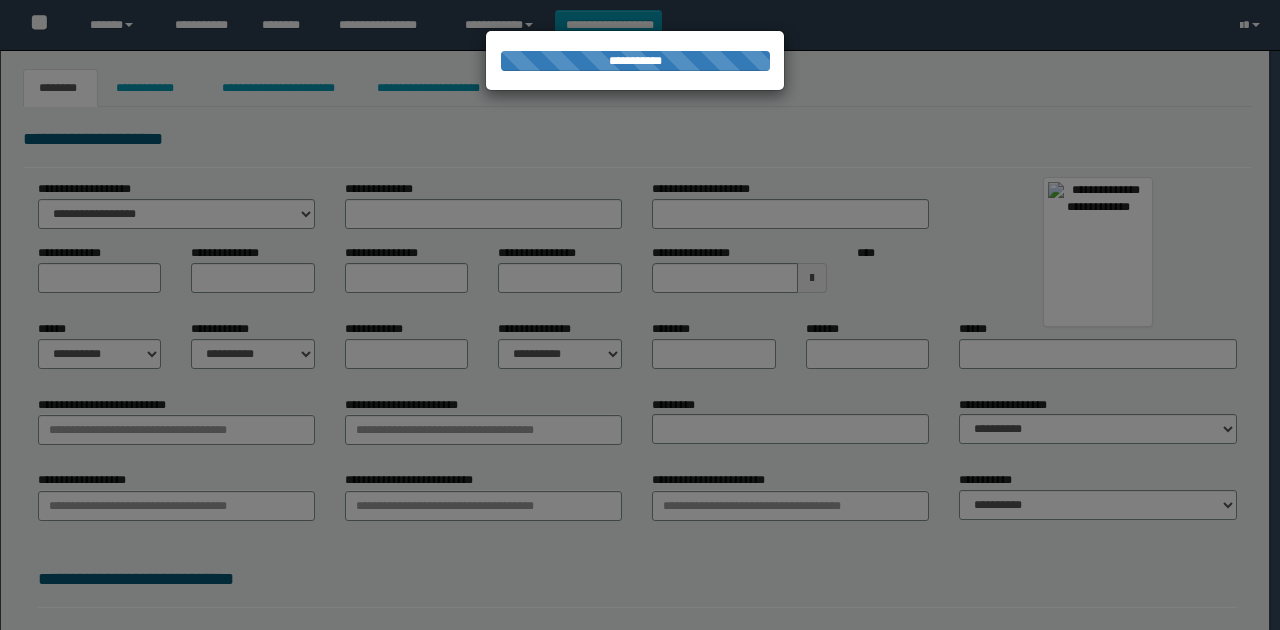 type on "**********" 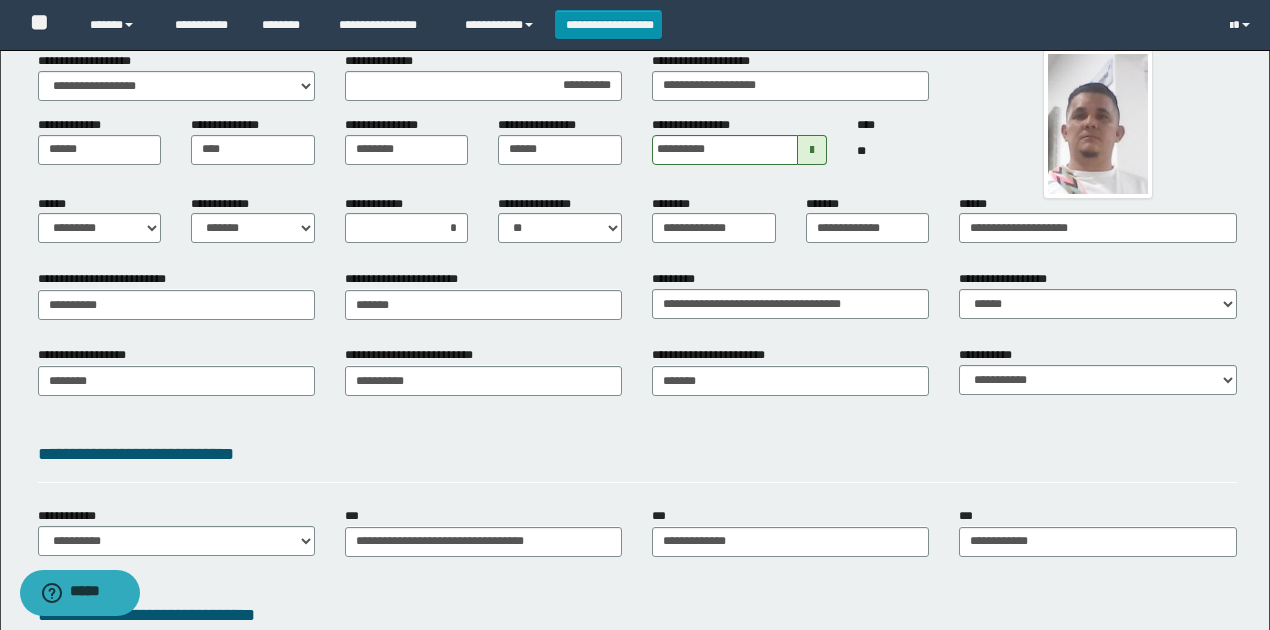 scroll, scrollTop: 133, scrollLeft: 0, axis: vertical 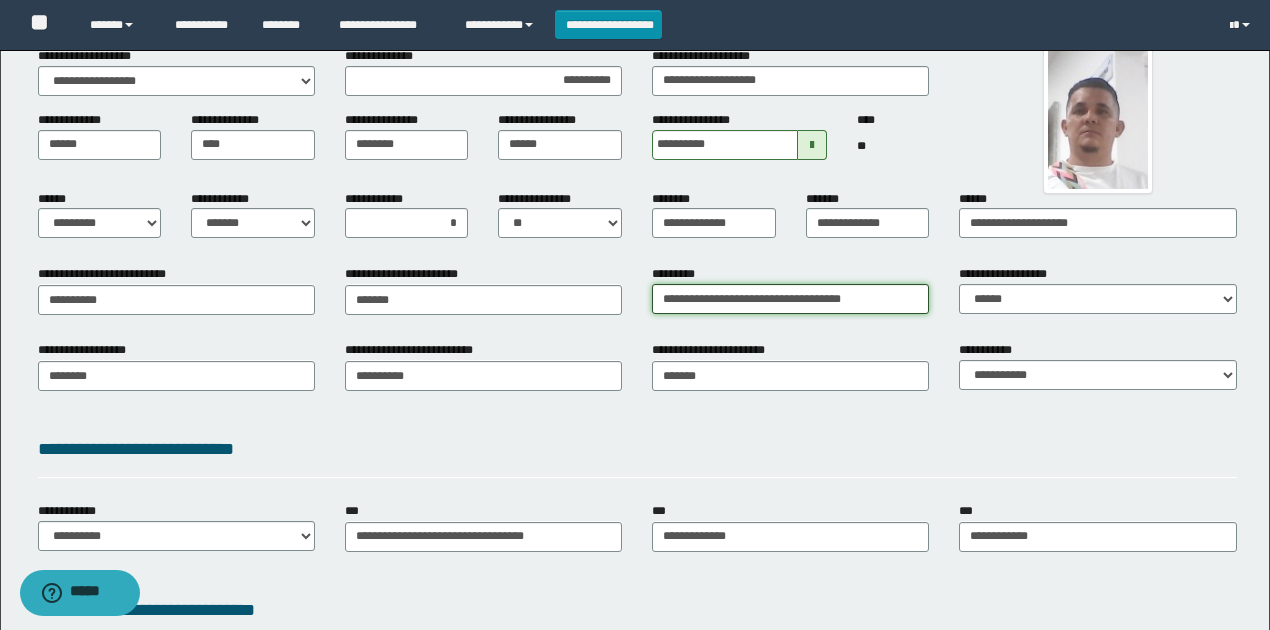 drag, startPoint x: 815, startPoint y: 294, endPoint x: 776, endPoint y: 302, distance: 39.812057 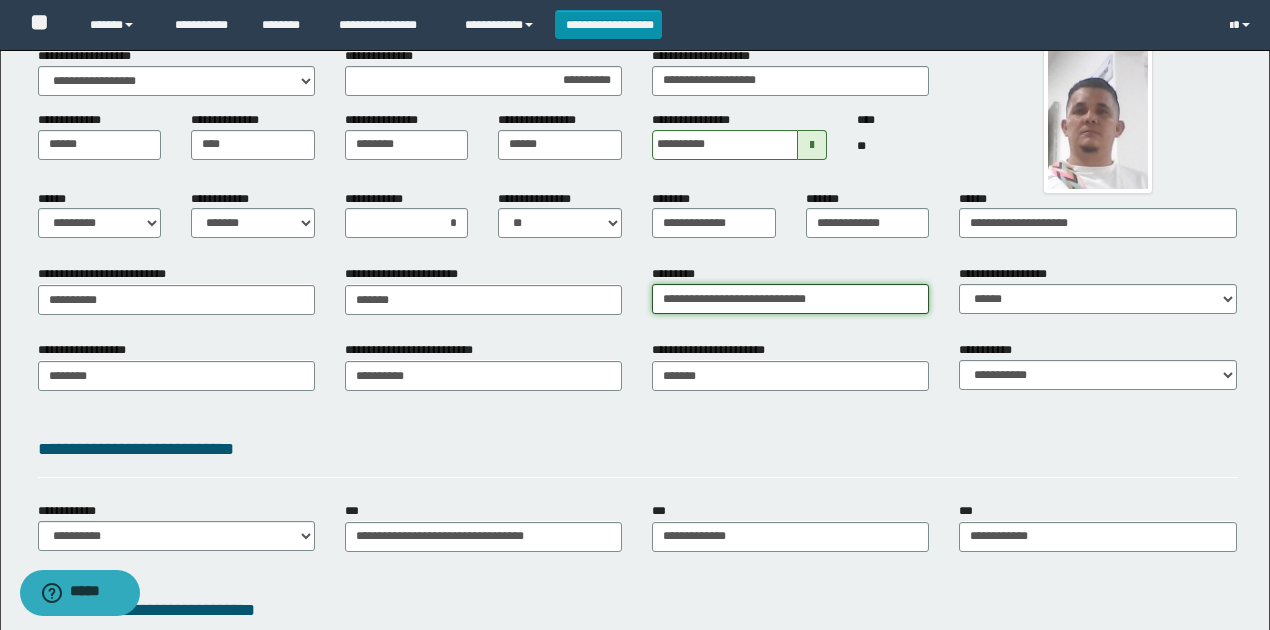 type on "**********" 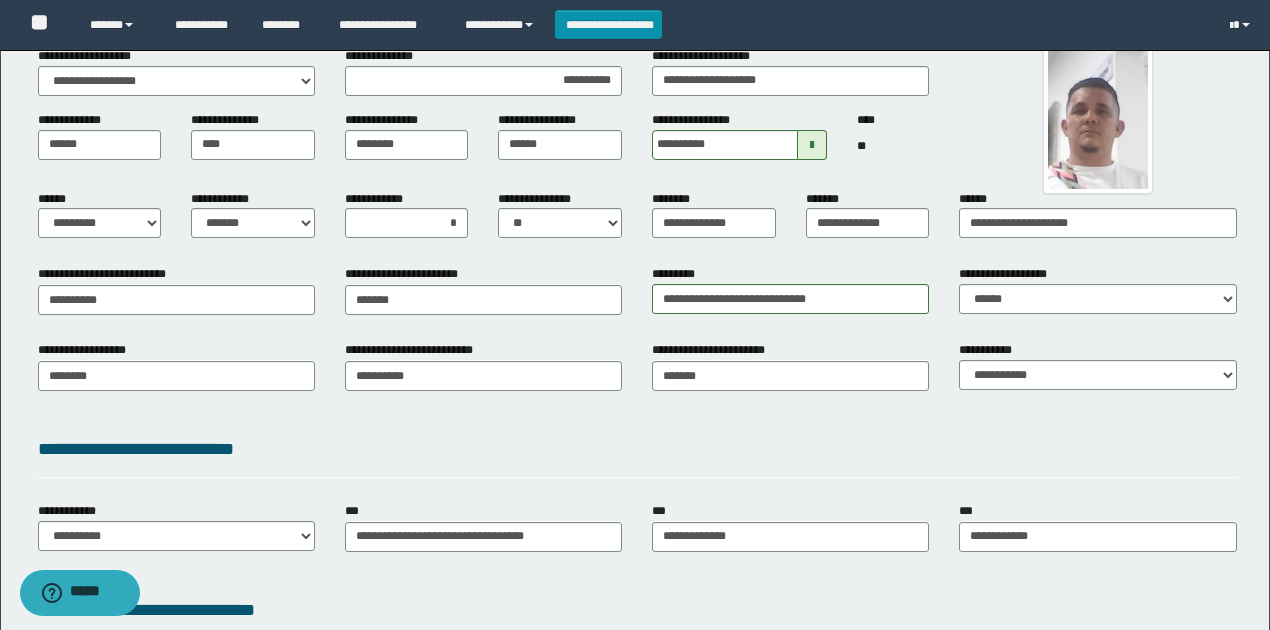 click on "**********" at bounding box center (637, 382) 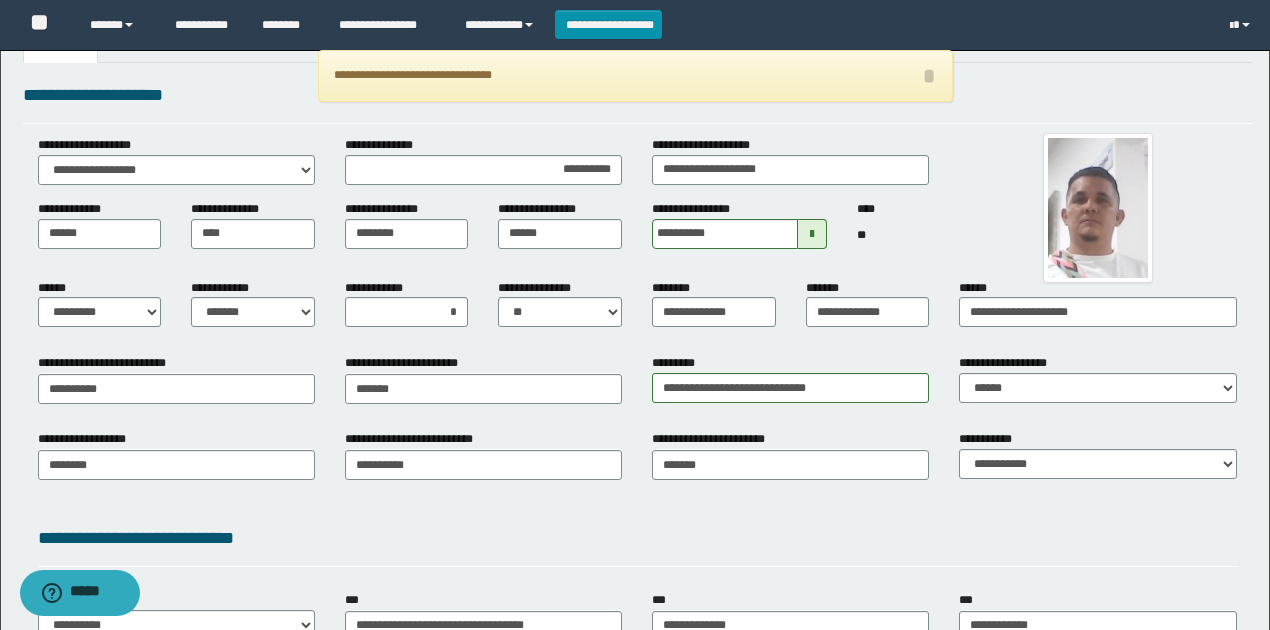 scroll, scrollTop: 383, scrollLeft: 0, axis: vertical 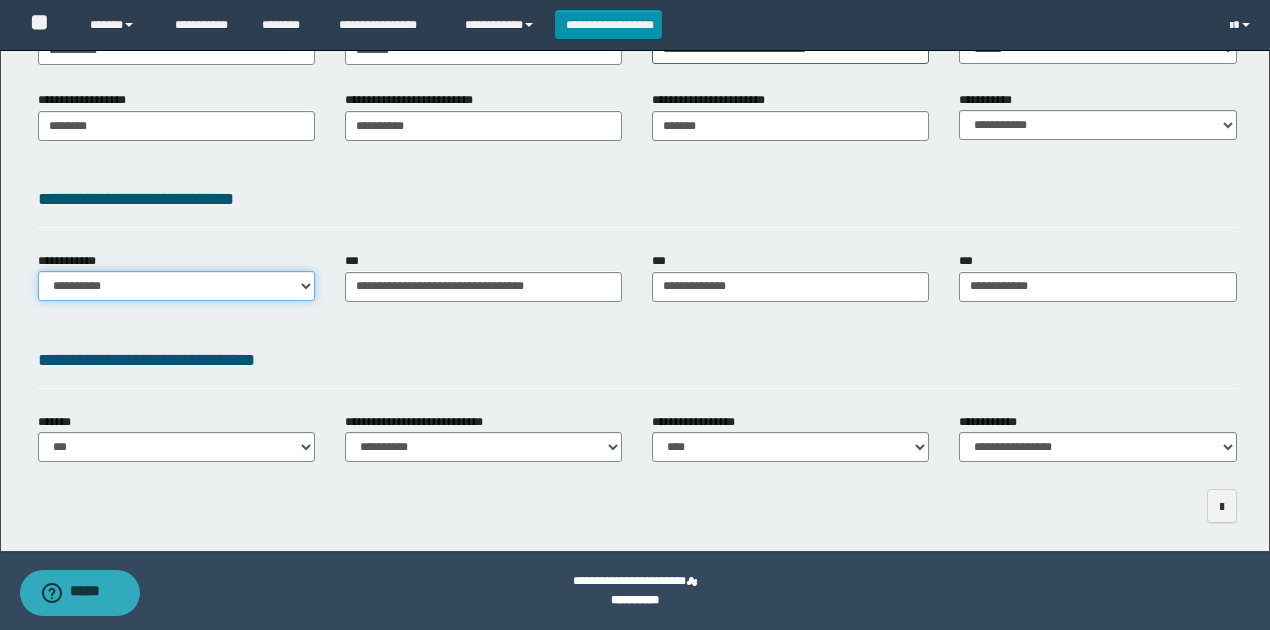 click on "**********" at bounding box center [176, 286] 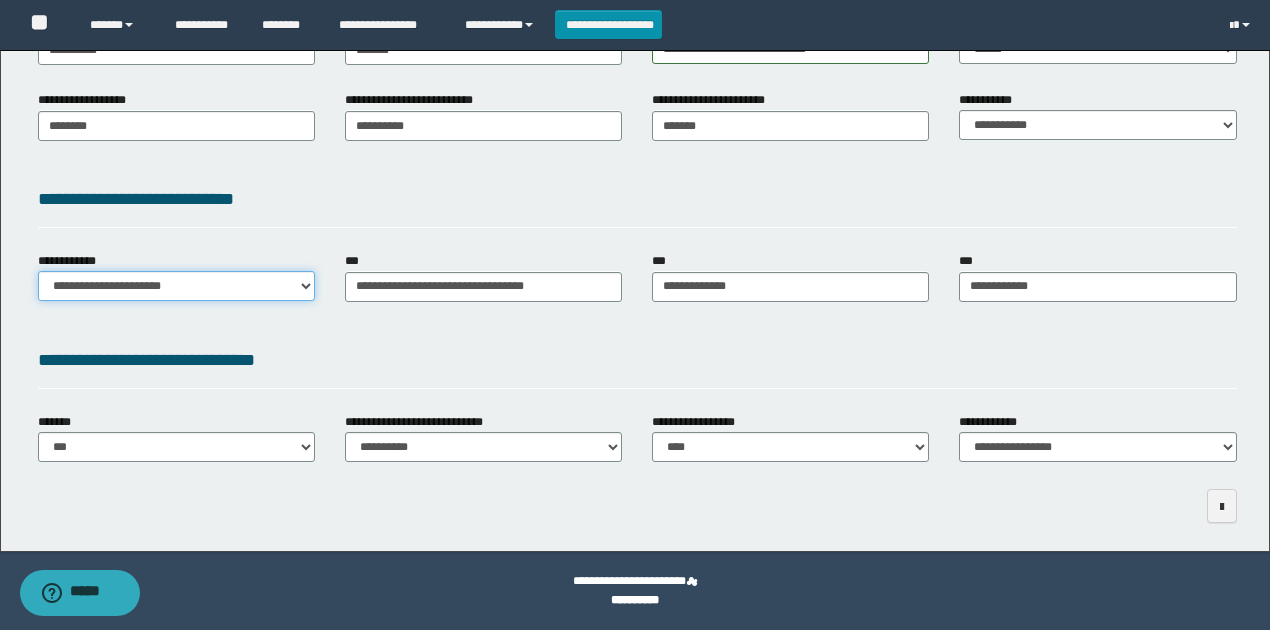click on "**********" at bounding box center (176, 286) 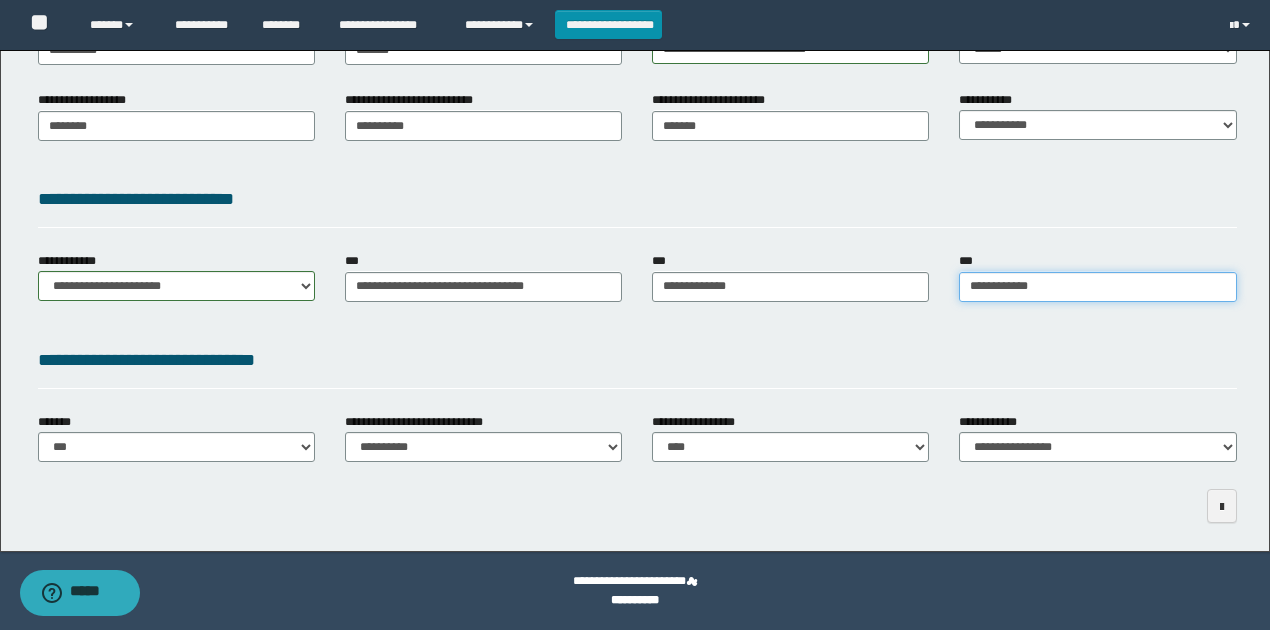 type on "**********" 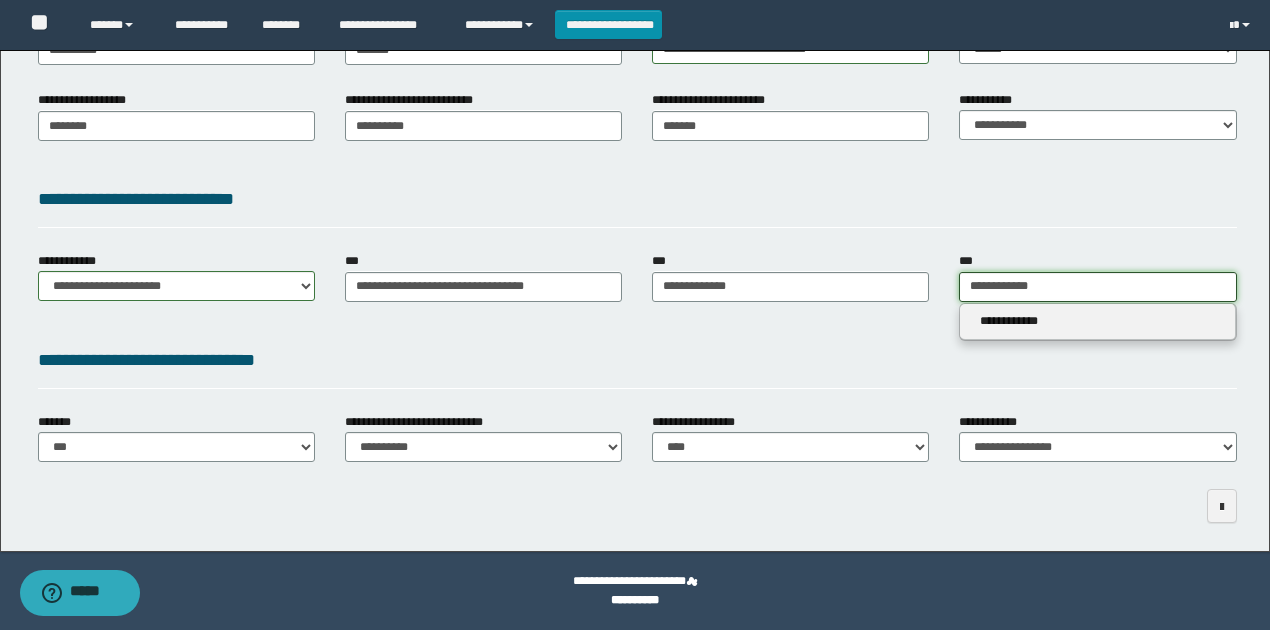 drag, startPoint x: 1099, startPoint y: 276, endPoint x: 867, endPoint y: 282, distance: 232.07758 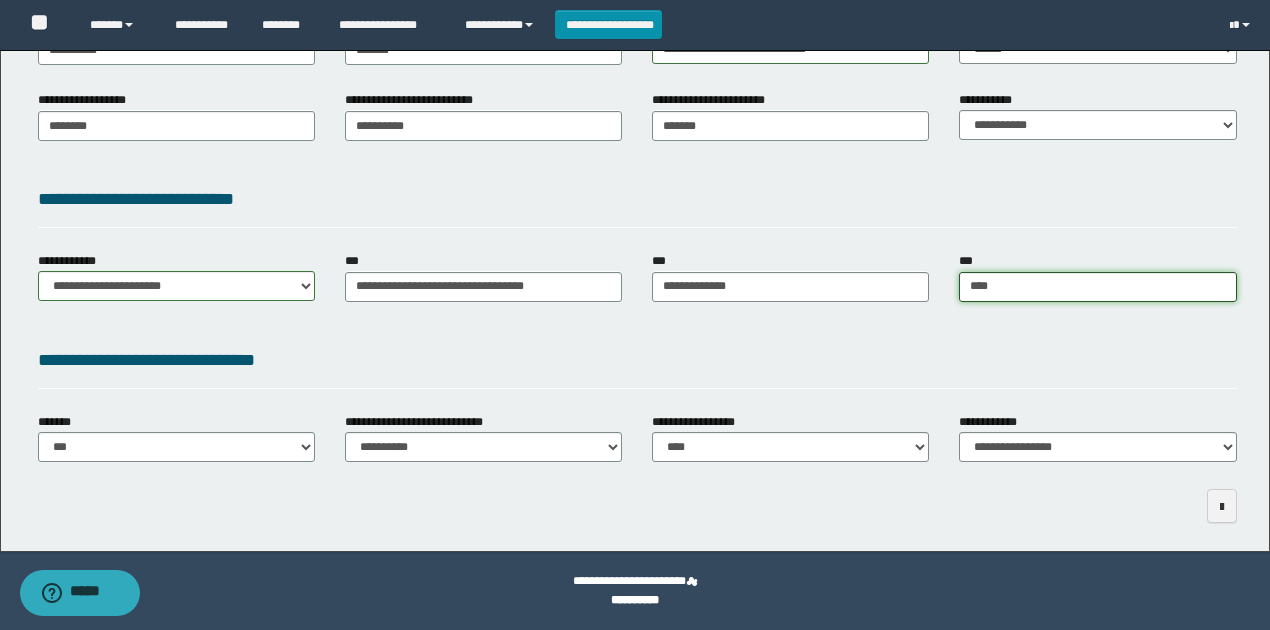 type on "*****" 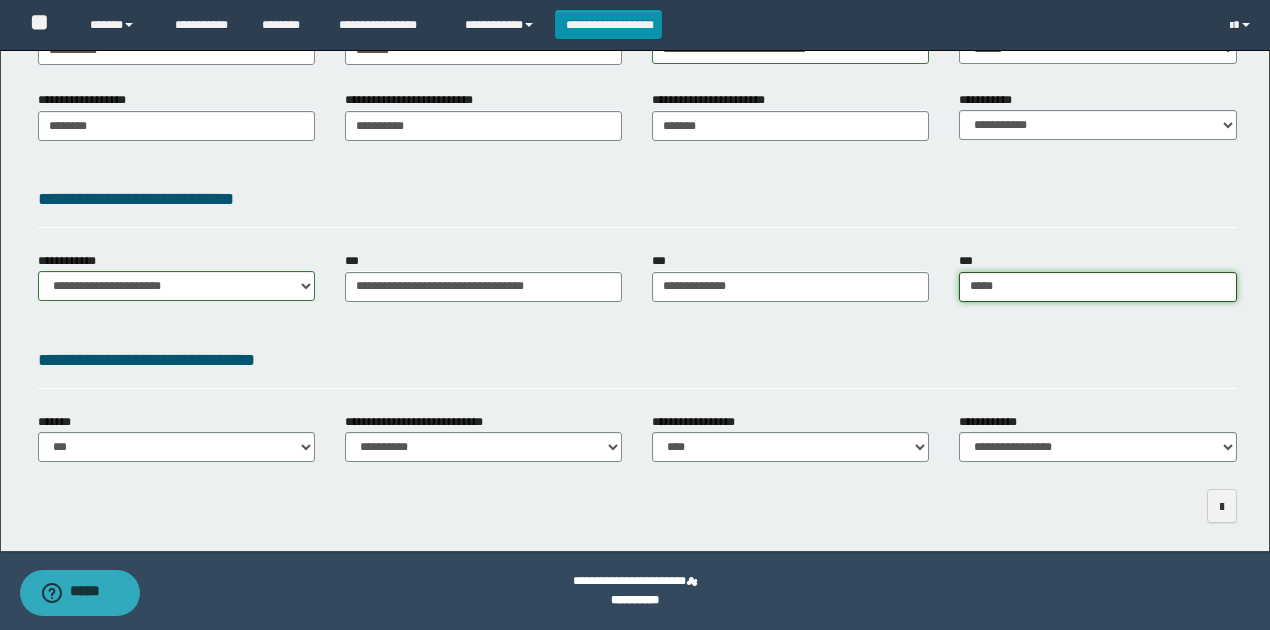 type on "**********" 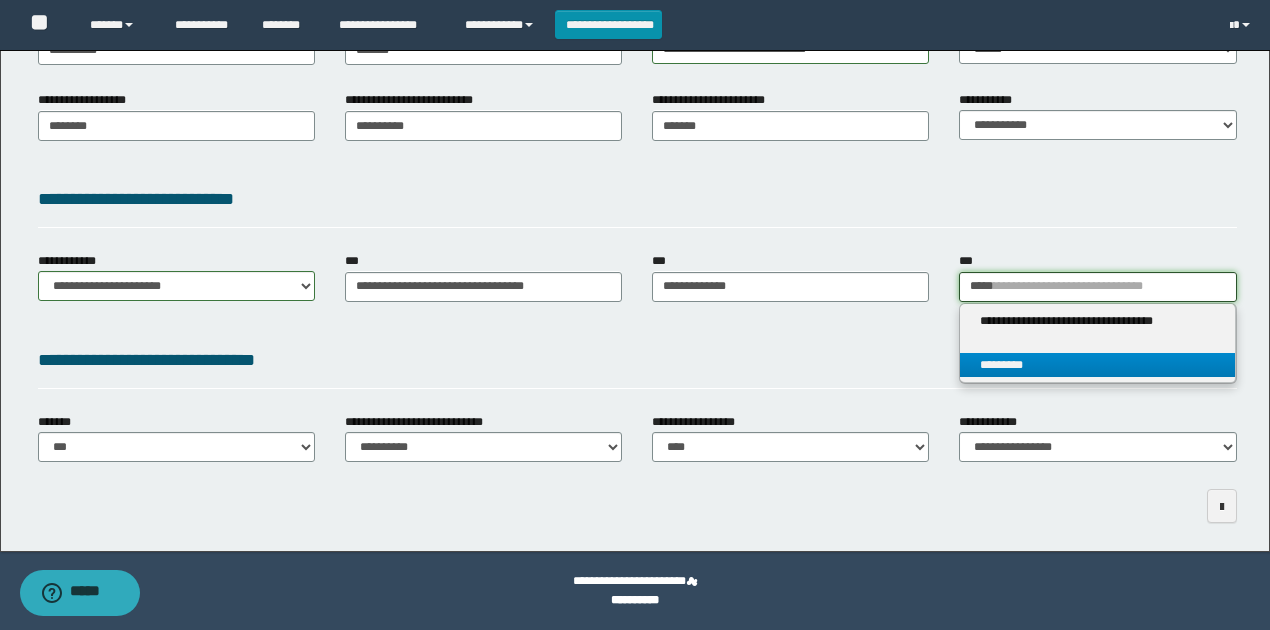 type on "*****" 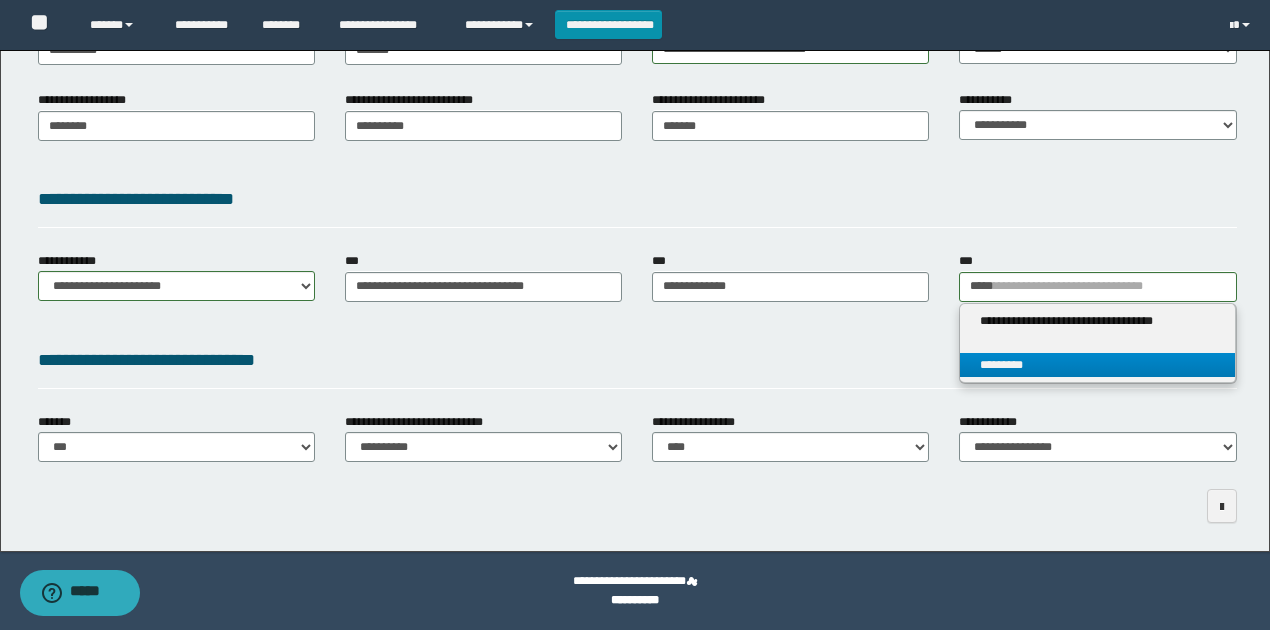 drag, startPoint x: 1058, startPoint y: 362, endPoint x: 892, endPoint y: 356, distance: 166.1084 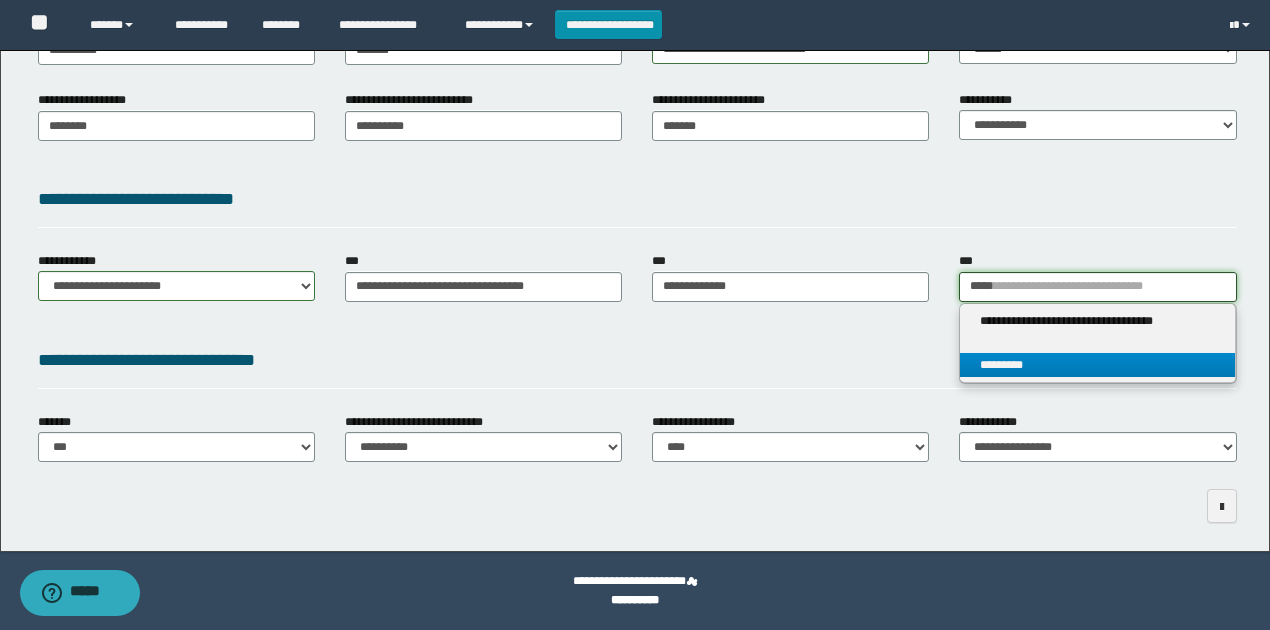 type 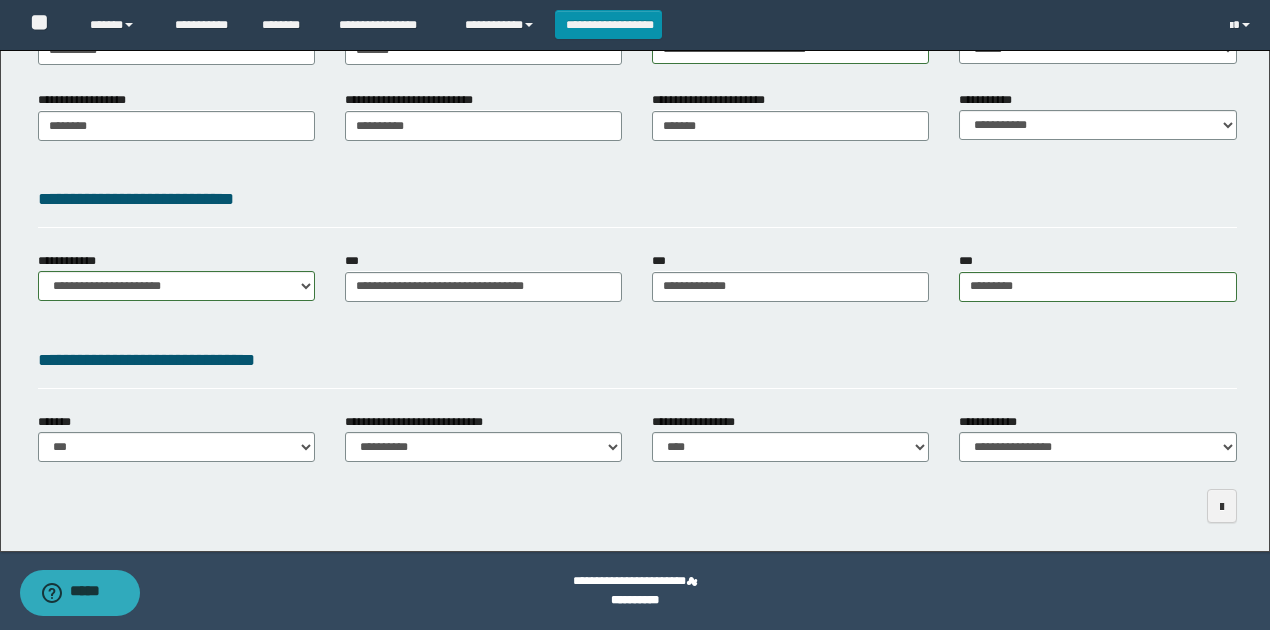 click on "**********" at bounding box center (637, 360) 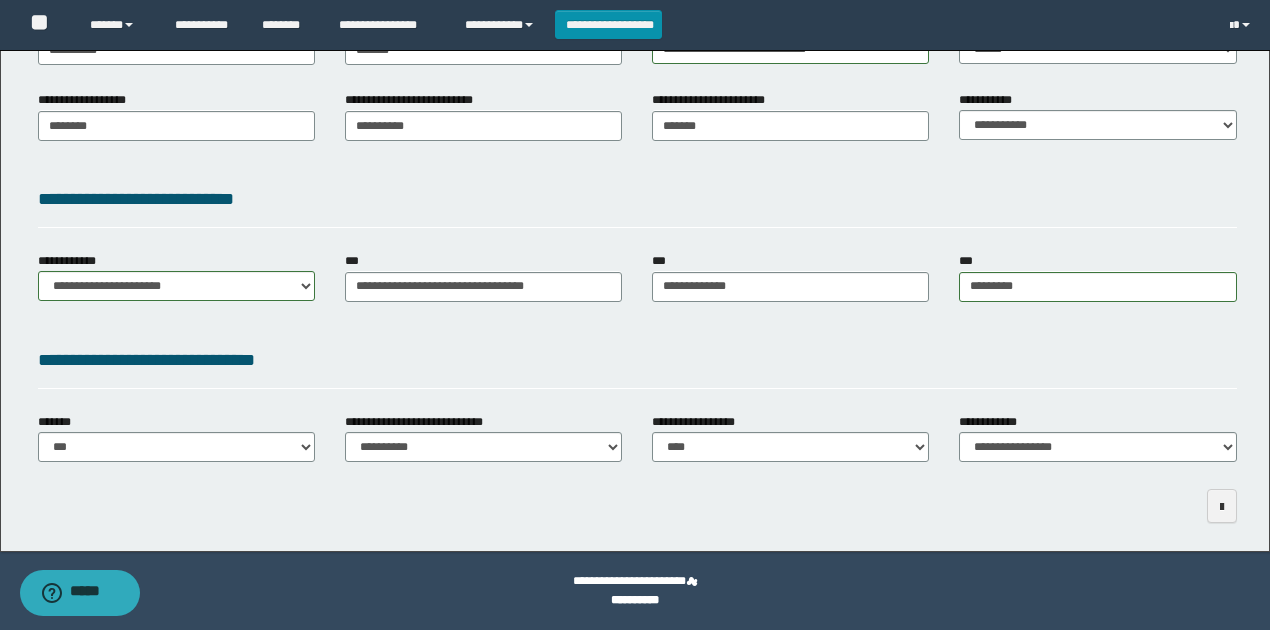 click on "**********" at bounding box center (637, 360) 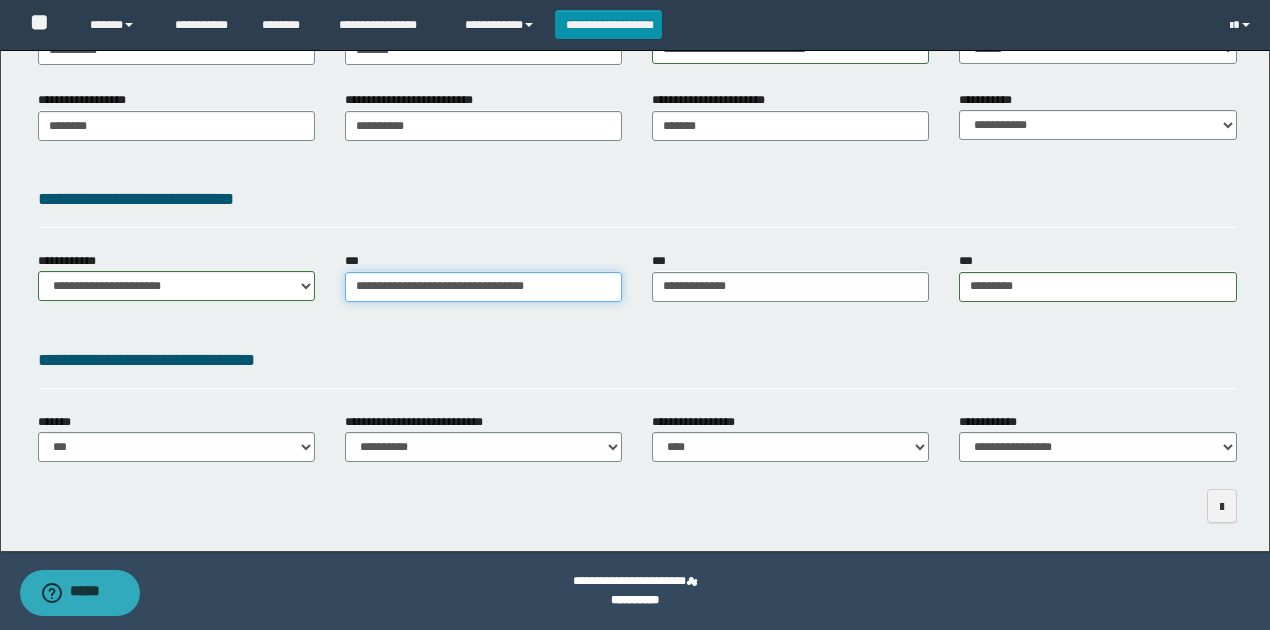 type on "**********" 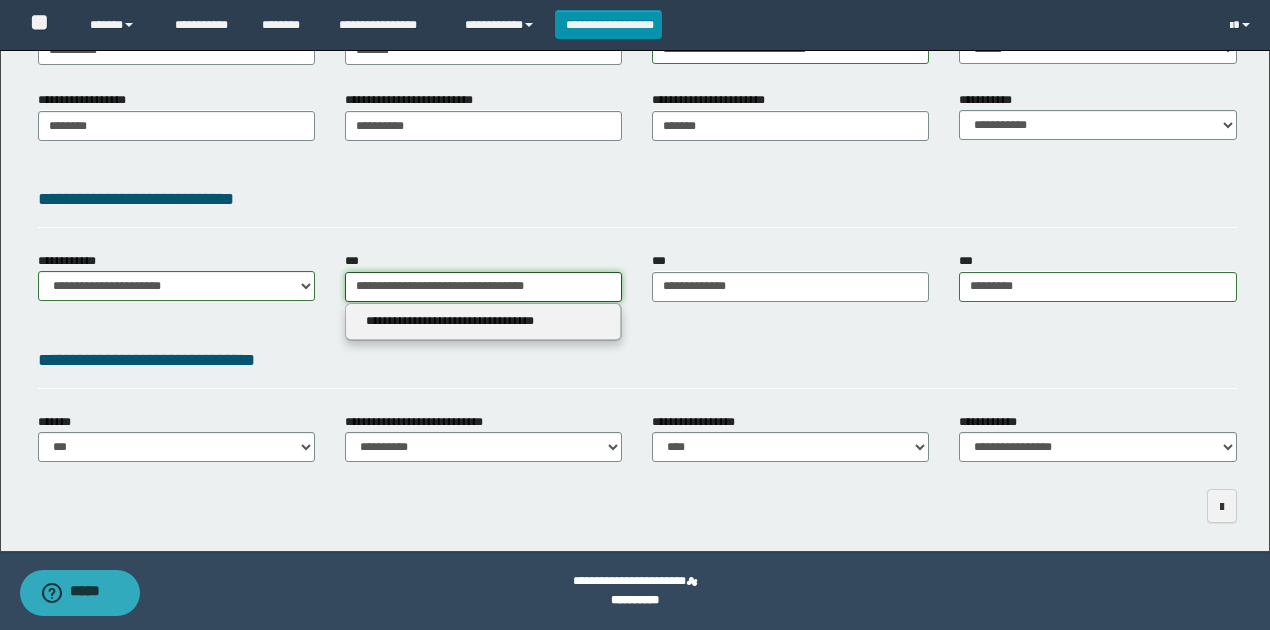 drag, startPoint x: 500, startPoint y: 293, endPoint x: 180, endPoint y: 267, distance: 321.0545 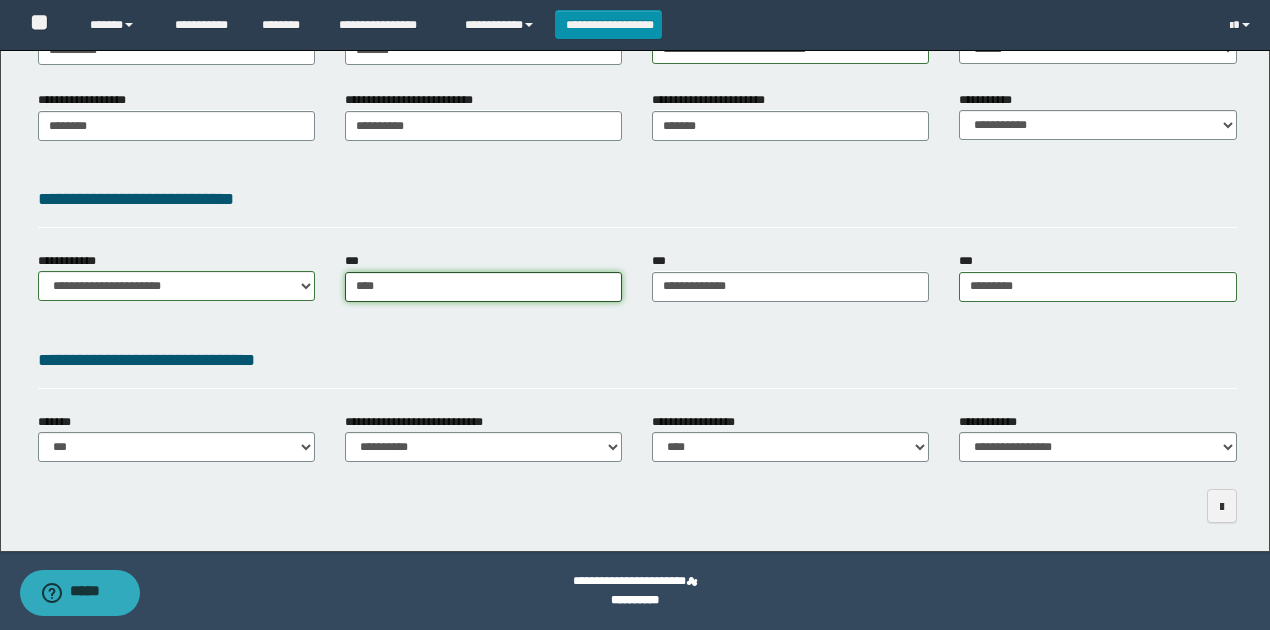 type on "*****" 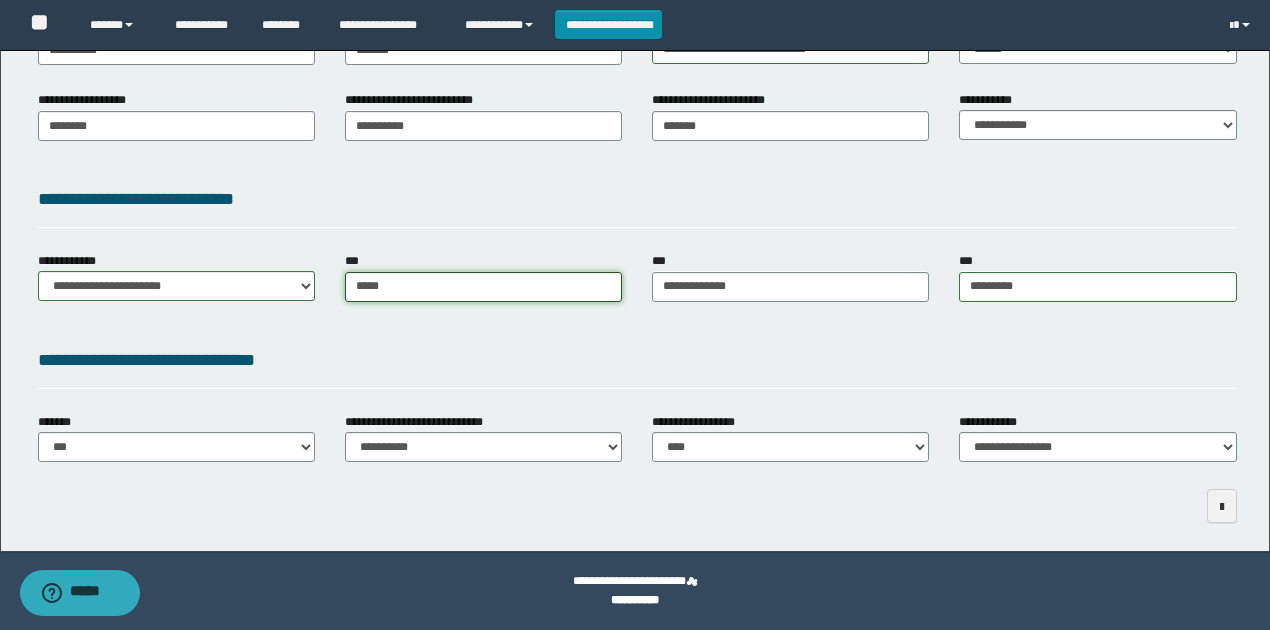 type on "**********" 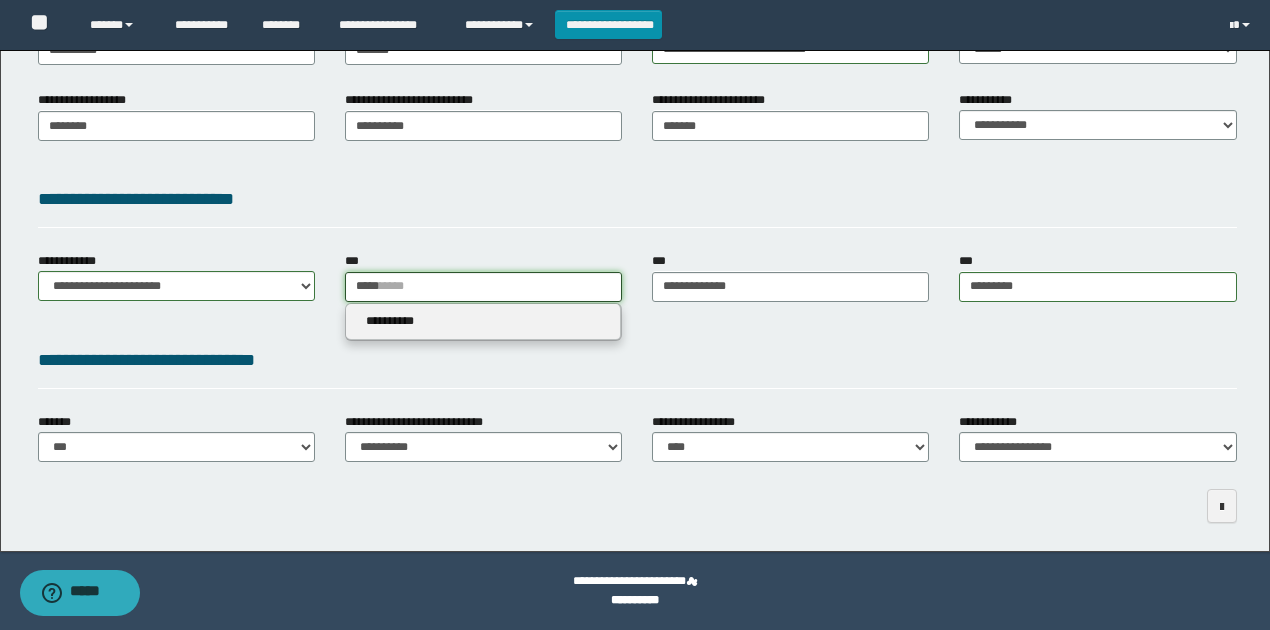 type 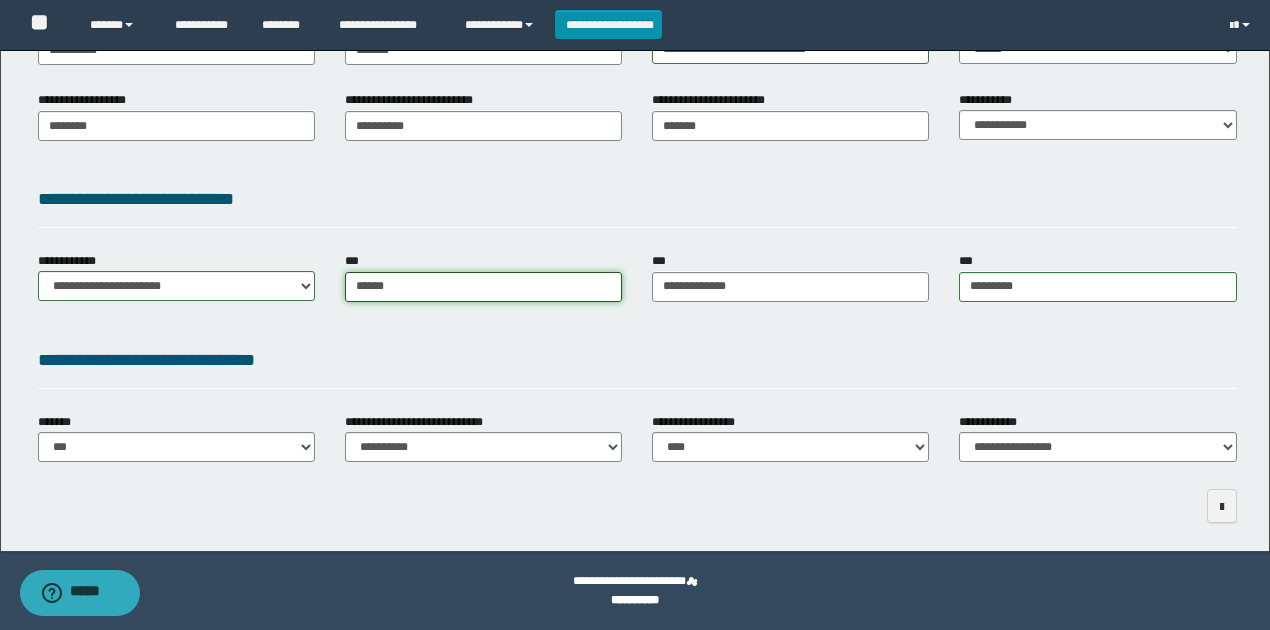 type on "**********" 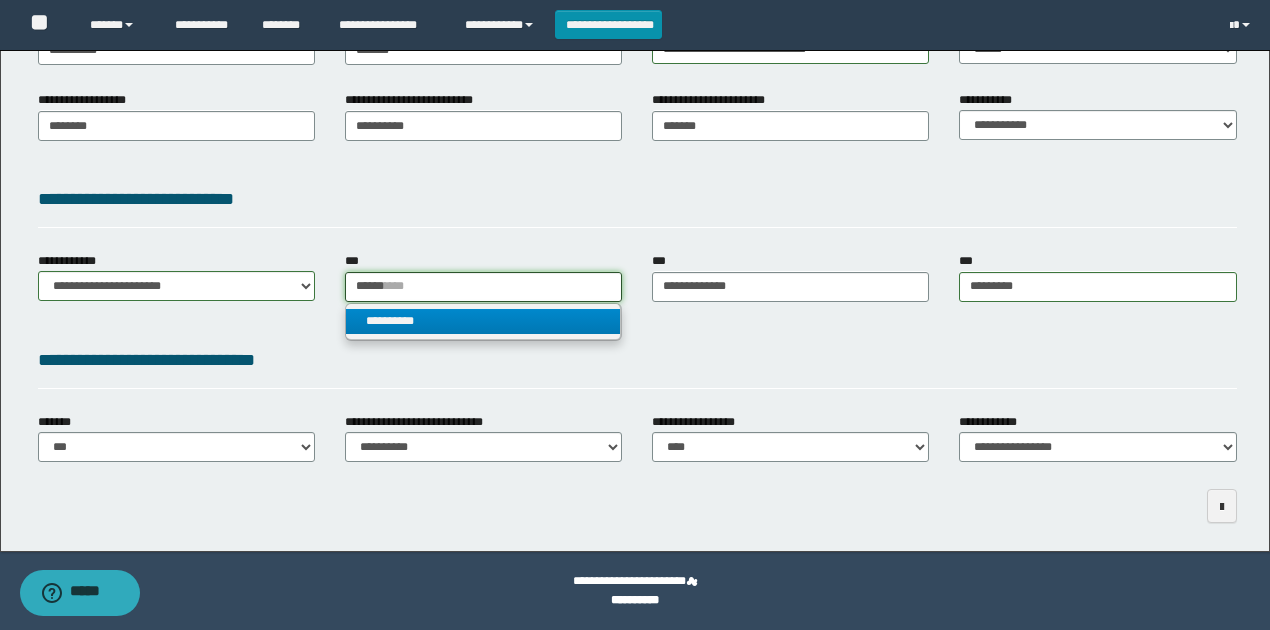 type on "******" 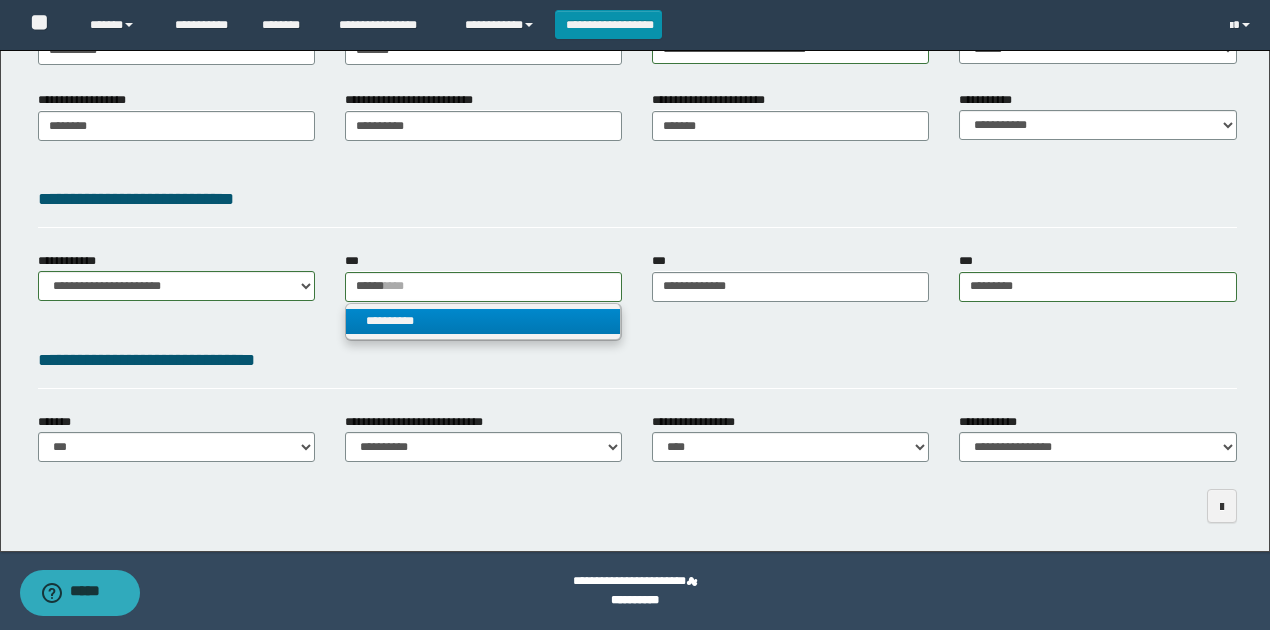 click on "**********" at bounding box center (483, 321) 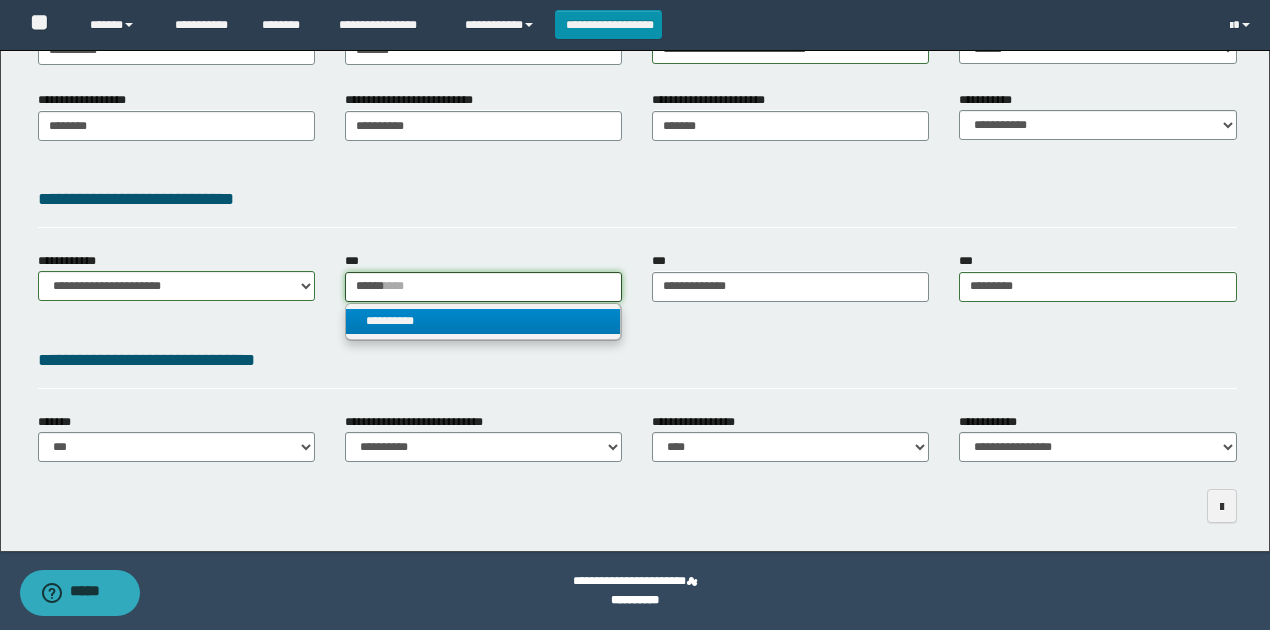 type 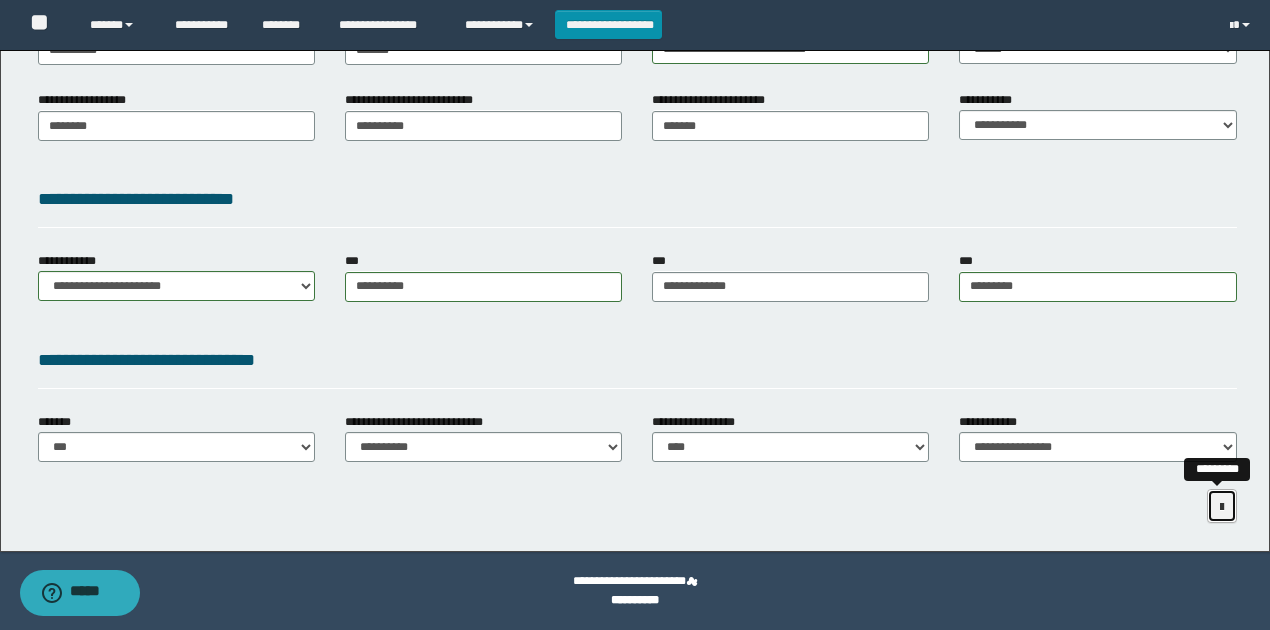 click at bounding box center [1222, 506] 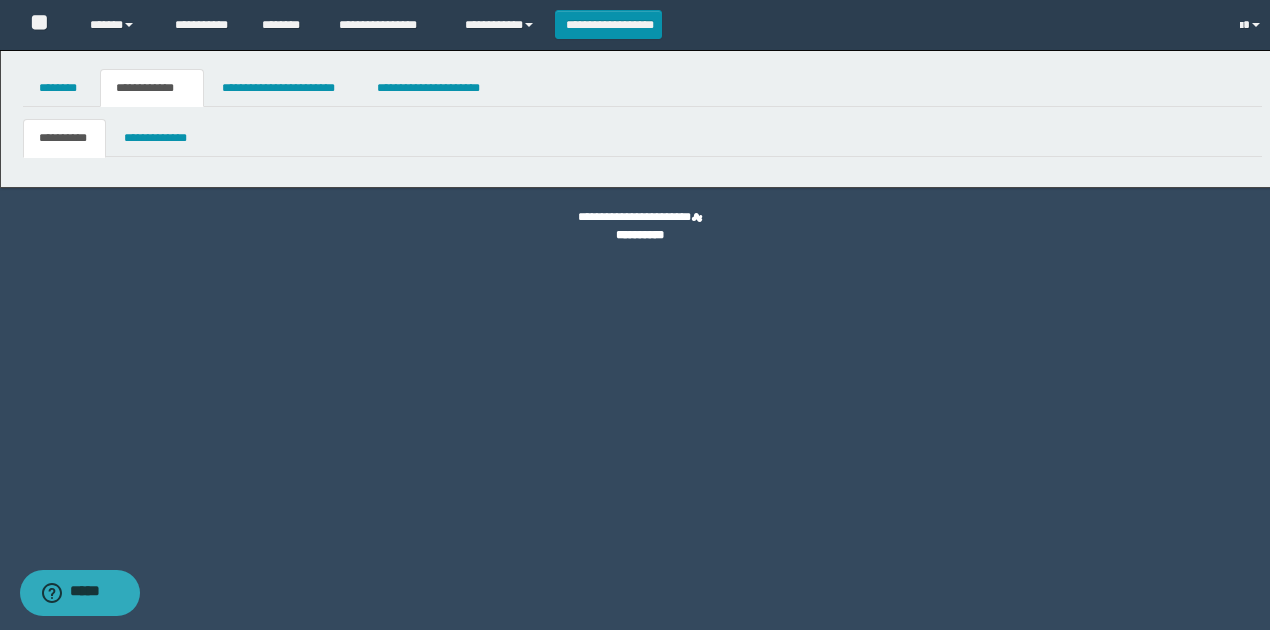 scroll, scrollTop: 0, scrollLeft: 0, axis: both 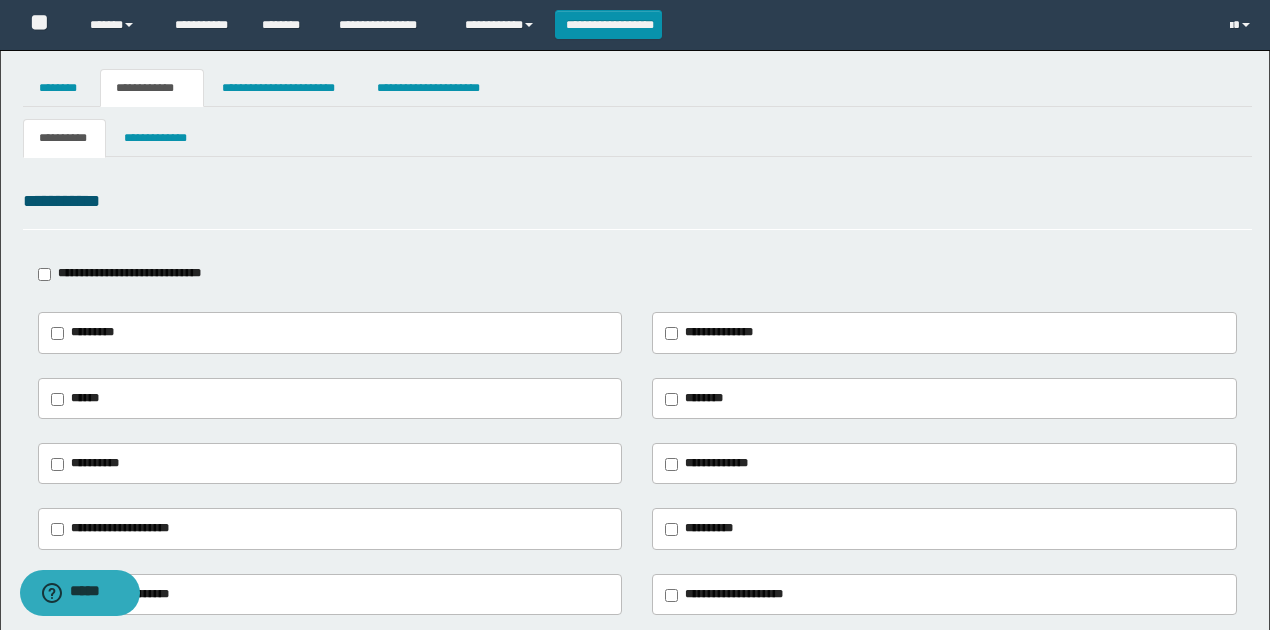 click on "**********" at bounding box center [129, 273] 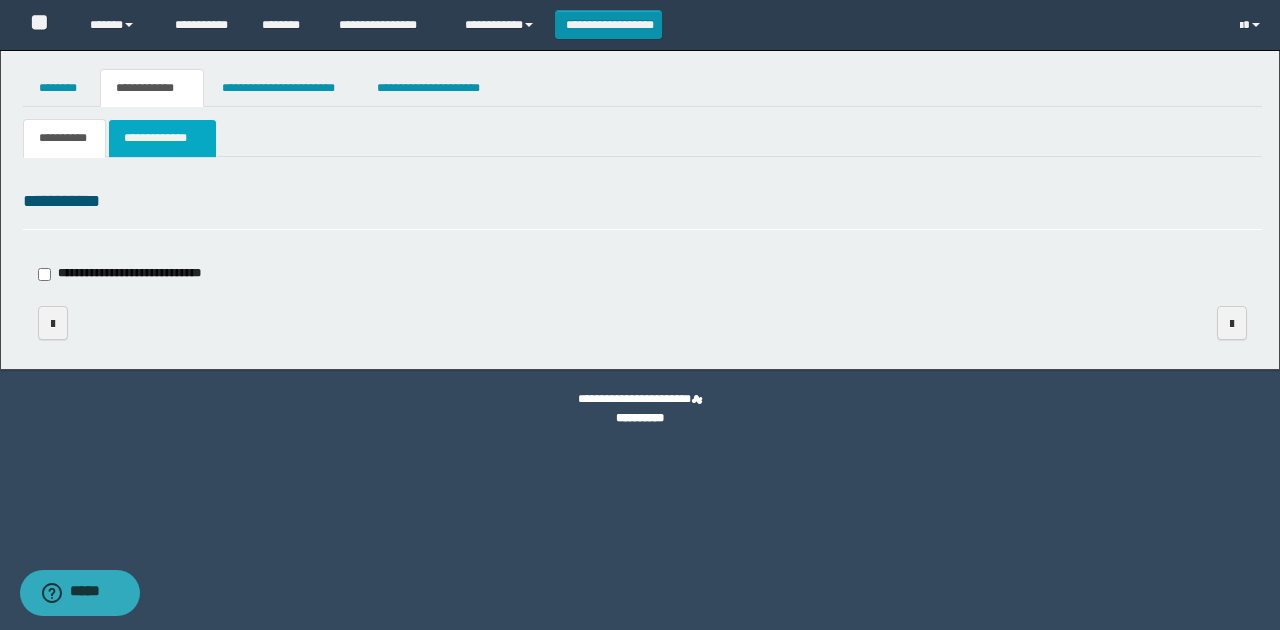 click on "**********" at bounding box center [162, 138] 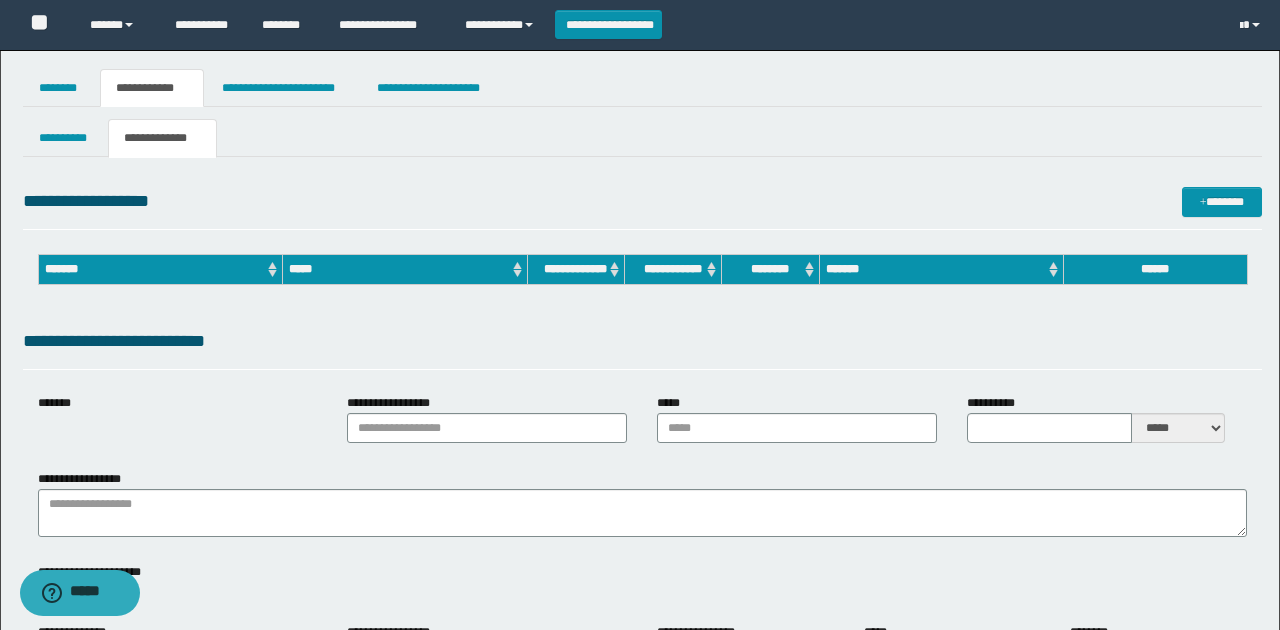 type on "**********" 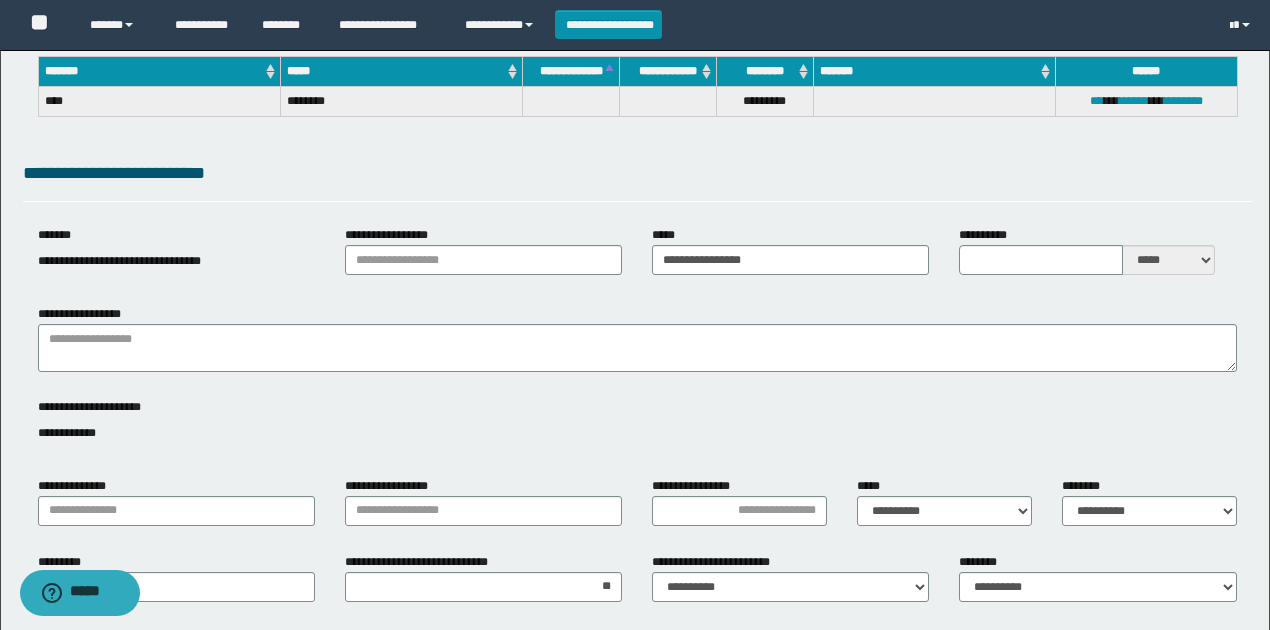 scroll, scrollTop: 200, scrollLeft: 0, axis: vertical 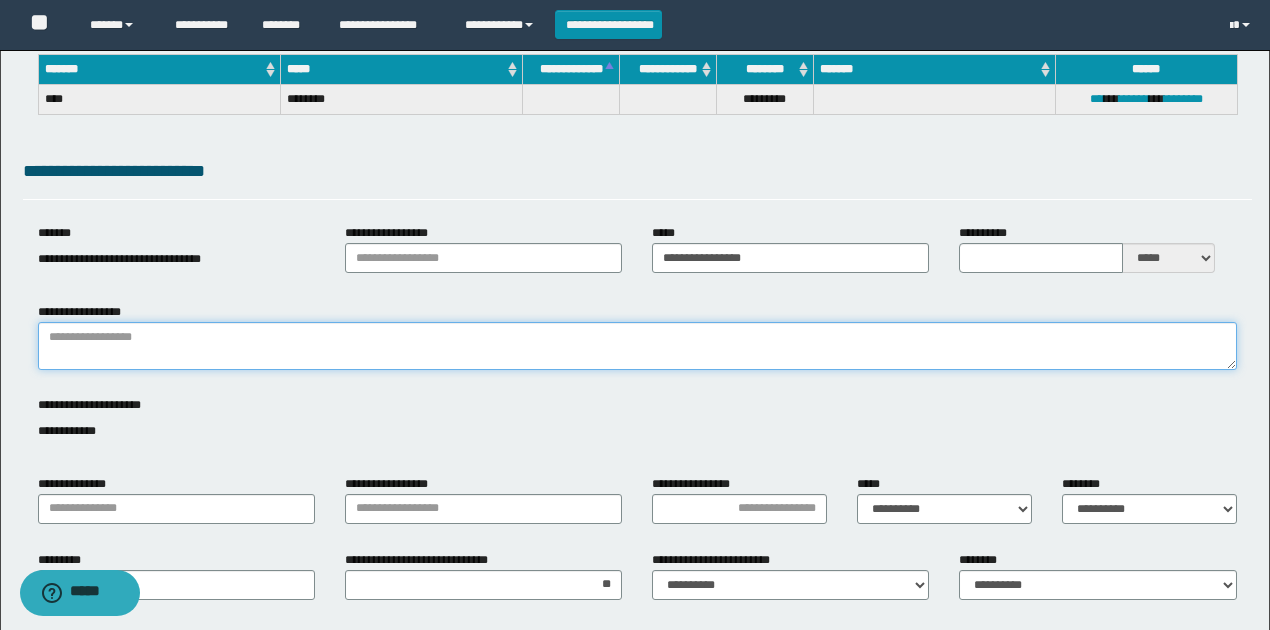 click on "**********" at bounding box center [637, 346] 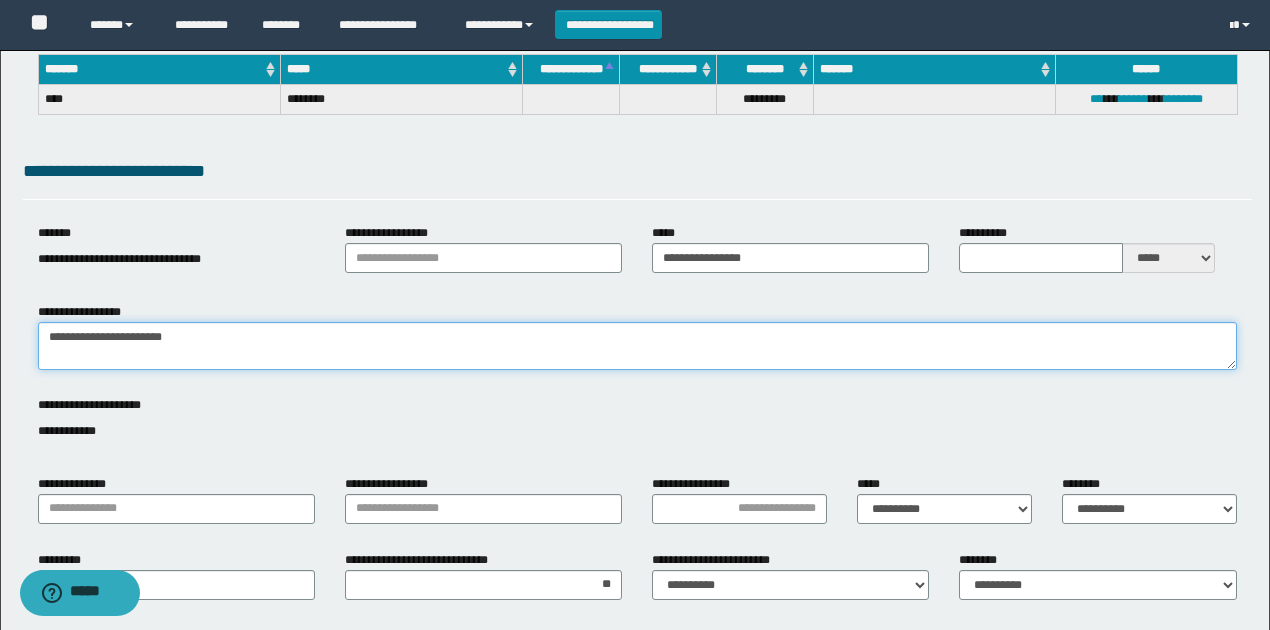 type on "**********" 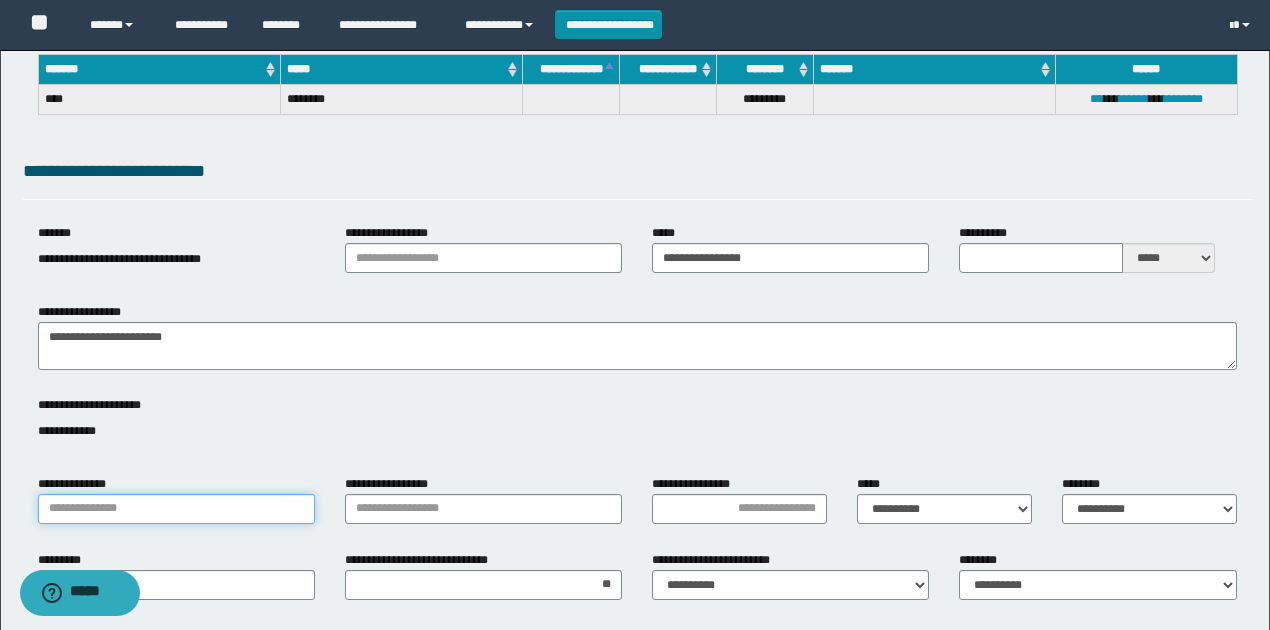 drag, startPoint x: 176, startPoint y: 510, endPoint x: 169, endPoint y: 521, distance: 13.038404 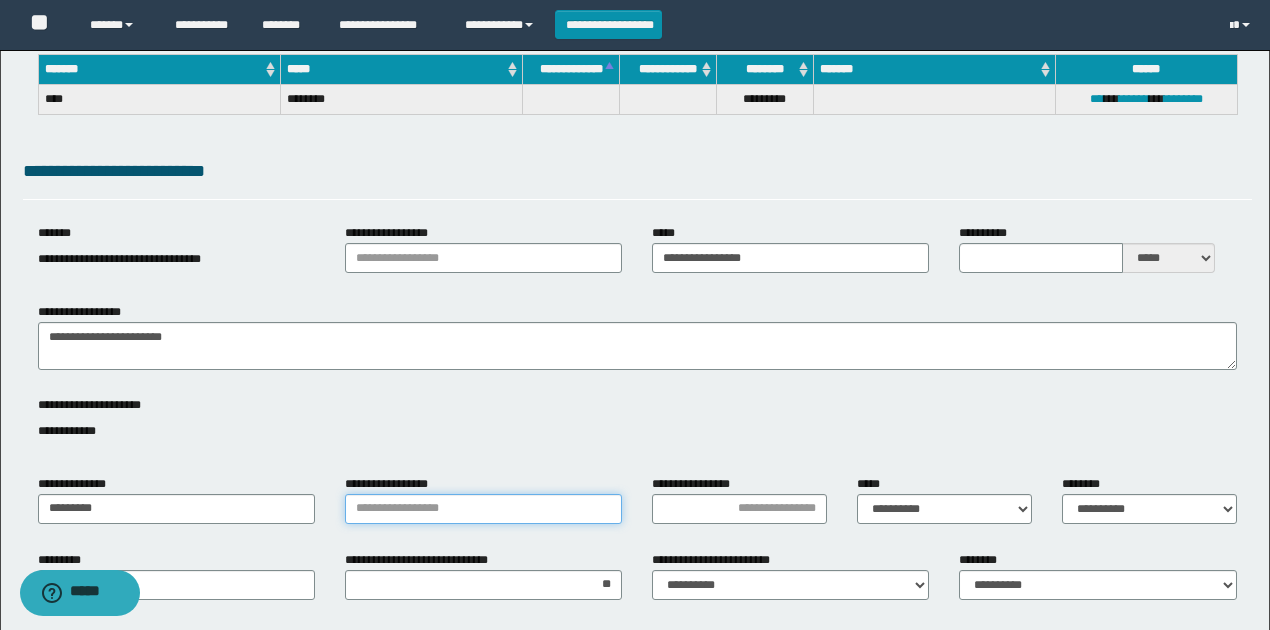 click on "**********" at bounding box center [483, 509] 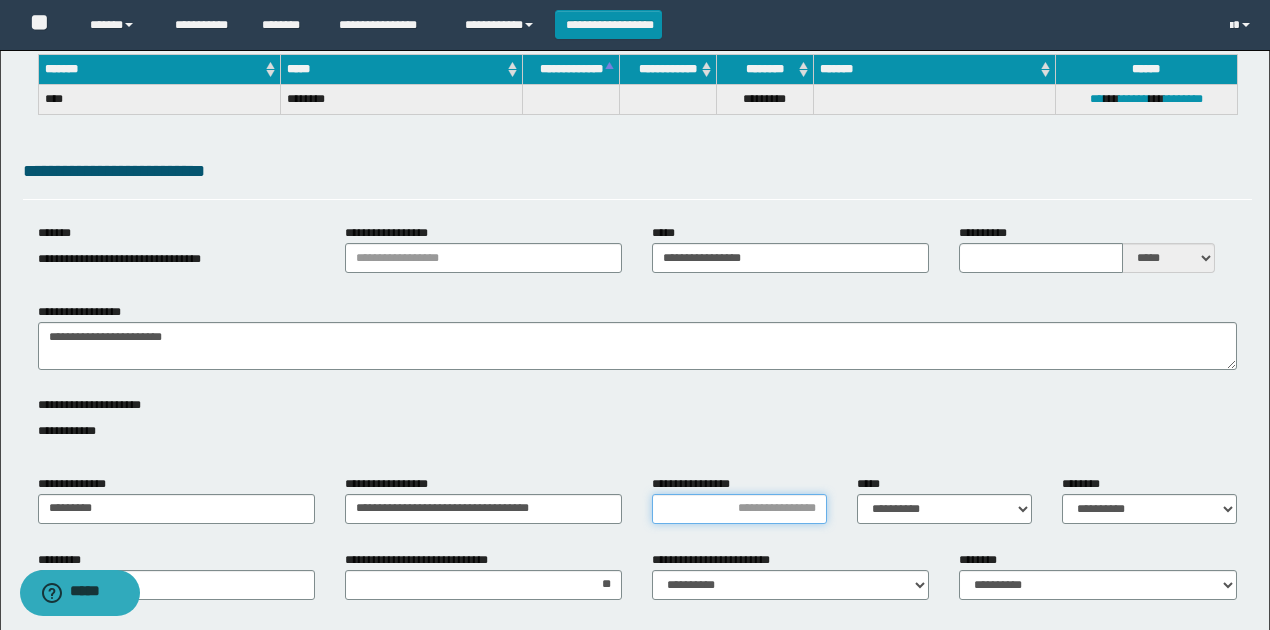 click on "**********" at bounding box center (739, 509) 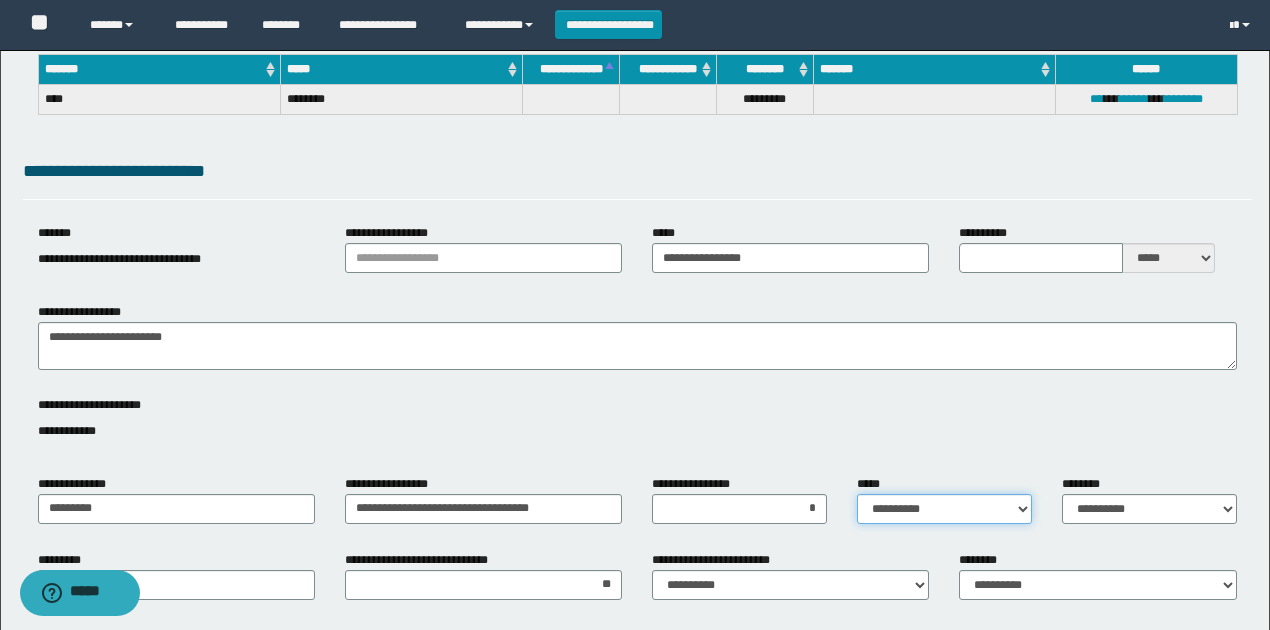 click on "**********" at bounding box center (944, 509) 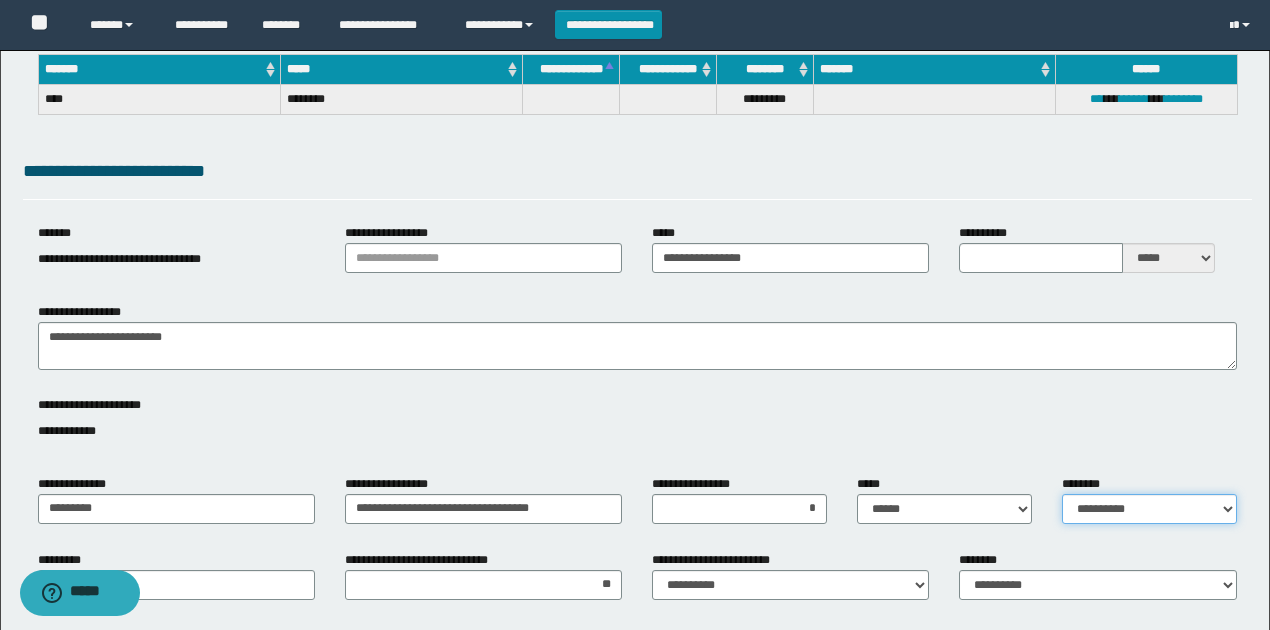 click on "**********" at bounding box center [1149, 509] 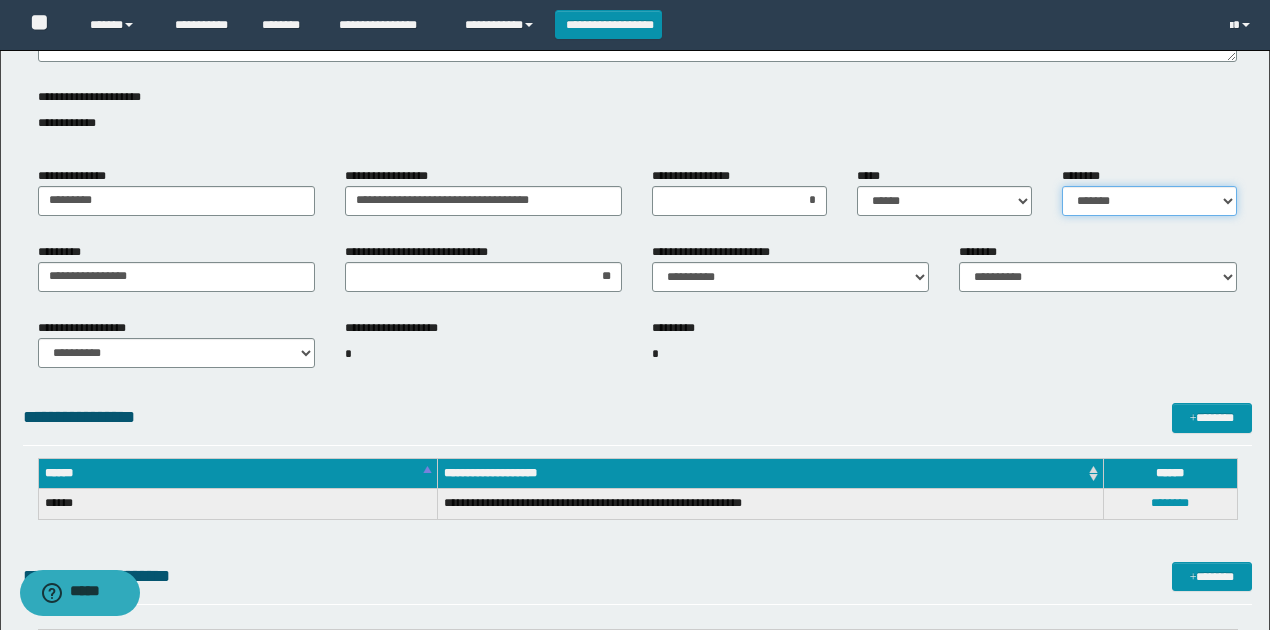 scroll, scrollTop: 533, scrollLeft: 0, axis: vertical 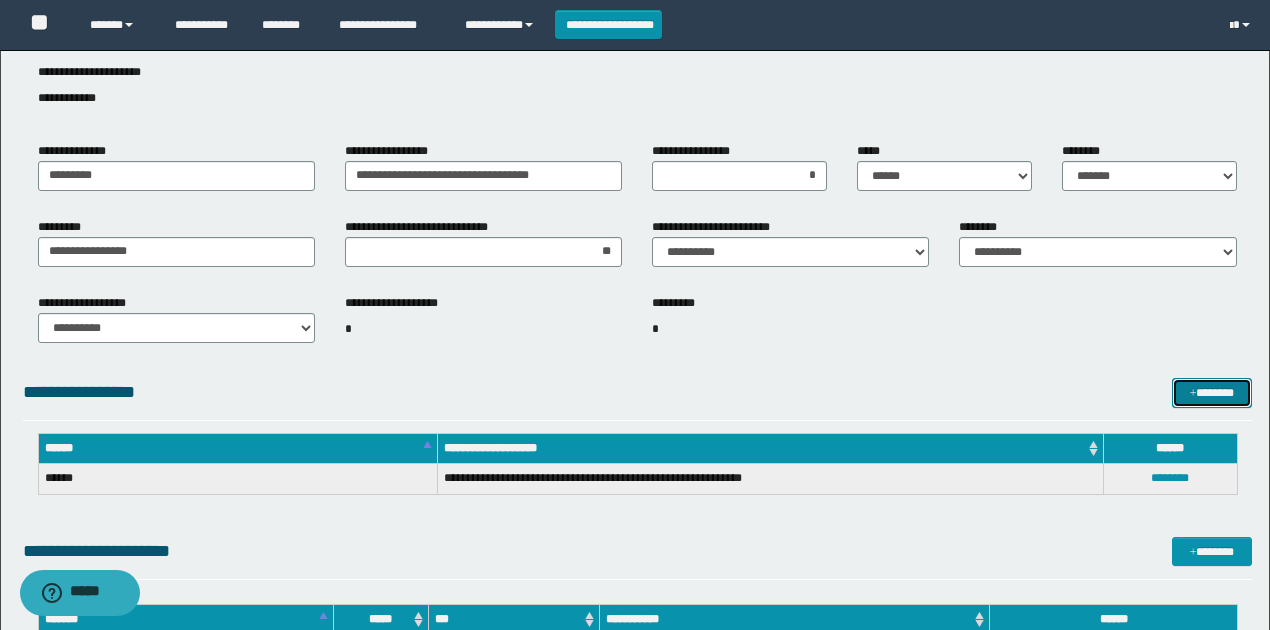 click on "*******" at bounding box center [1211, 392] 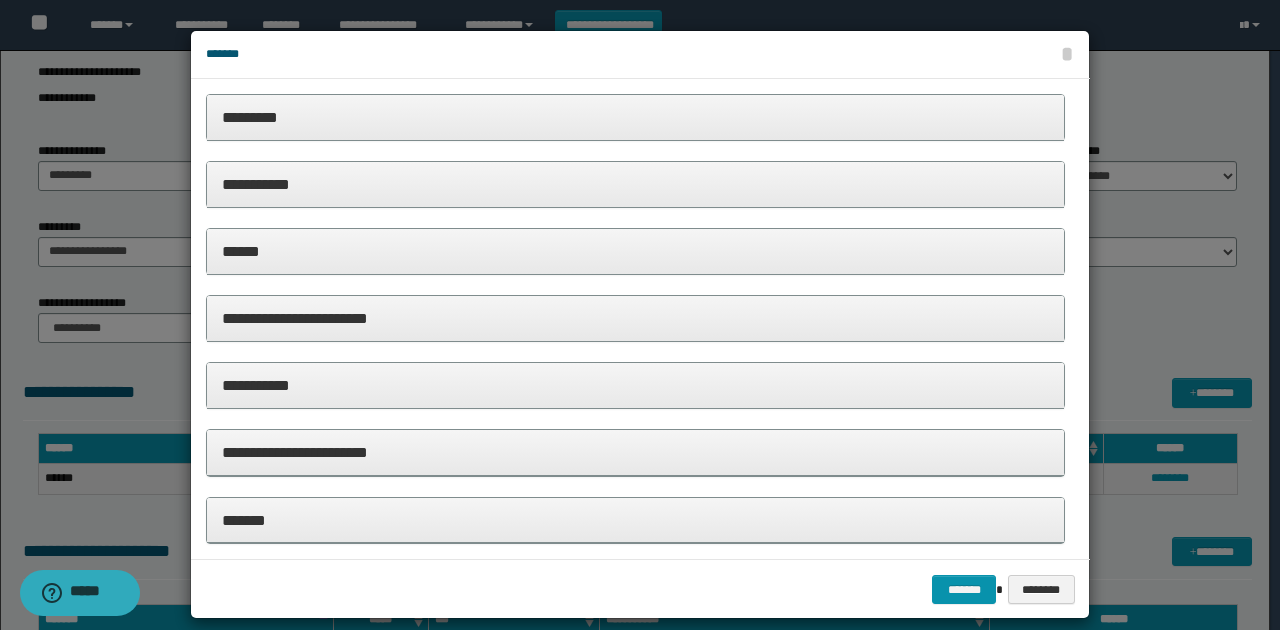 click on "**********" at bounding box center (635, 385) 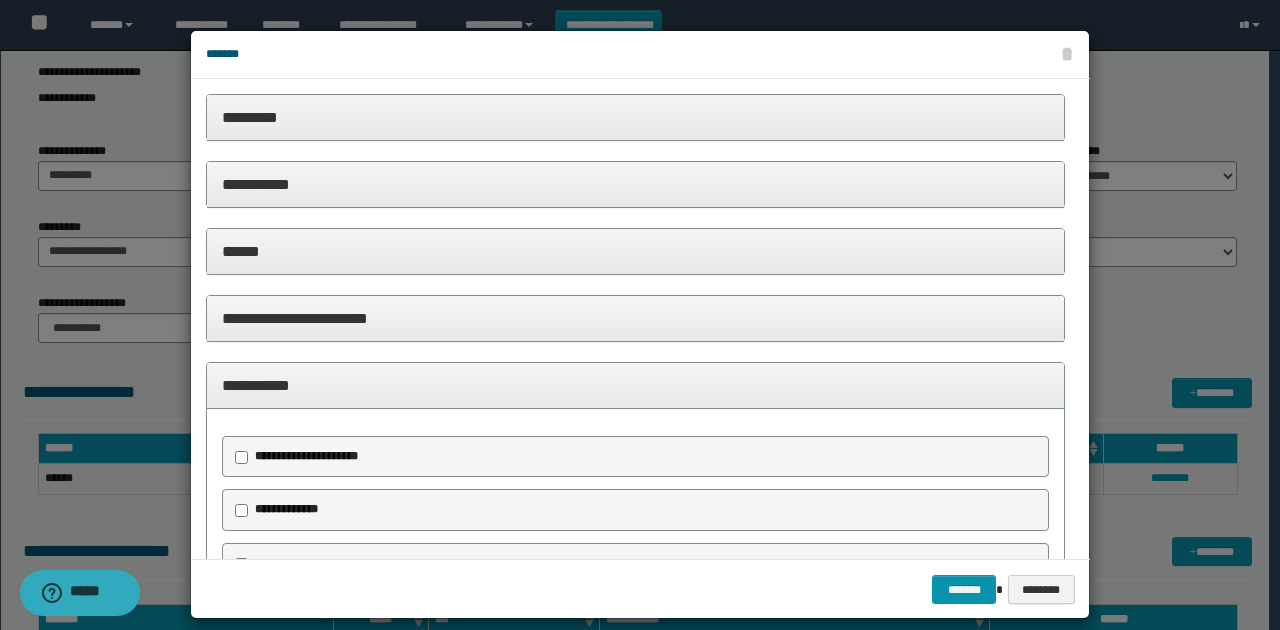 click on "**********" at bounding box center (306, 456) 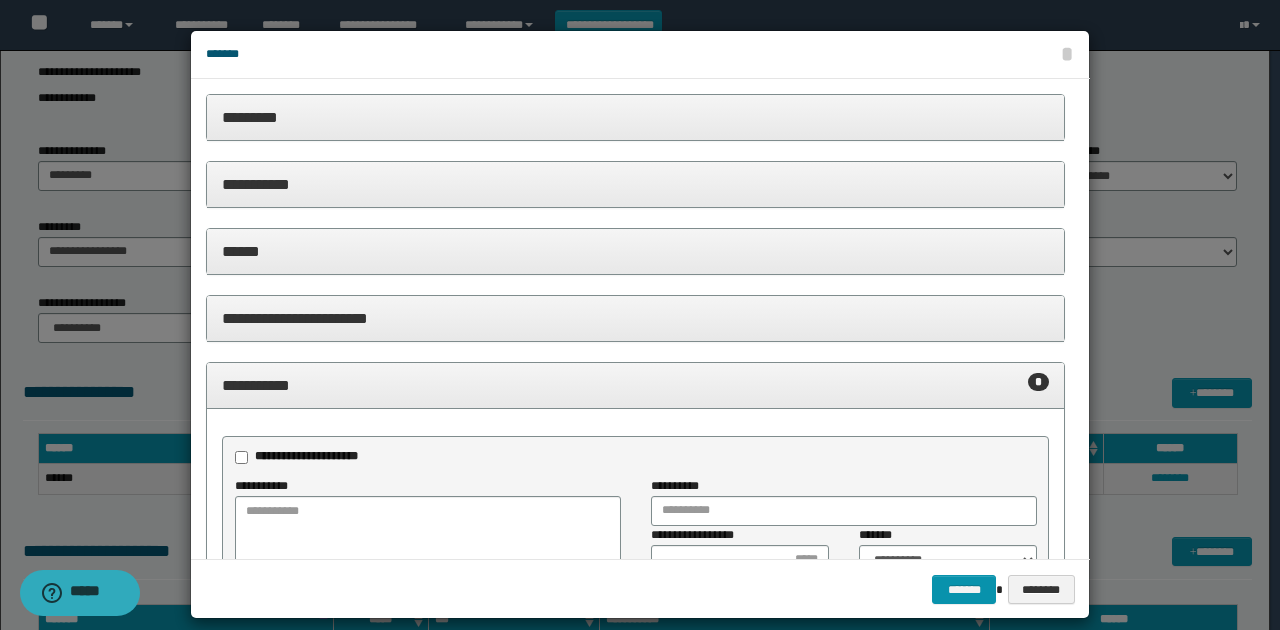 drag, startPoint x: 330, startPoint y: 317, endPoint x: 311, endPoint y: 410, distance: 94.92102 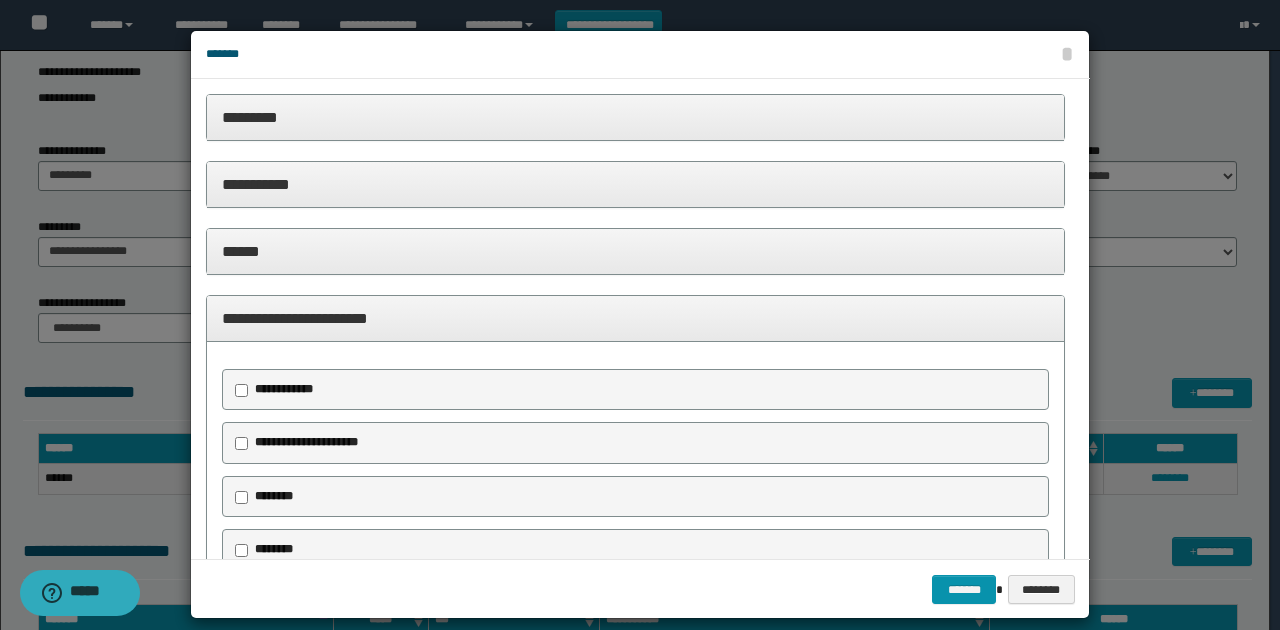 drag, startPoint x: 304, startPoint y: 448, endPoint x: 302, endPoint y: 424, distance: 24.083189 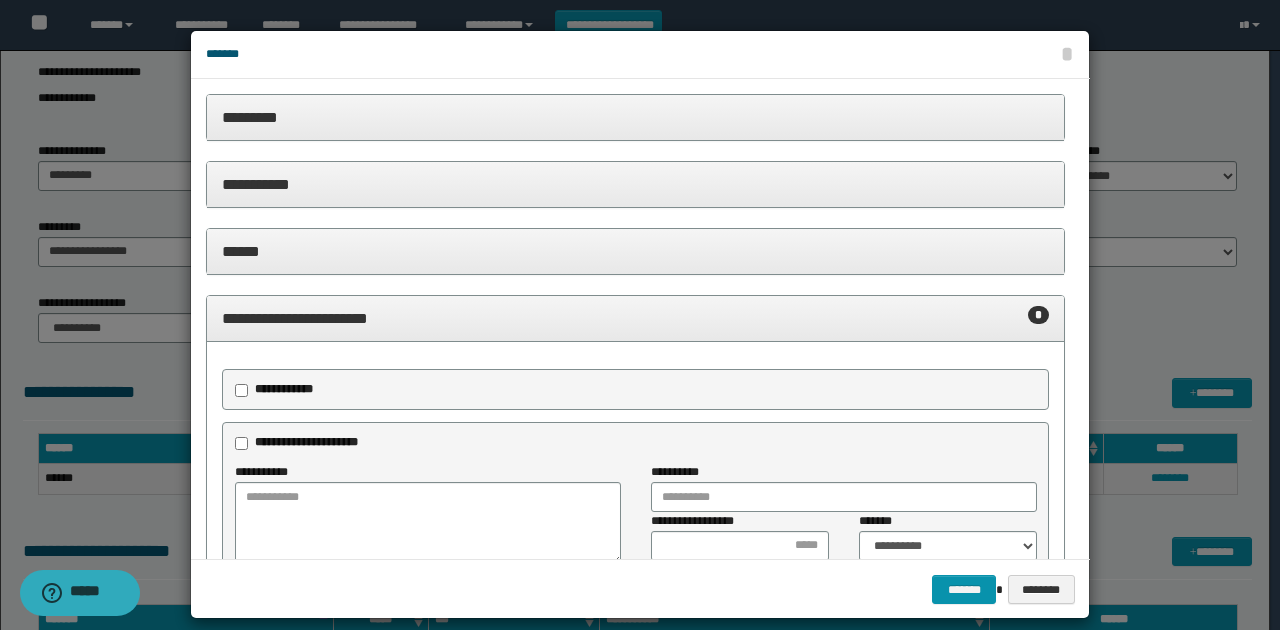 click on "**********" at bounding box center (284, 389) 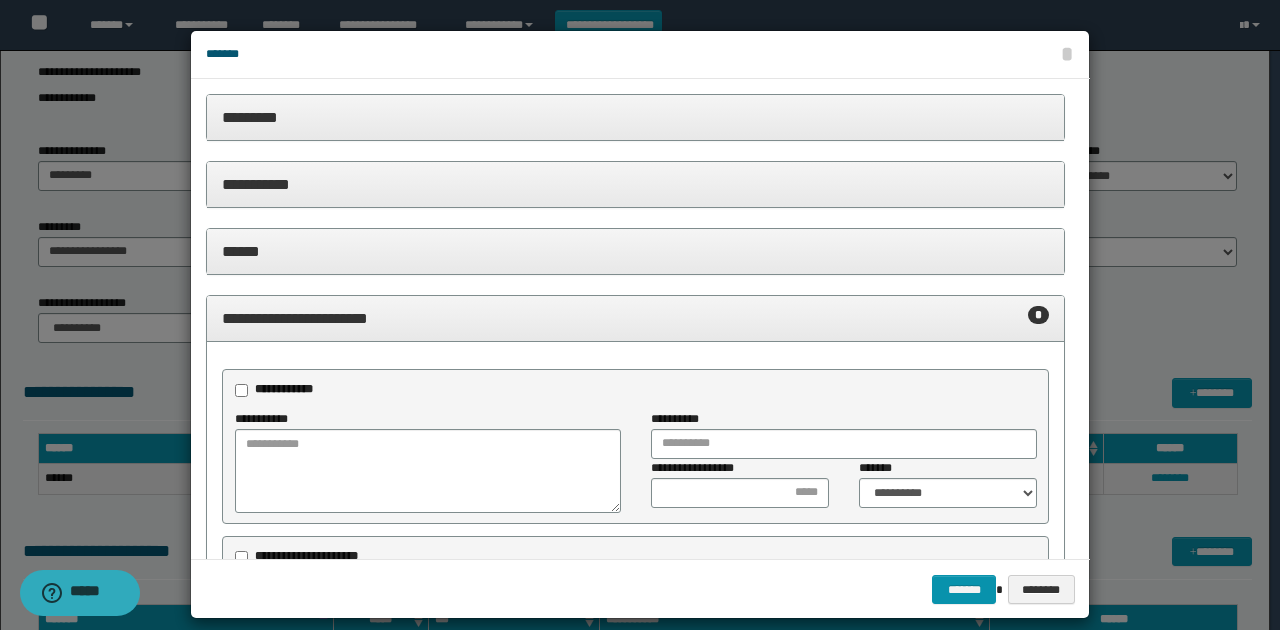 click on "*******
********" at bounding box center (640, 589) 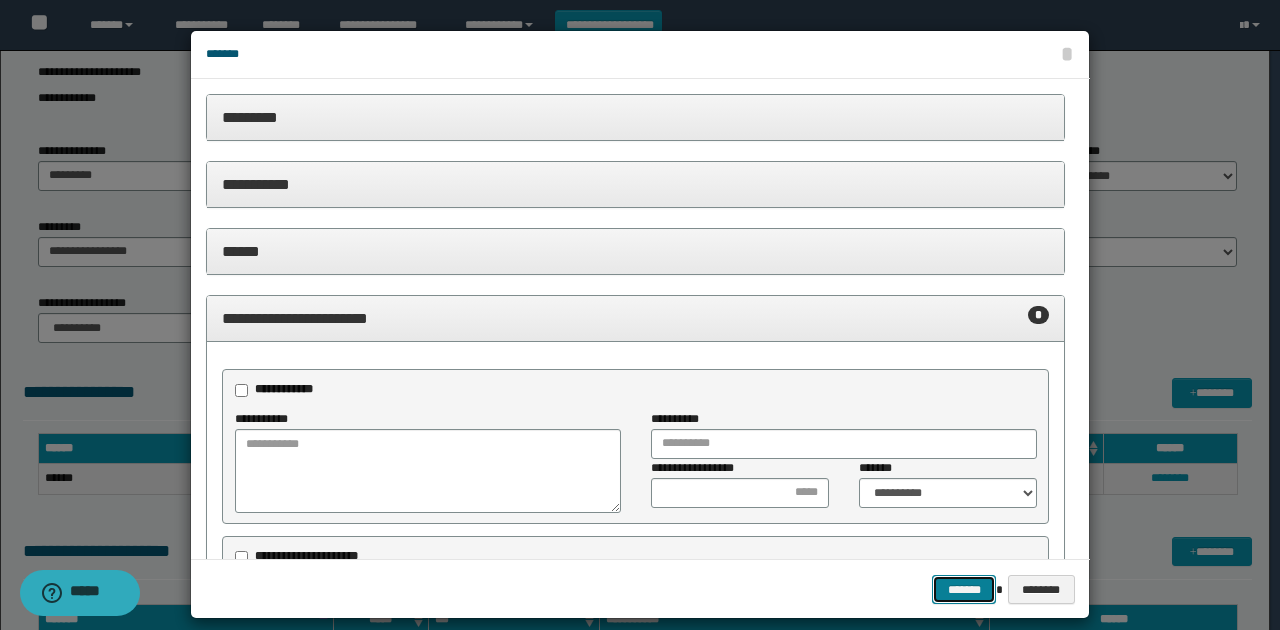 click on "*******" at bounding box center (964, 589) 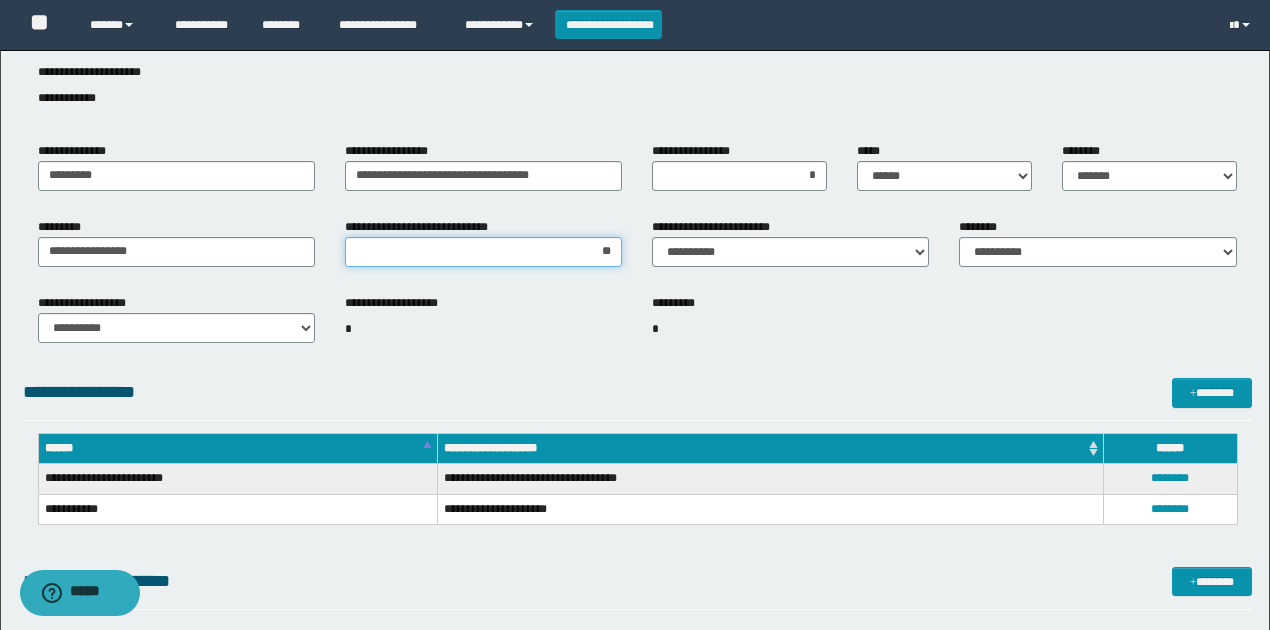 drag, startPoint x: 593, startPoint y: 250, endPoint x: 661, endPoint y: 252, distance: 68.0294 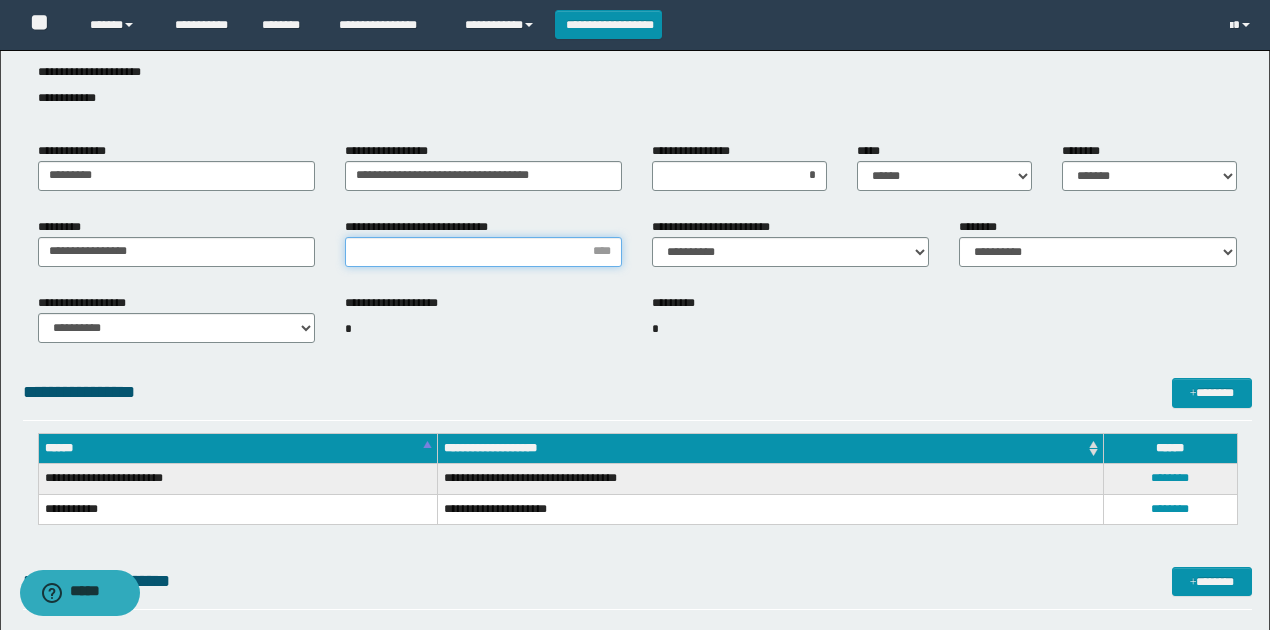 type on "*" 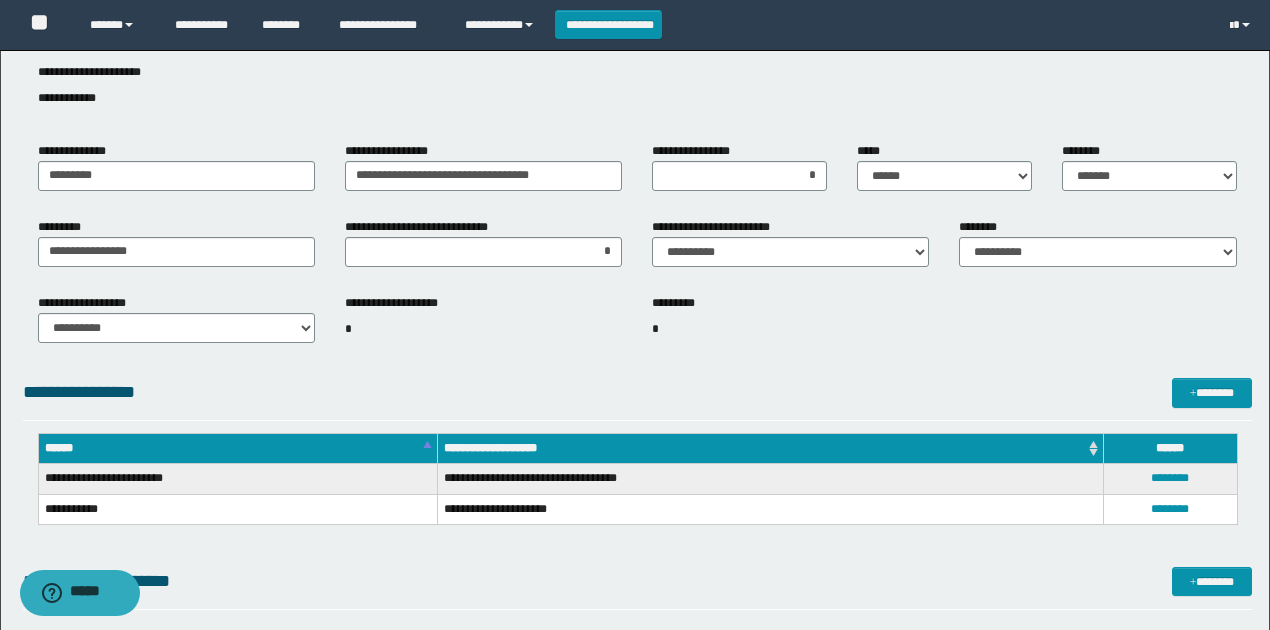click on "*" at bounding box center [790, 329] 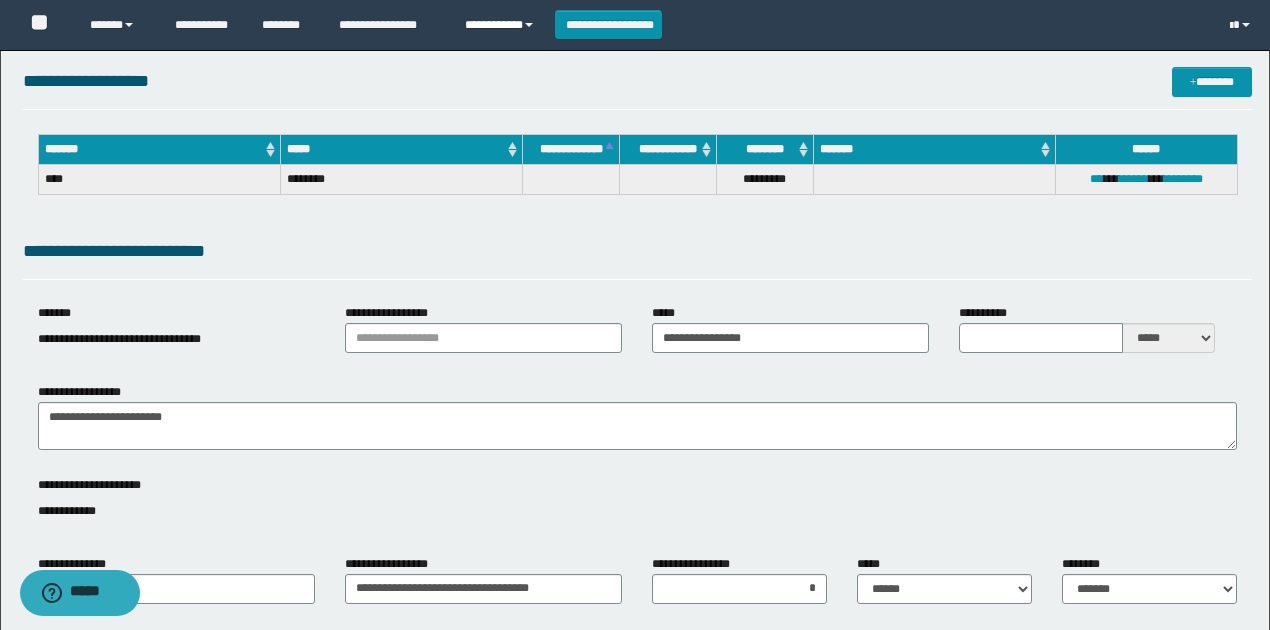 scroll, scrollTop: 0, scrollLeft: 0, axis: both 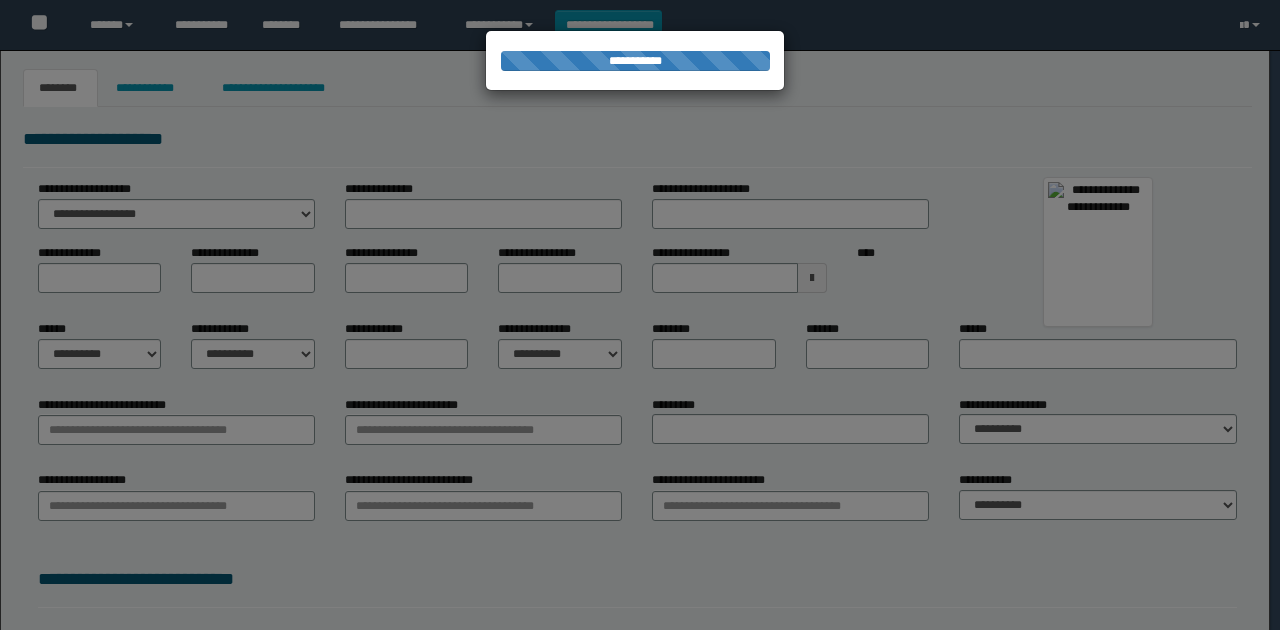 type on "**********" 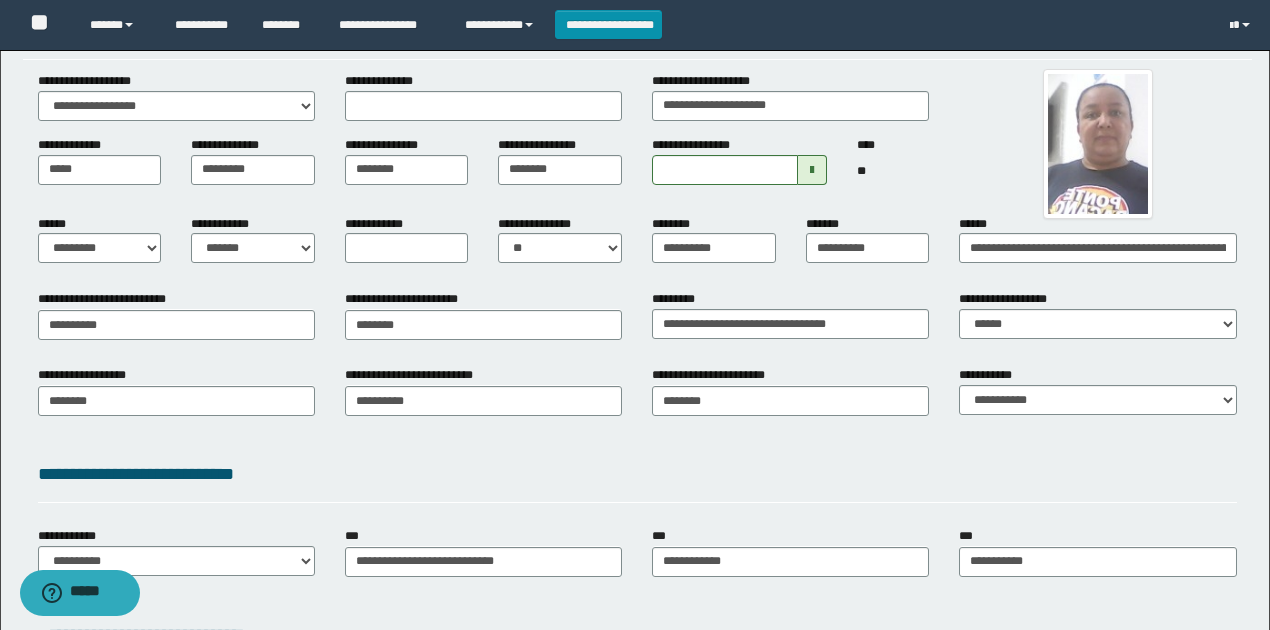 scroll, scrollTop: 133, scrollLeft: 0, axis: vertical 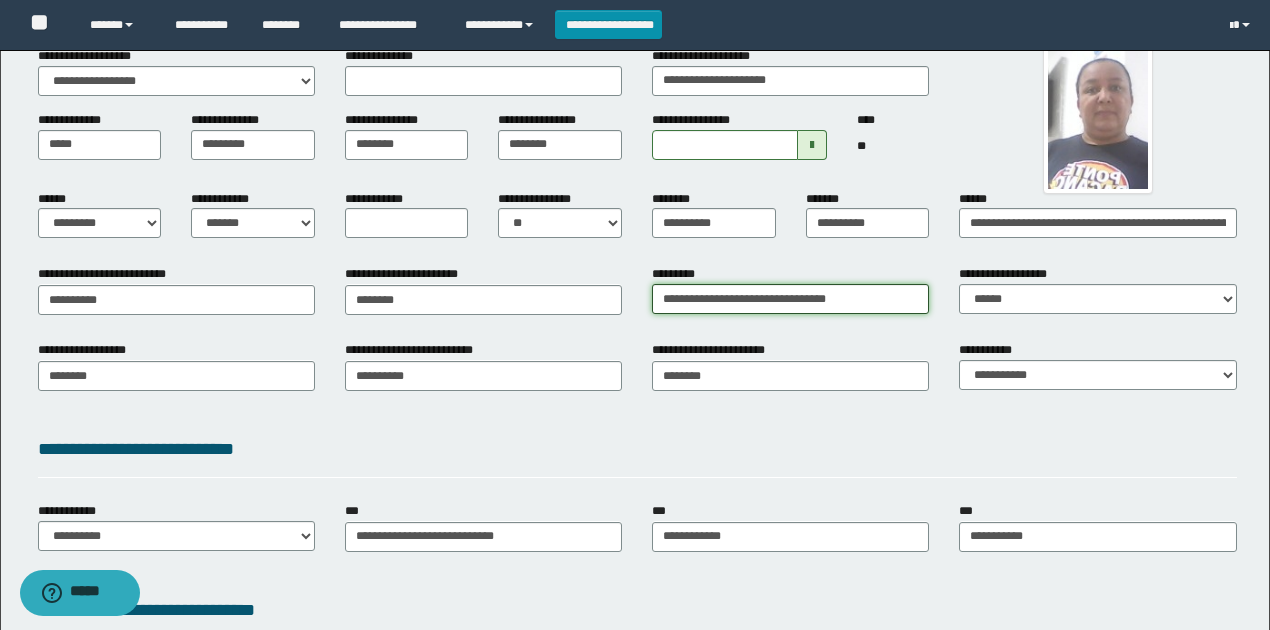 click on "**********" at bounding box center (790, 299) 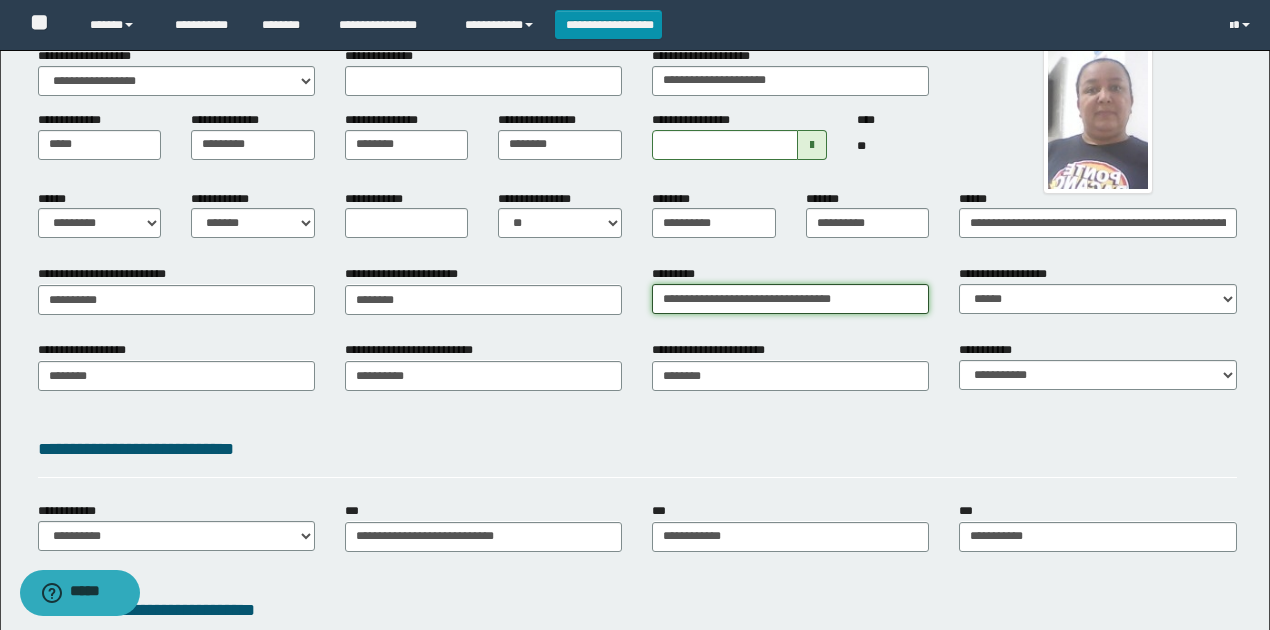 type on "**********" 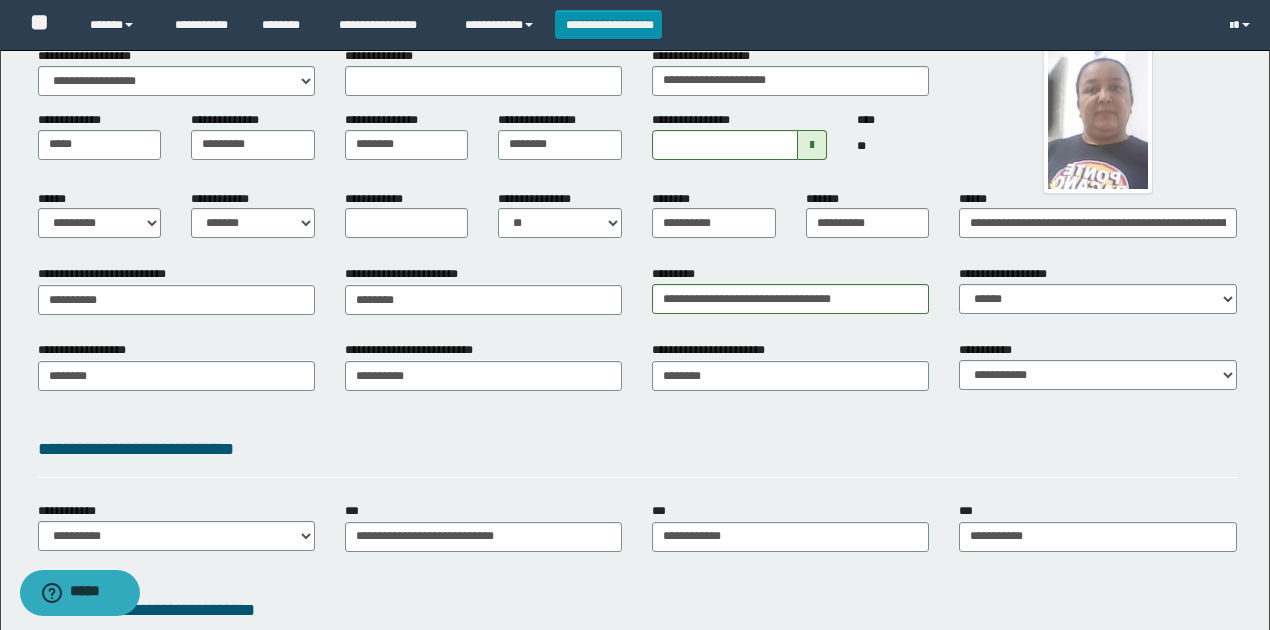 click on "**********" at bounding box center (637, 382) 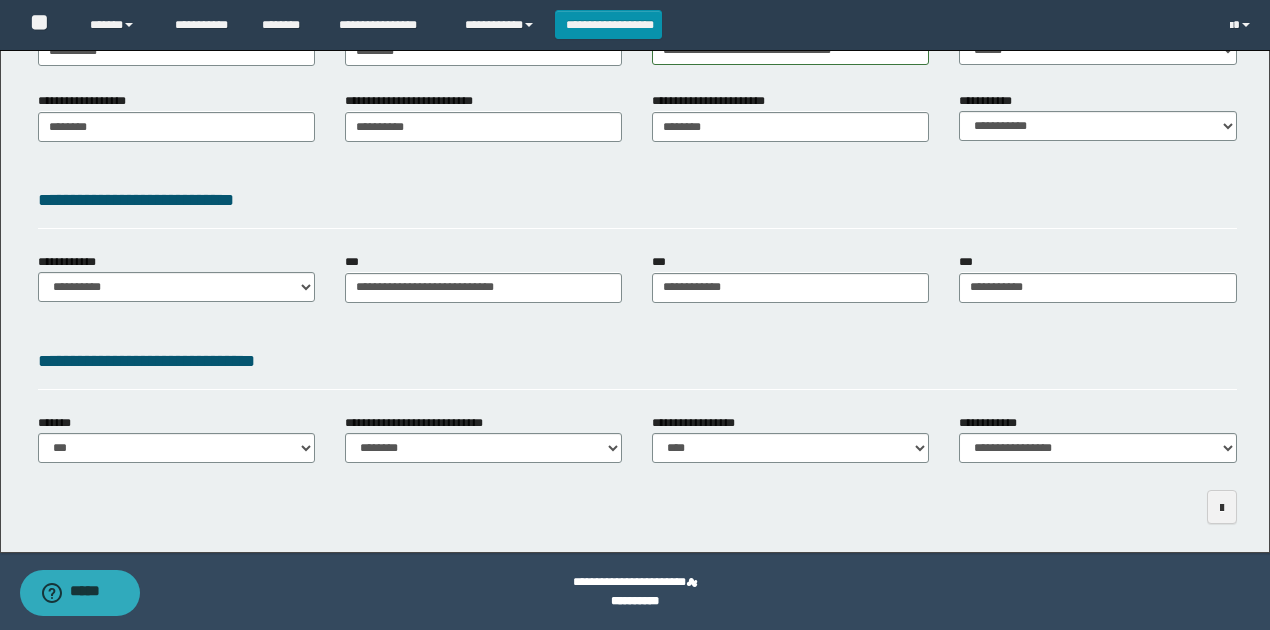 scroll, scrollTop: 383, scrollLeft: 0, axis: vertical 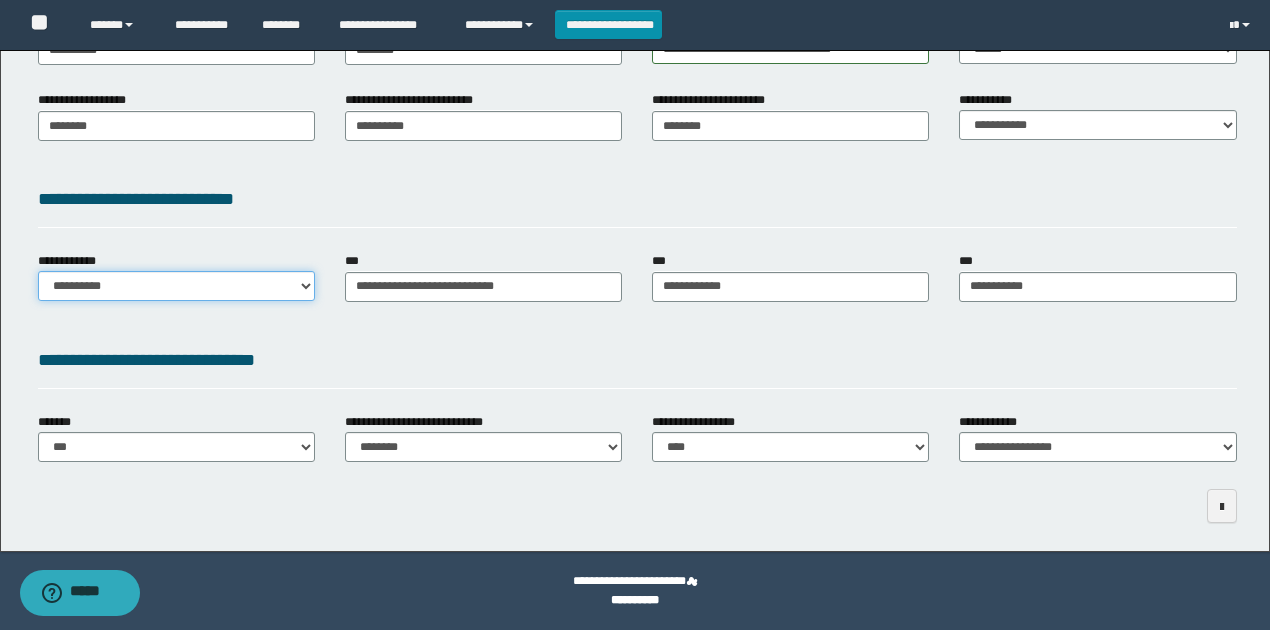 click on "**********" at bounding box center [176, 286] 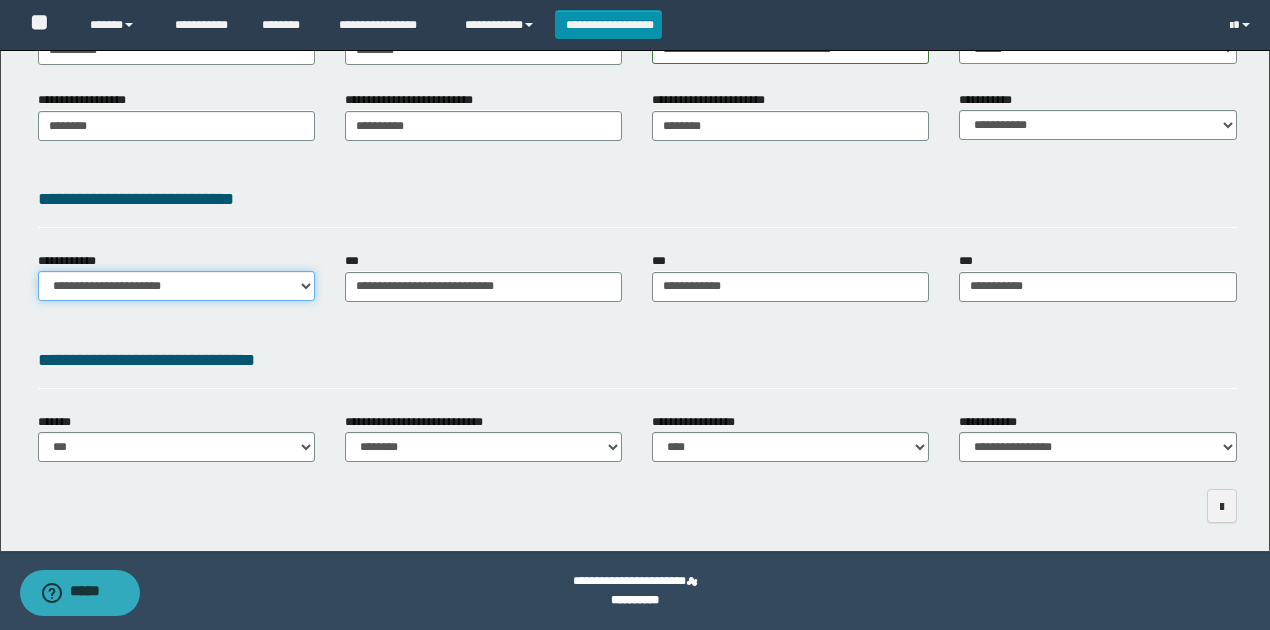 click on "**********" at bounding box center [176, 286] 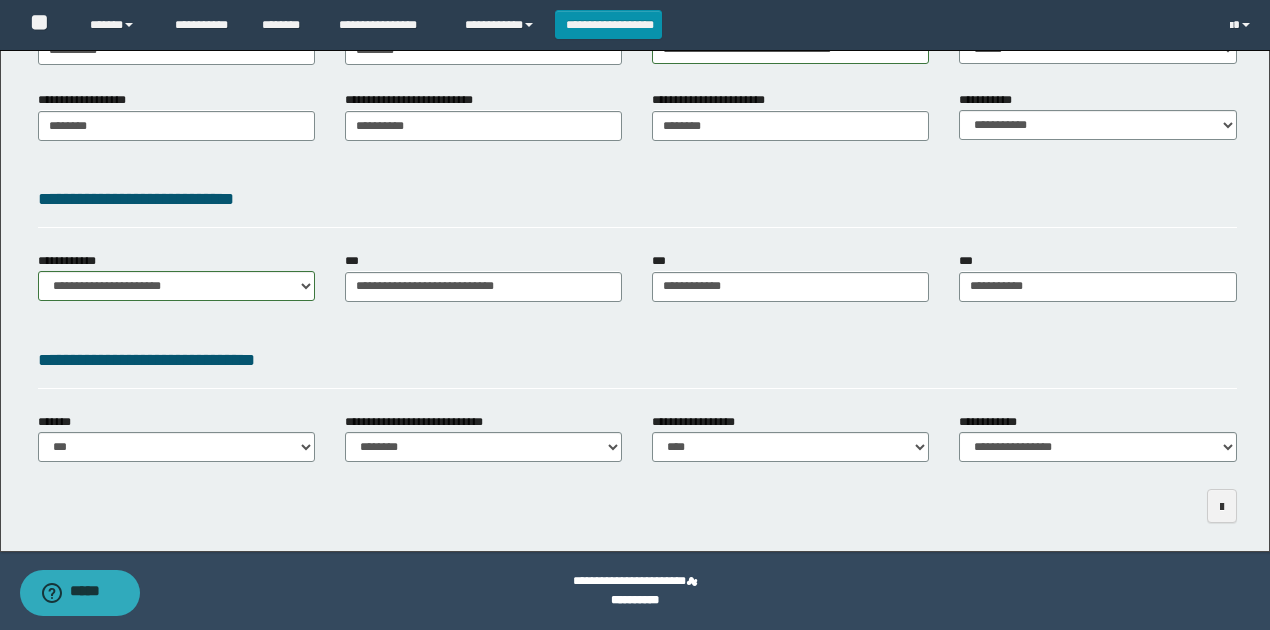 click on "**********" at bounding box center [637, 132] 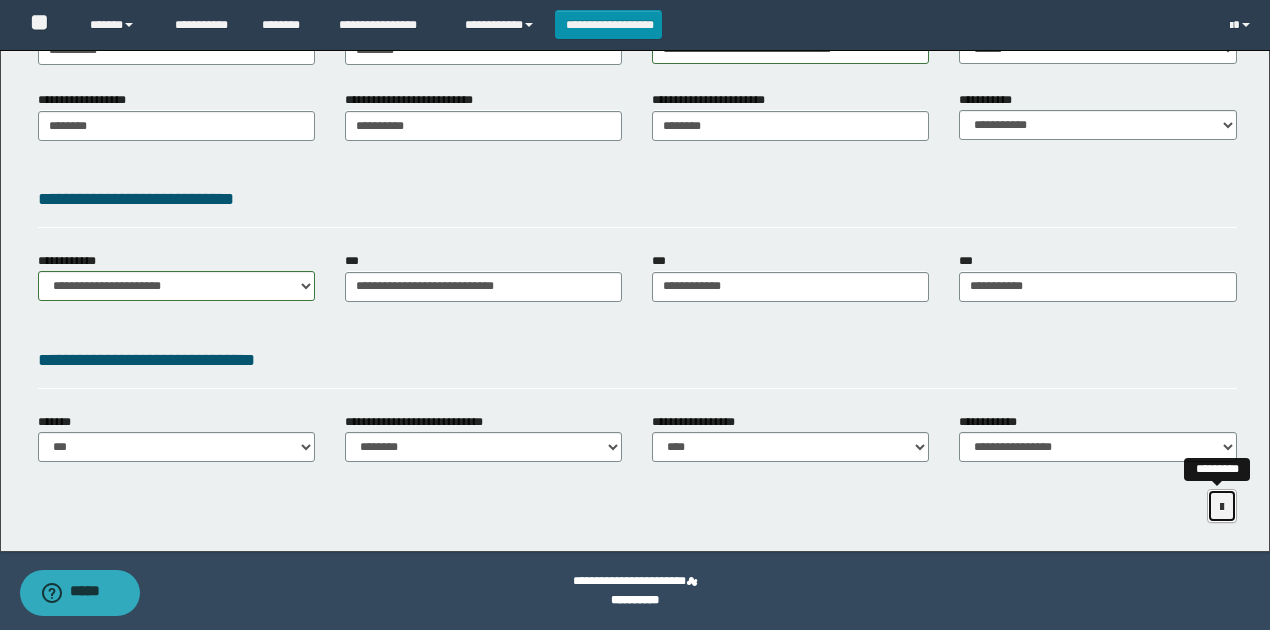 click at bounding box center [1222, 507] 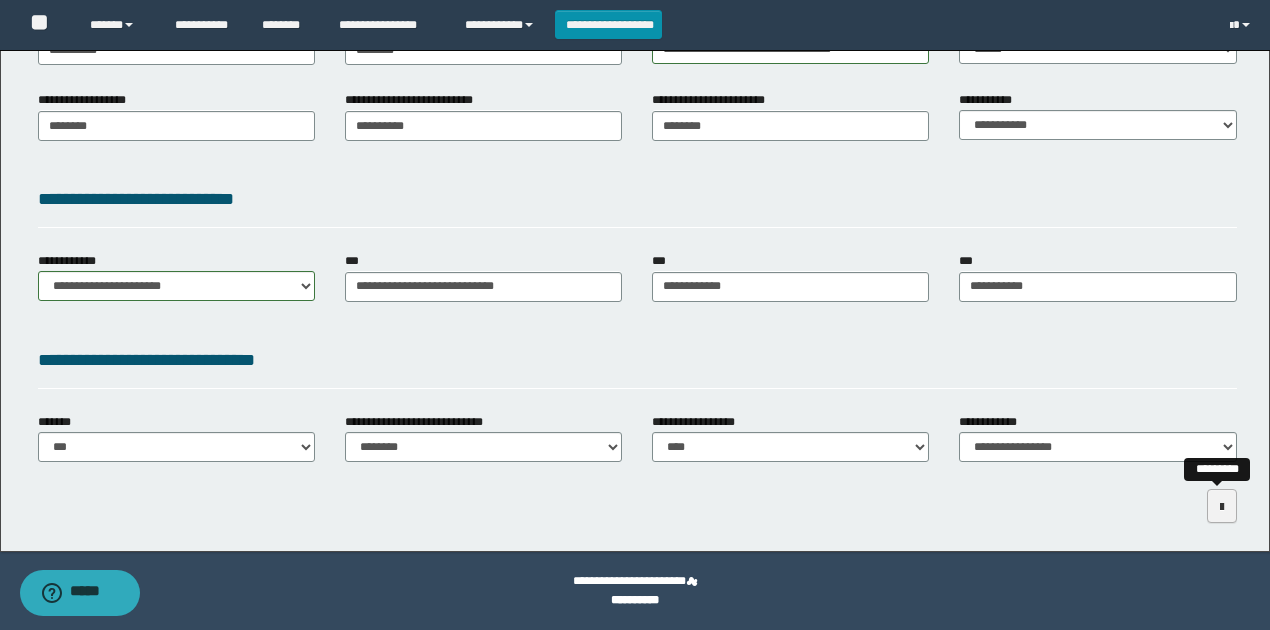scroll, scrollTop: 0, scrollLeft: 0, axis: both 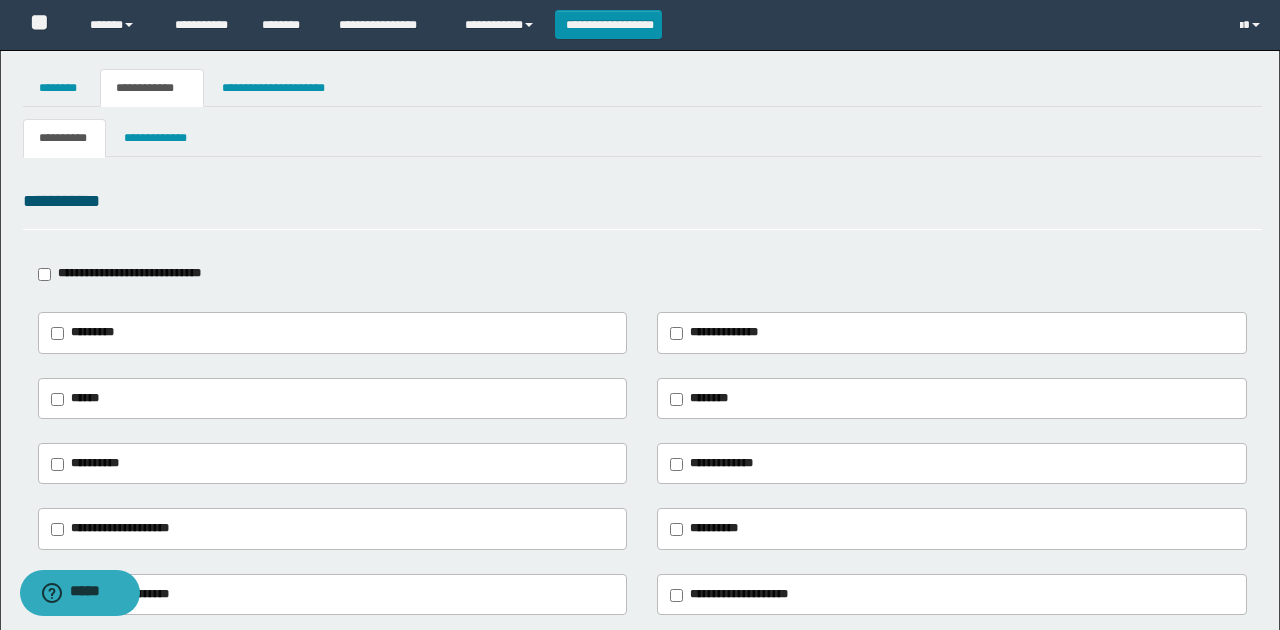 type on "**********" 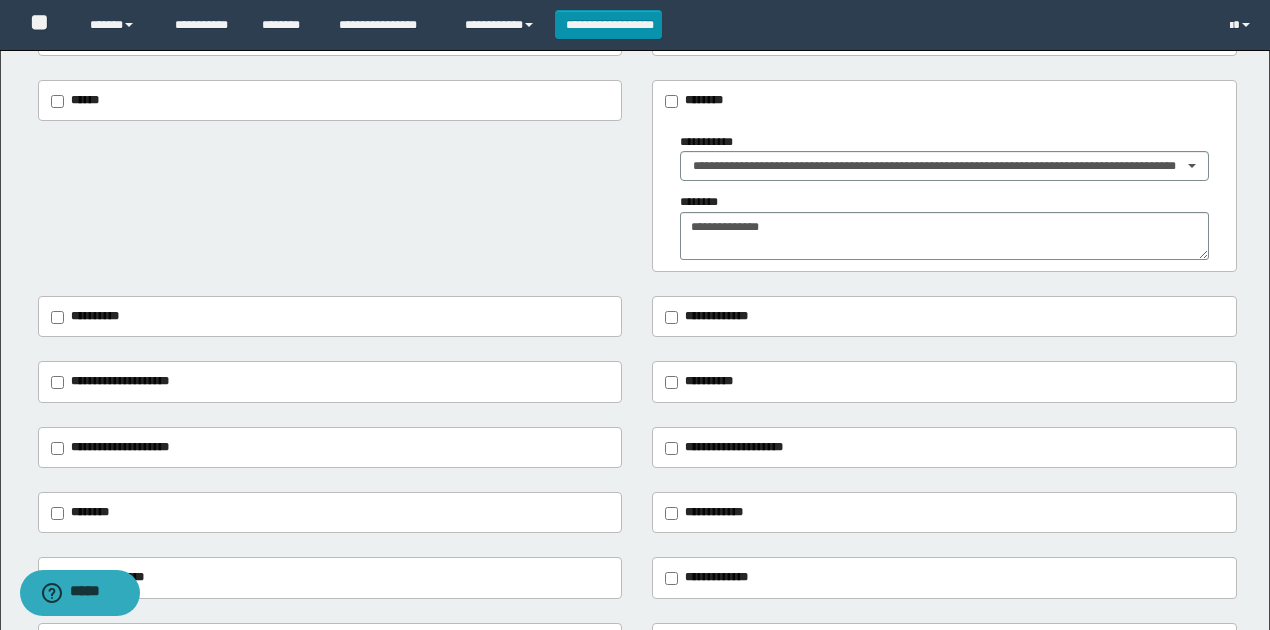 scroll, scrollTop: 0, scrollLeft: 0, axis: both 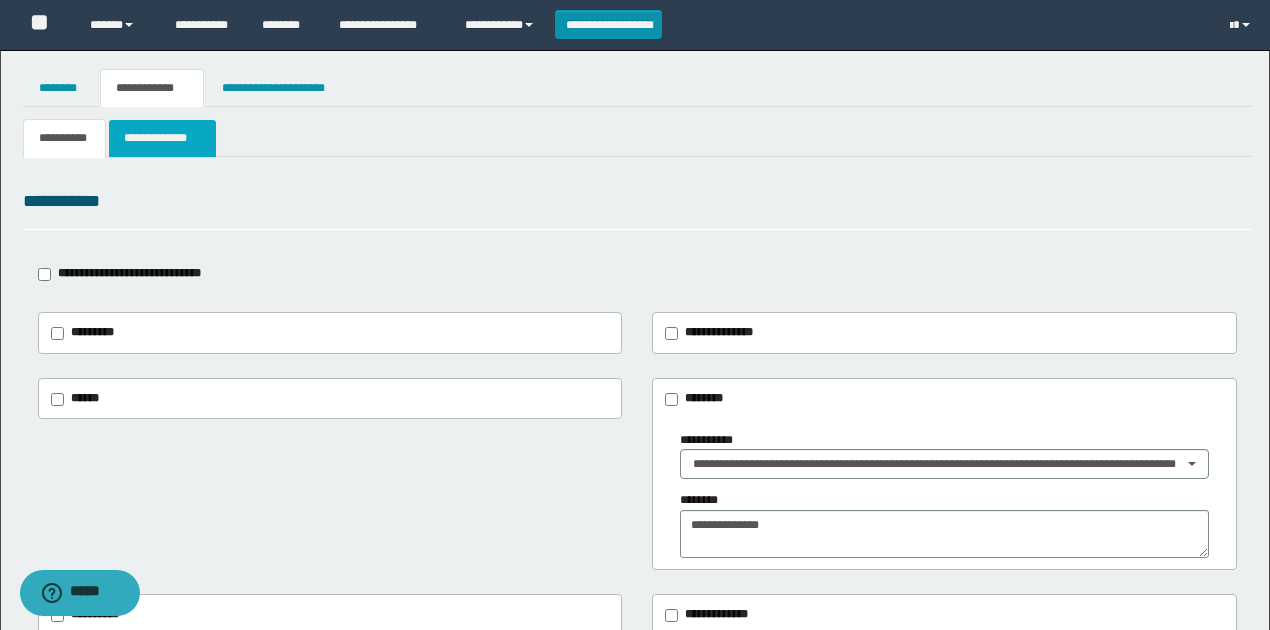 click on "**********" at bounding box center (162, 138) 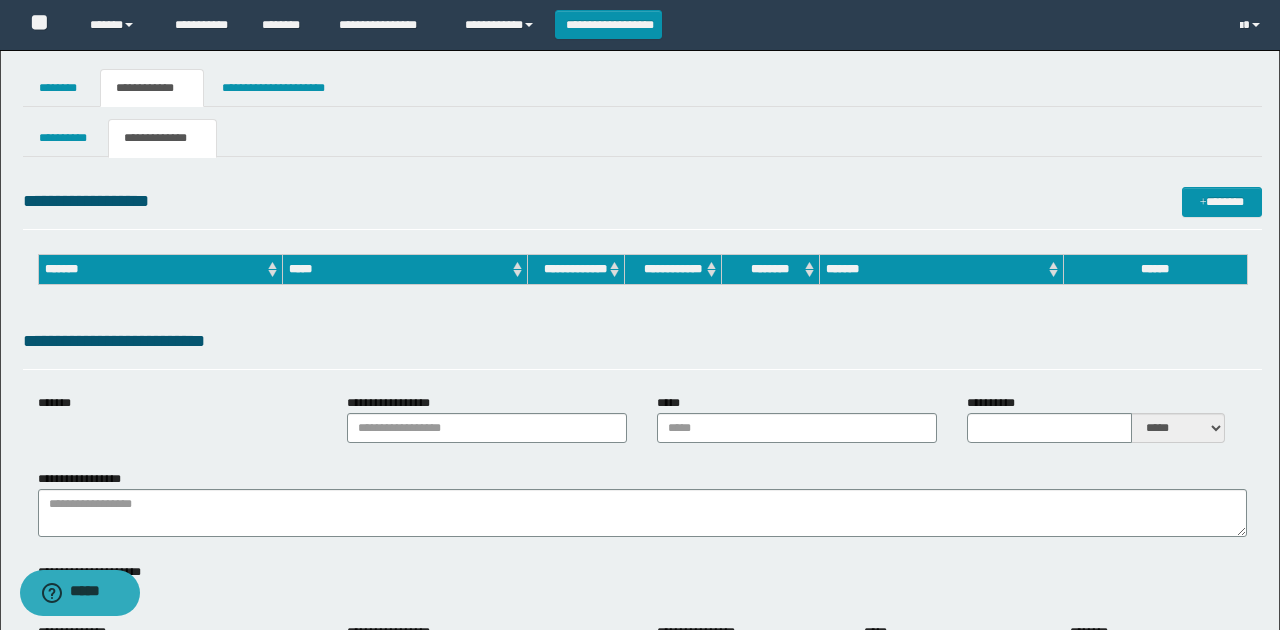 type on "**********" 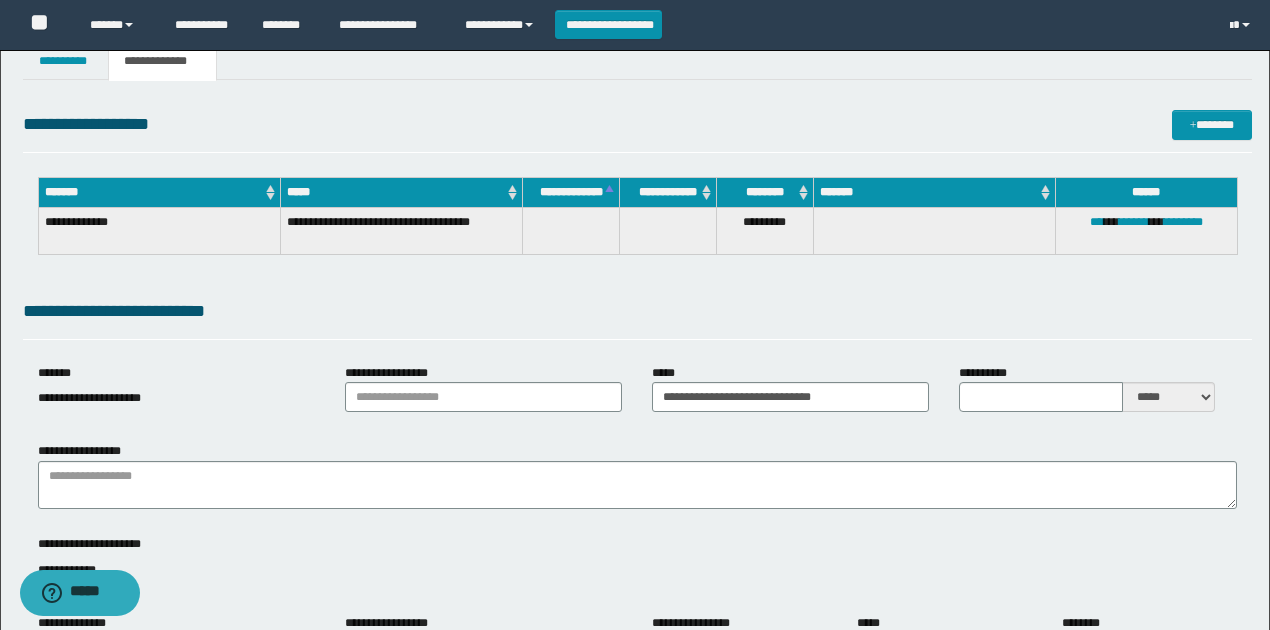 scroll, scrollTop: 200, scrollLeft: 0, axis: vertical 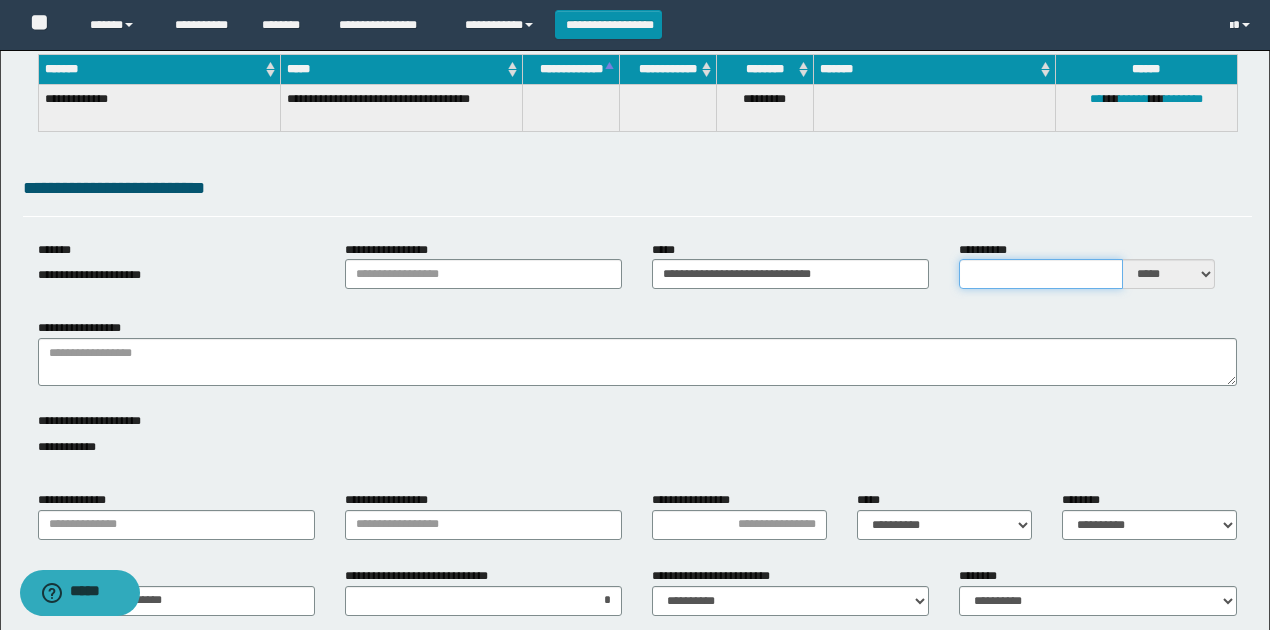click on "**********" at bounding box center (1041, 274) 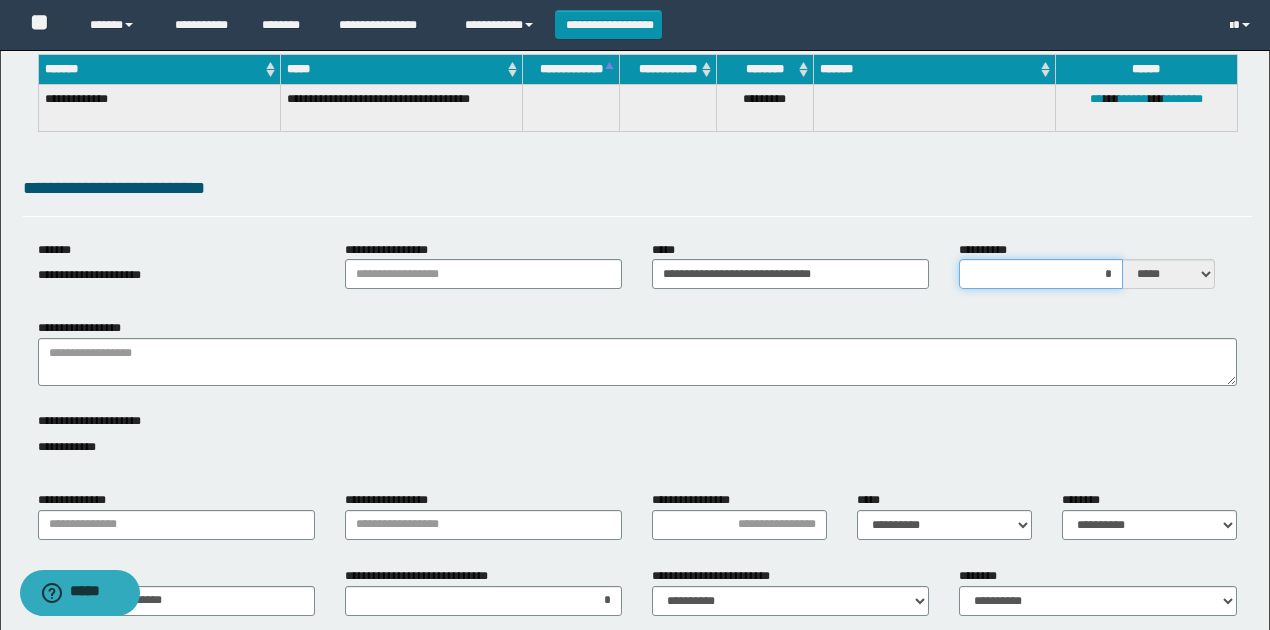 type on "**" 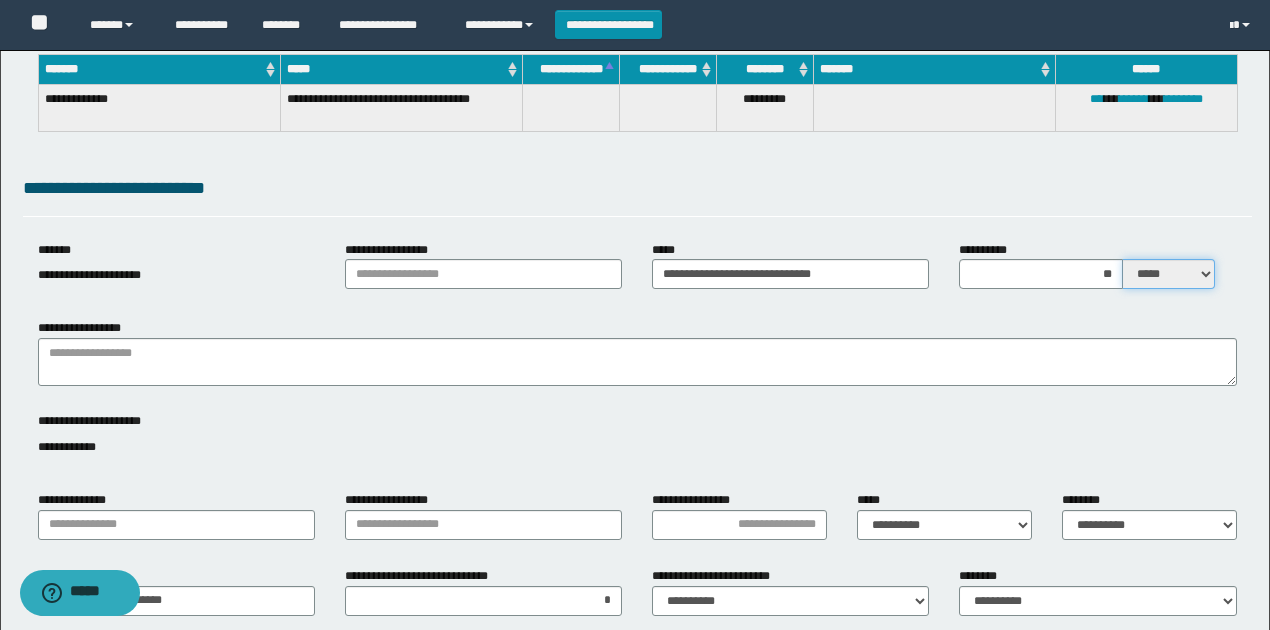 click on "*****
****" at bounding box center [1169, 274] 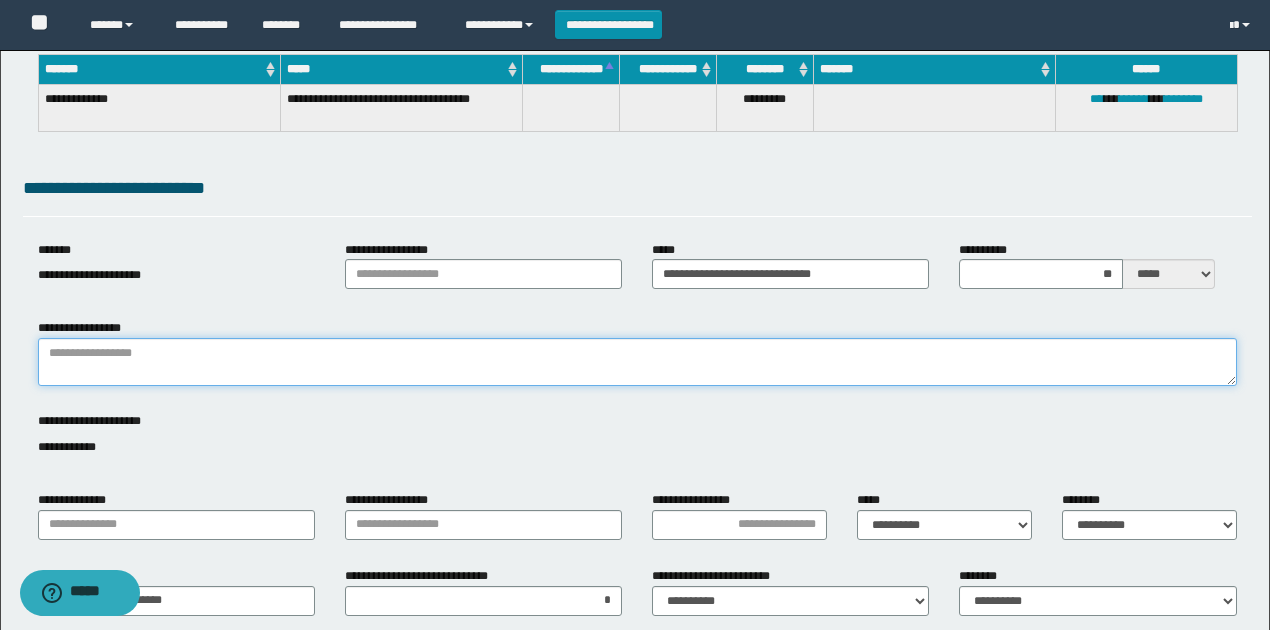 click on "**********" at bounding box center (637, 362) 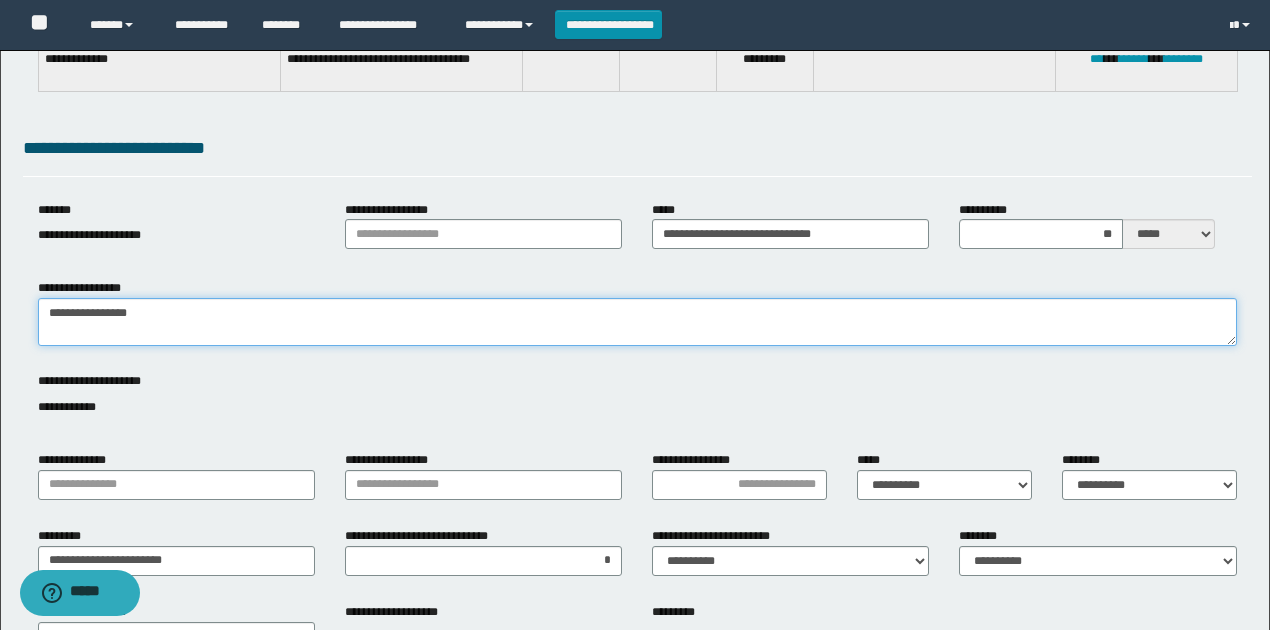 scroll, scrollTop: 333, scrollLeft: 0, axis: vertical 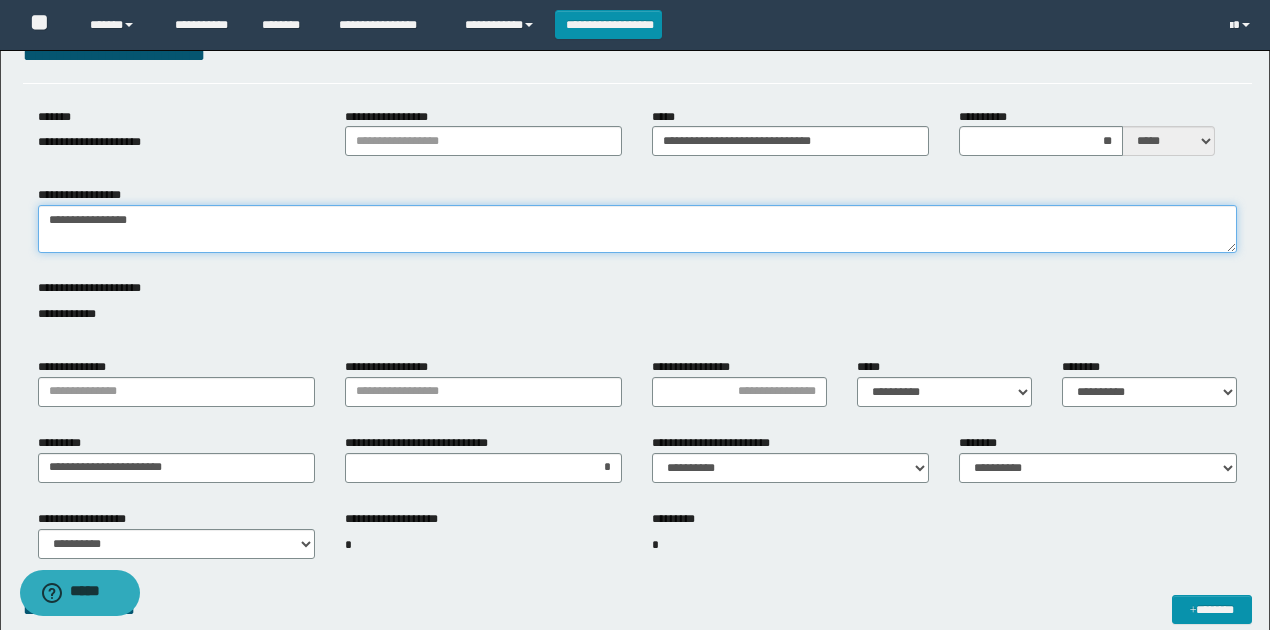 type on "**********" 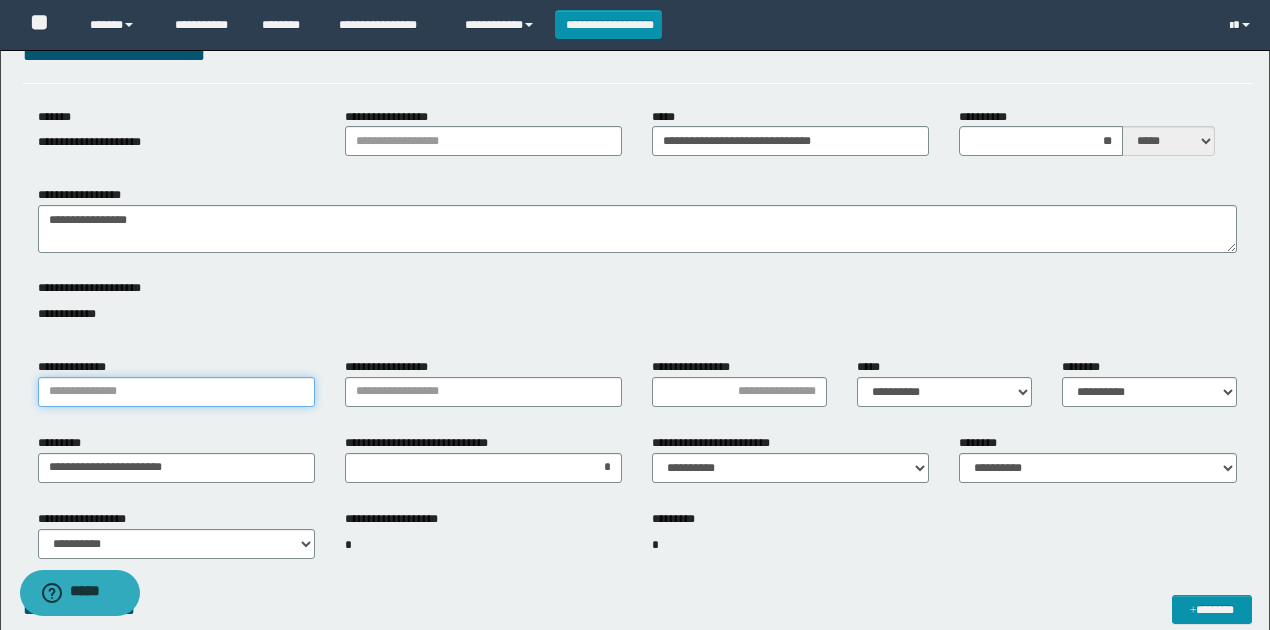 click on "**********" at bounding box center (176, 392) 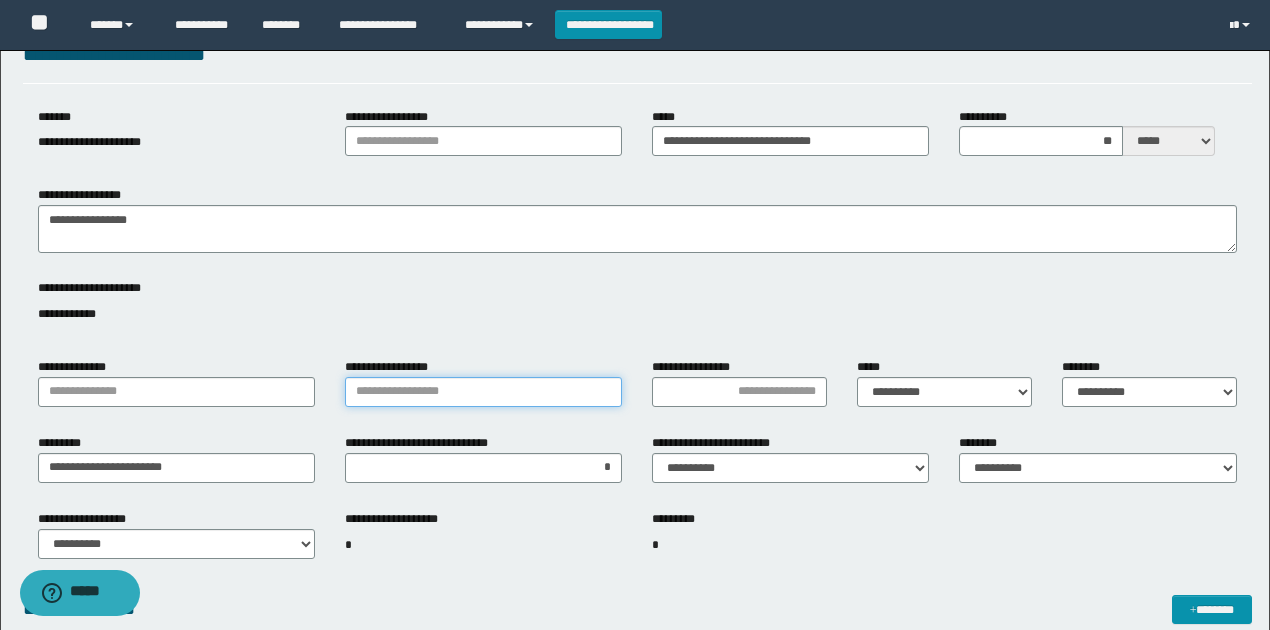 click on "**********" at bounding box center (483, 392) 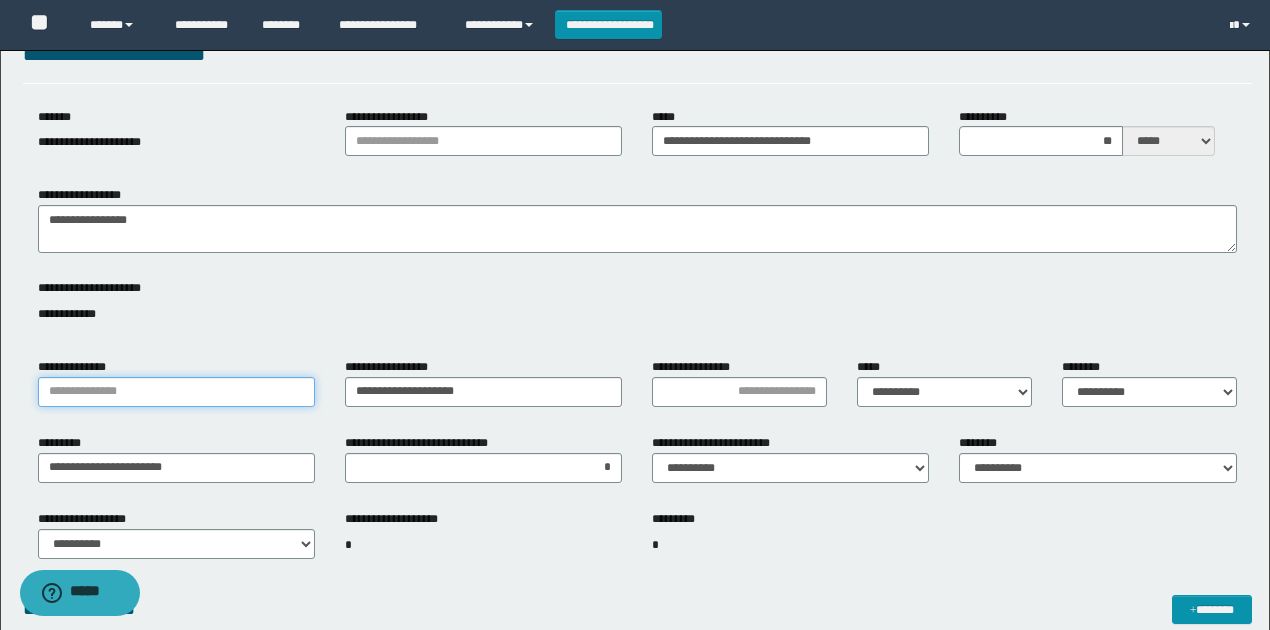 drag, startPoint x: 249, startPoint y: 391, endPoint x: 197, endPoint y: 414, distance: 56.859474 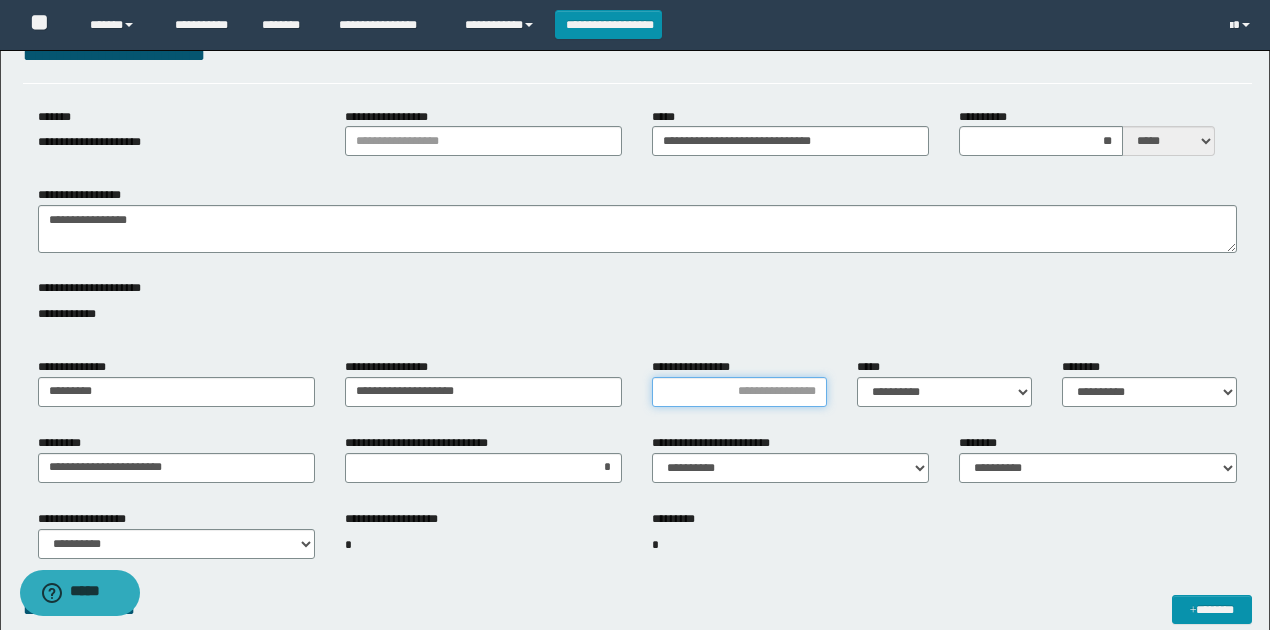 click on "**********" at bounding box center (739, 392) 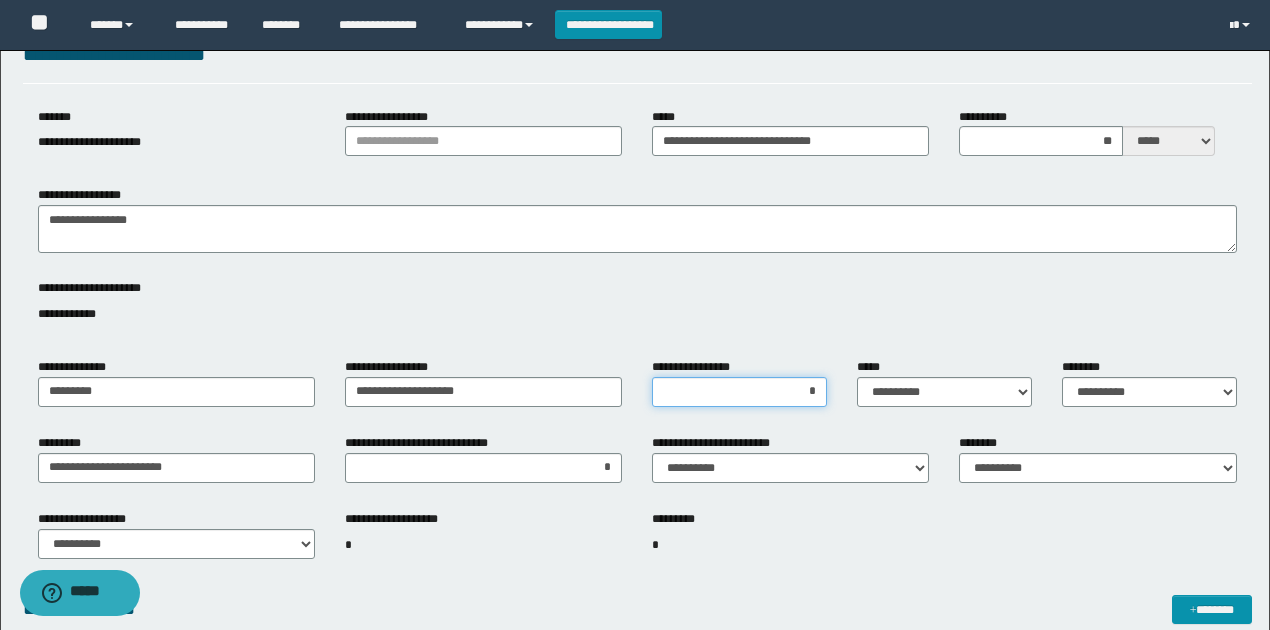 type on "**" 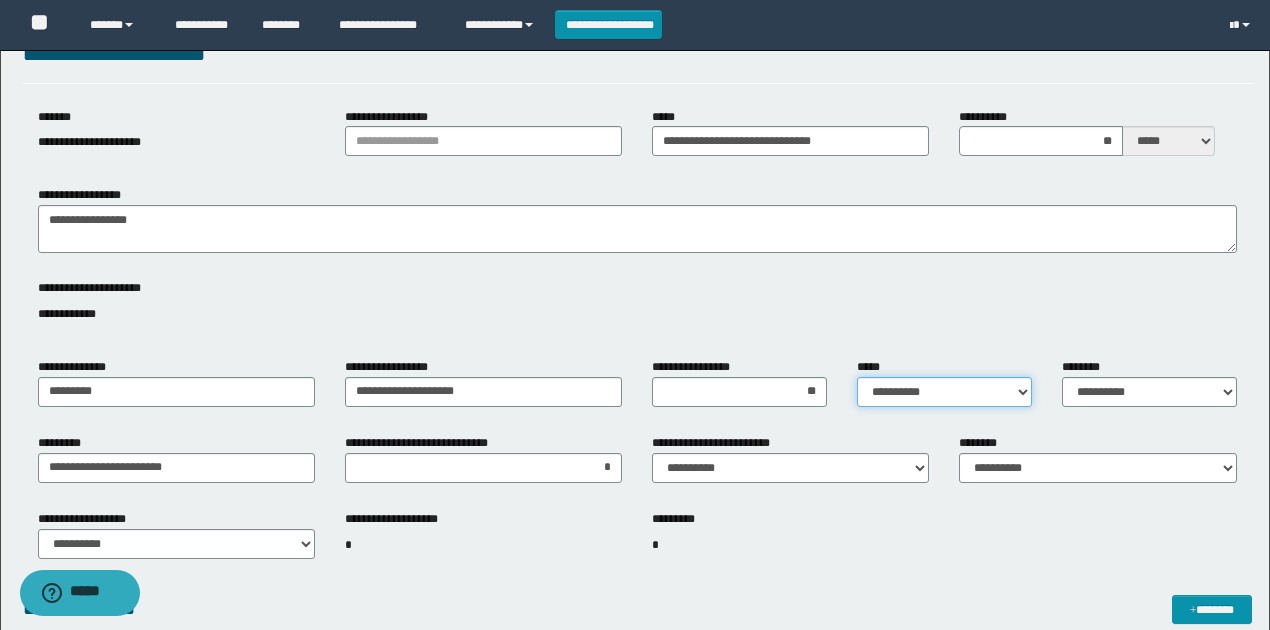 click on "**********" at bounding box center (944, 390) 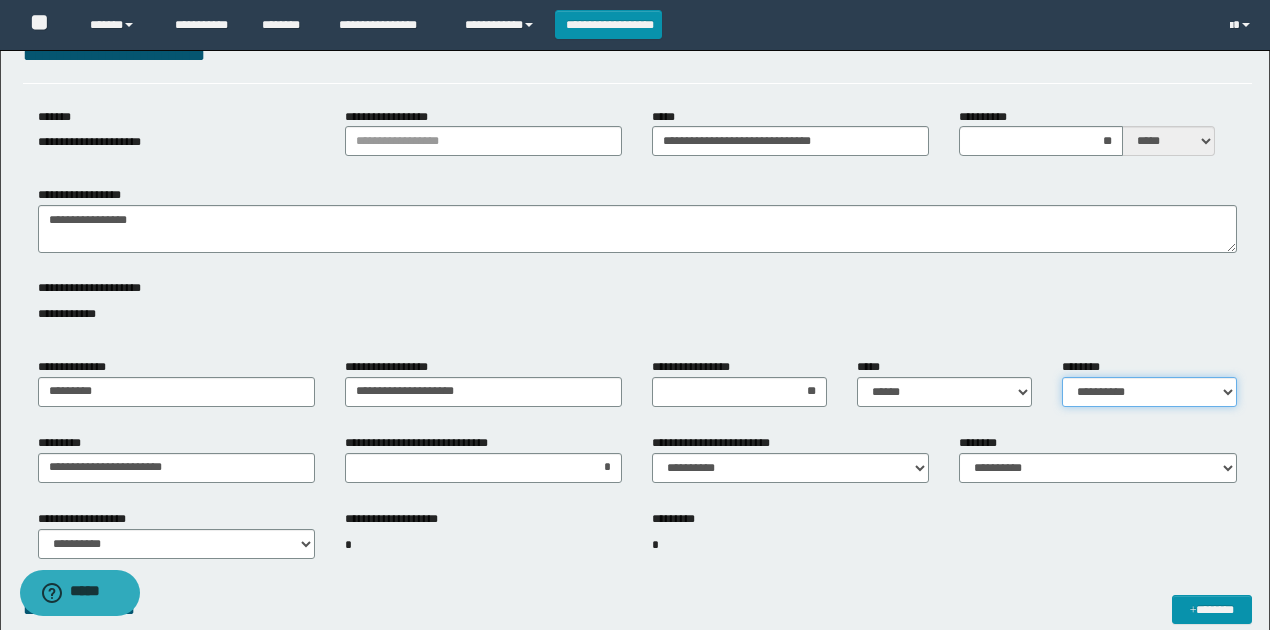 click on "**********" at bounding box center (1149, 392) 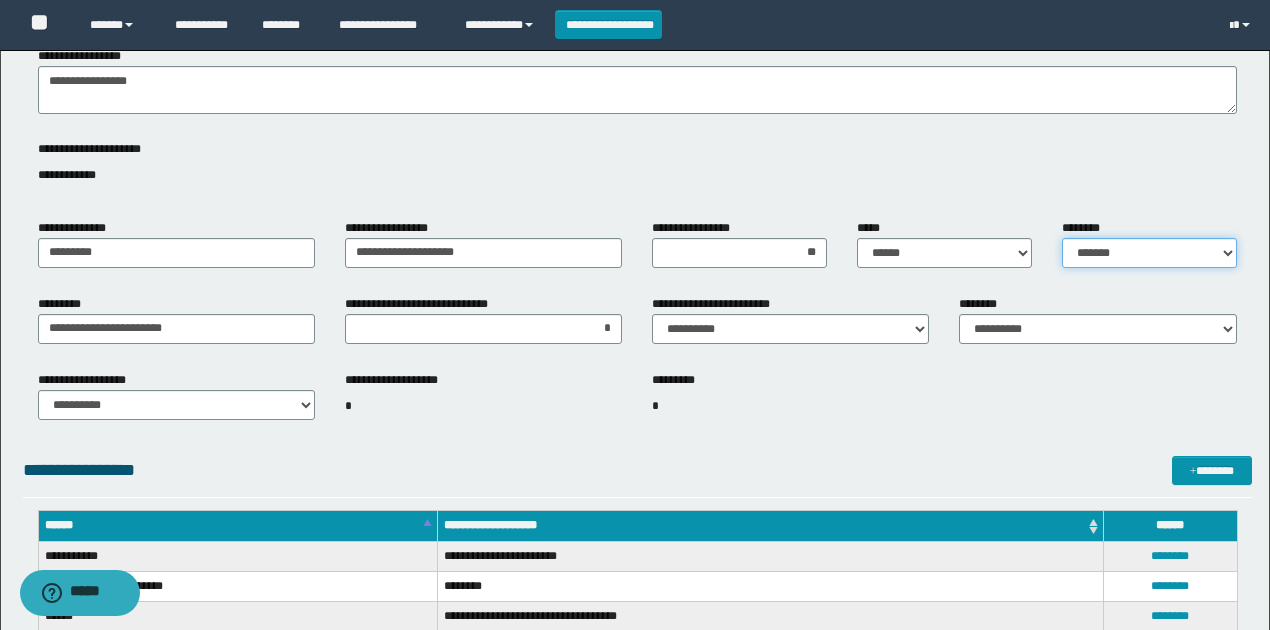 scroll, scrollTop: 533, scrollLeft: 0, axis: vertical 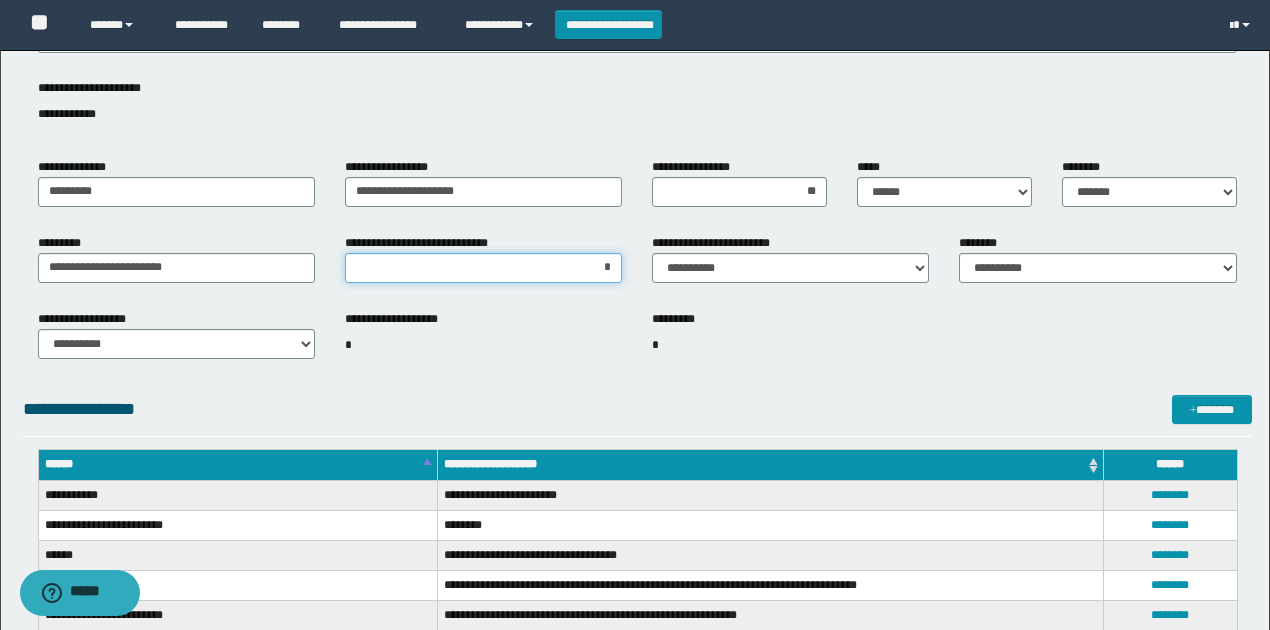 drag, startPoint x: 577, startPoint y: 254, endPoint x: 632, endPoint y: 274, distance: 58.5235 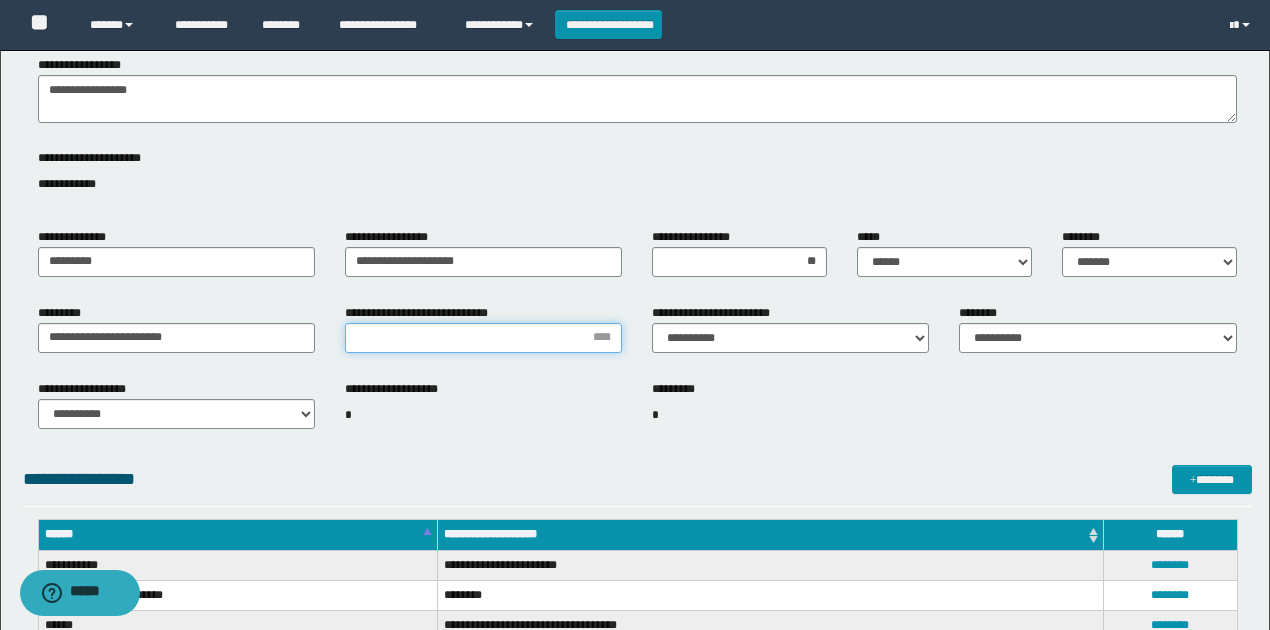 scroll, scrollTop: 466, scrollLeft: 0, axis: vertical 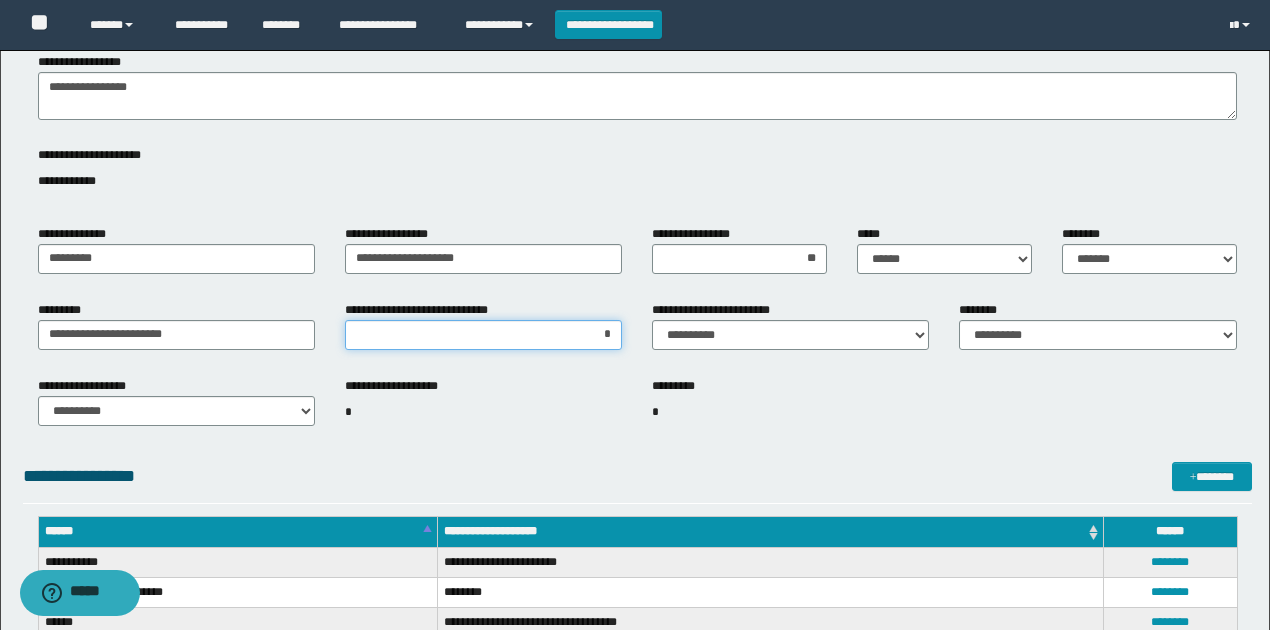 type on "**" 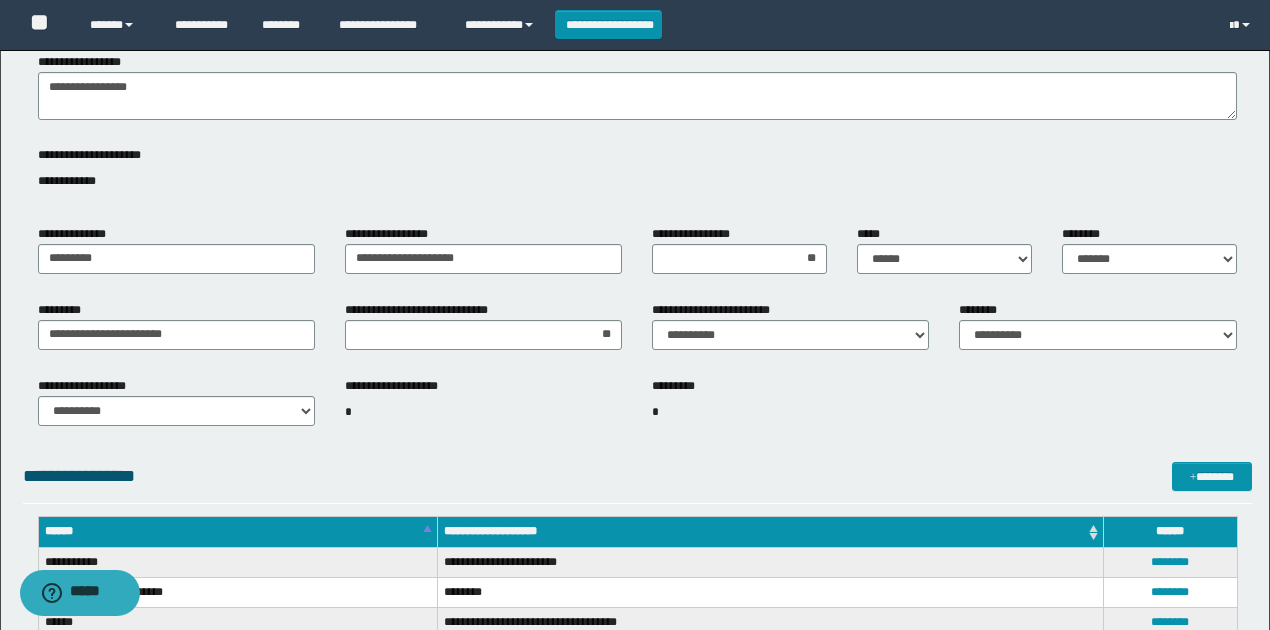 click on "**********" at bounding box center [790, 333] 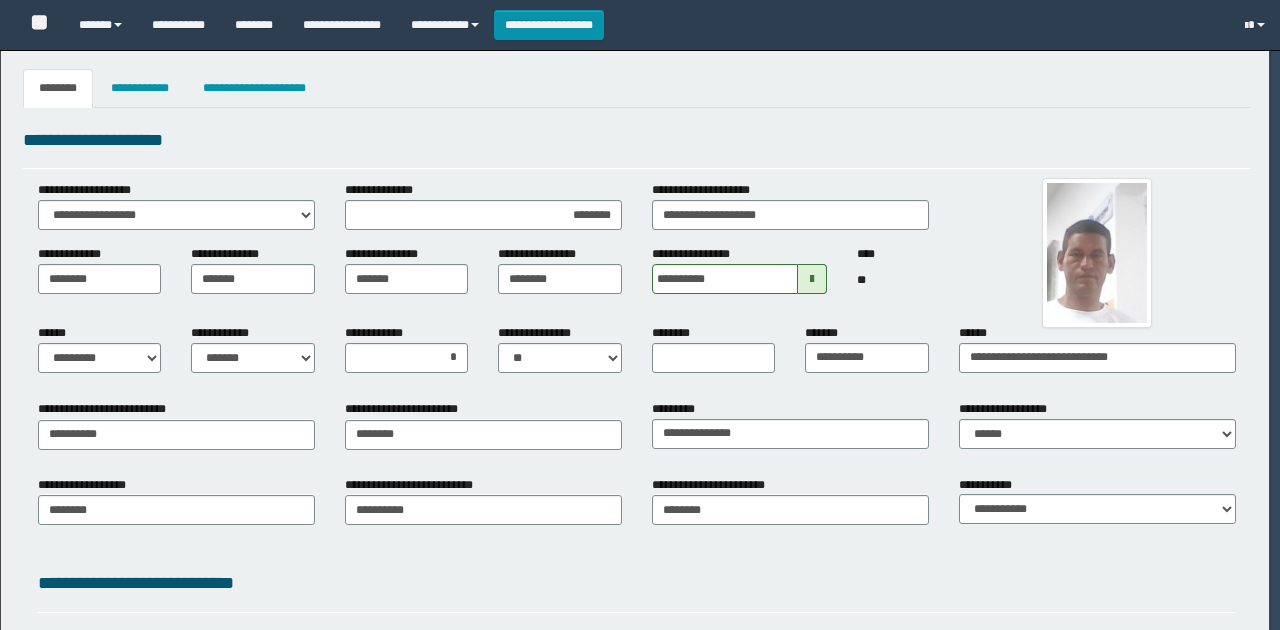 select on "*" 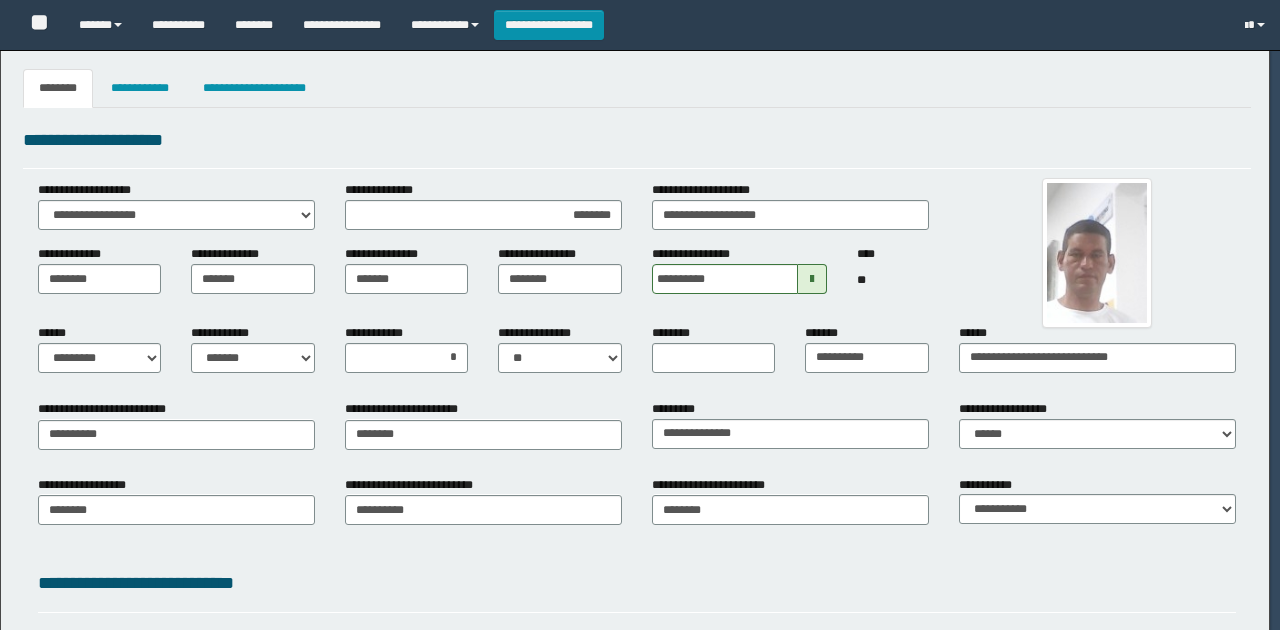 select on "*" 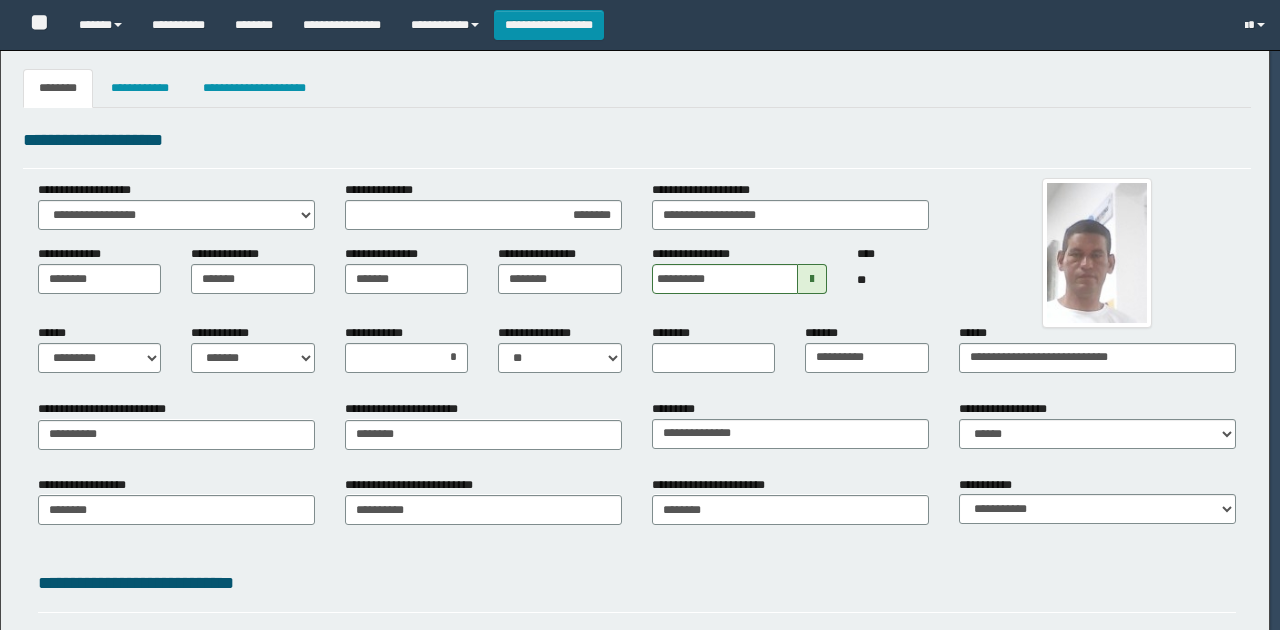 select on "*" 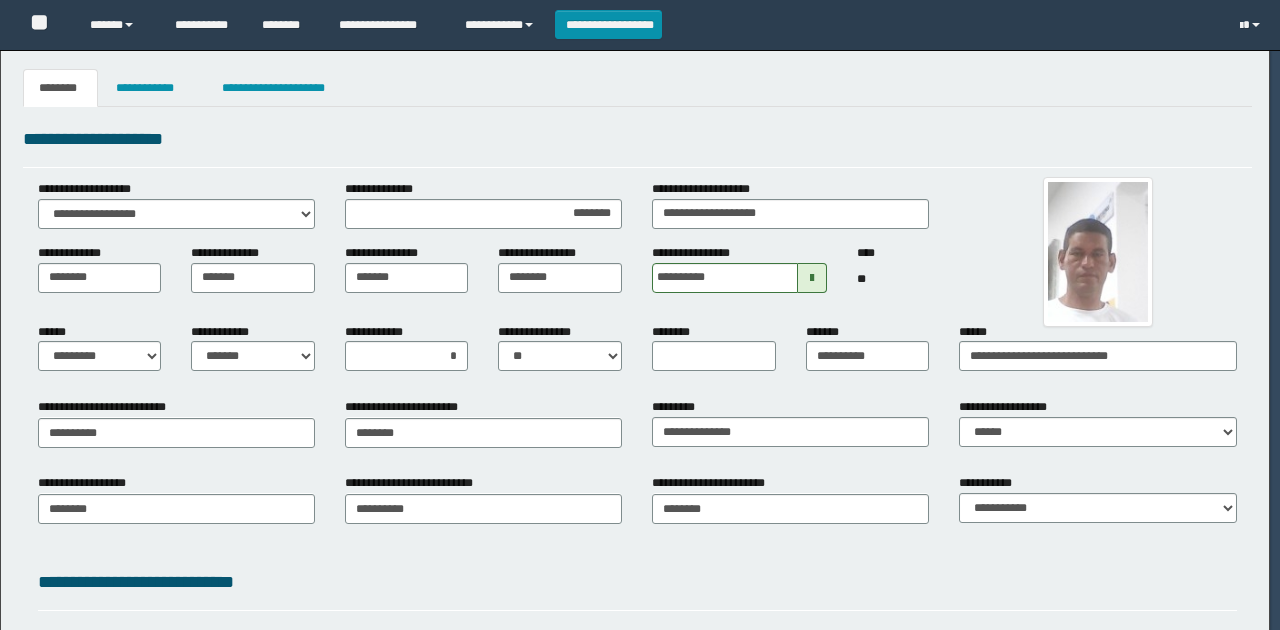 scroll, scrollTop: 0, scrollLeft: 0, axis: both 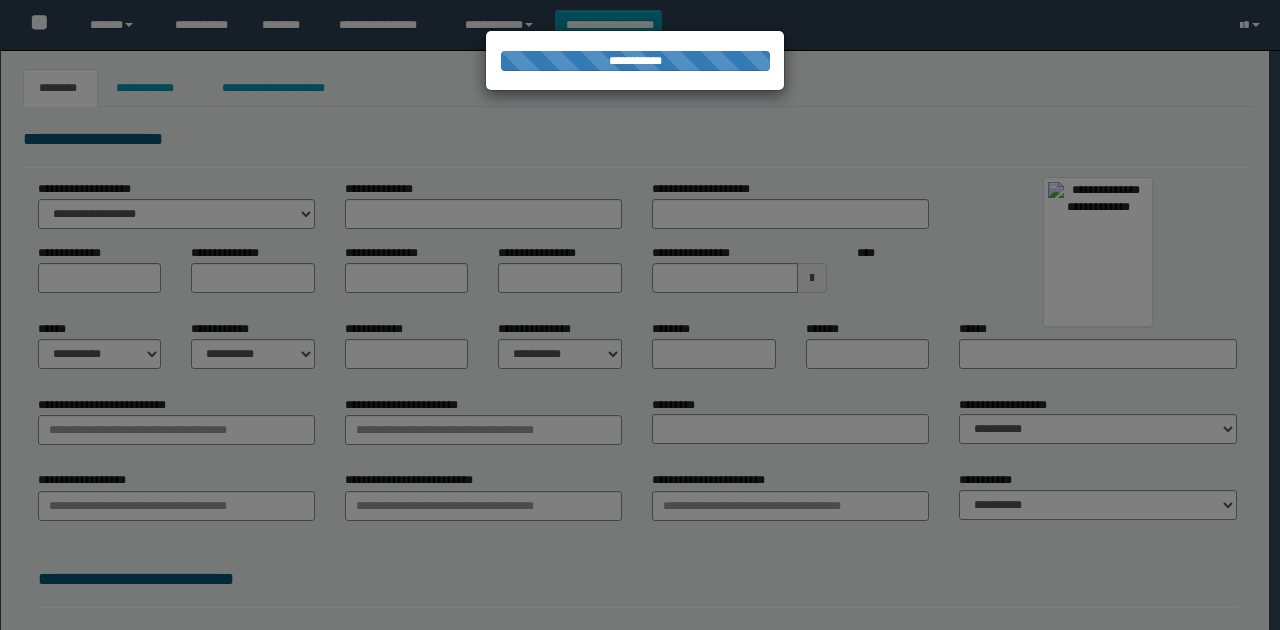 type on "******" 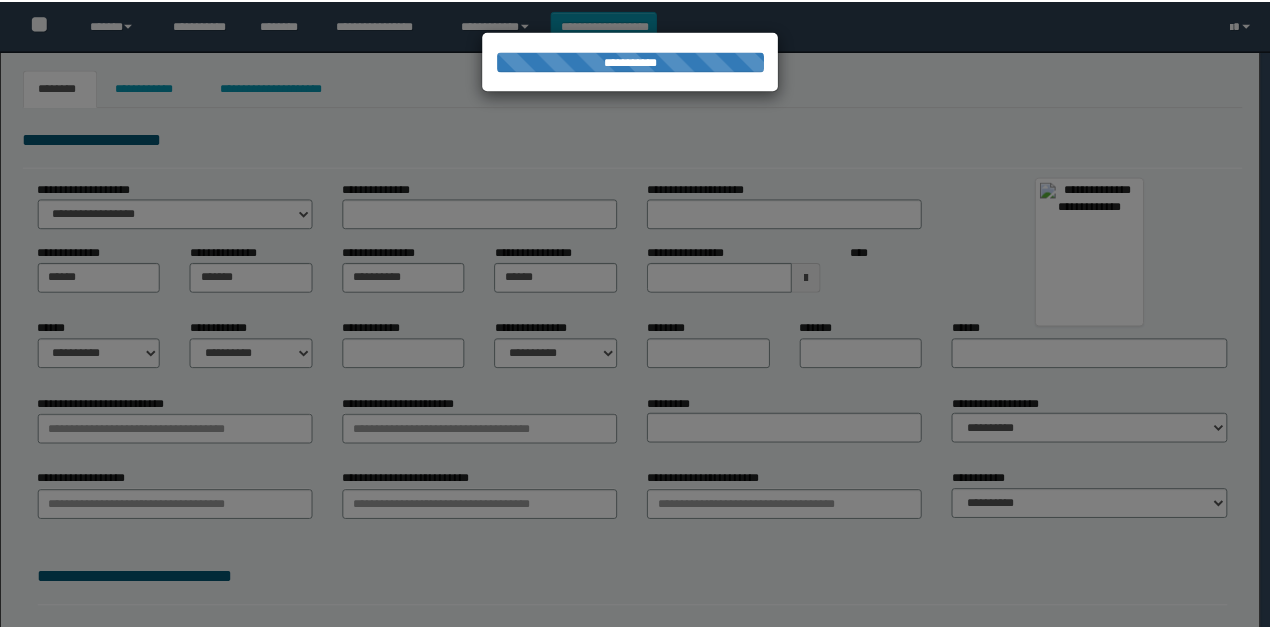 scroll, scrollTop: 0, scrollLeft: 0, axis: both 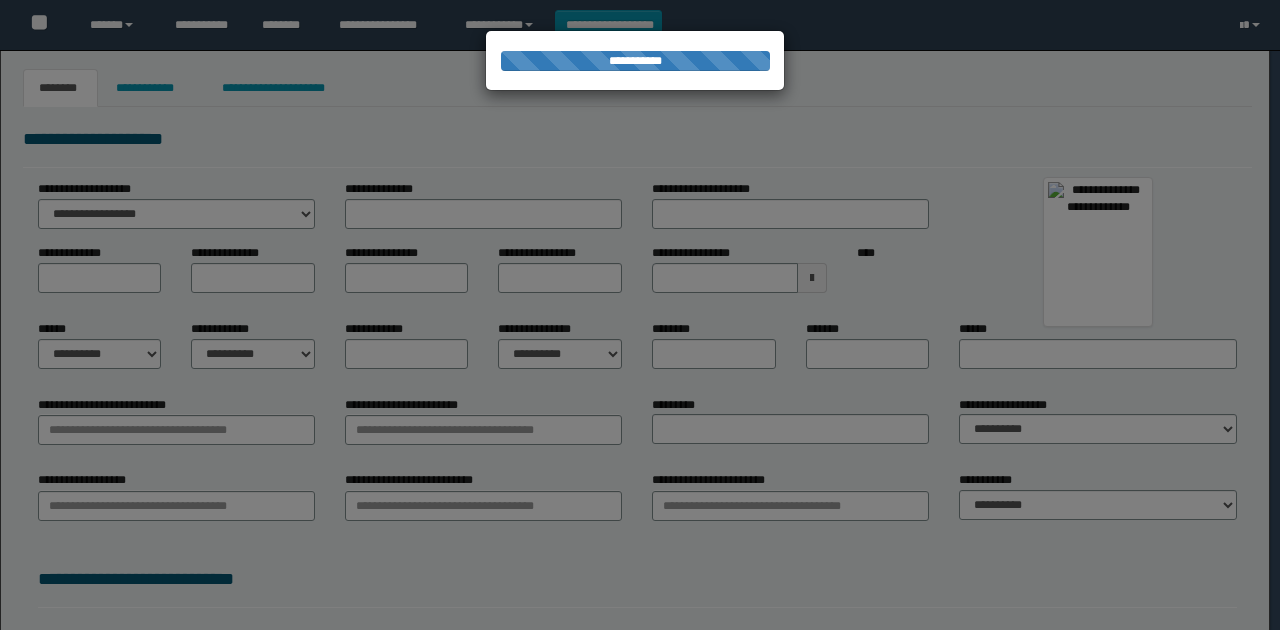 type on "******" 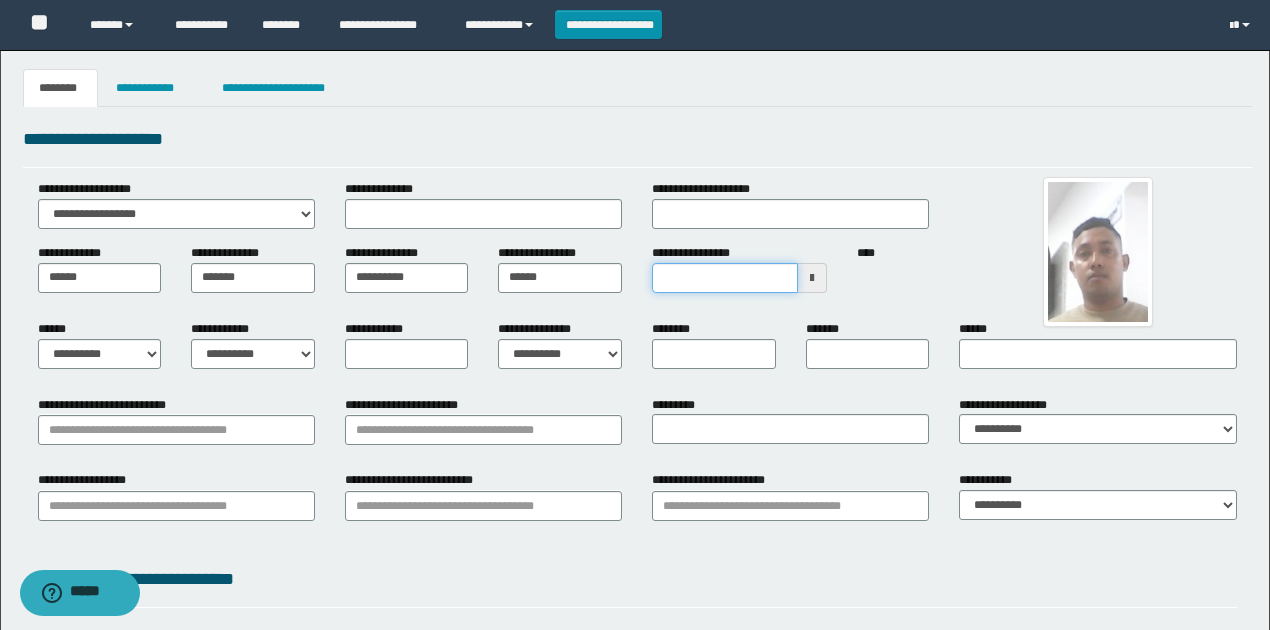 click on "**********" at bounding box center [725, 278] 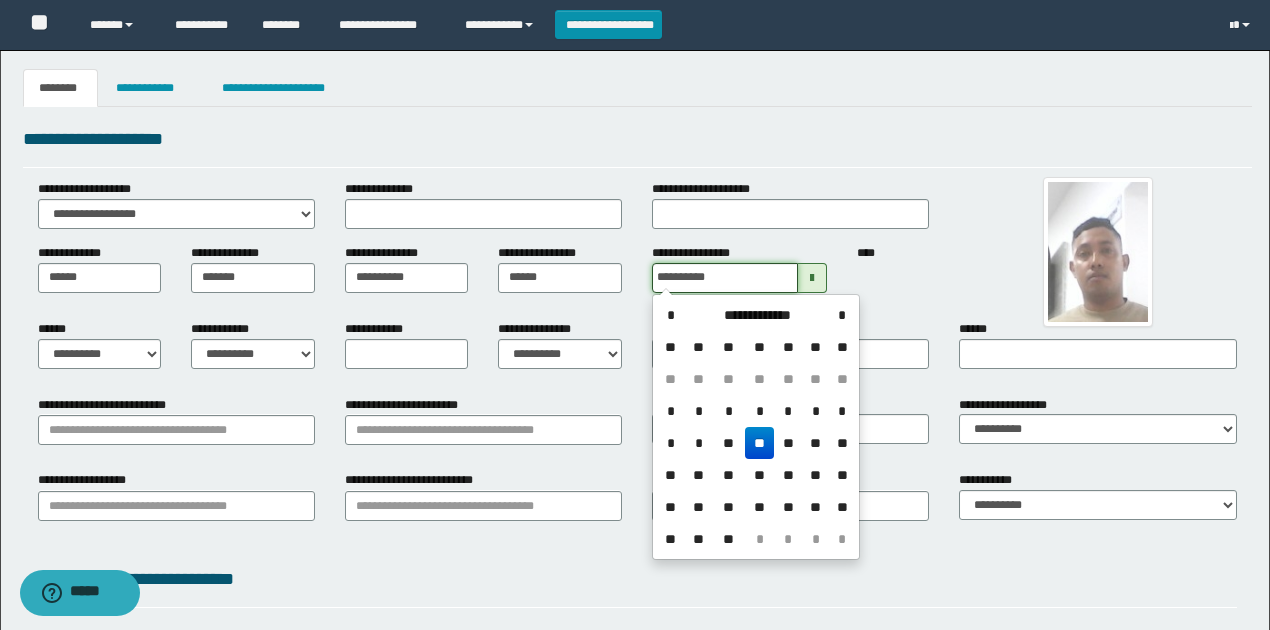 type on "**********" 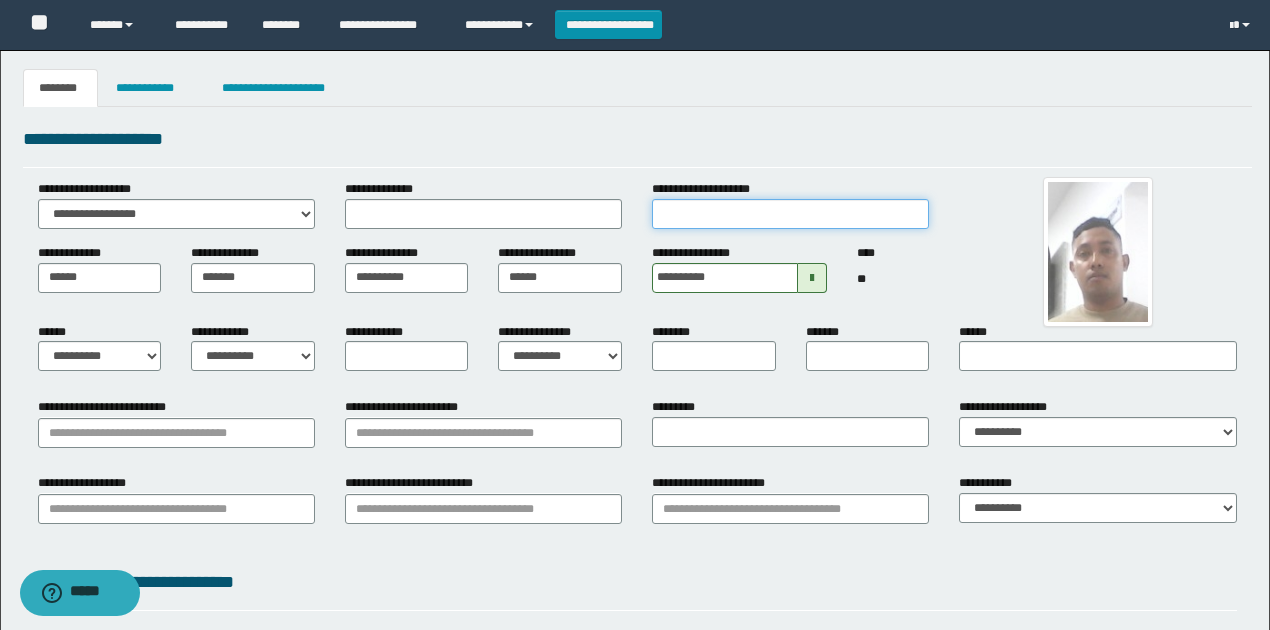 click on "**********" at bounding box center (790, 214) 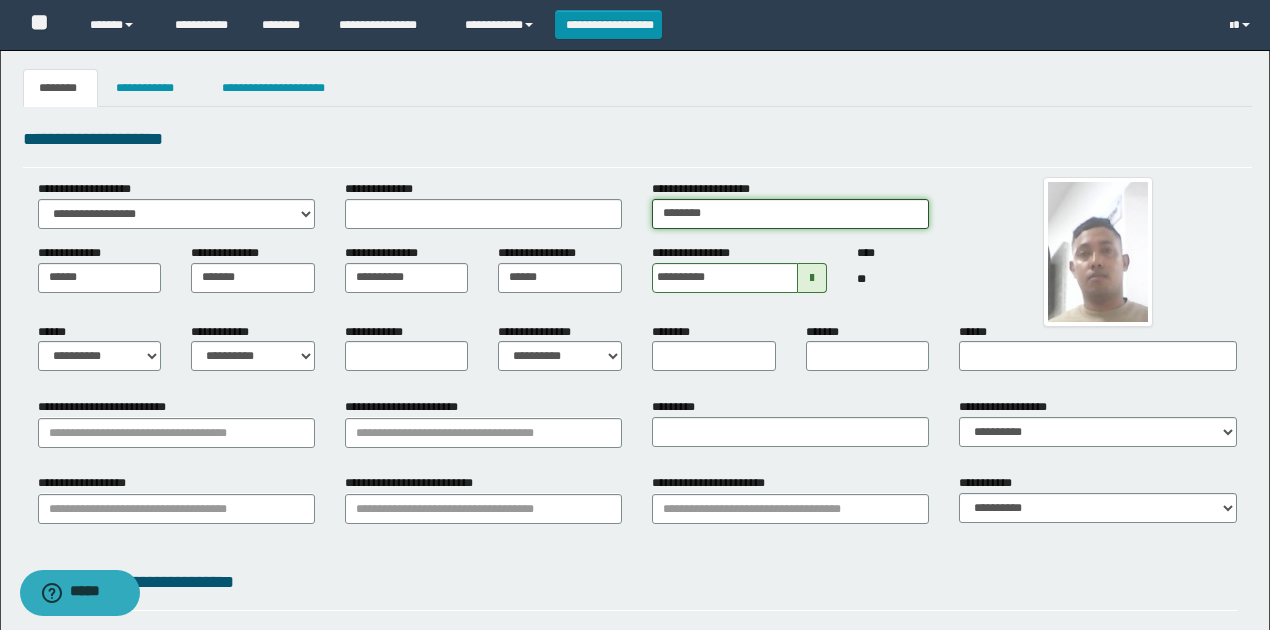 type on "********" 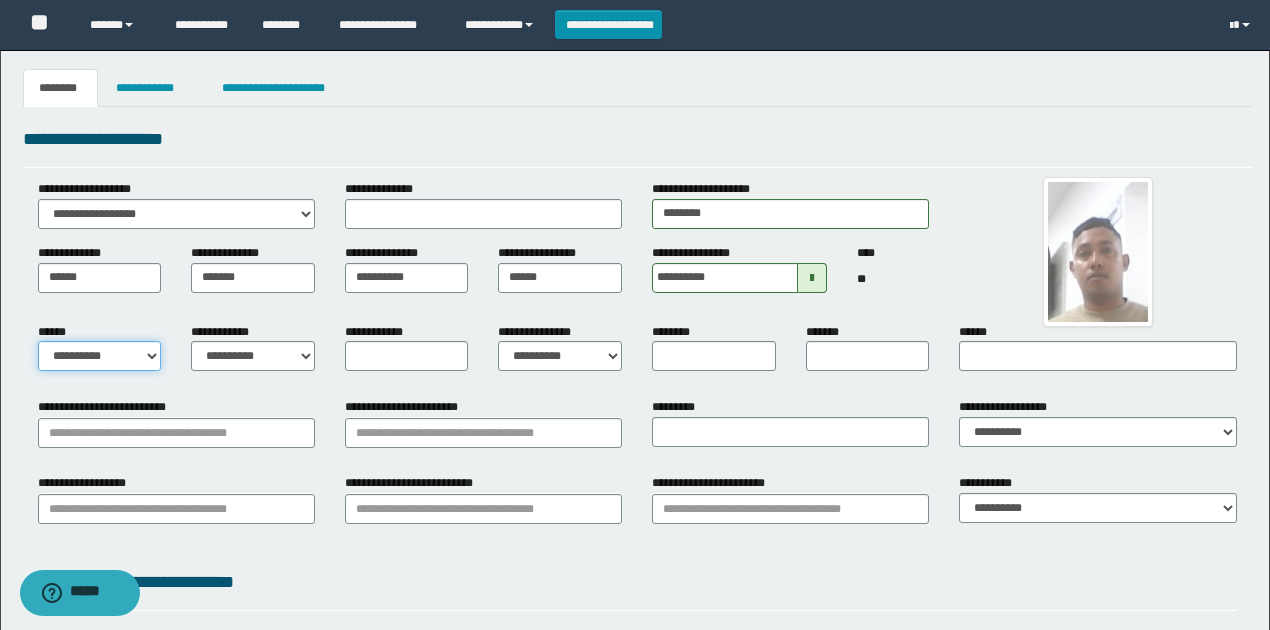 drag, startPoint x: 126, startPoint y: 350, endPoint x: 112, endPoint y: 370, distance: 24.41311 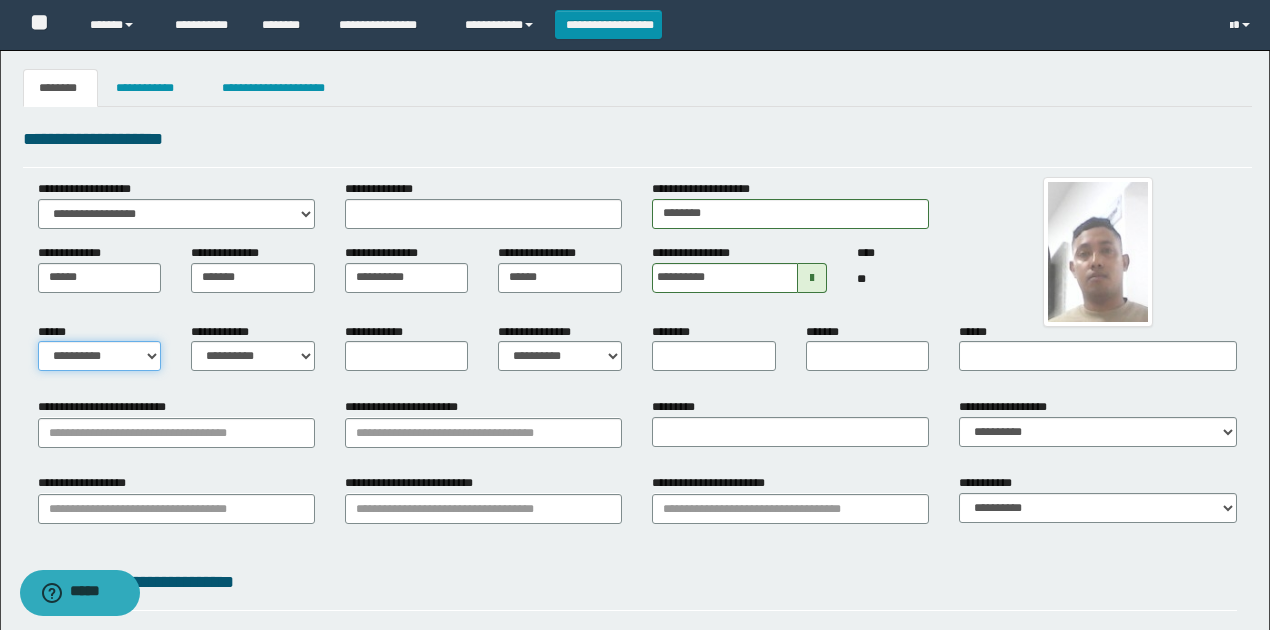 click on "**********" at bounding box center [100, 356] 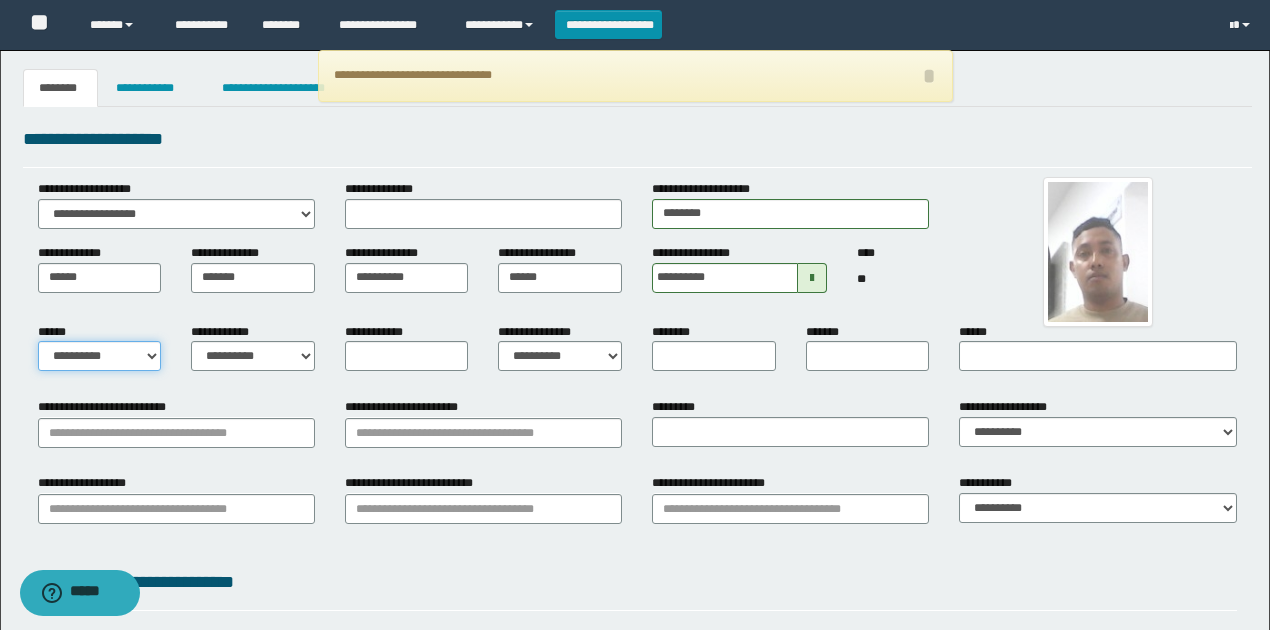 select on "*" 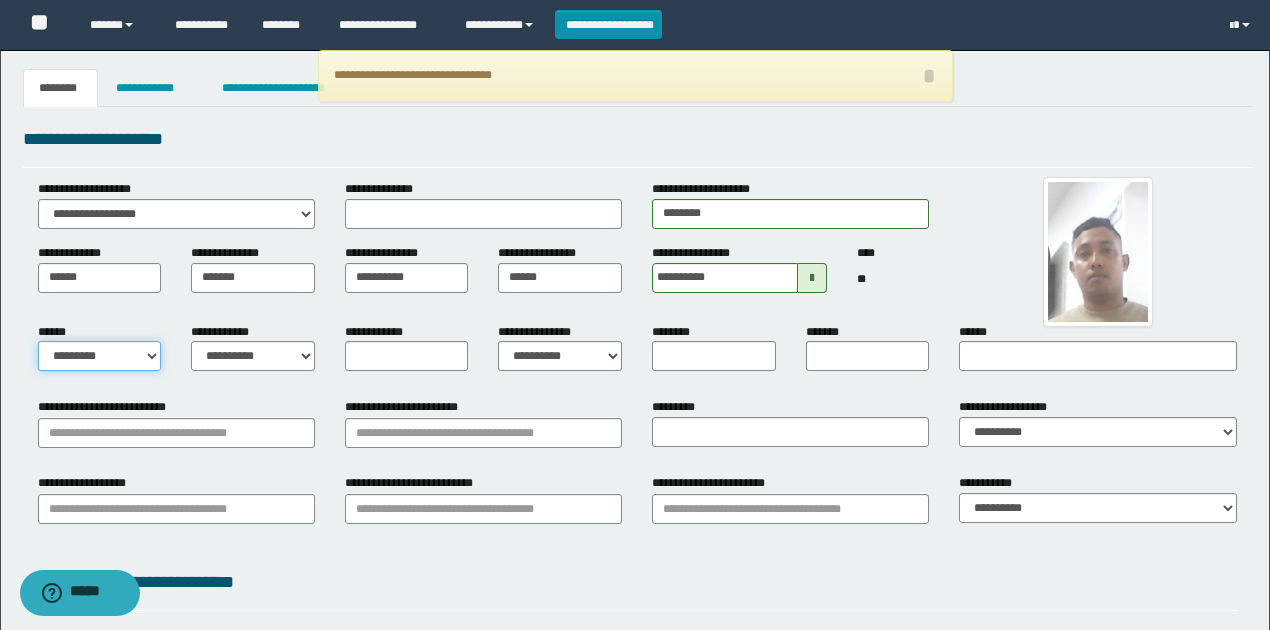 click on "**********" at bounding box center (100, 356) 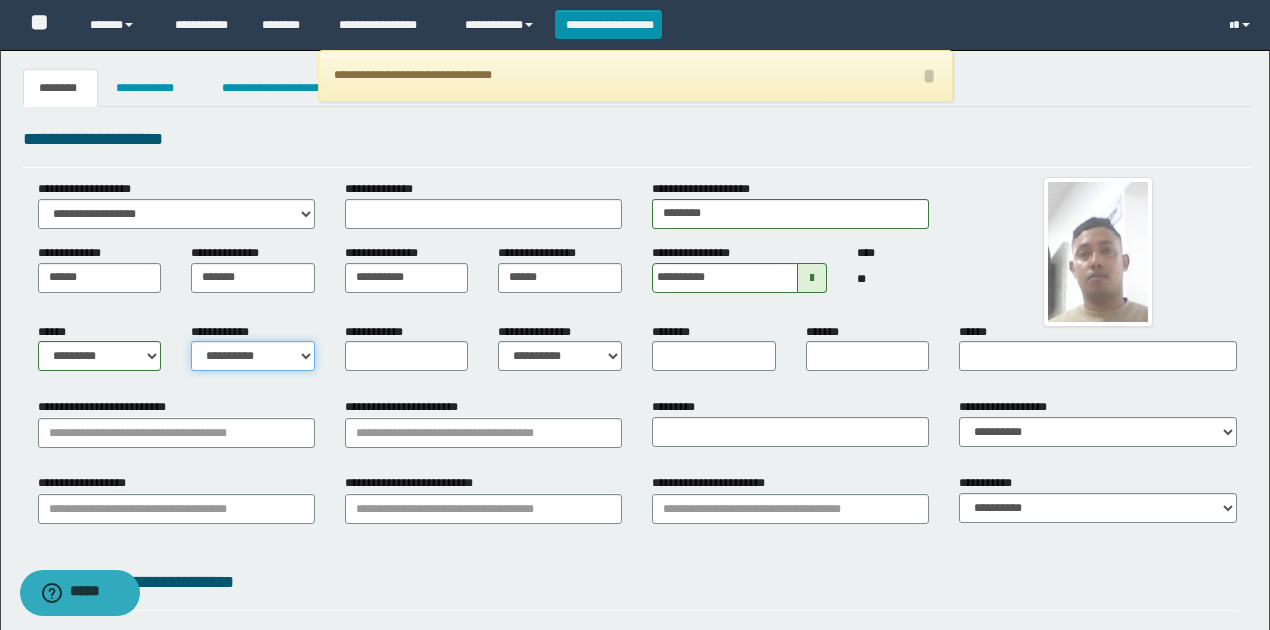 click on "**********" at bounding box center (253, 356) 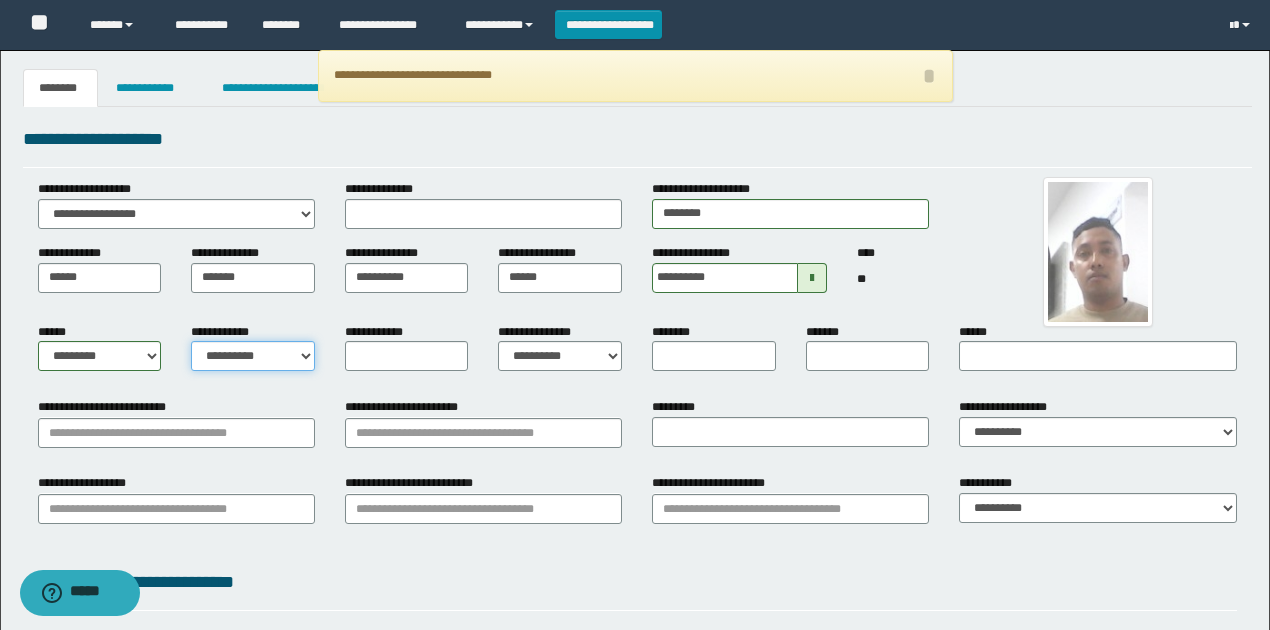 select on "*" 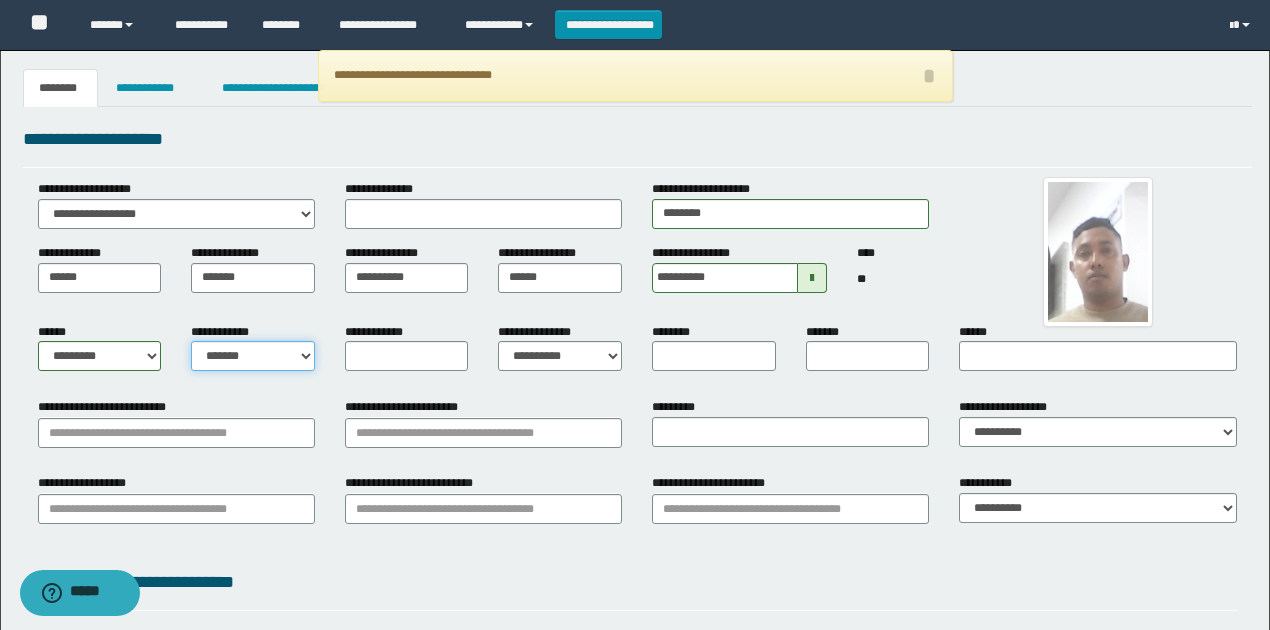 click on "**********" at bounding box center (253, 356) 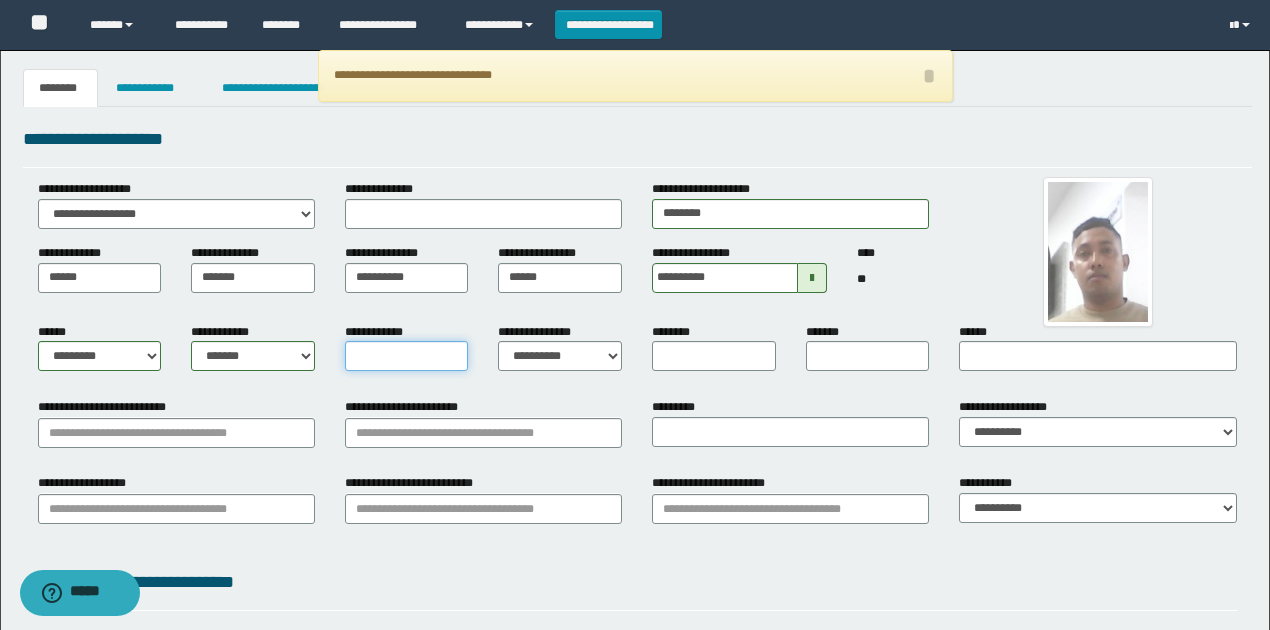 click on "**********" at bounding box center [407, 356] 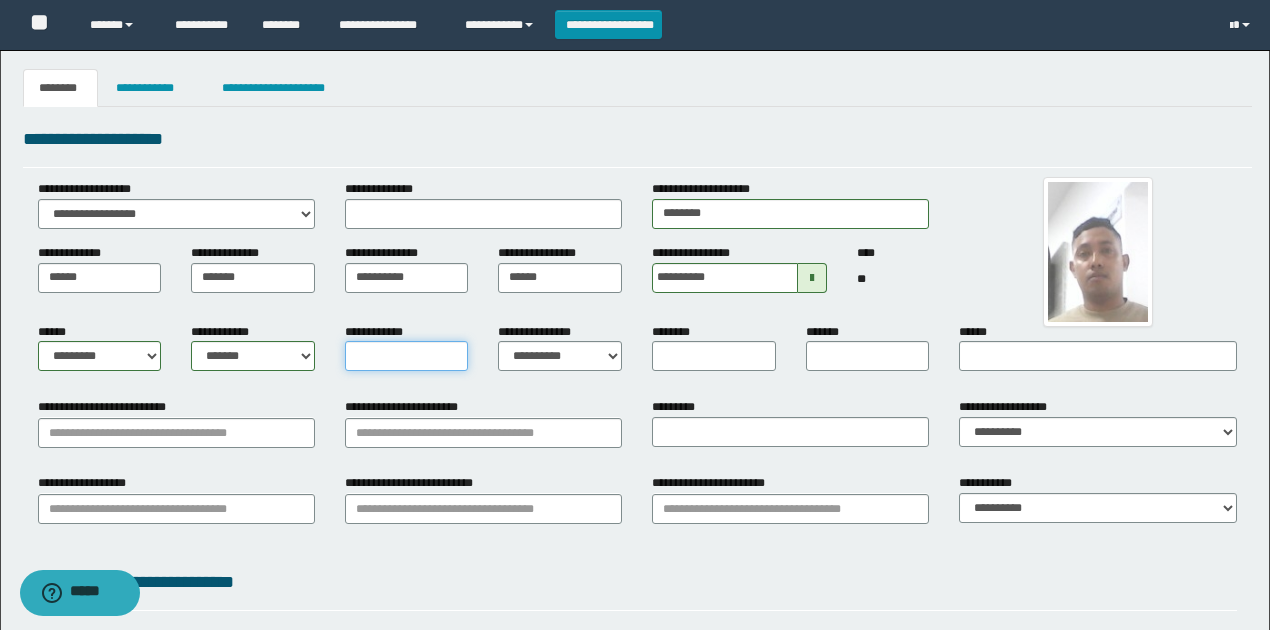 type on "*" 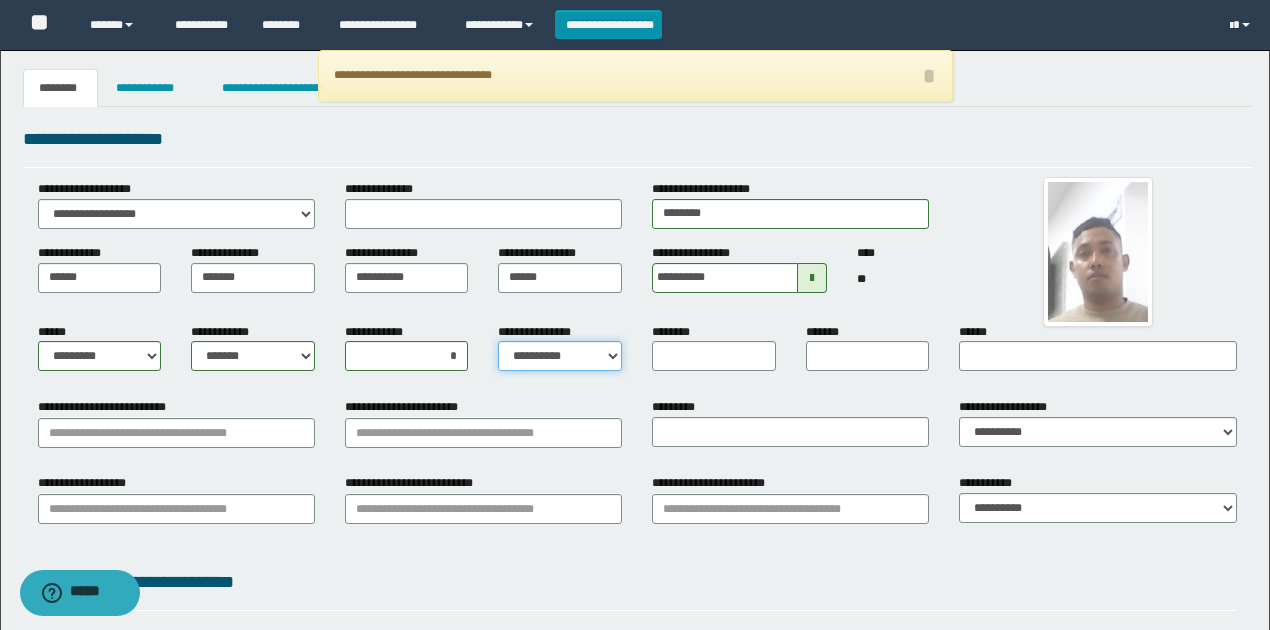 click on "**********" at bounding box center [560, 356] 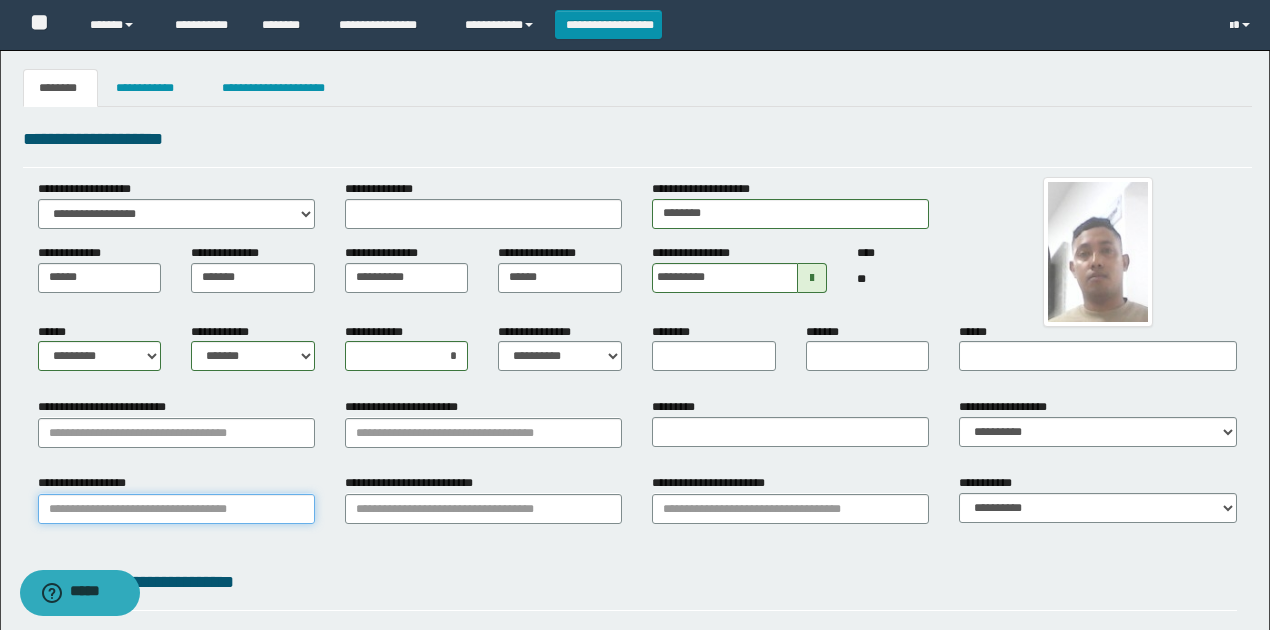 click on "**********" at bounding box center (176, 509) 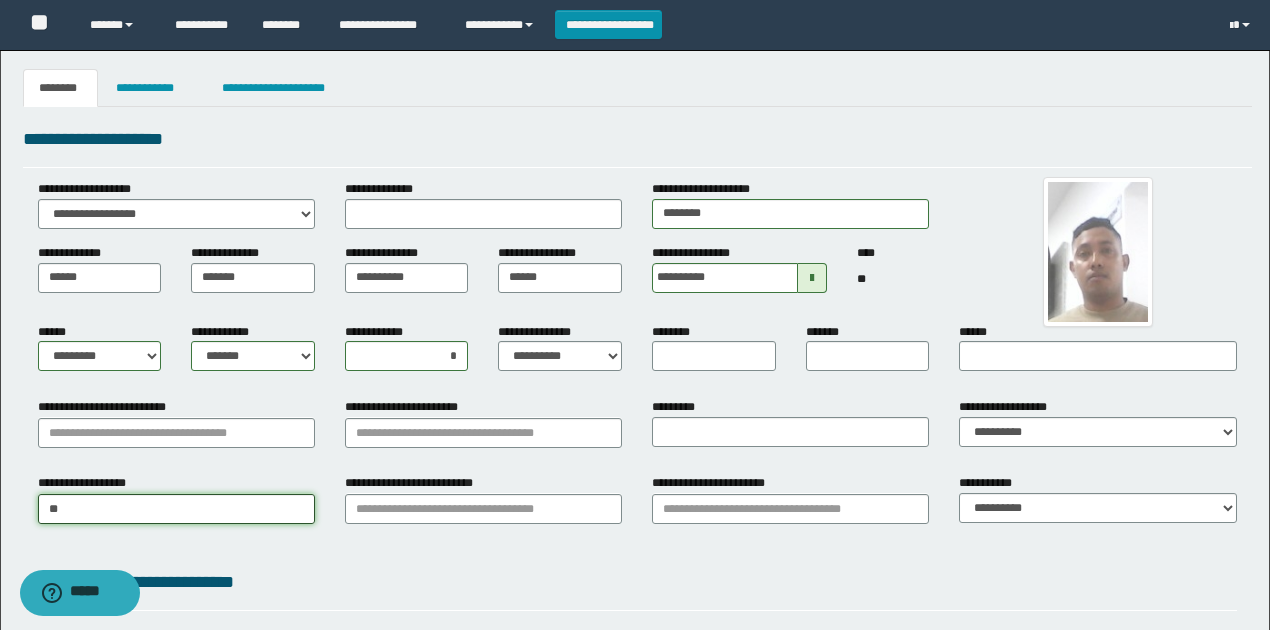 type on "***" 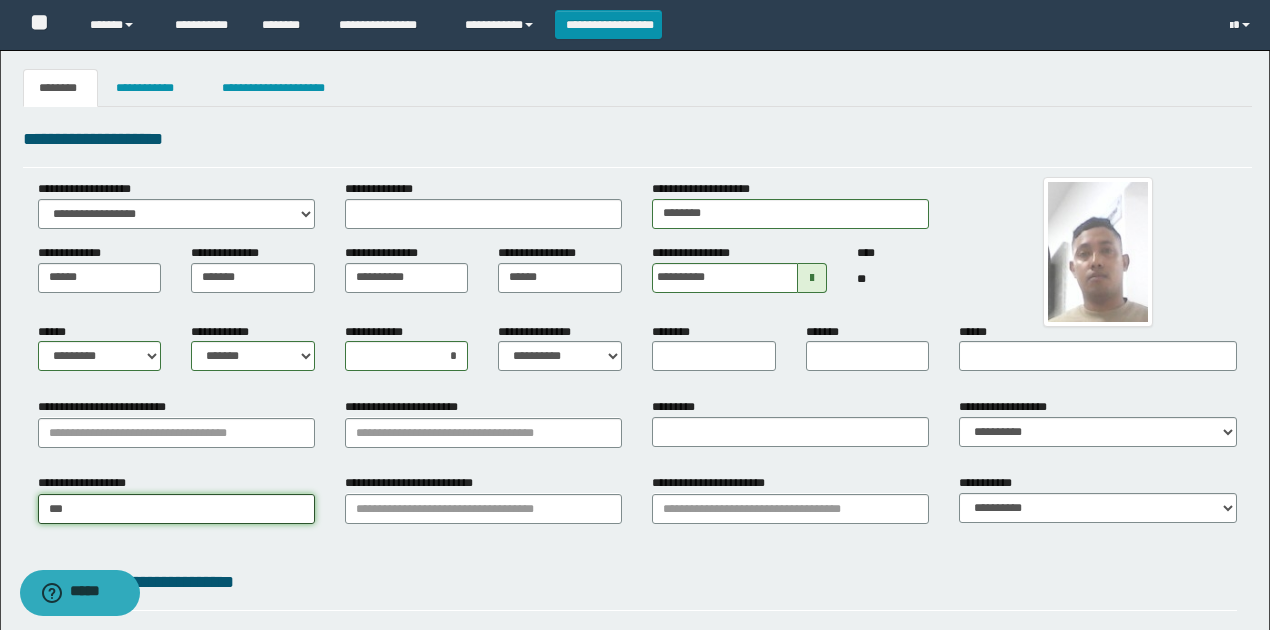 type on "********" 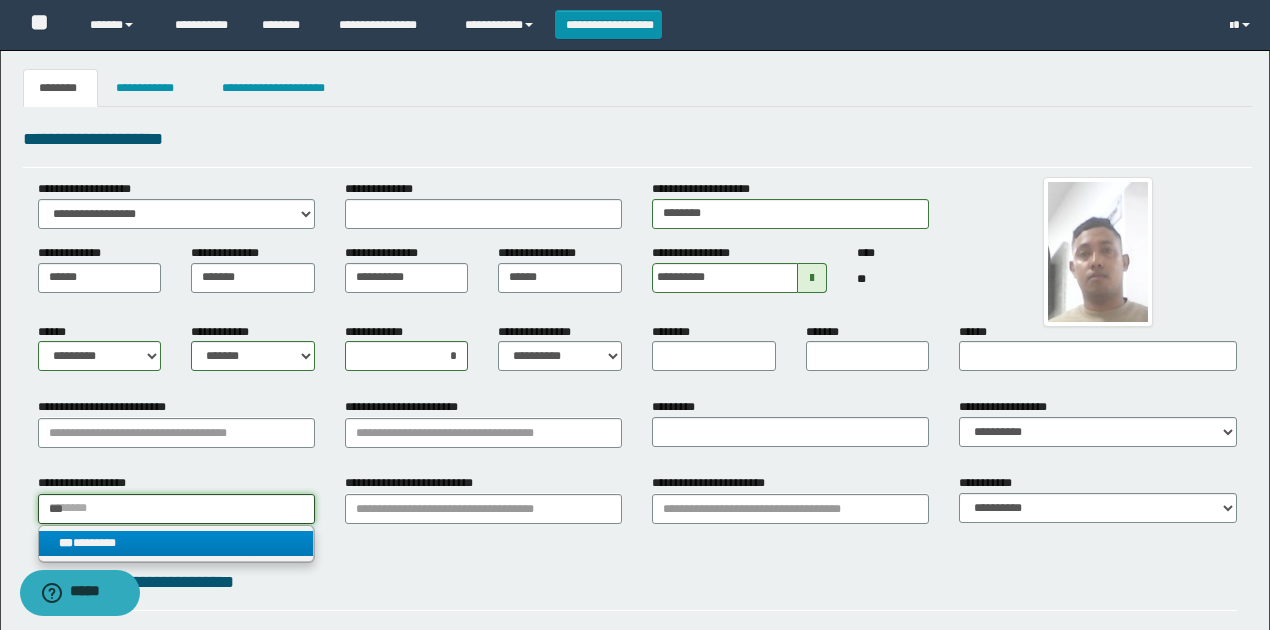type on "***" 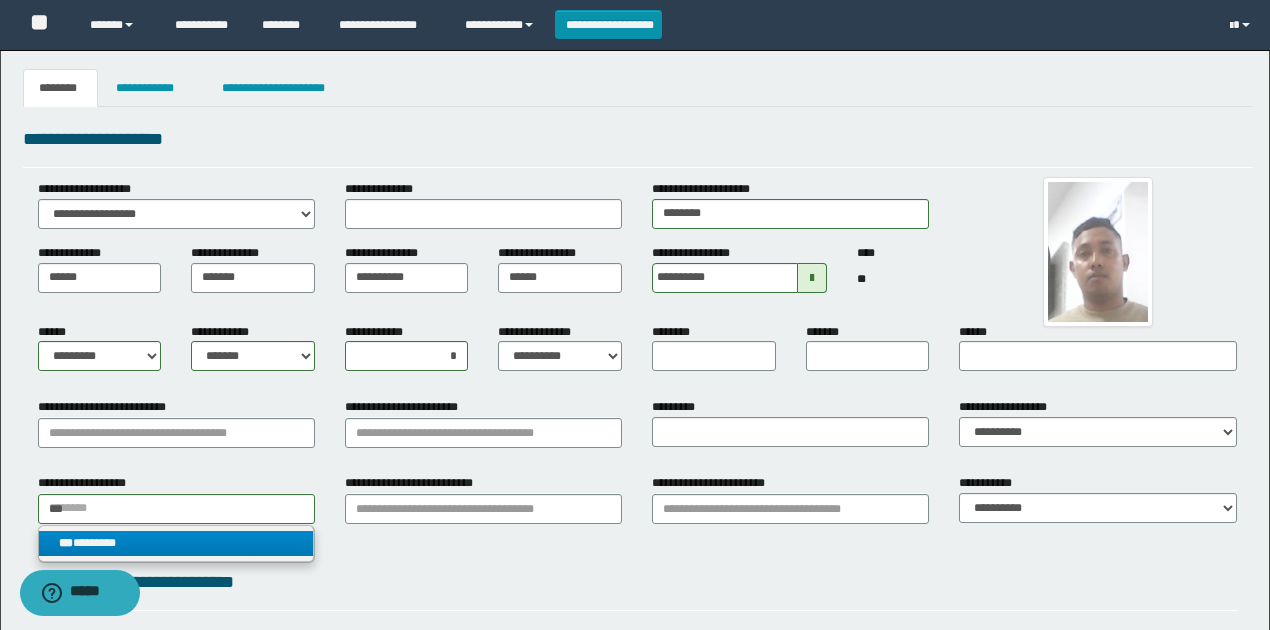 click on "*** ********" at bounding box center [176, 543] 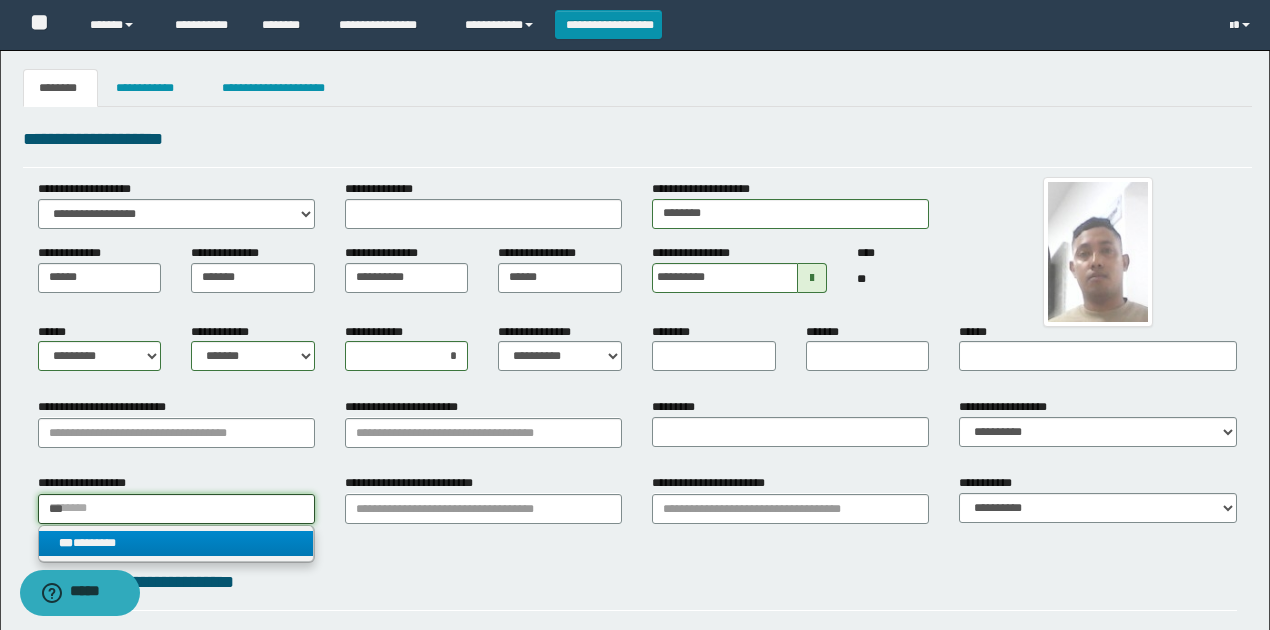 type 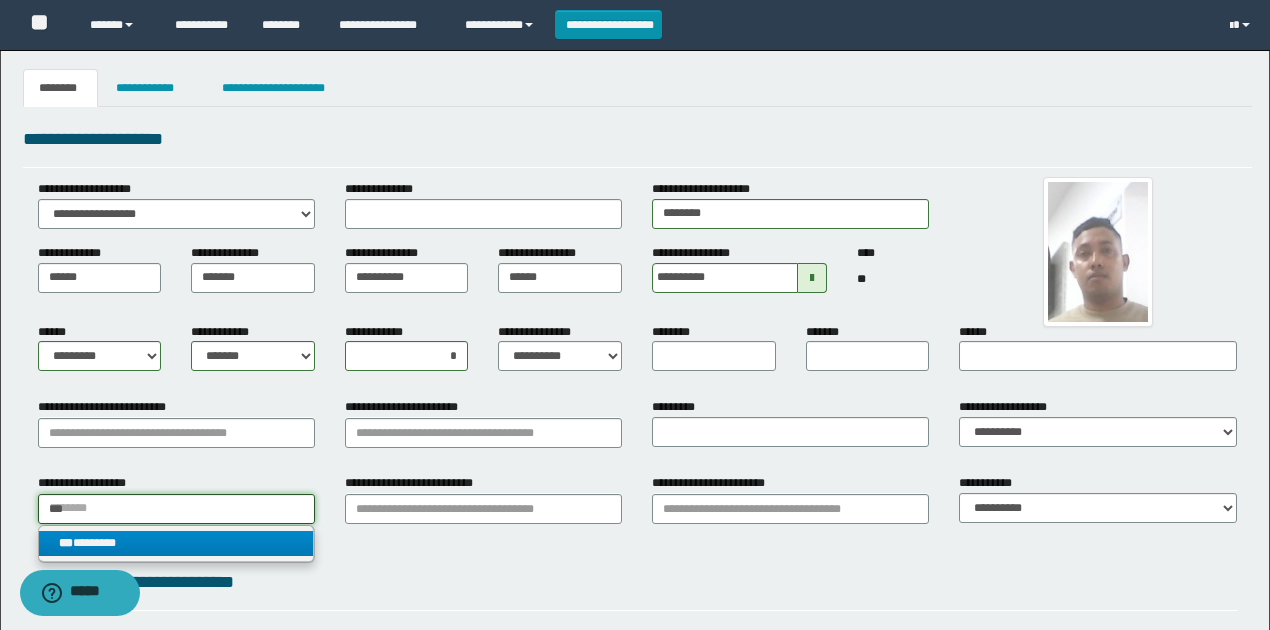 type on "********" 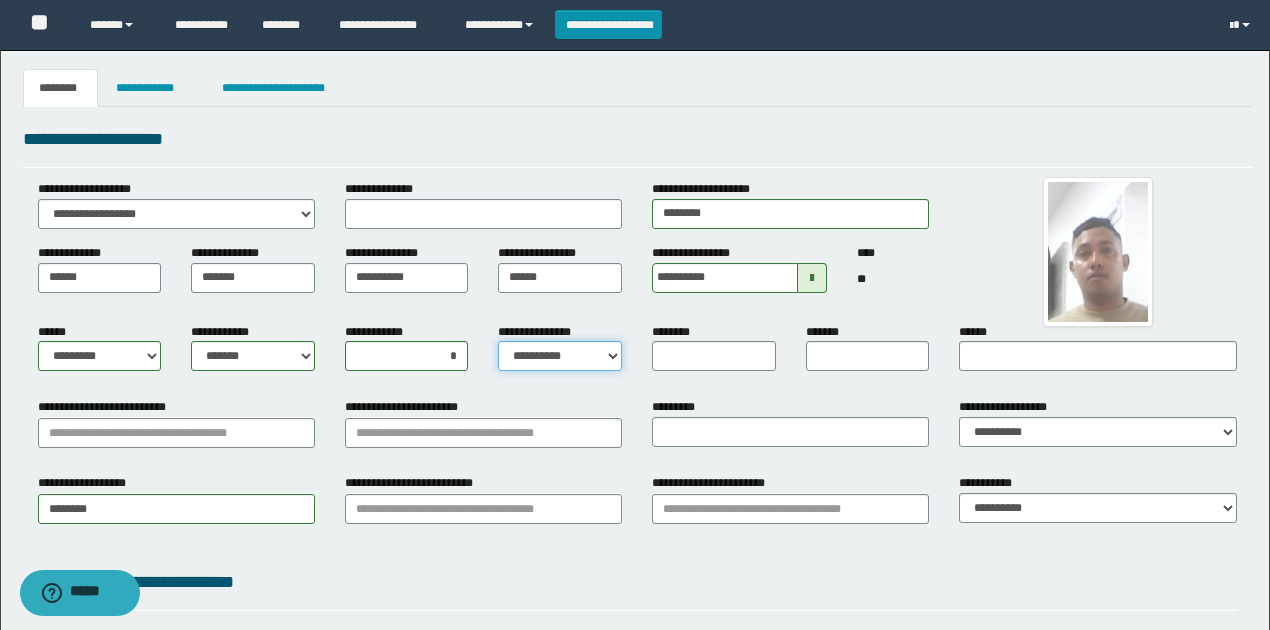 click on "**********" at bounding box center [560, 356] 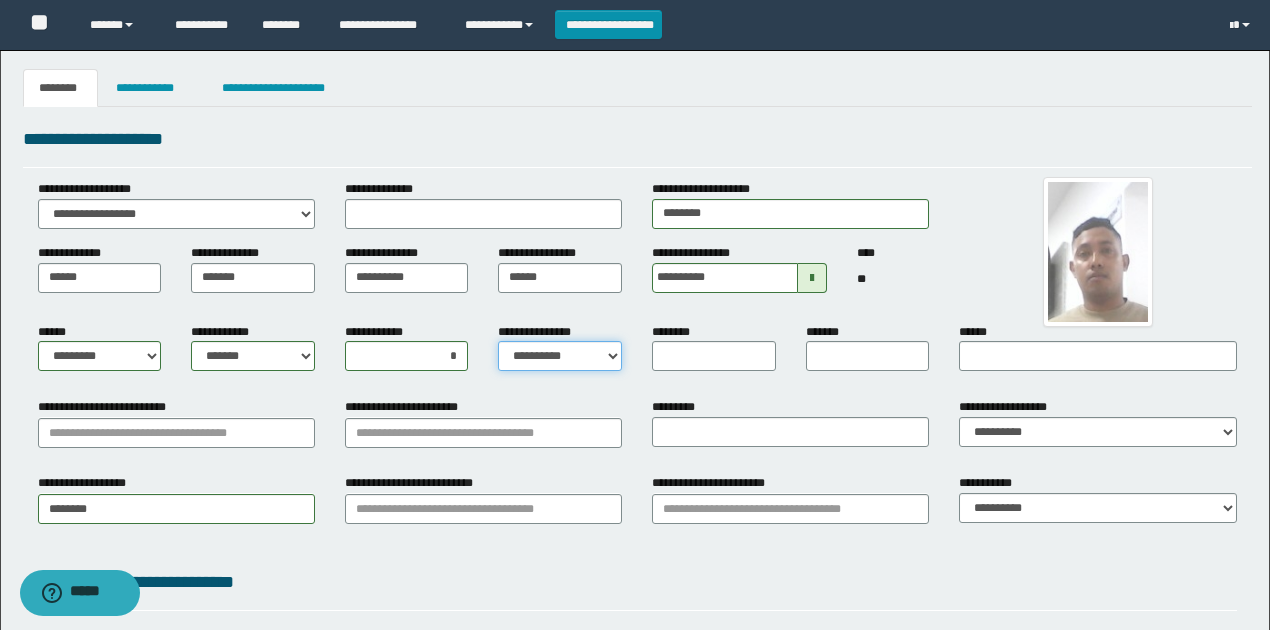 select on "*" 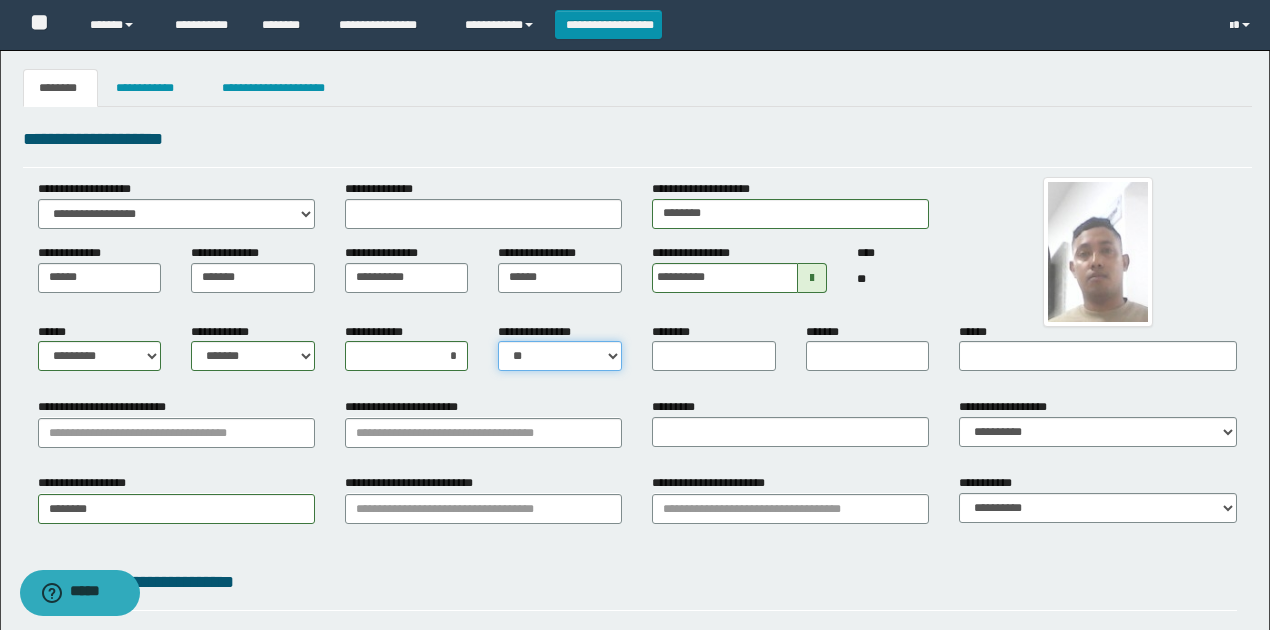 click on "**********" at bounding box center (560, 356) 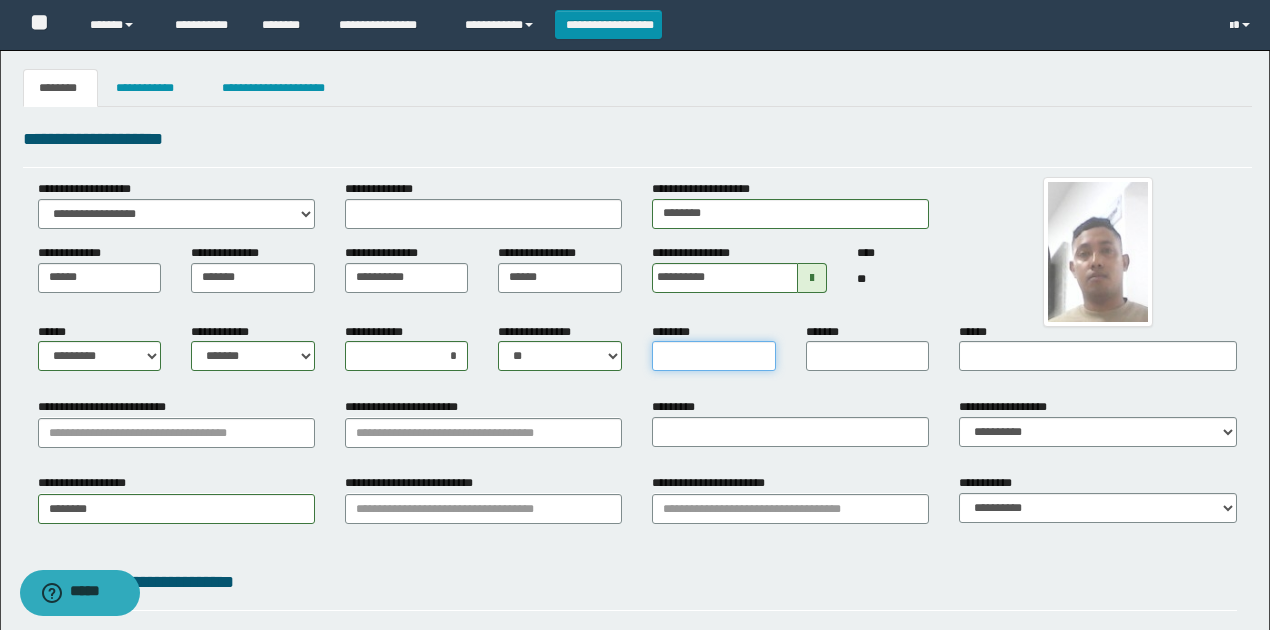 click on "********" at bounding box center (714, 356) 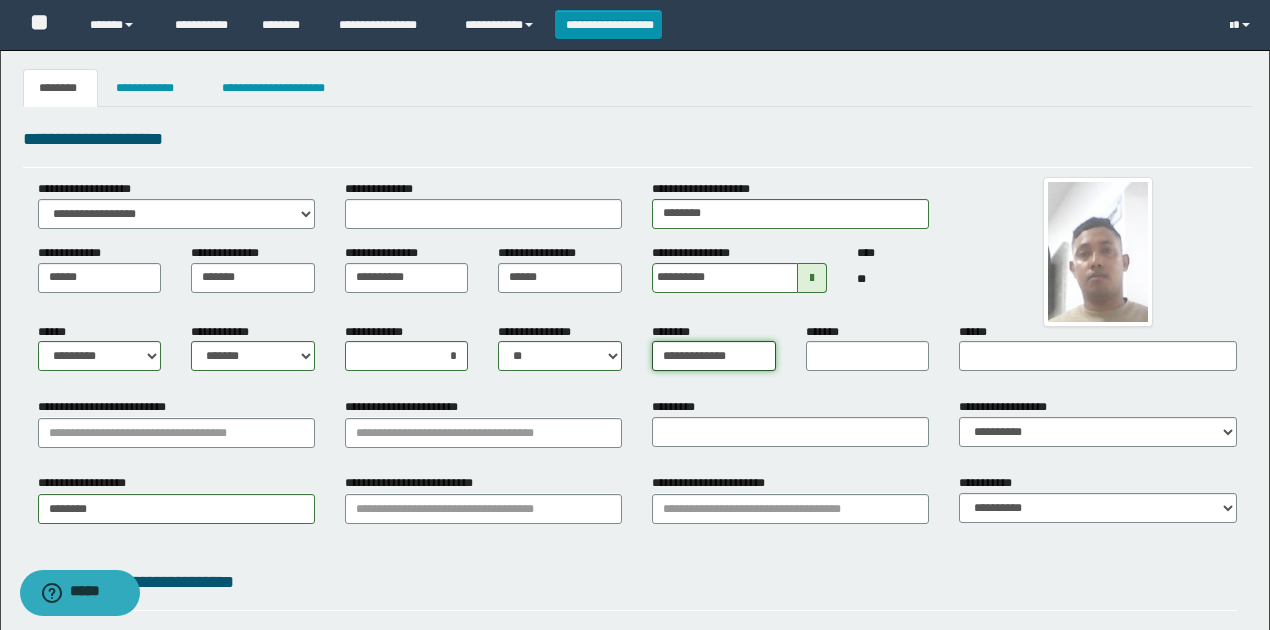 drag, startPoint x: 750, startPoint y: 351, endPoint x: 622, endPoint y: 366, distance: 128.87592 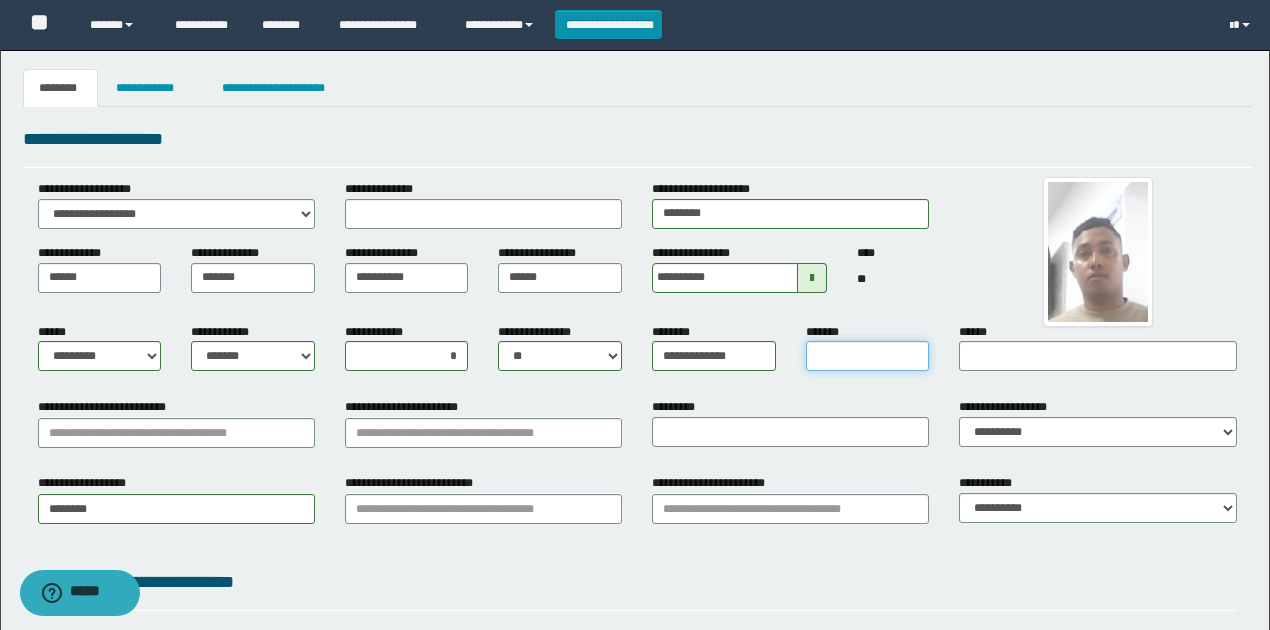 paste on "**********" 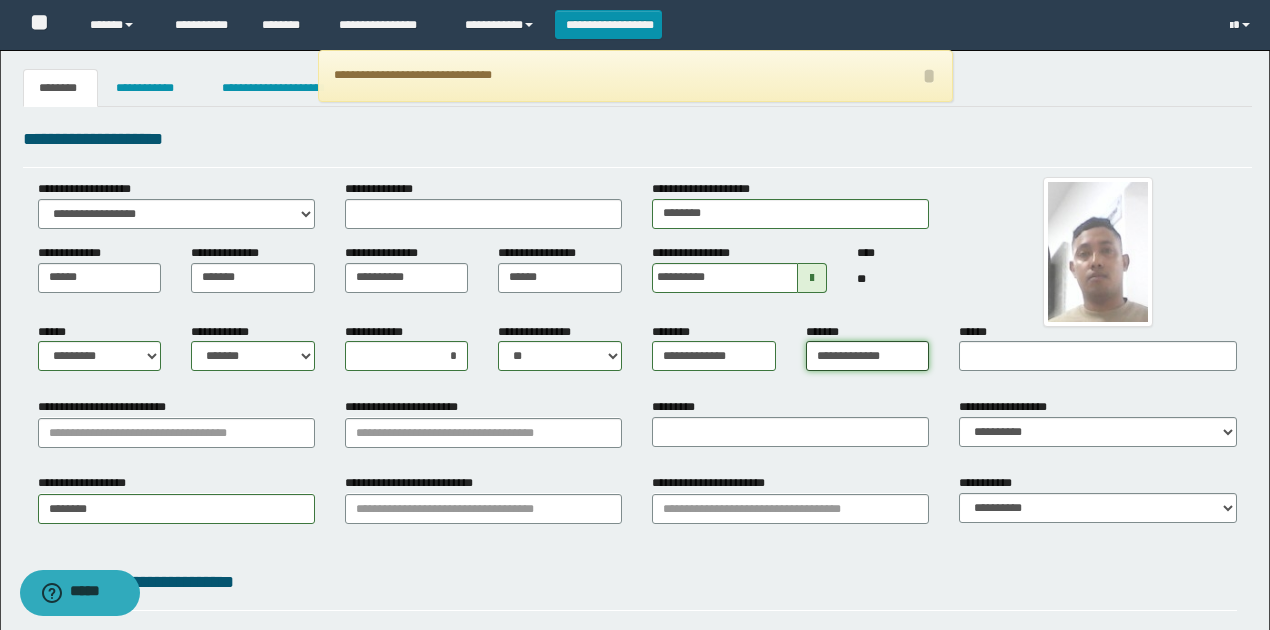 type on "**********" 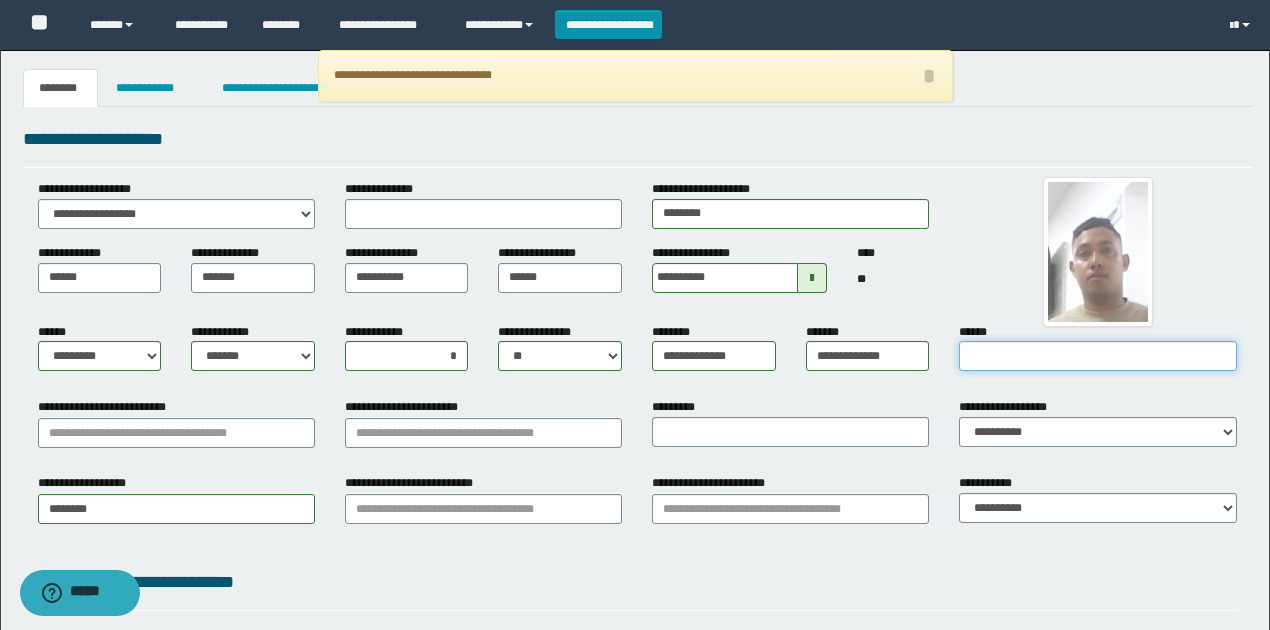 click on "******" at bounding box center (1097, 356) 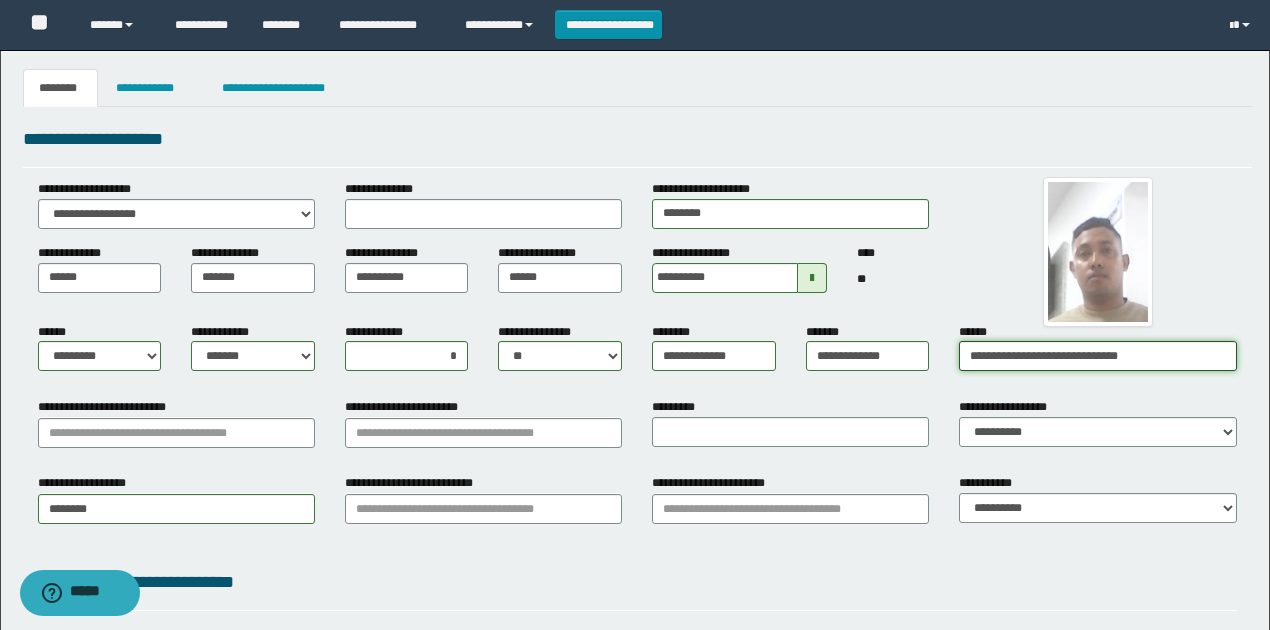type on "**********" 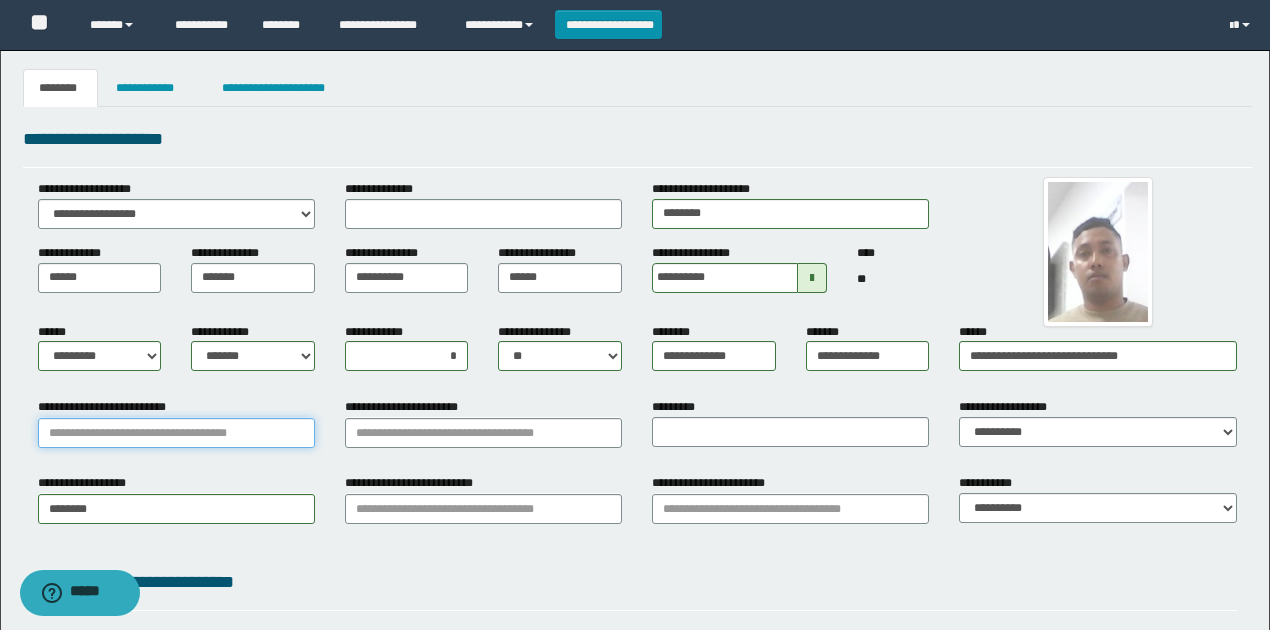 click on "**********" at bounding box center [176, 433] 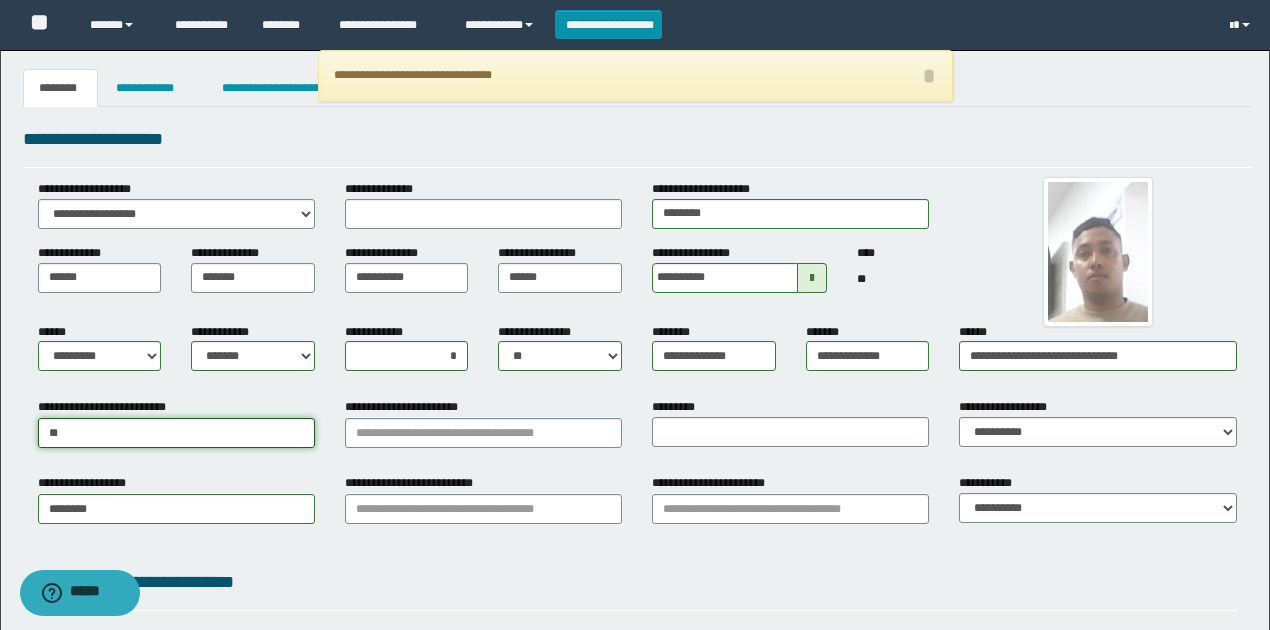 type on "**" 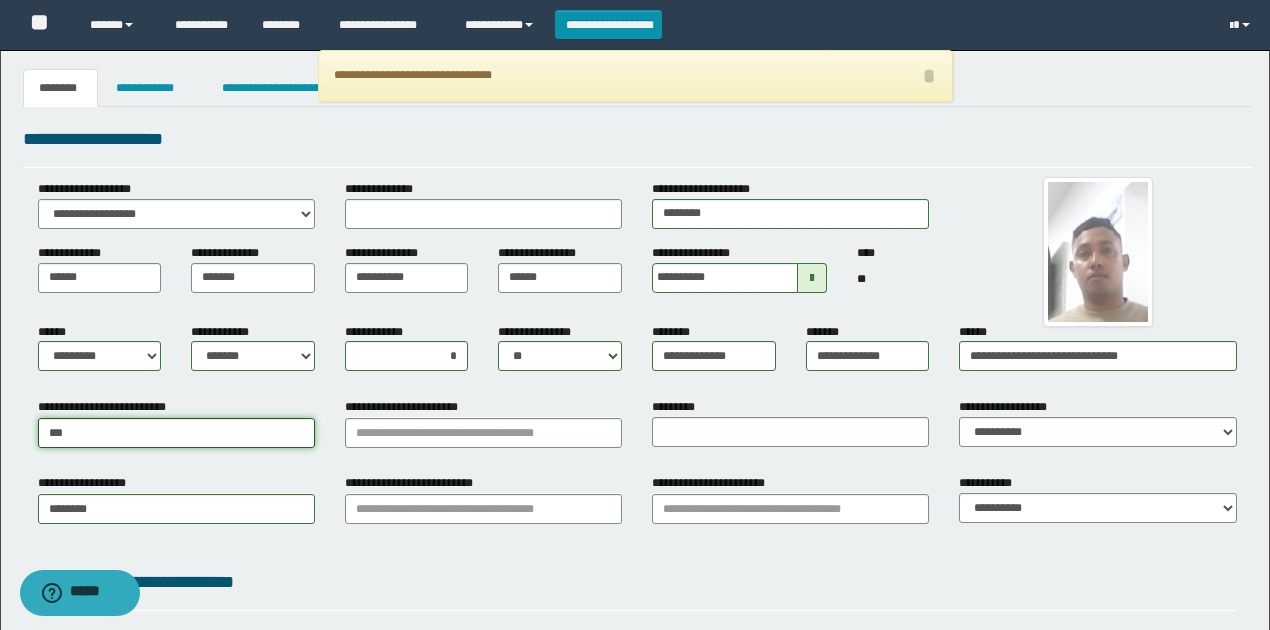 type on "**********" 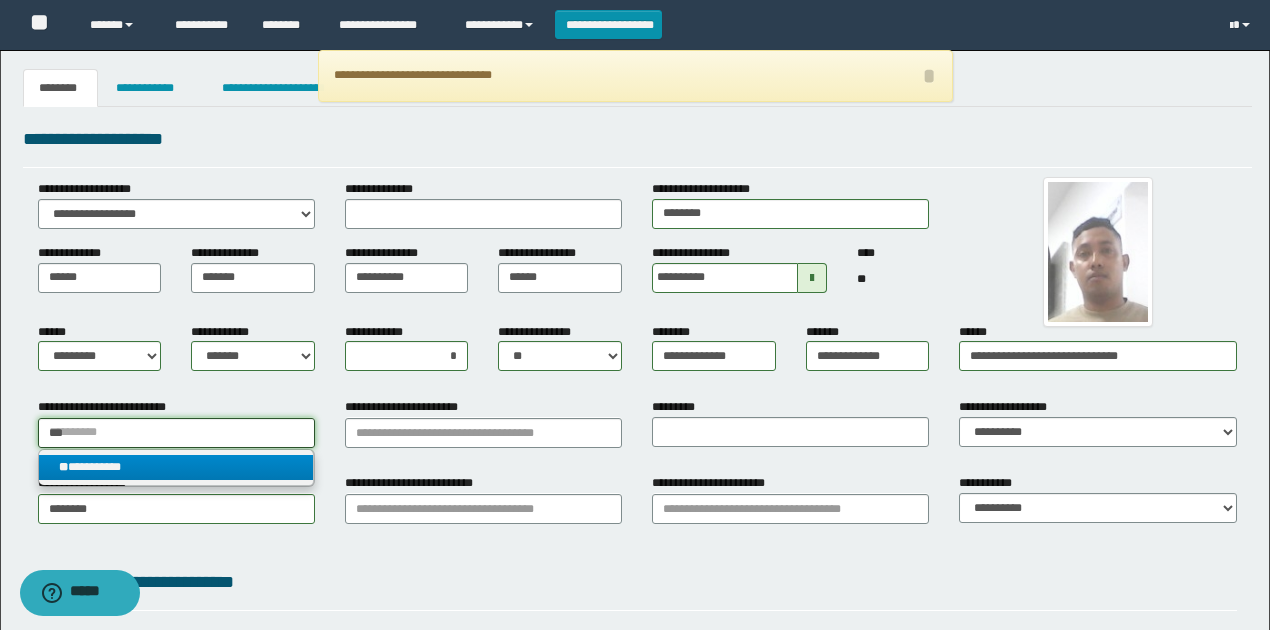 type on "**" 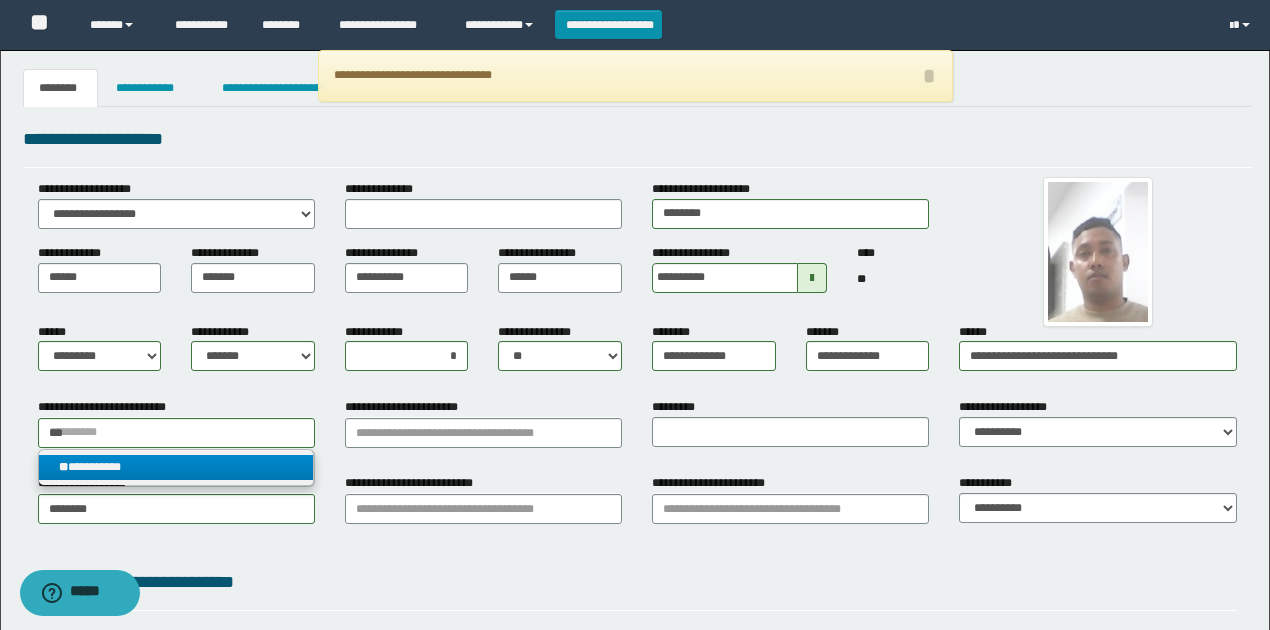 click on "**********" at bounding box center (176, 467) 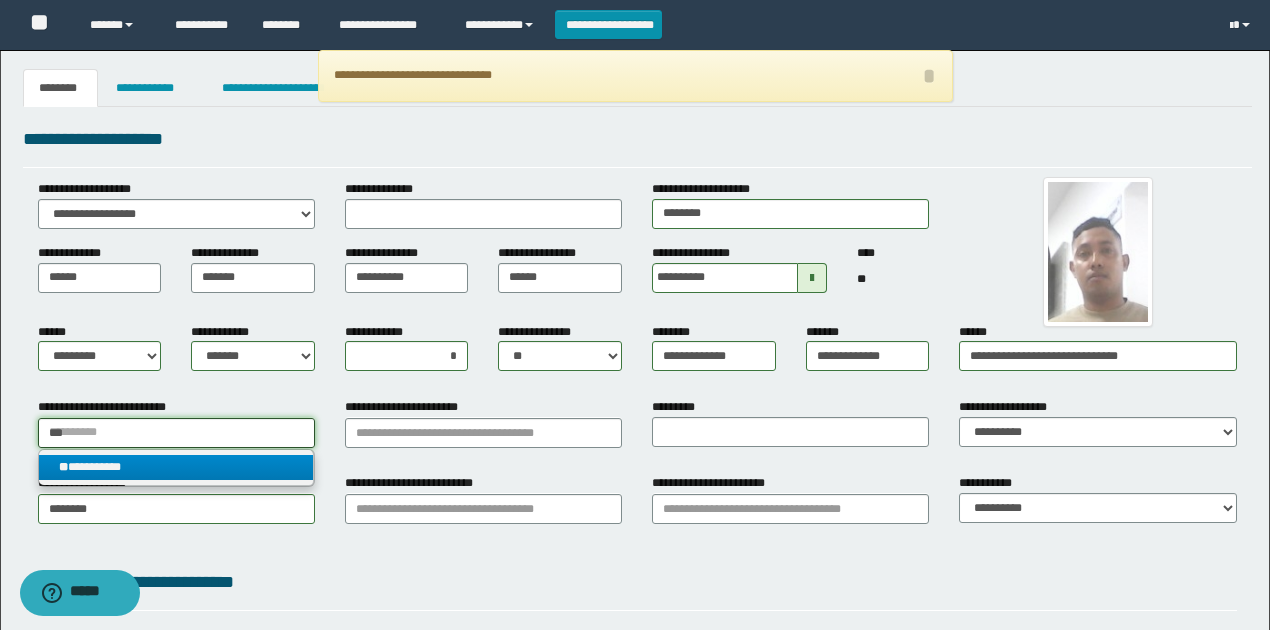type 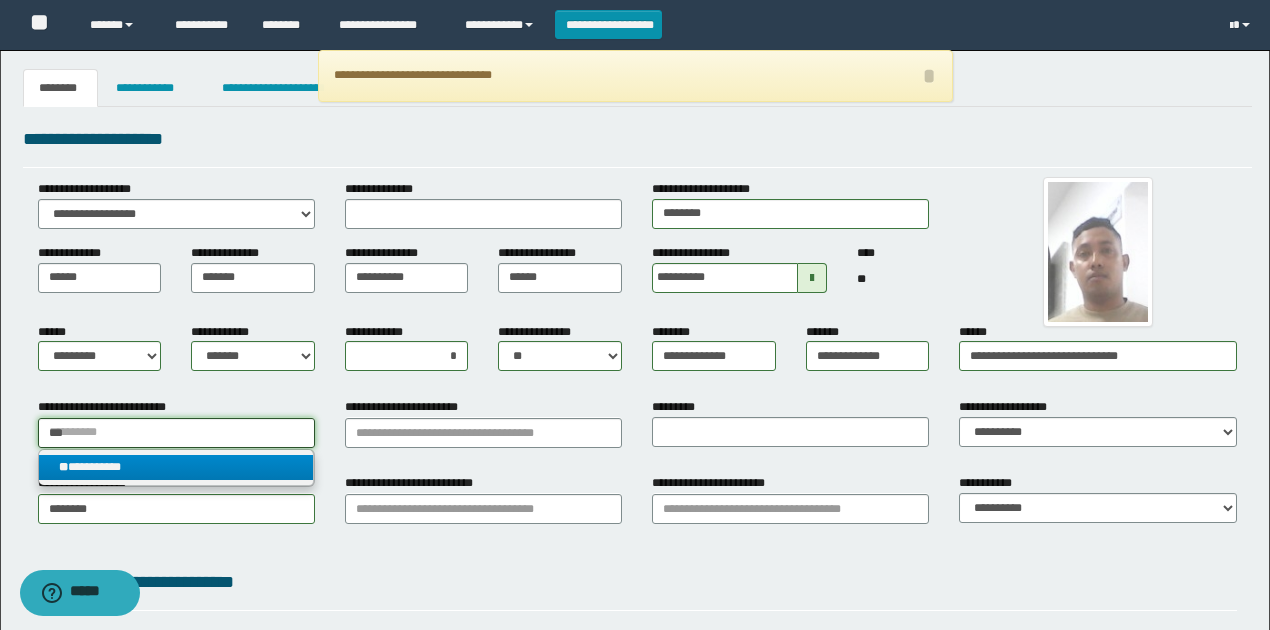 type on "**********" 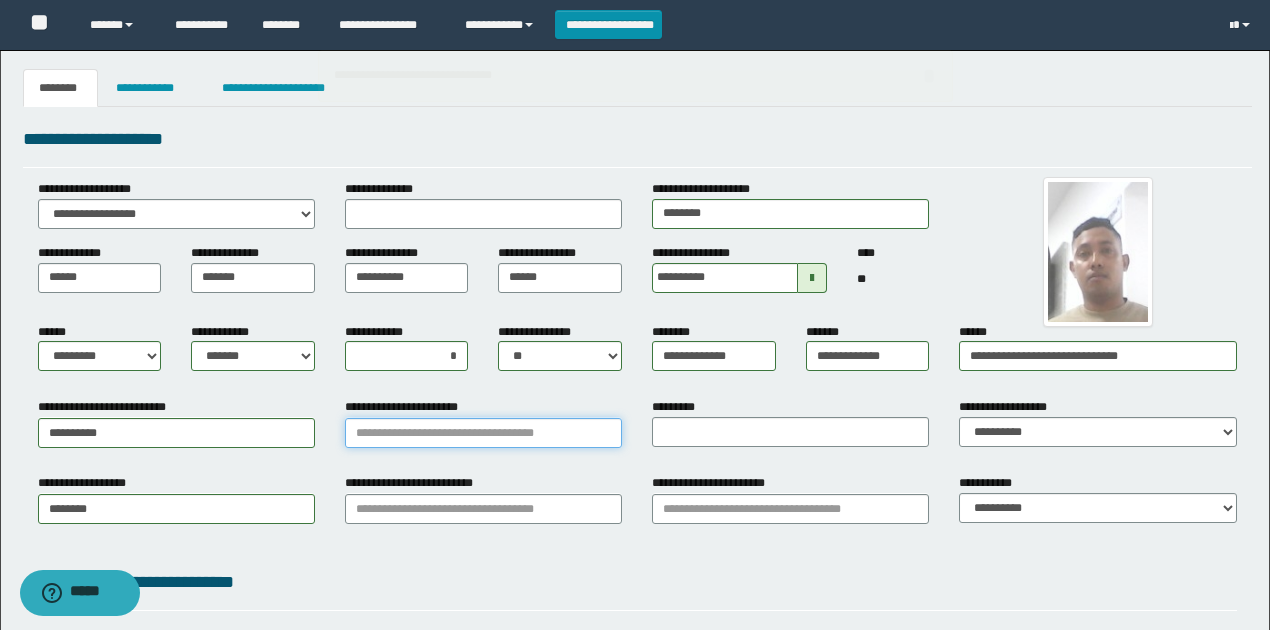 click on "**********" at bounding box center (483, 433) 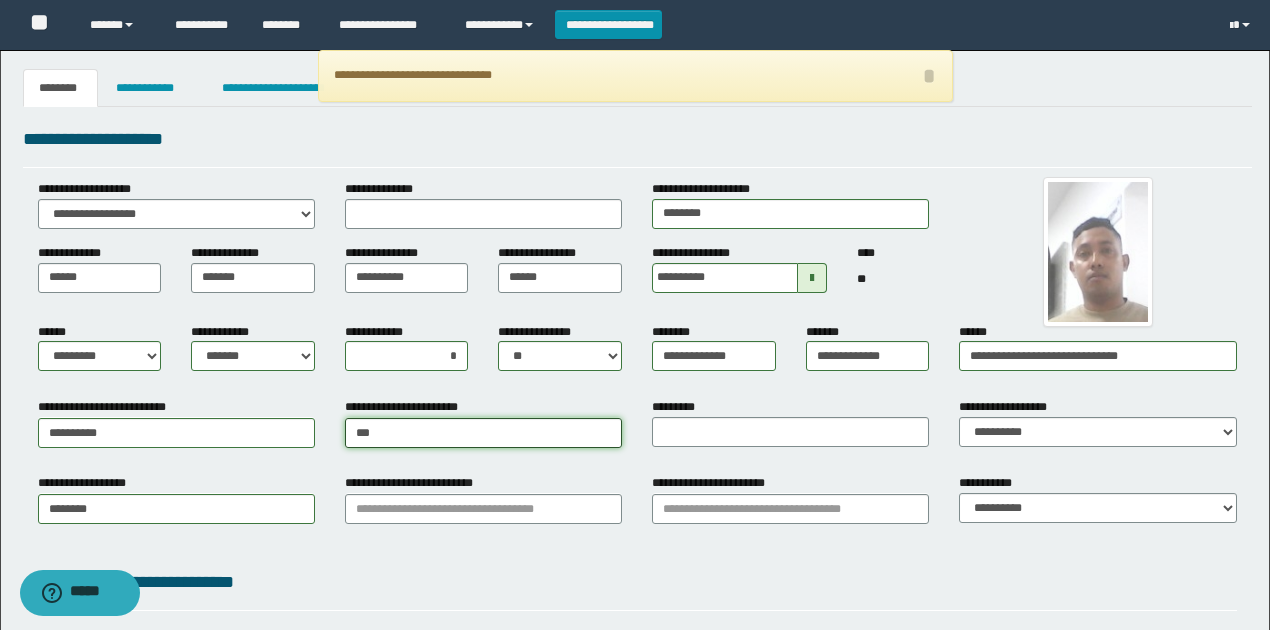 type on "****" 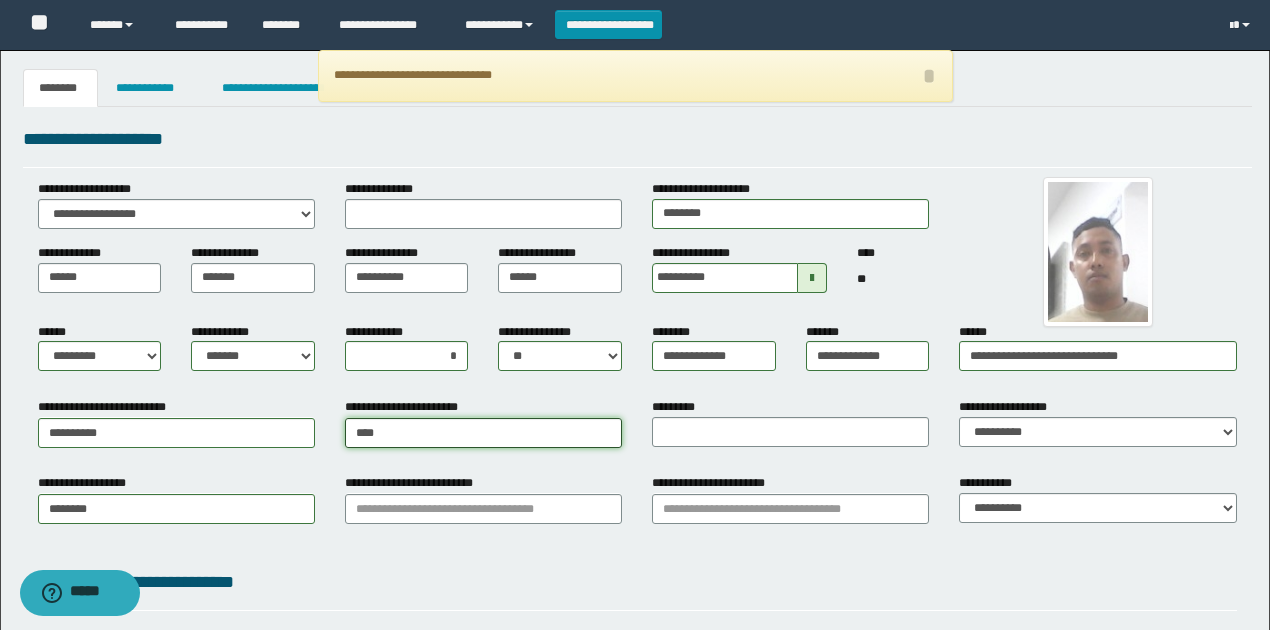 type on "**********" 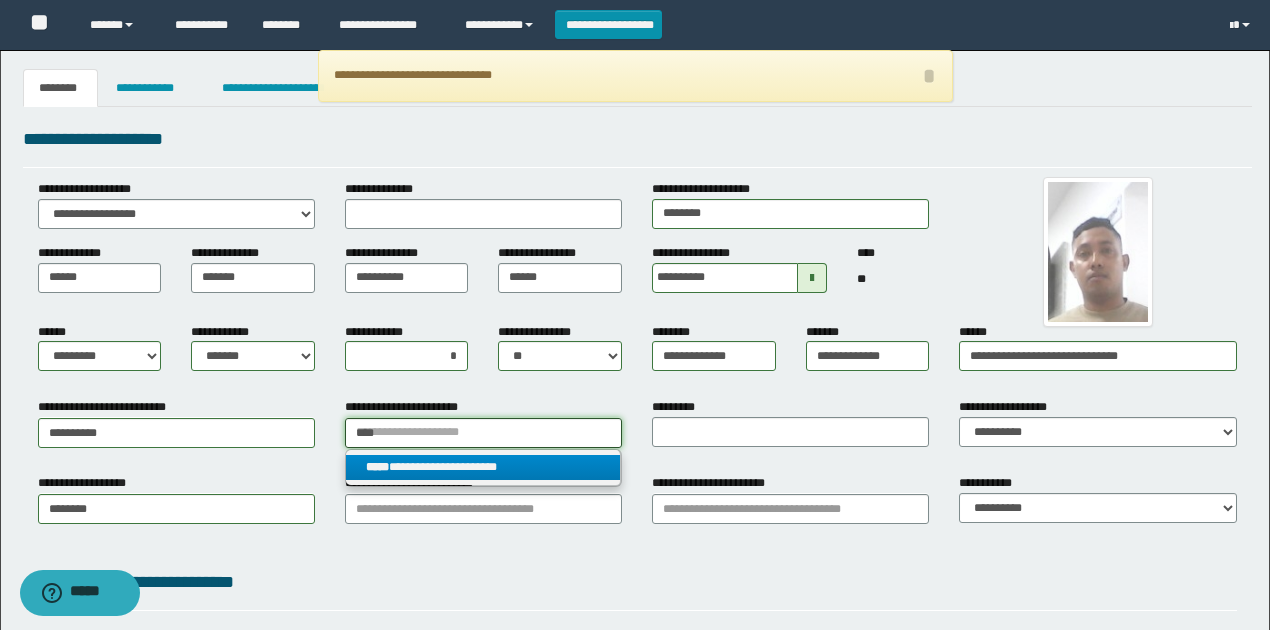 type on "****" 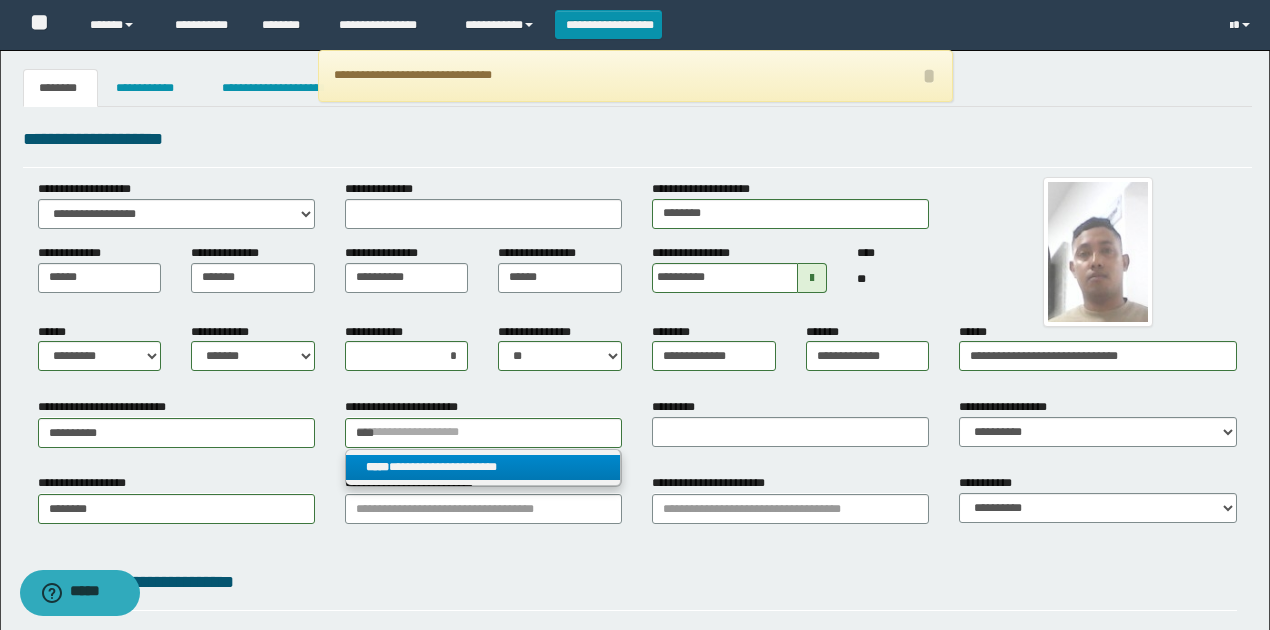 click on "**********" at bounding box center [483, 467] 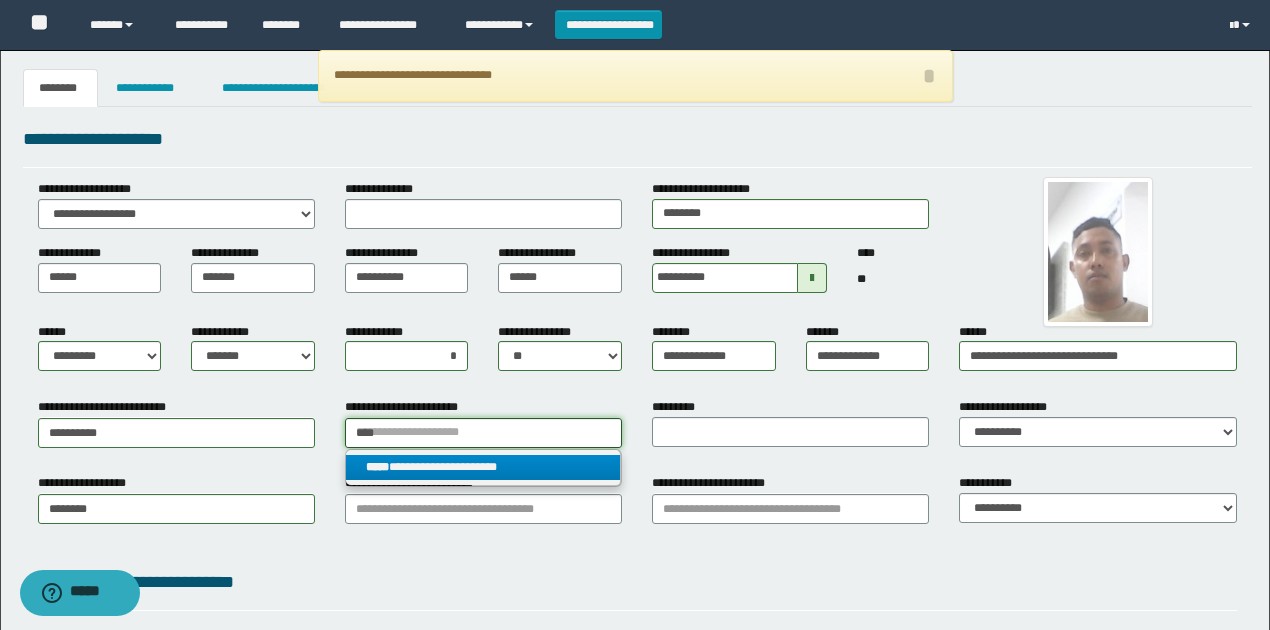 type 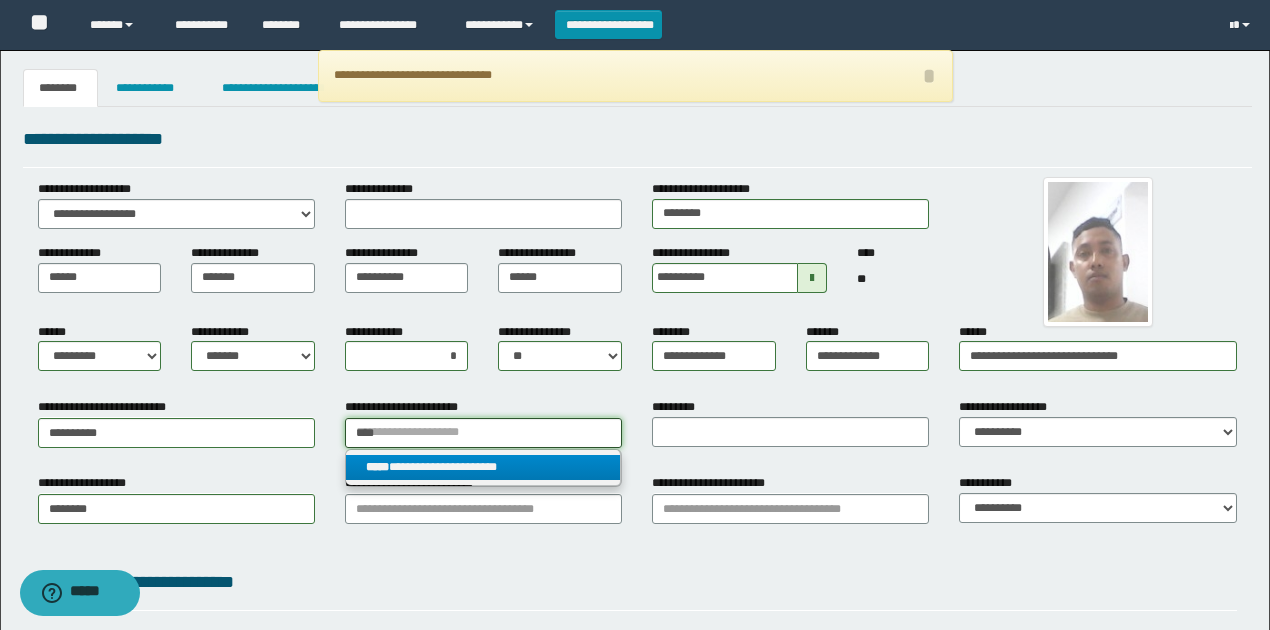 type on "**********" 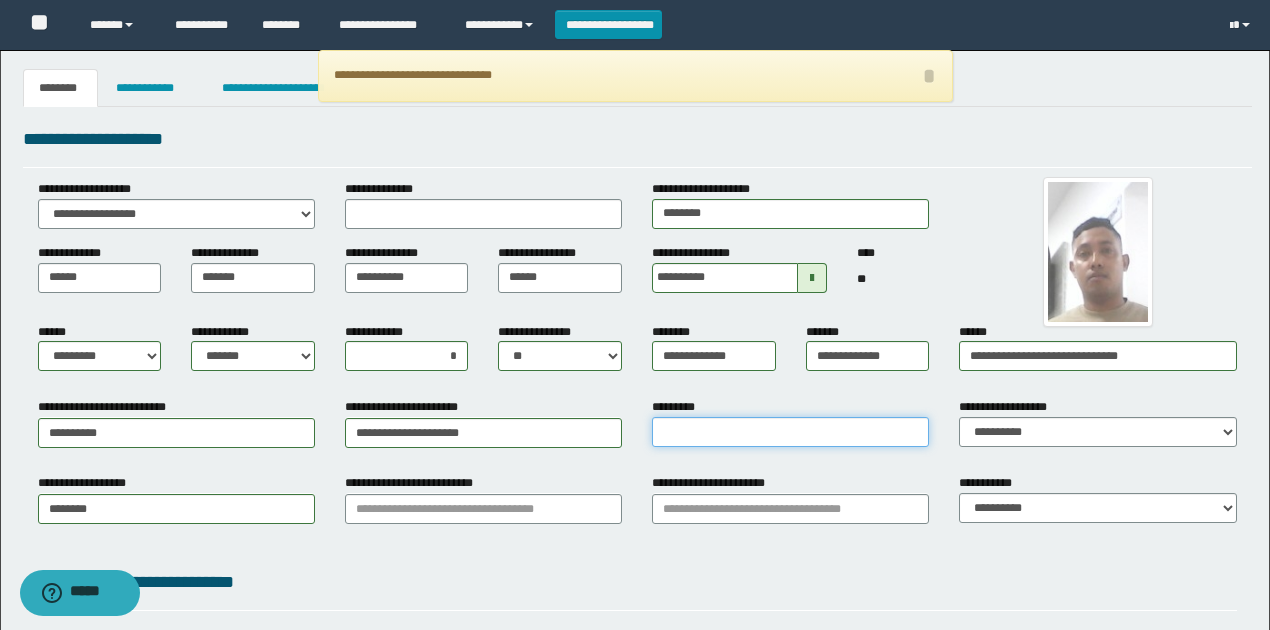 click on "*********" at bounding box center [790, 432] 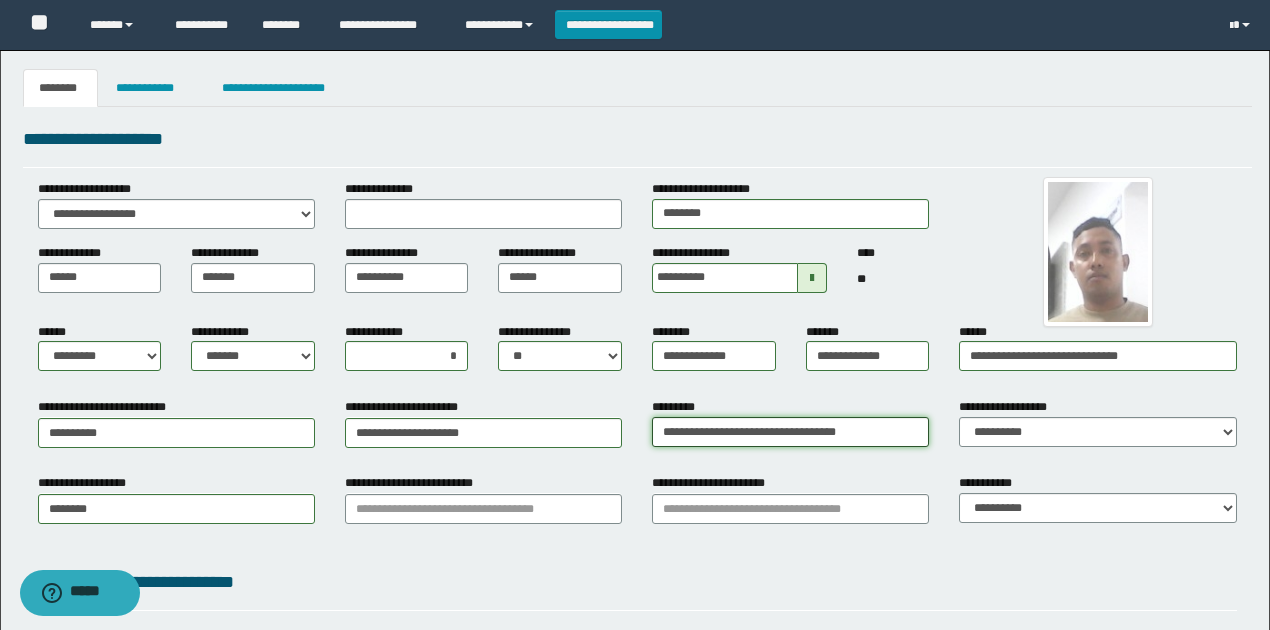 type on "**********" 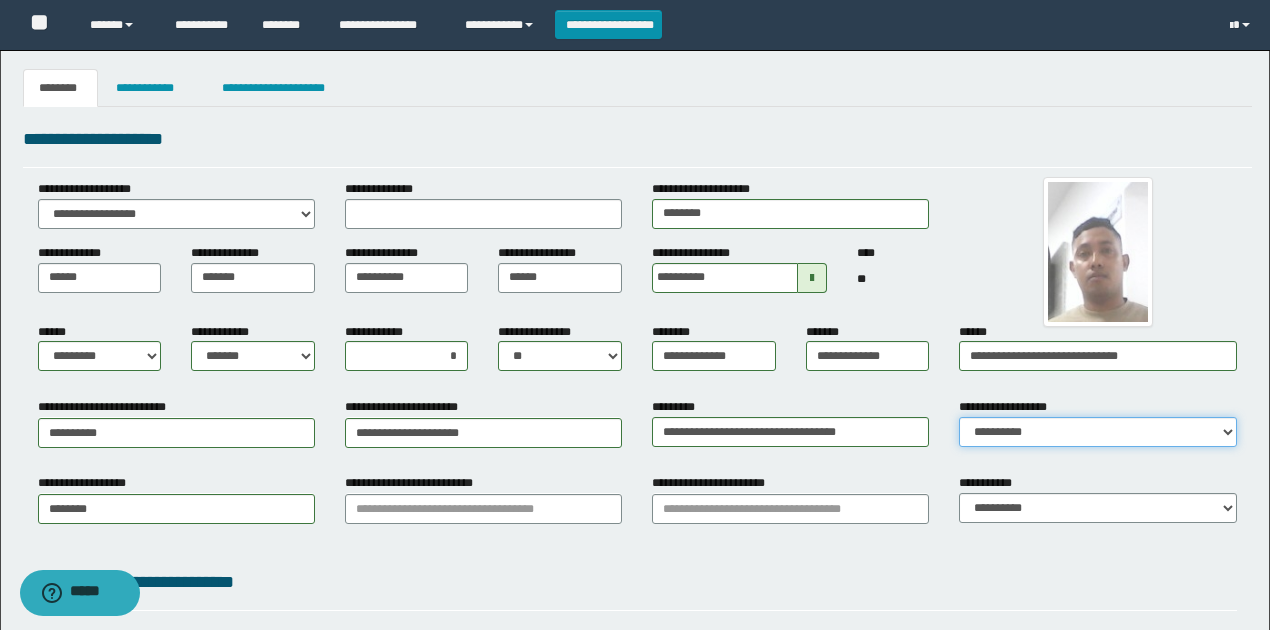 click on "**********" at bounding box center [1097, 432] 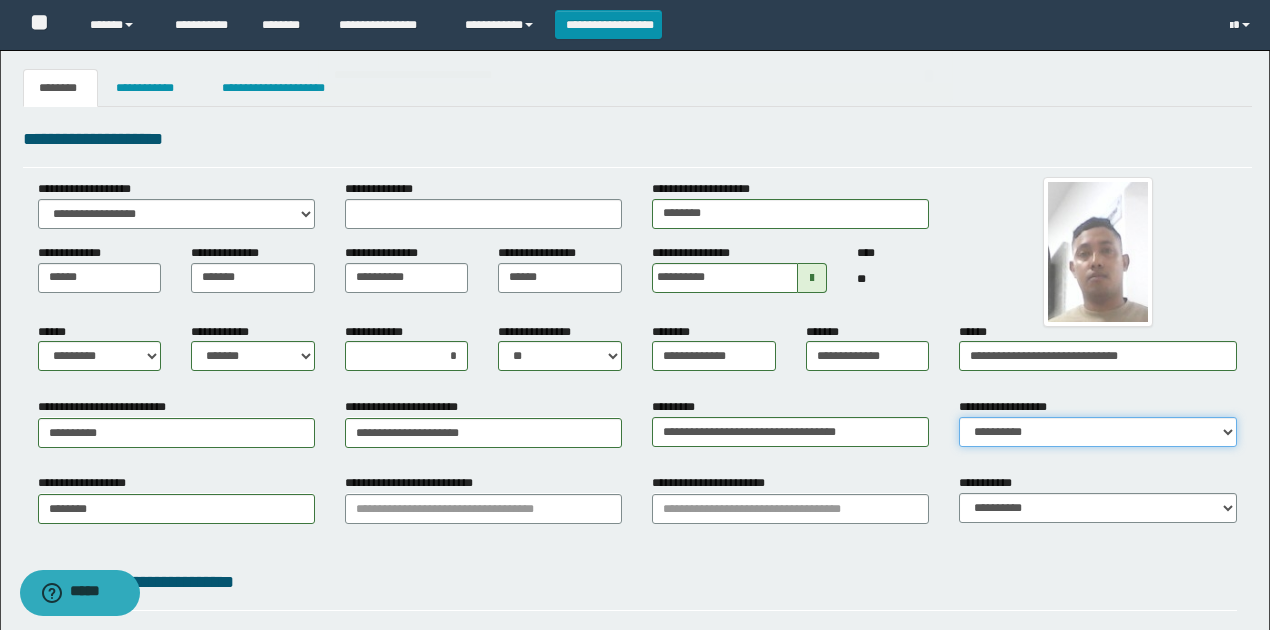 select on "*" 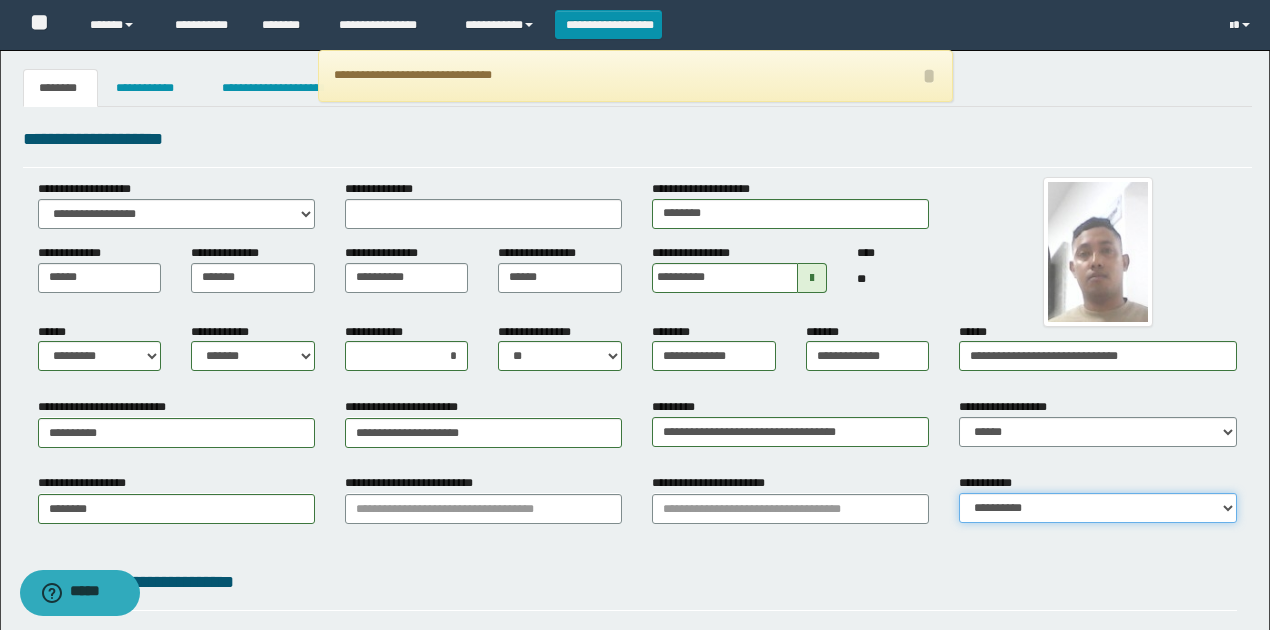 click on "**********" at bounding box center [1097, 508] 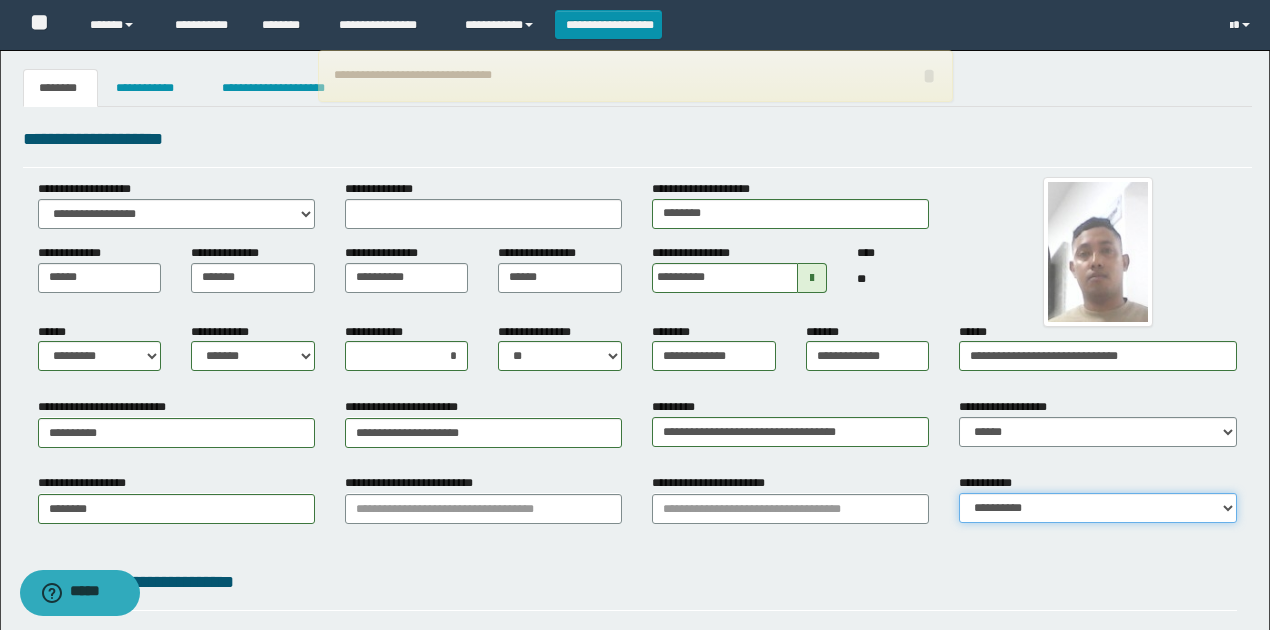 select on "*" 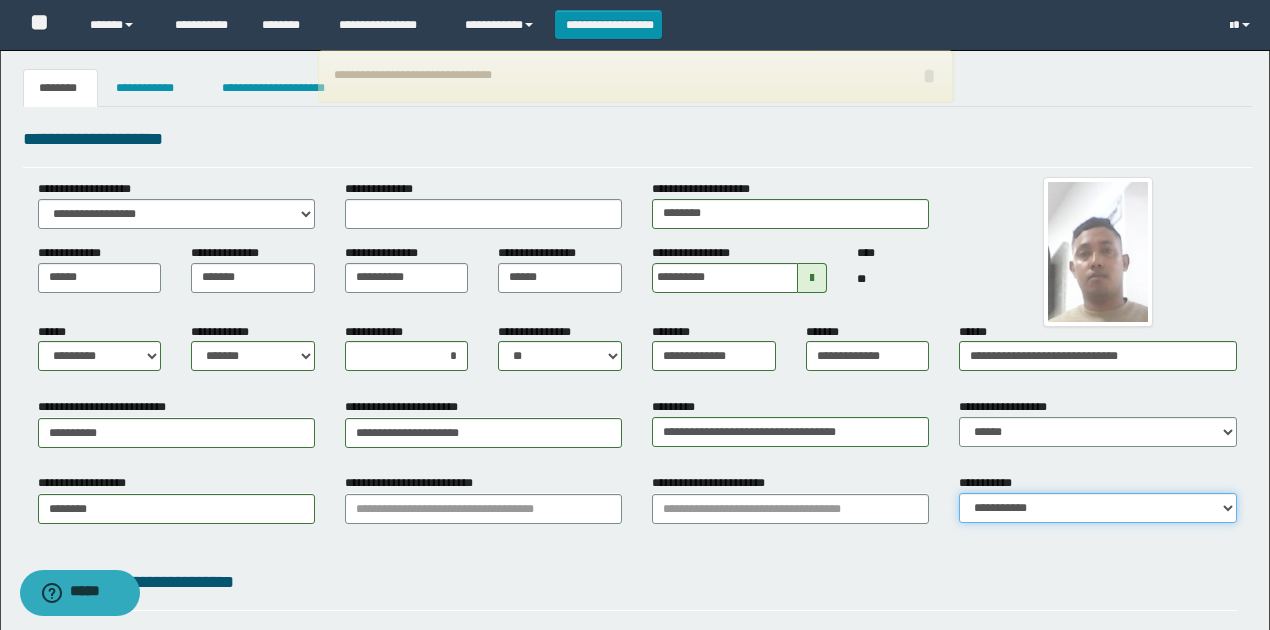 click on "**********" at bounding box center (1097, 508) 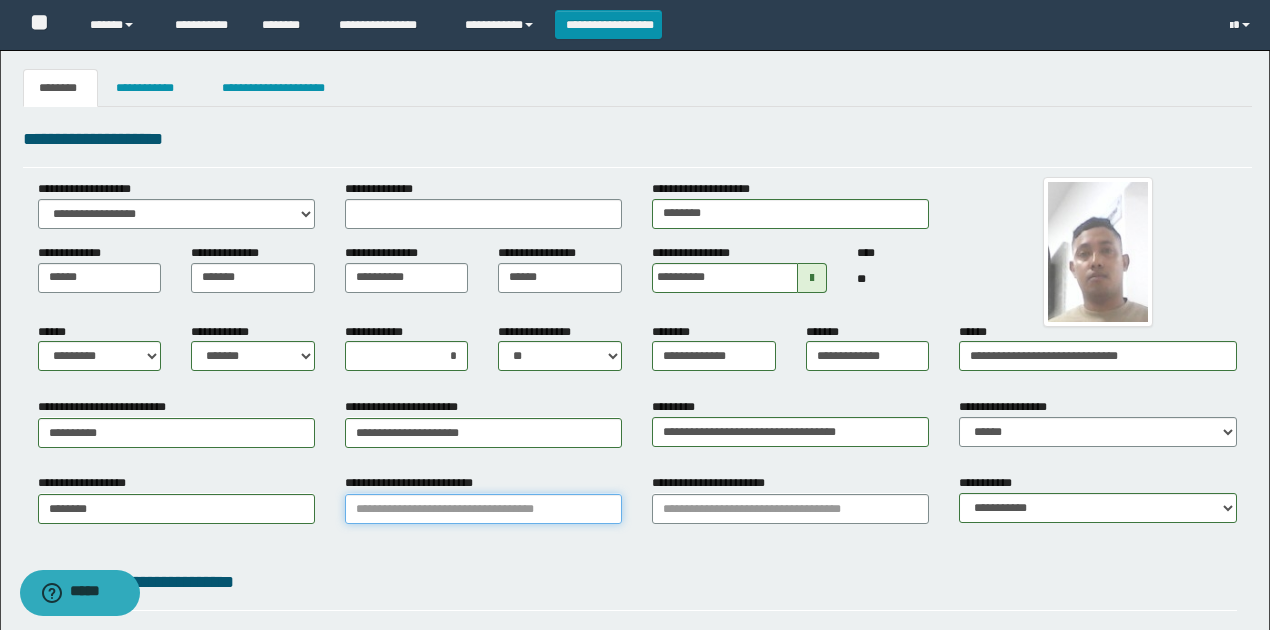 click on "**********" at bounding box center [483, 509] 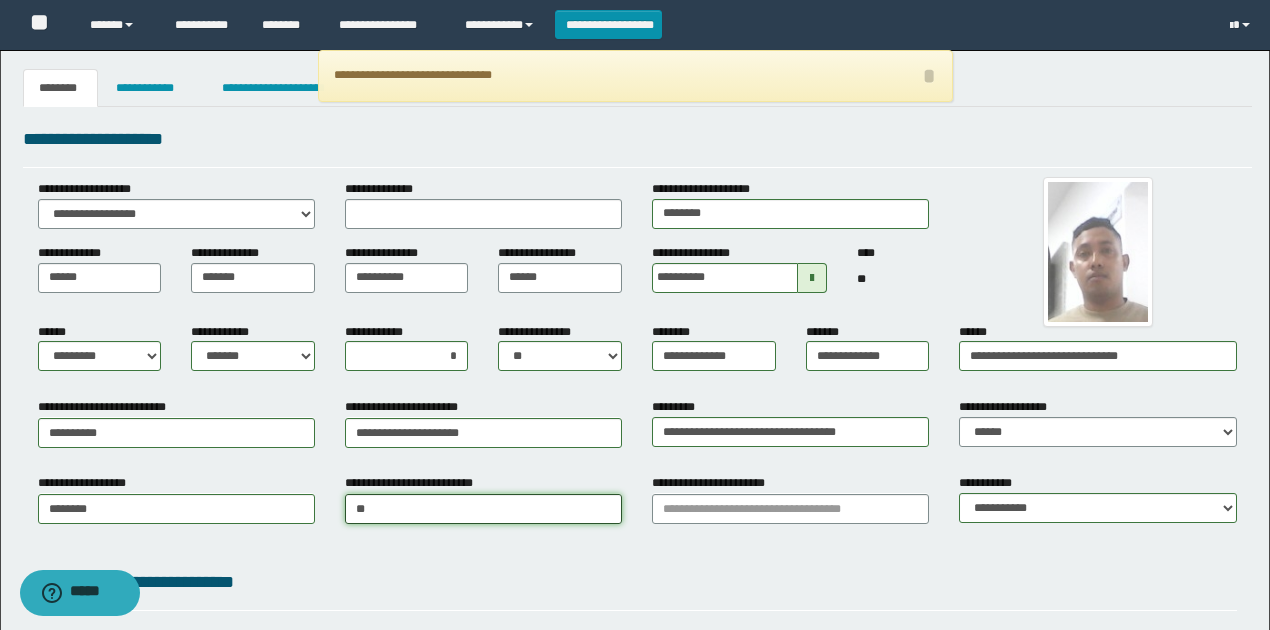 type on "**" 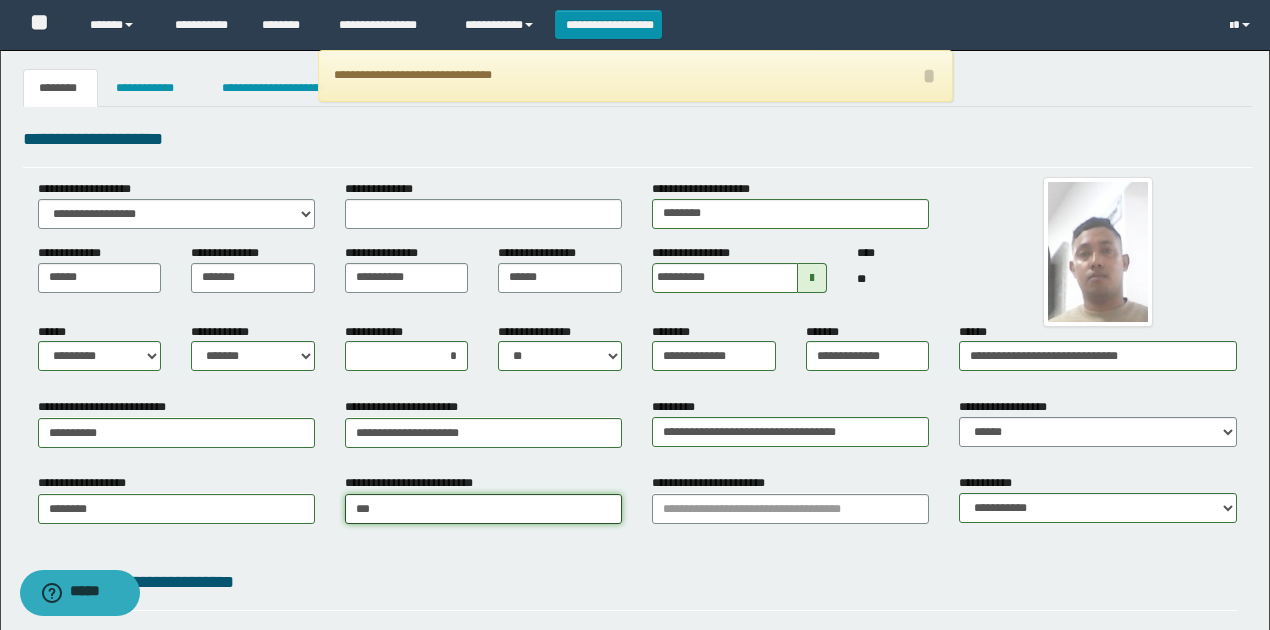 type on "**********" 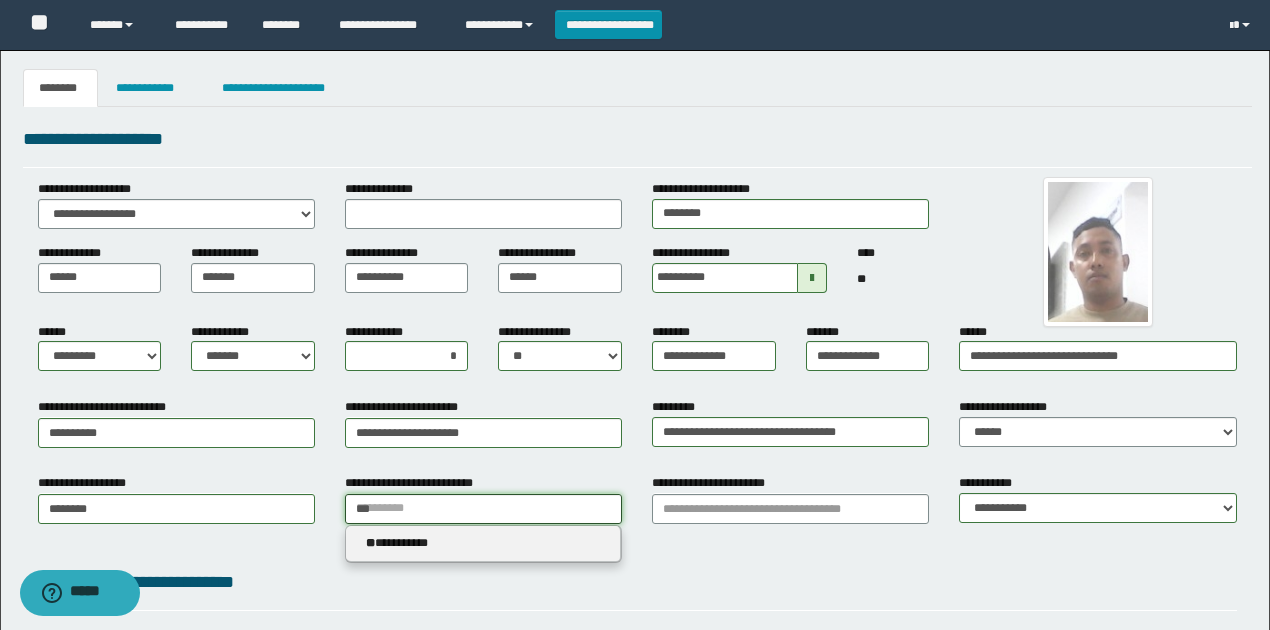 type on "**" 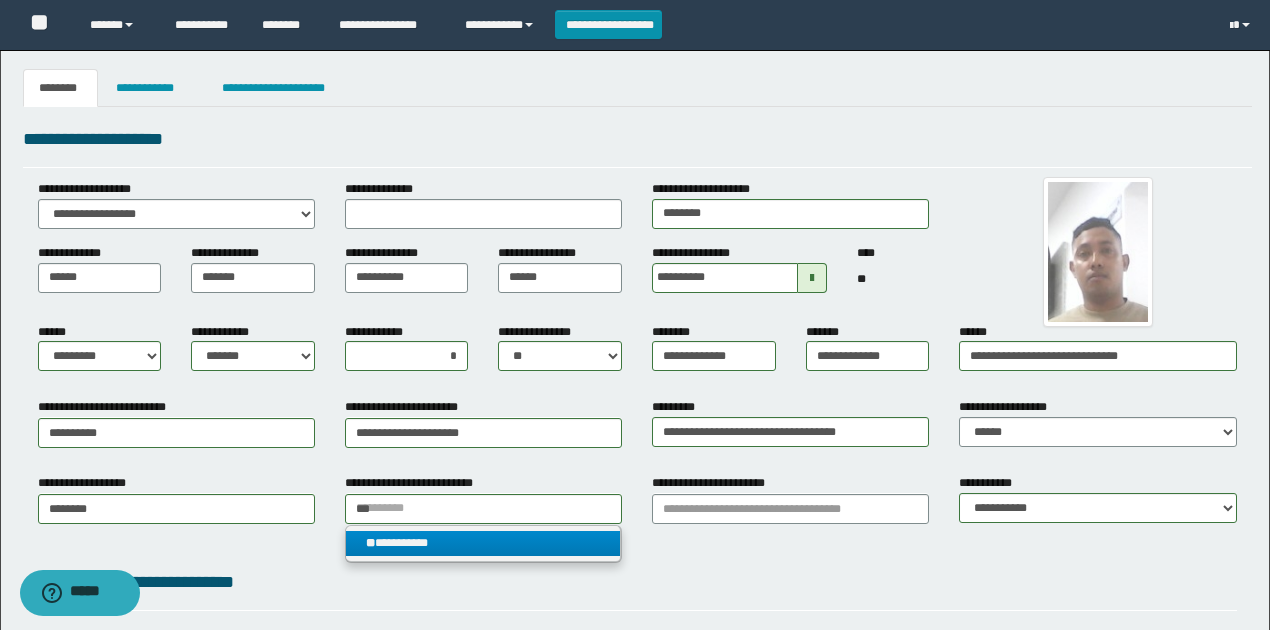 click on "**********" at bounding box center (483, 543) 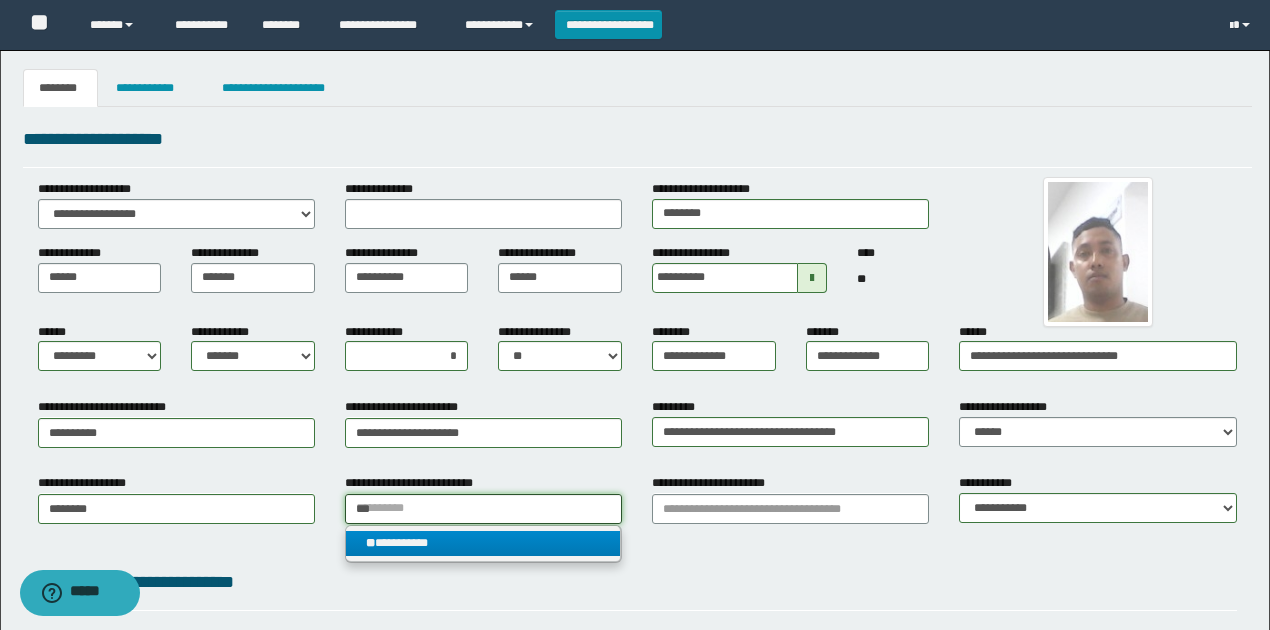 type 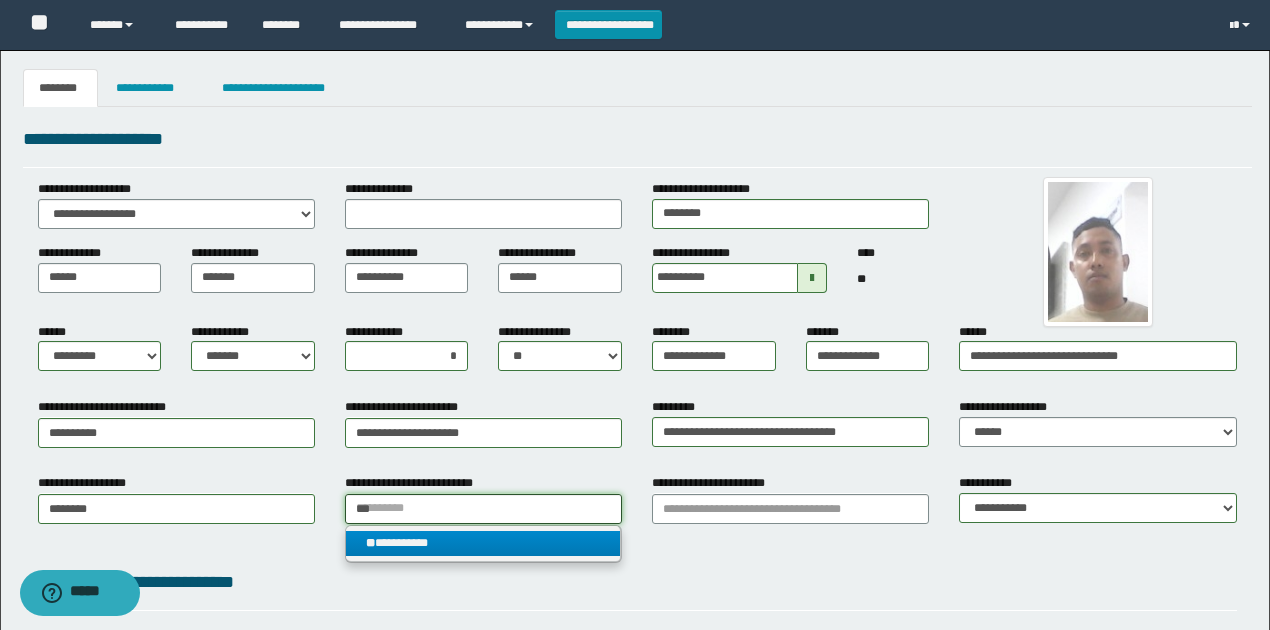 type on "**********" 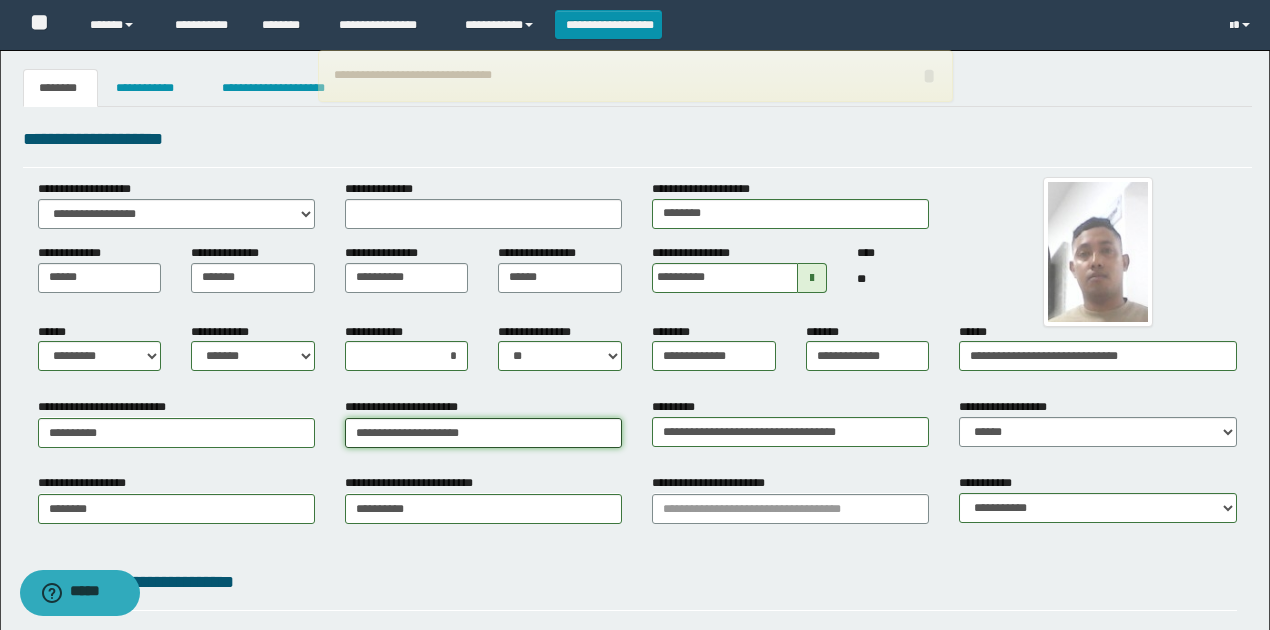 drag, startPoint x: 500, startPoint y: 427, endPoint x: 258, endPoint y: 425, distance: 242.00827 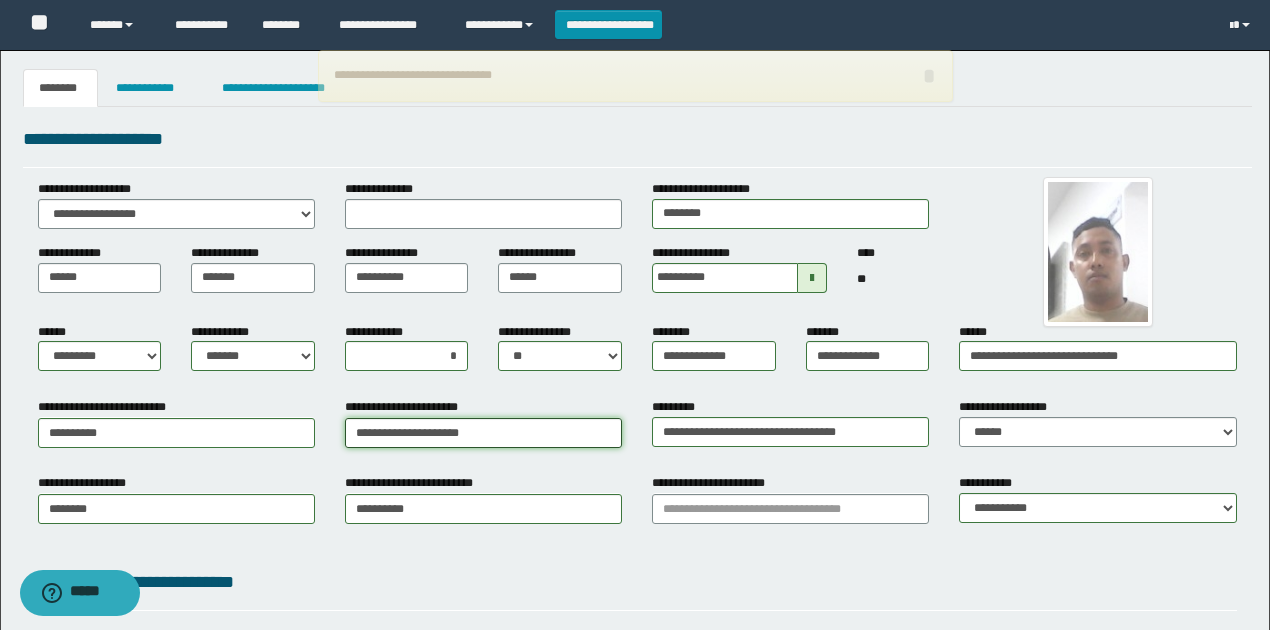 click on "**********" at bounding box center (637, 430) 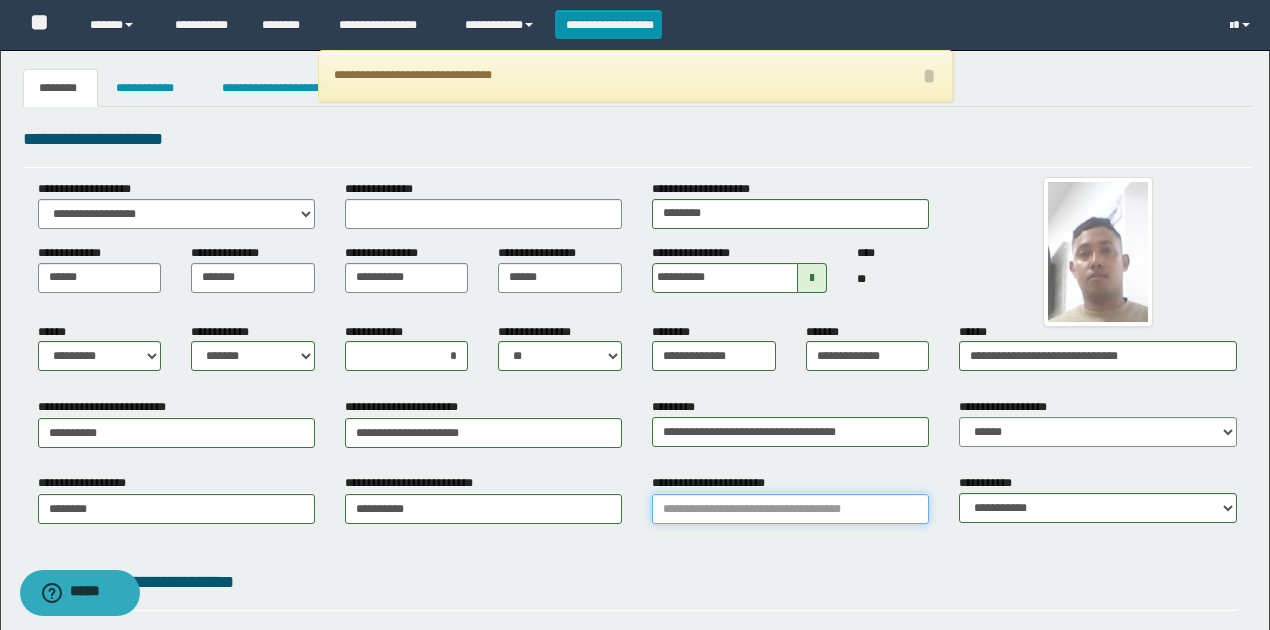 paste on "**********" 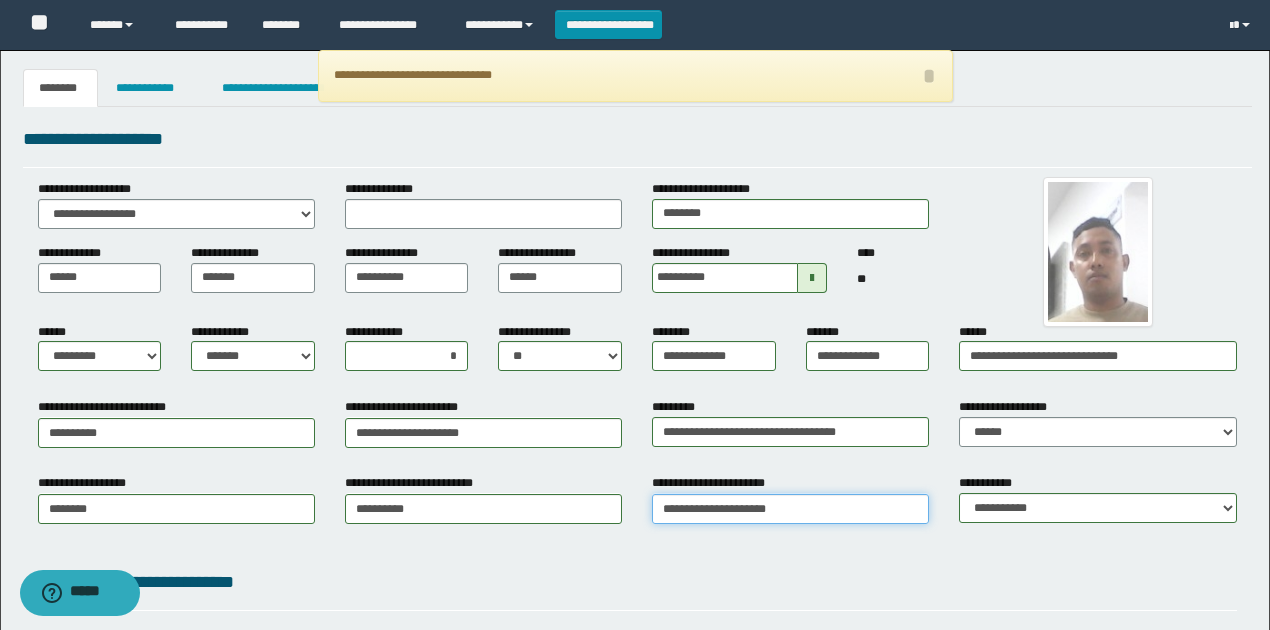 click on "**********" at bounding box center [790, 509] 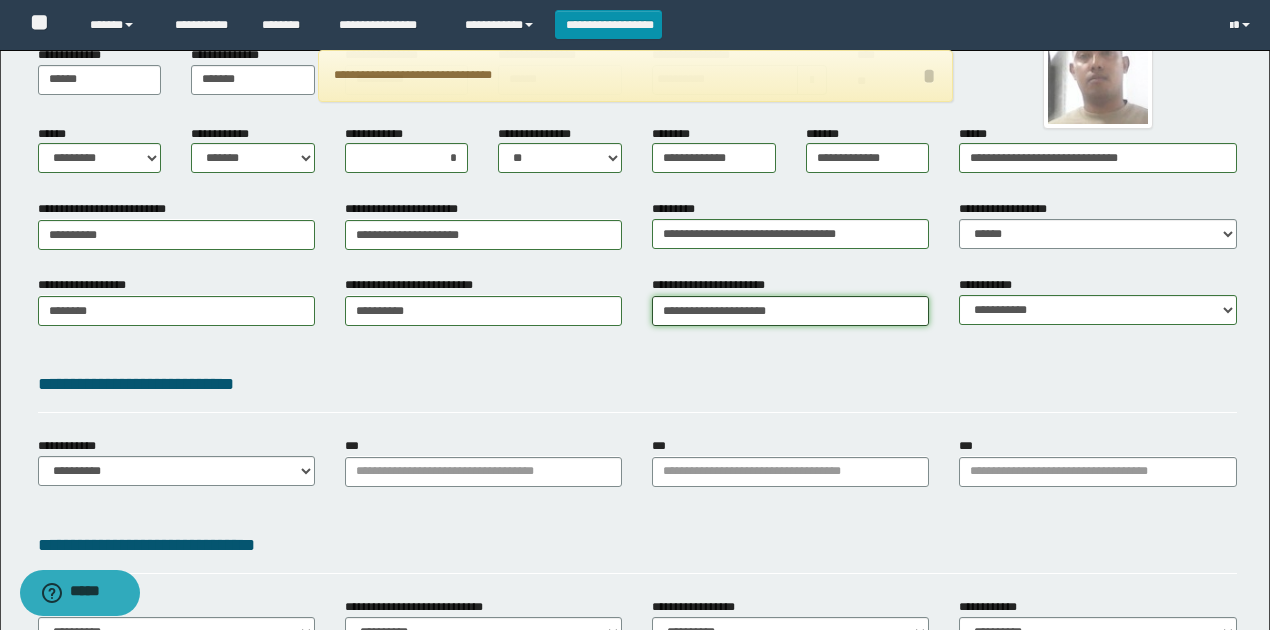 scroll, scrollTop: 200, scrollLeft: 0, axis: vertical 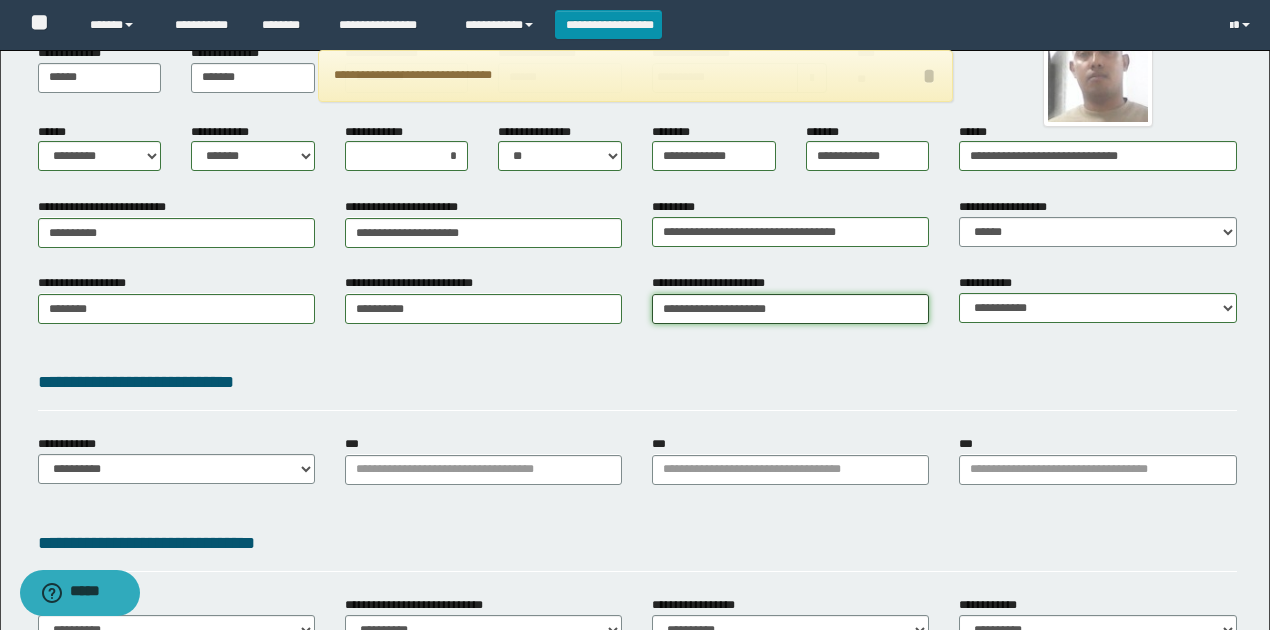 type on "**********" 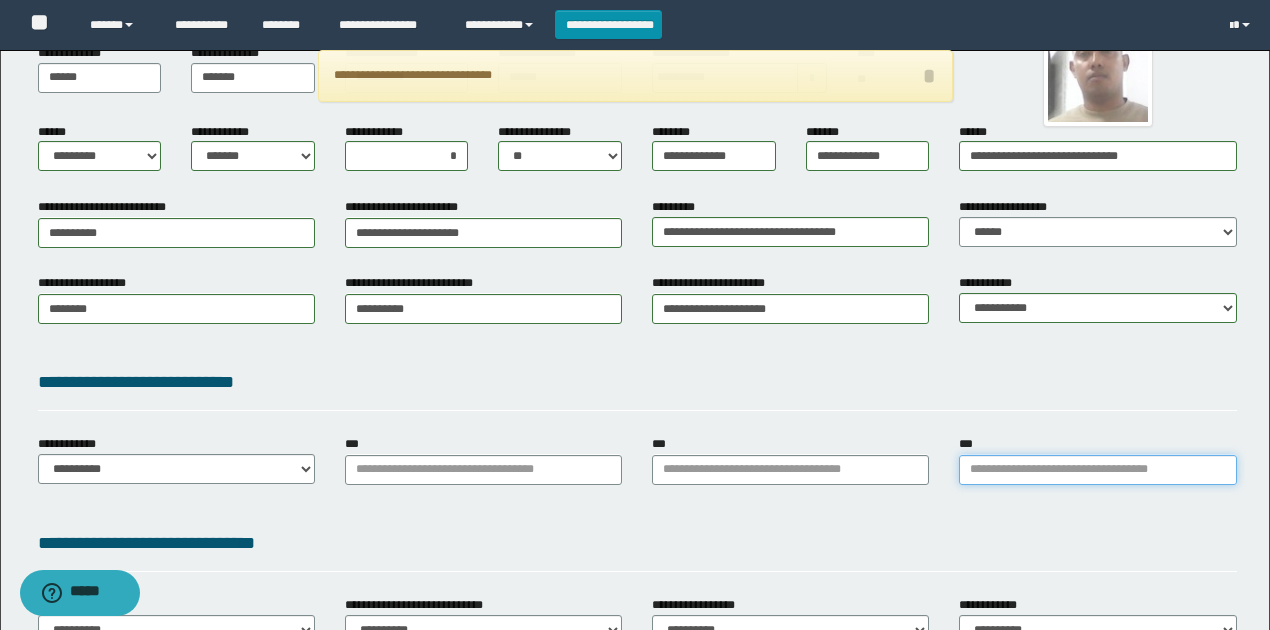 click on "***" at bounding box center [1097, 470] 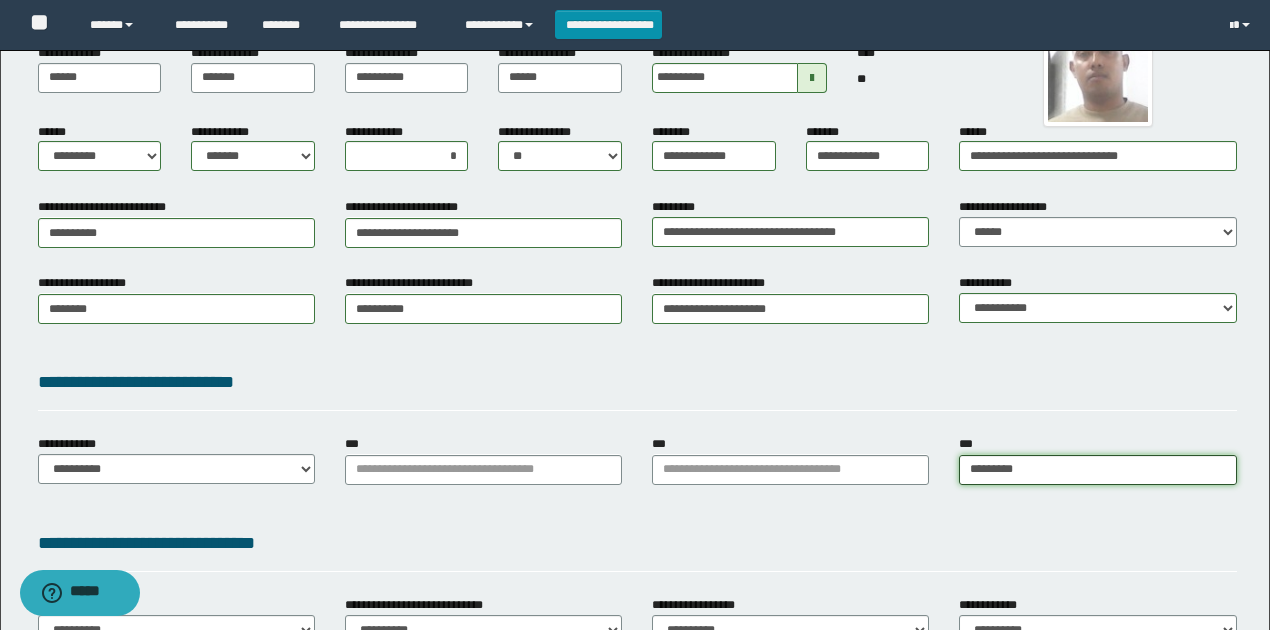 drag, startPoint x: 1022, startPoint y: 474, endPoint x: 999, endPoint y: 469, distance: 23.537205 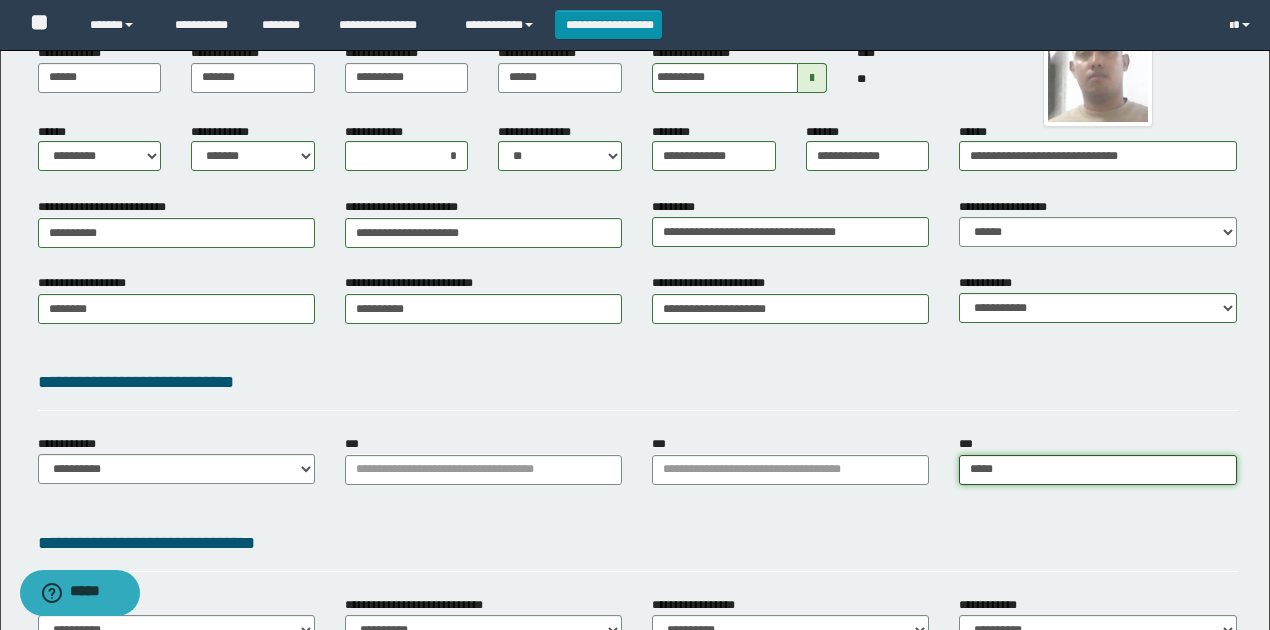 type on "****" 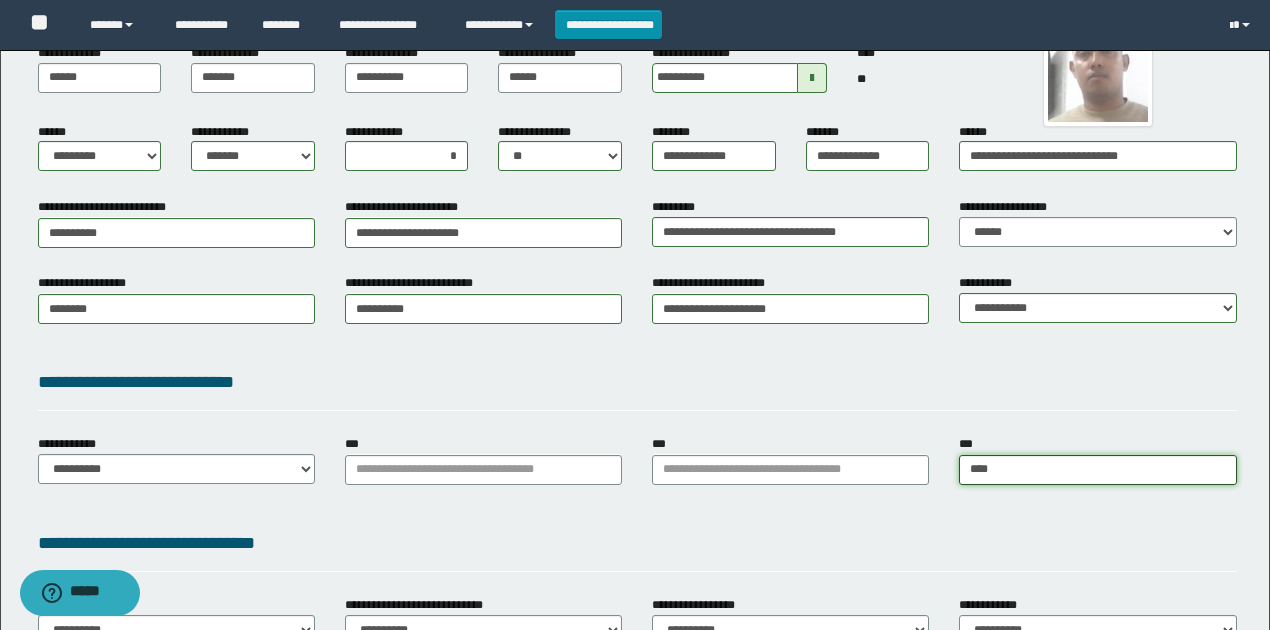 type 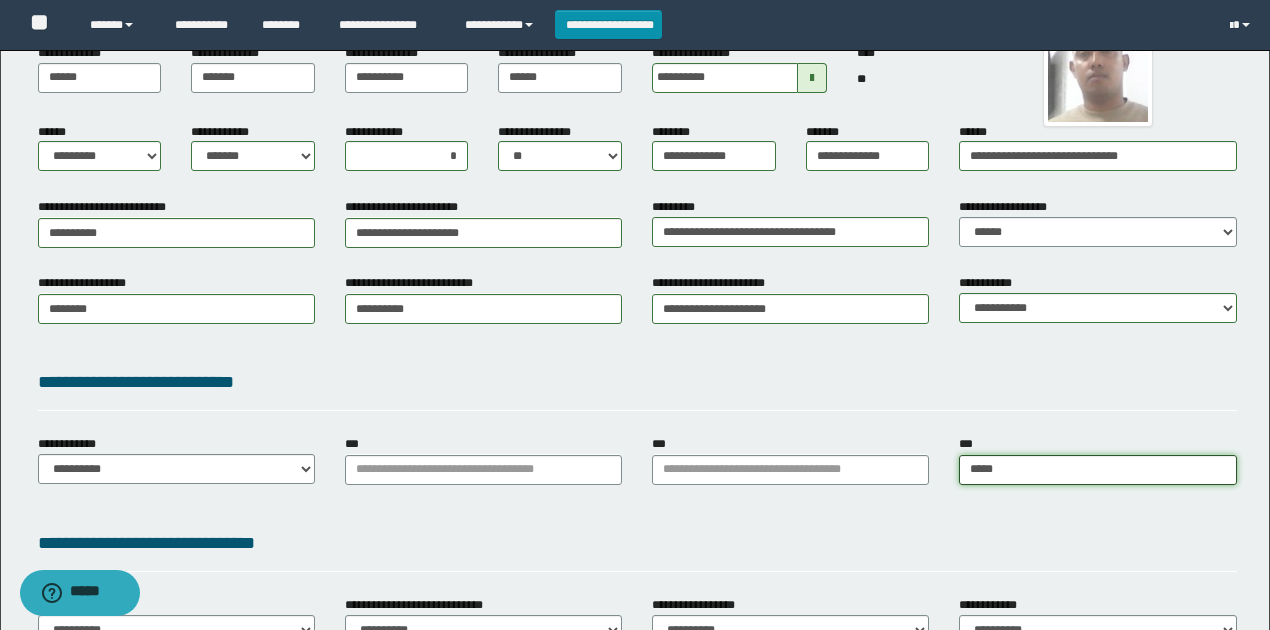 type on "**********" 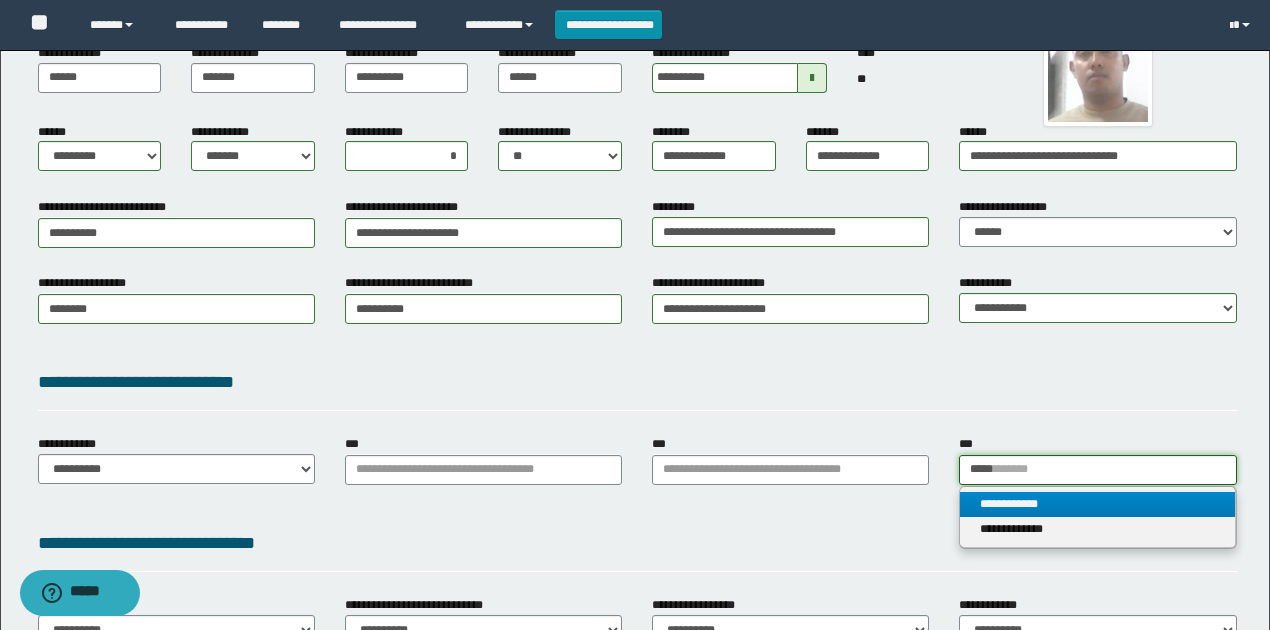 type on "*****" 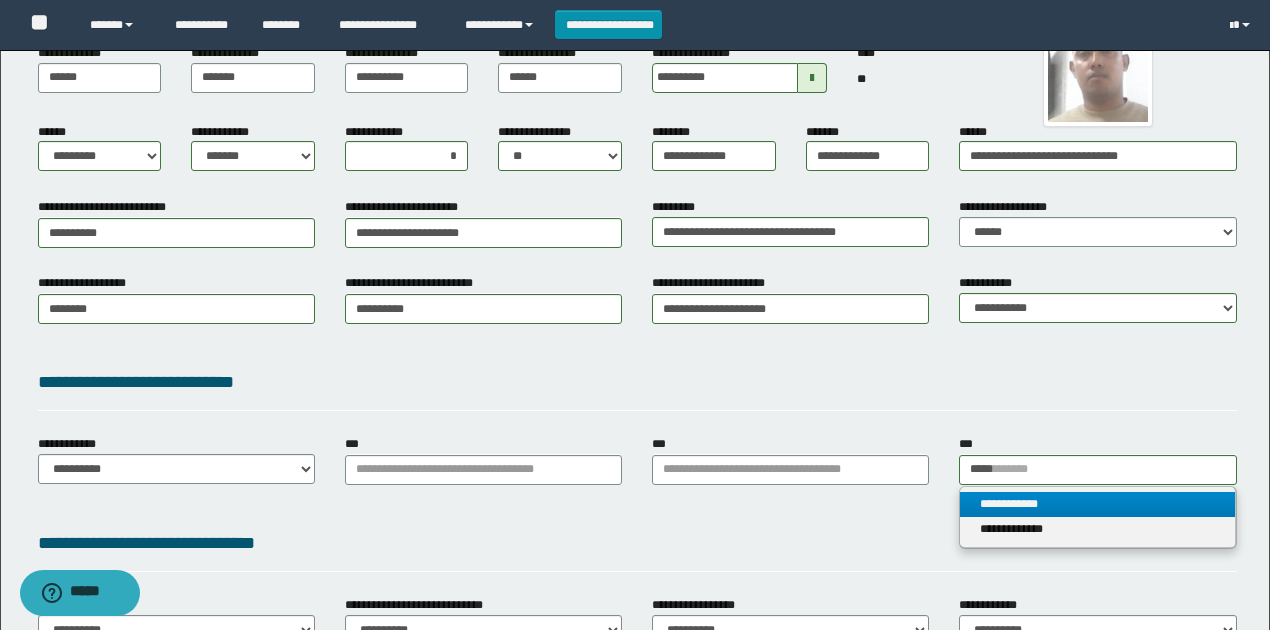 click on "**********" at bounding box center [1097, 504] 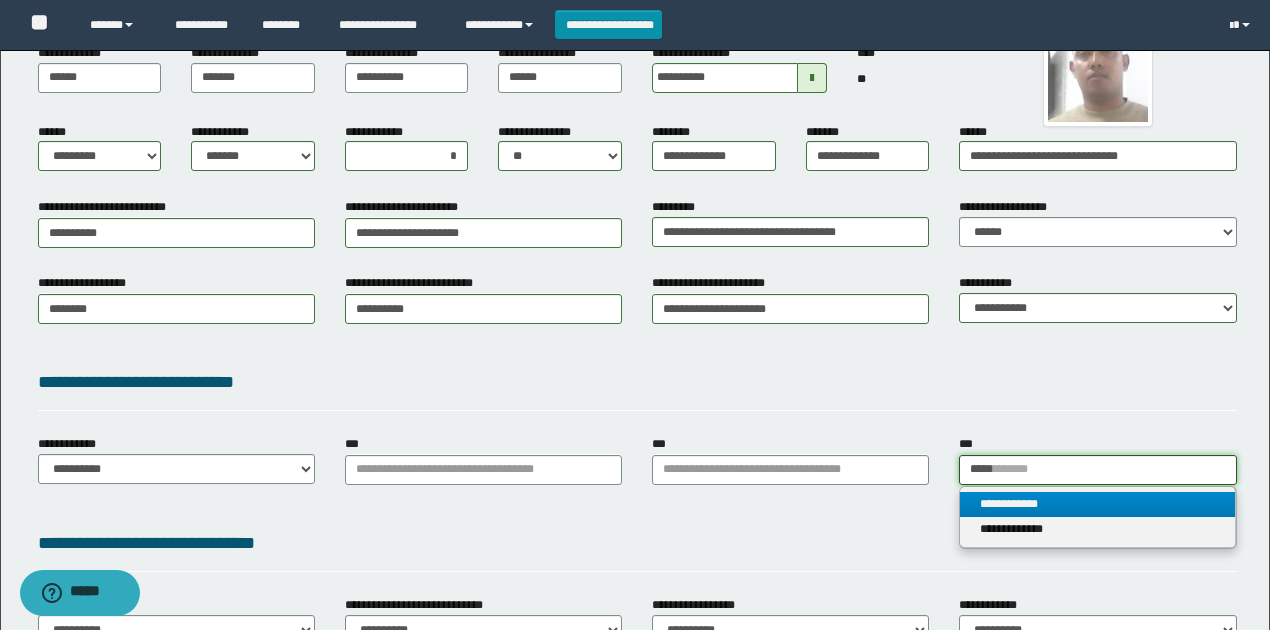 type 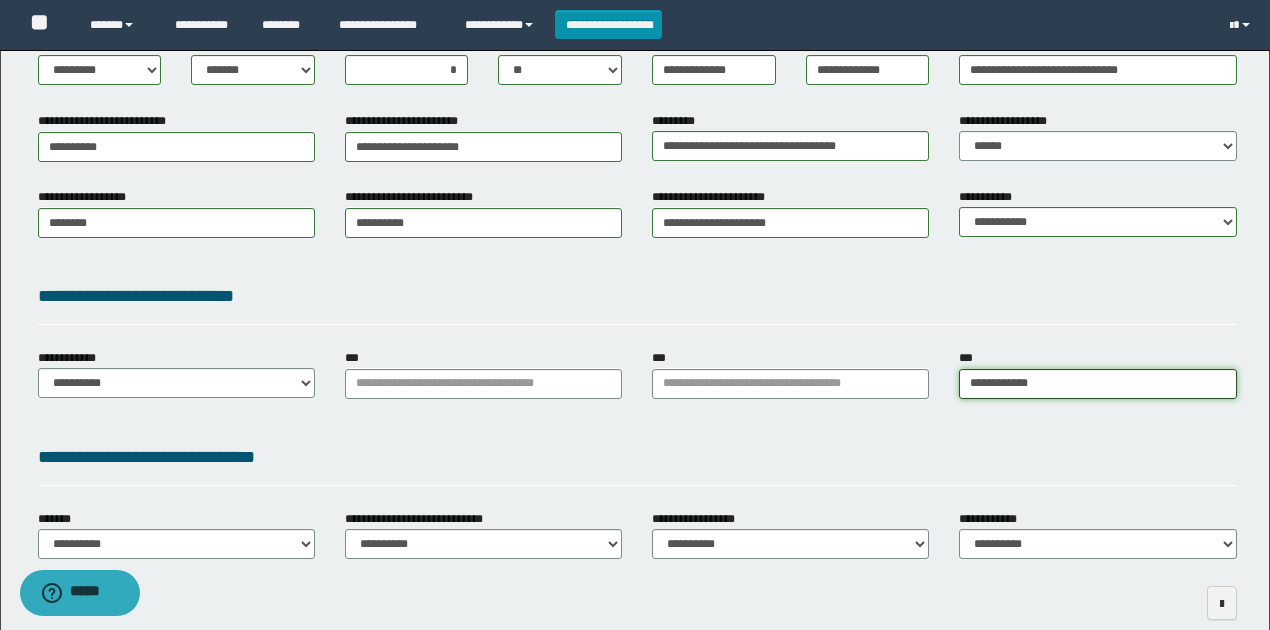 scroll, scrollTop: 383, scrollLeft: 0, axis: vertical 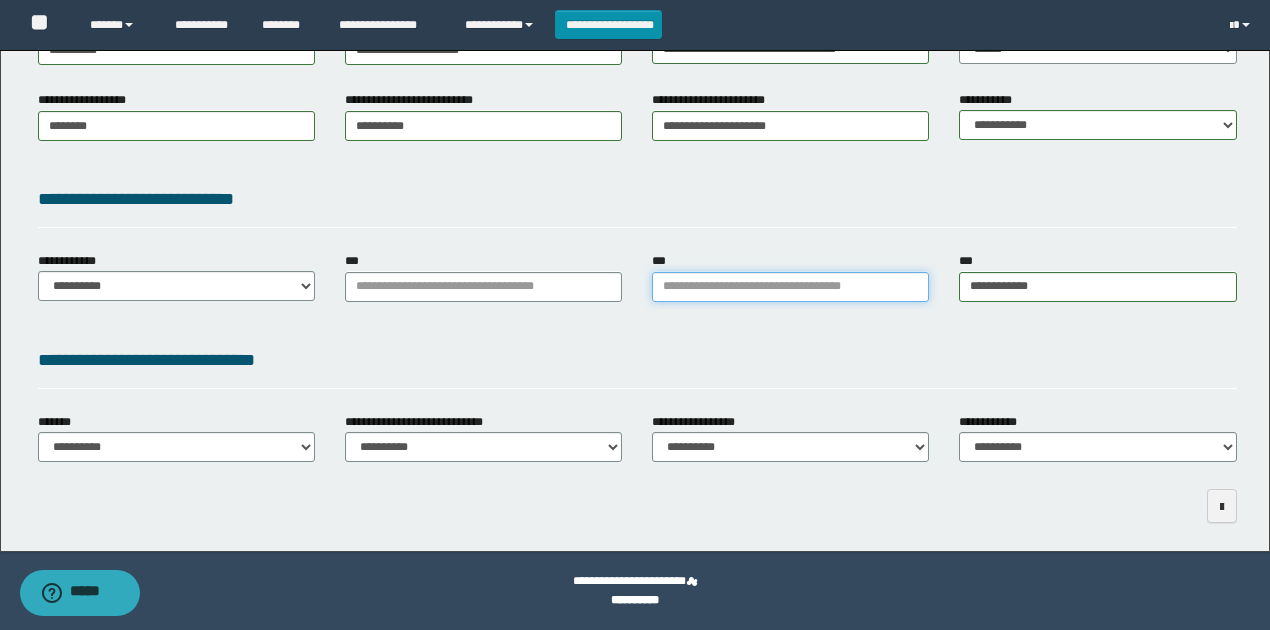 click on "***" at bounding box center [790, 287] 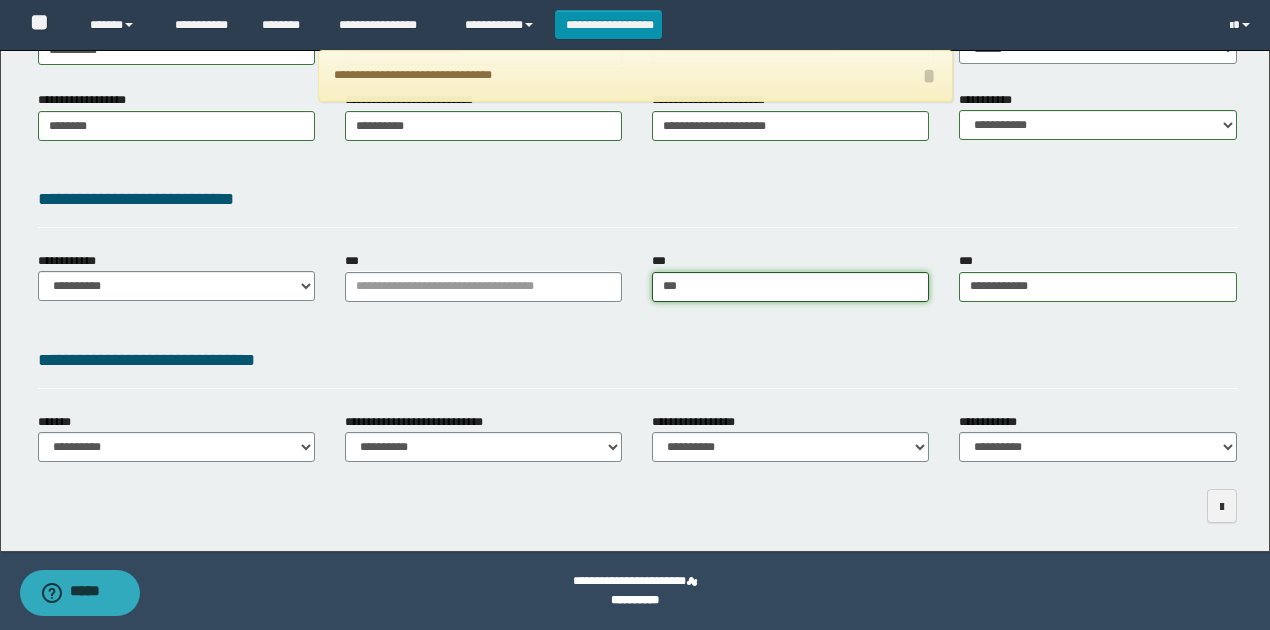 type on "****" 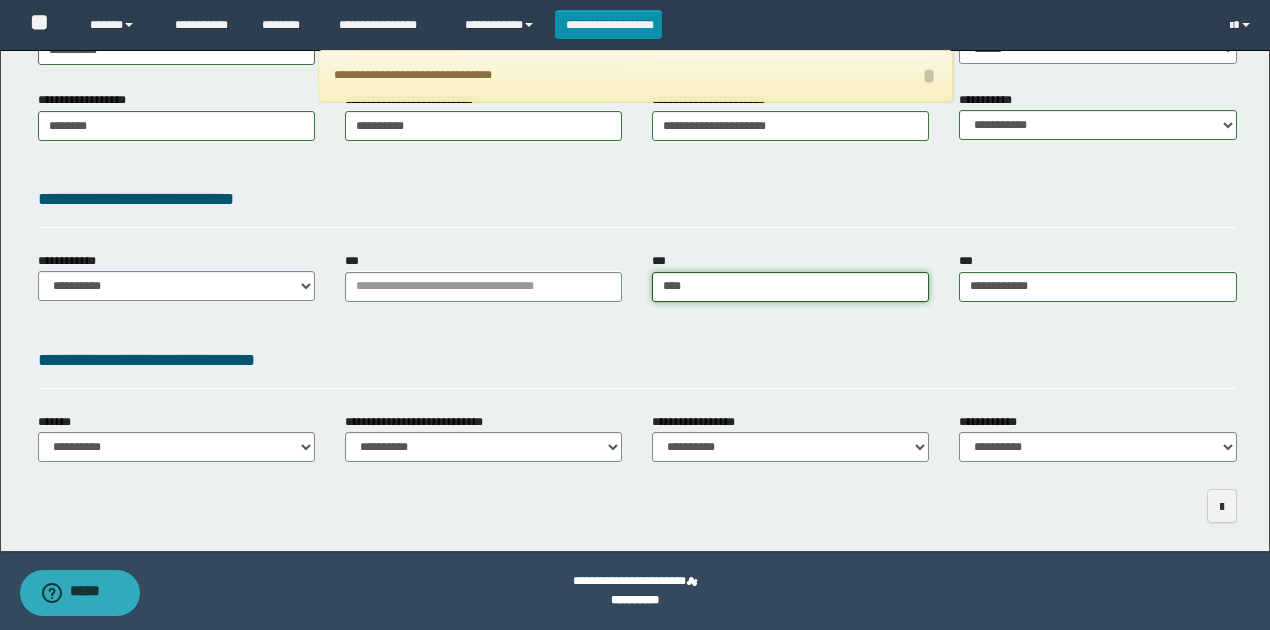 type on "**********" 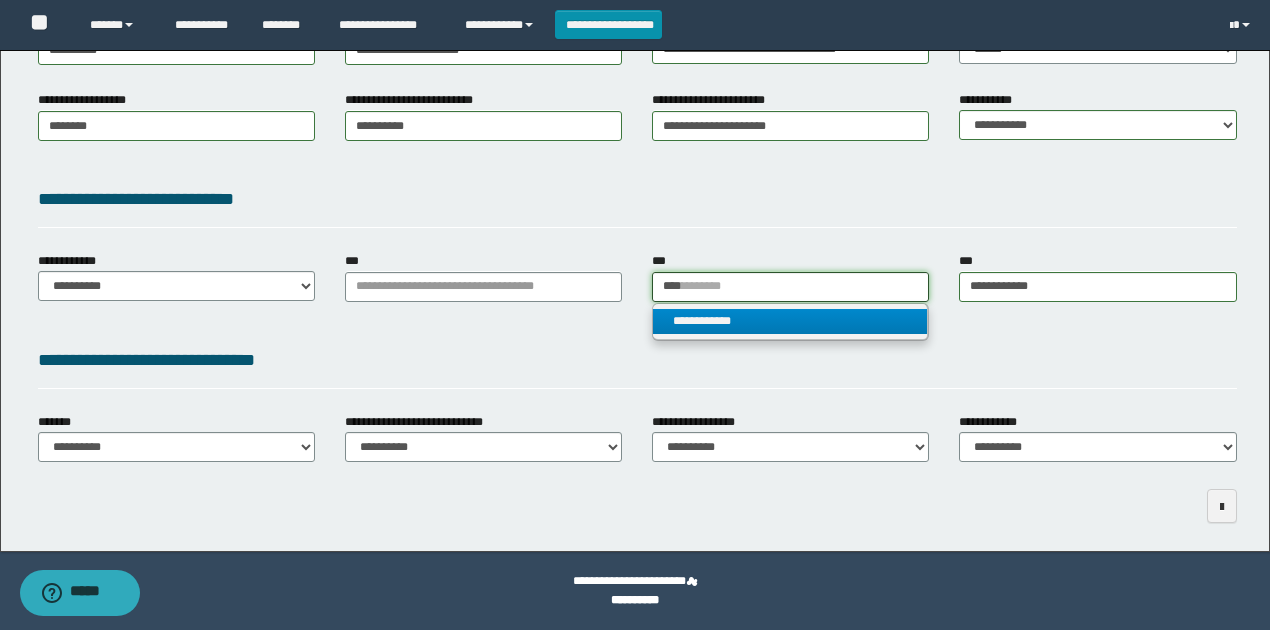 type on "****" 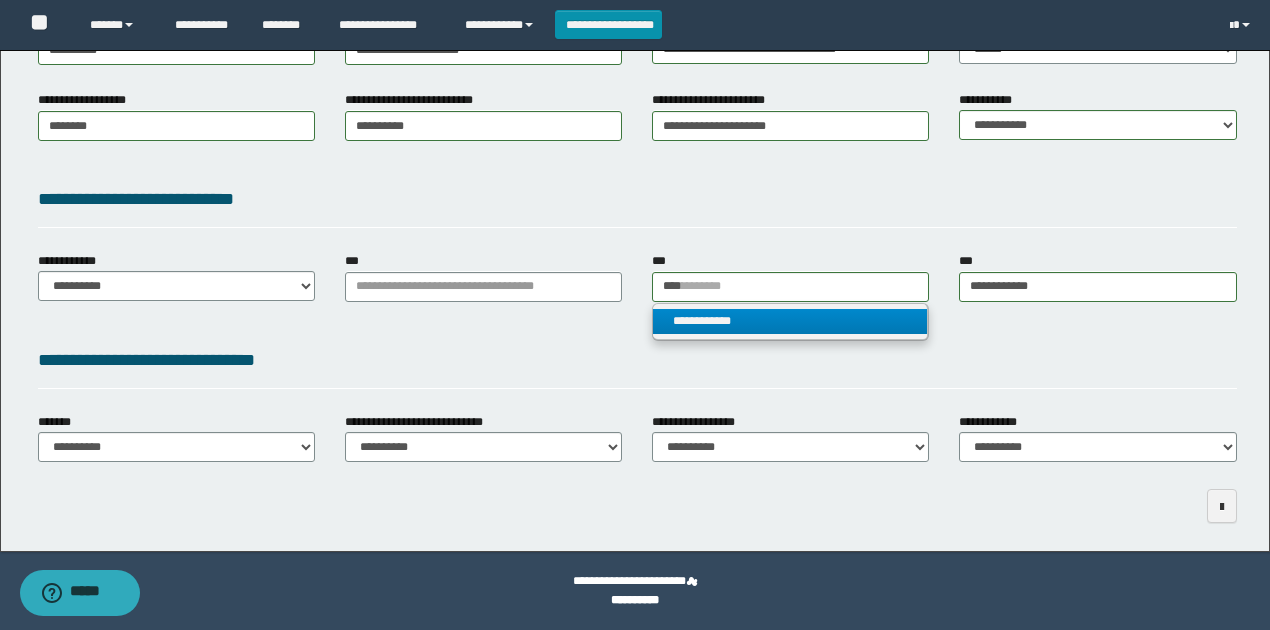 click on "**********" at bounding box center [790, 321] 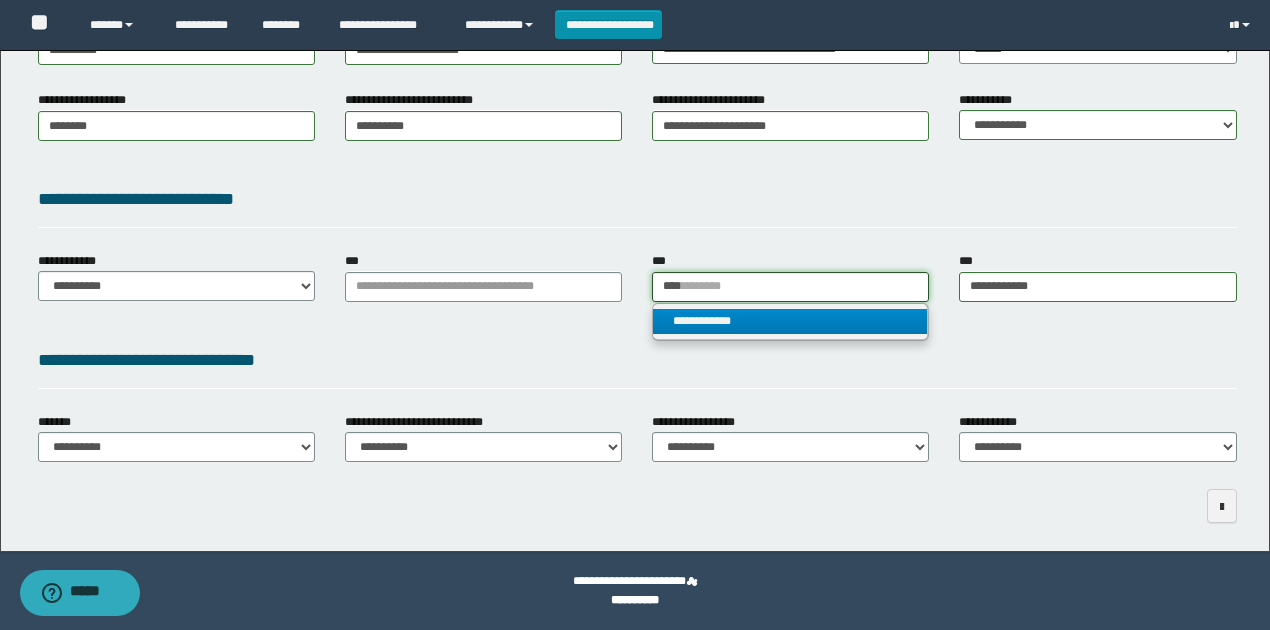 type 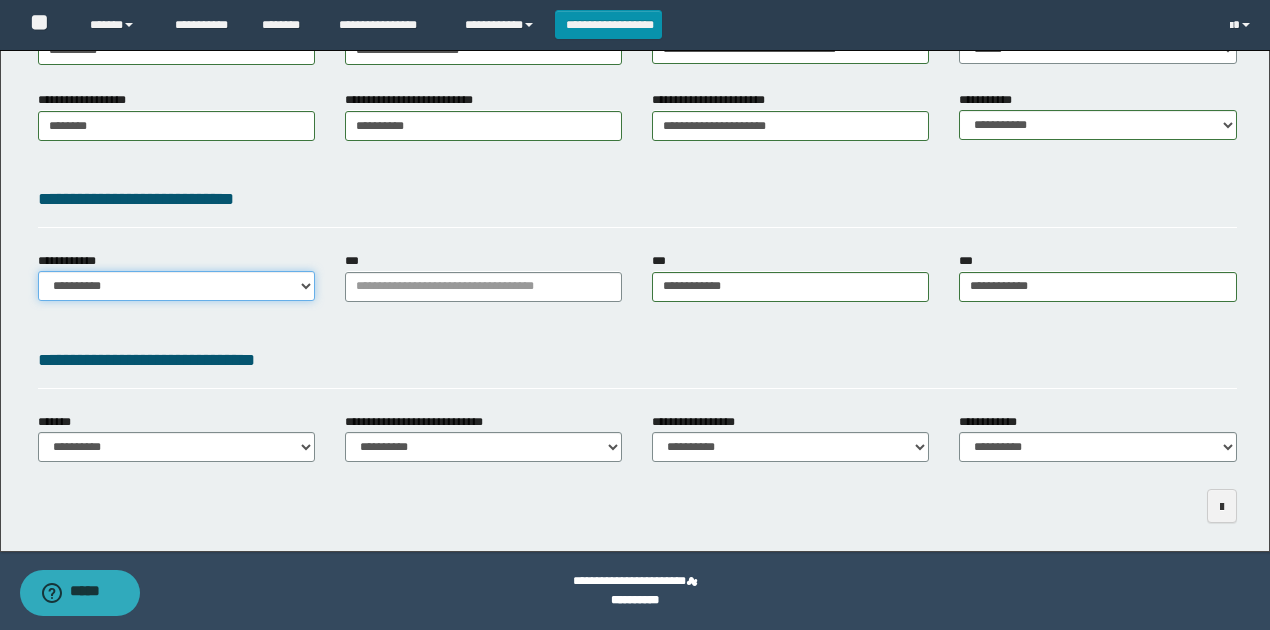 drag, startPoint x: 253, startPoint y: 285, endPoint x: 245, endPoint y: 298, distance: 15.264338 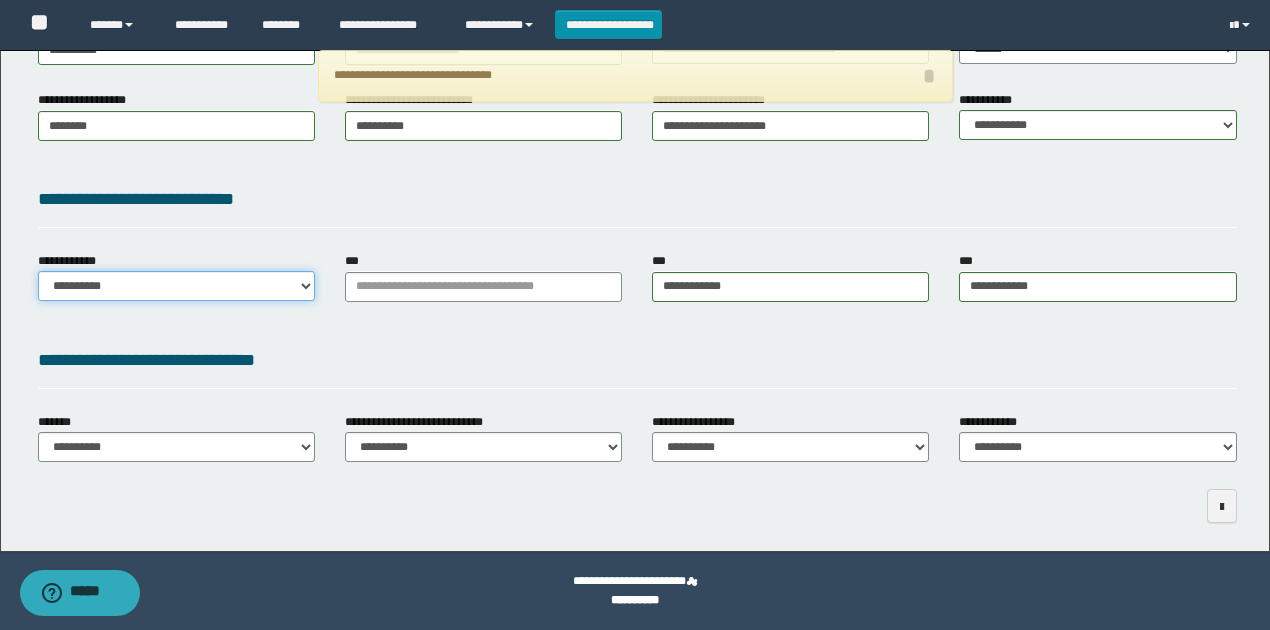 select on "**" 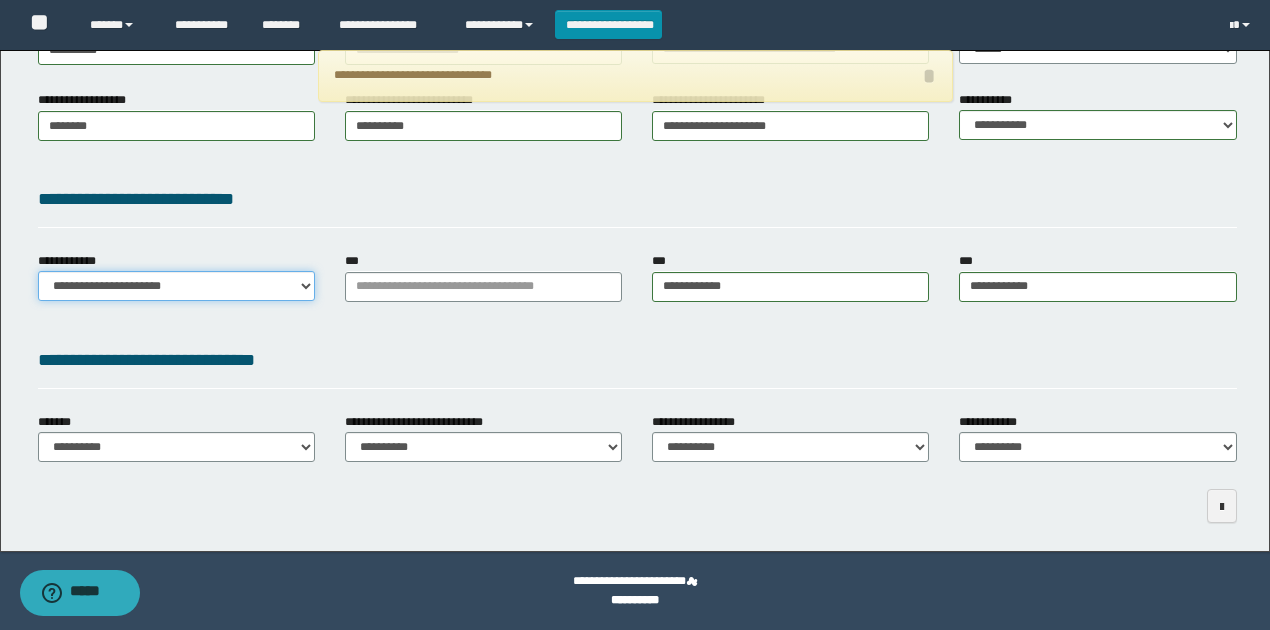 click on "**********" at bounding box center [176, 286] 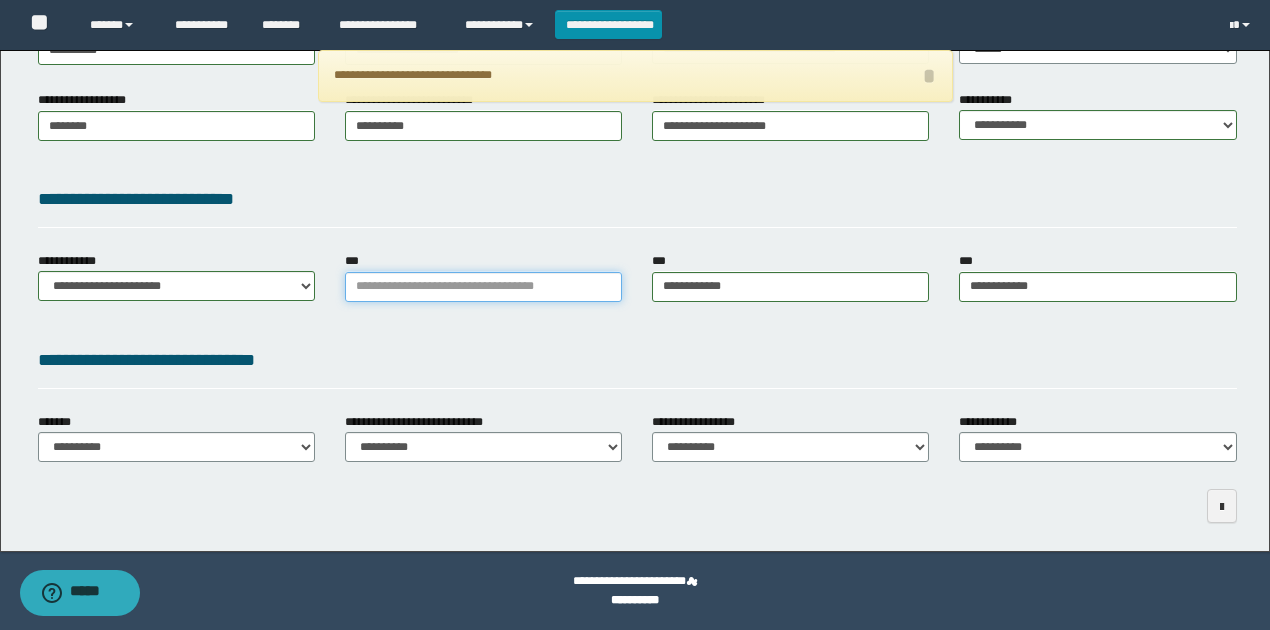 click on "***" at bounding box center (483, 287) 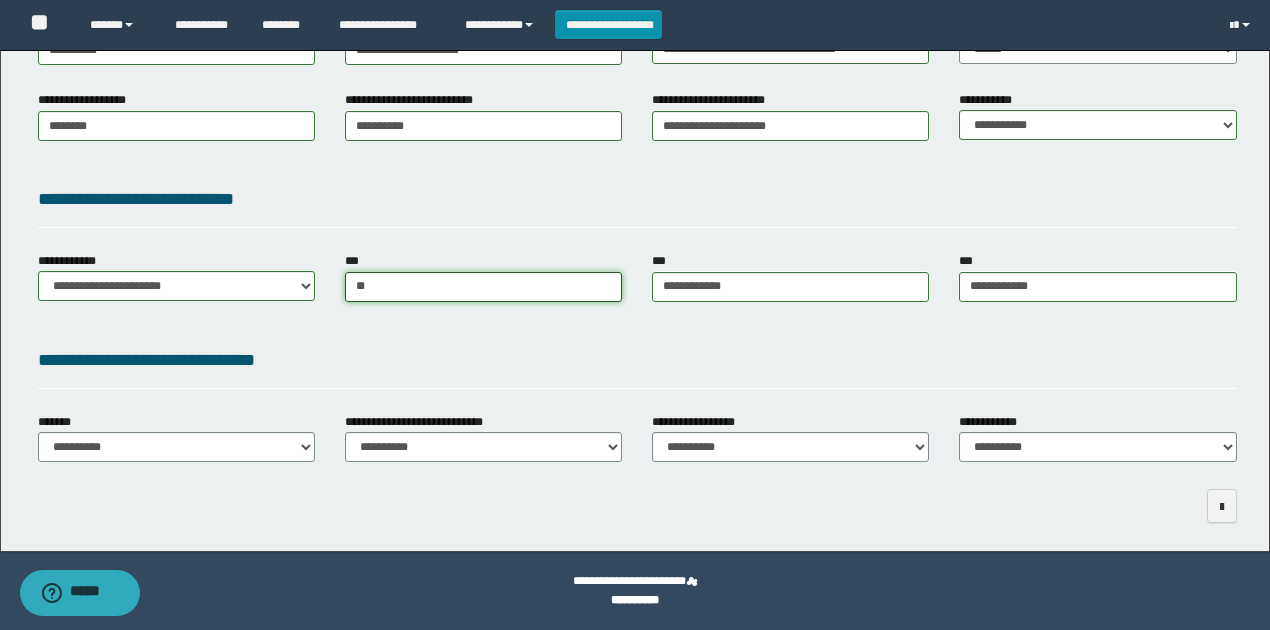 type on "**" 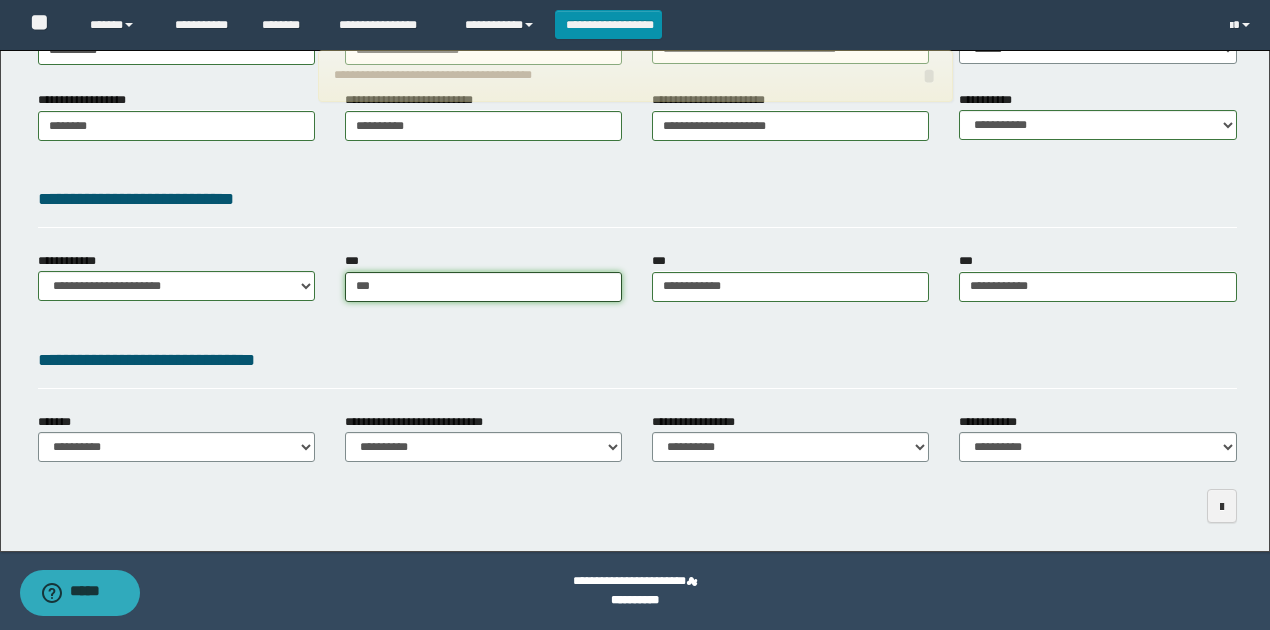 type on "**********" 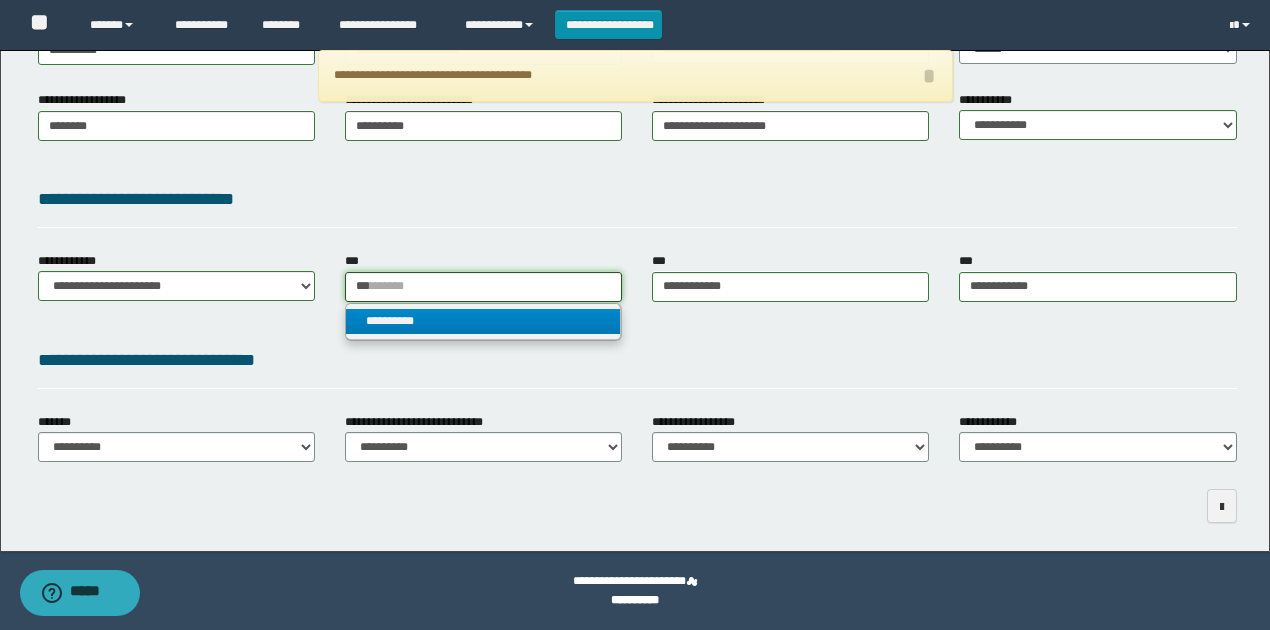 type on "**" 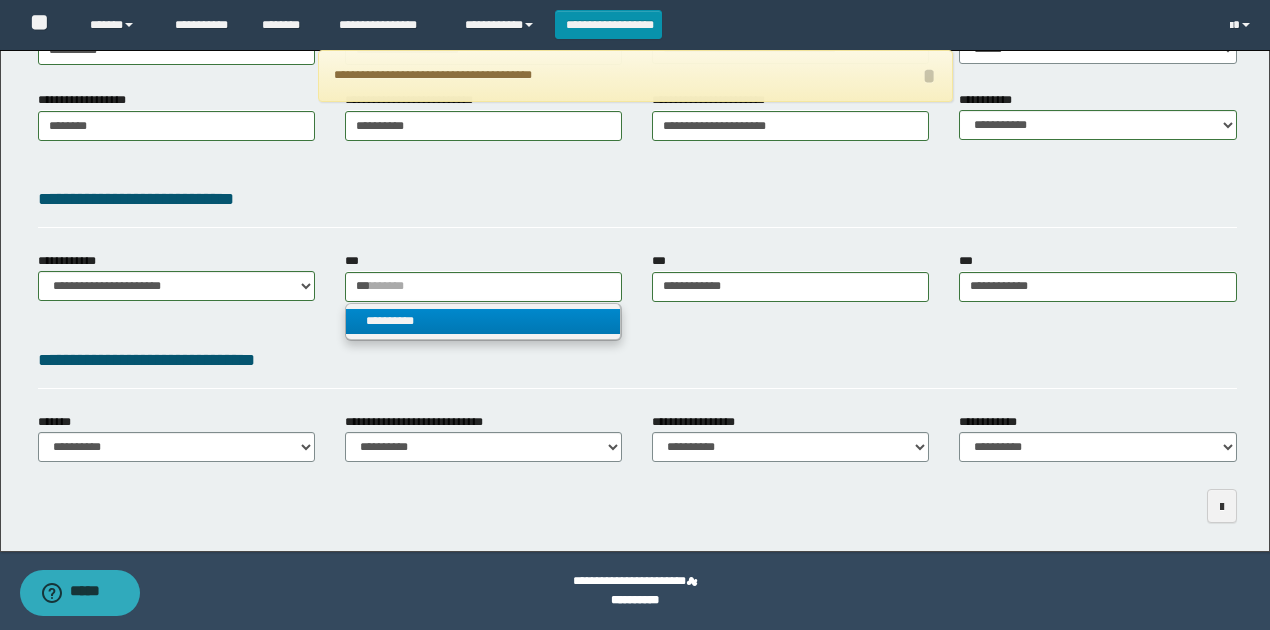 click on "**********" at bounding box center (483, 322) 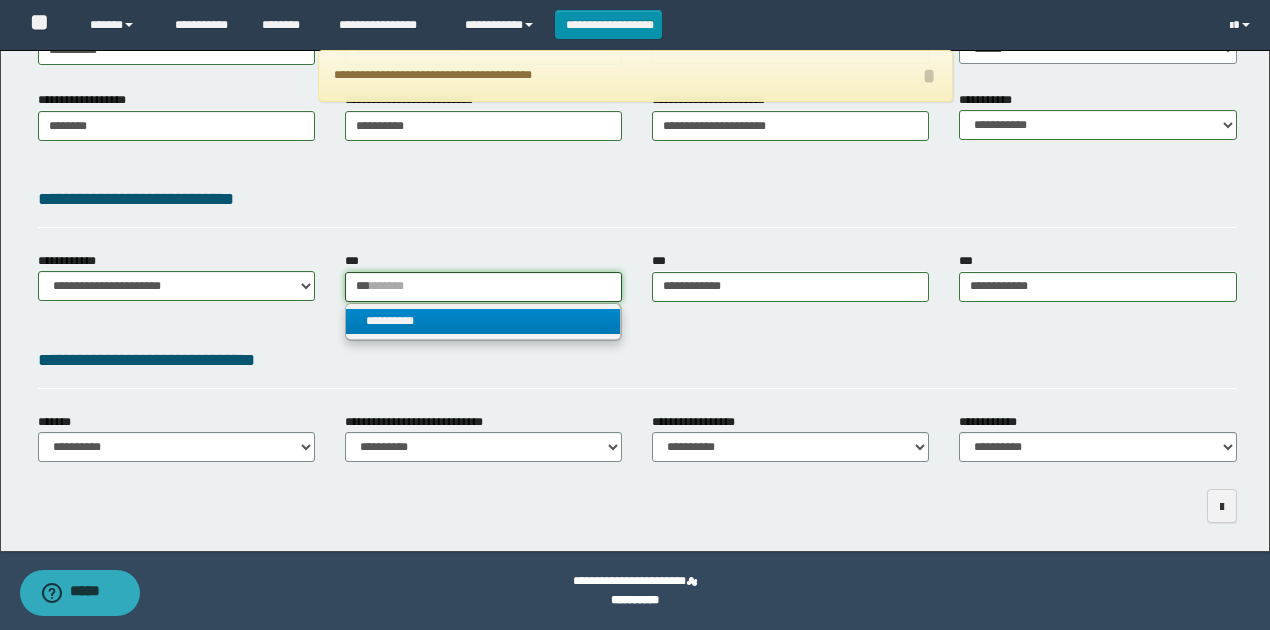 type 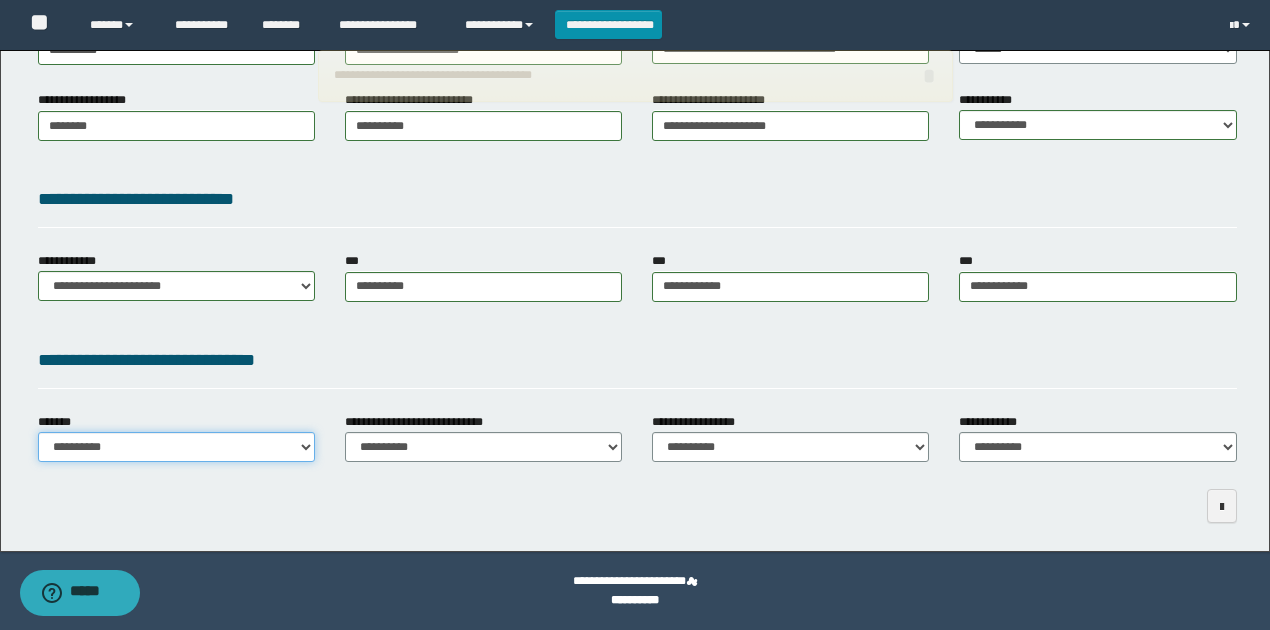 drag, startPoint x: 297, startPoint y: 448, endPoint x: 269, endPoint y: 460, distance: 30.463093 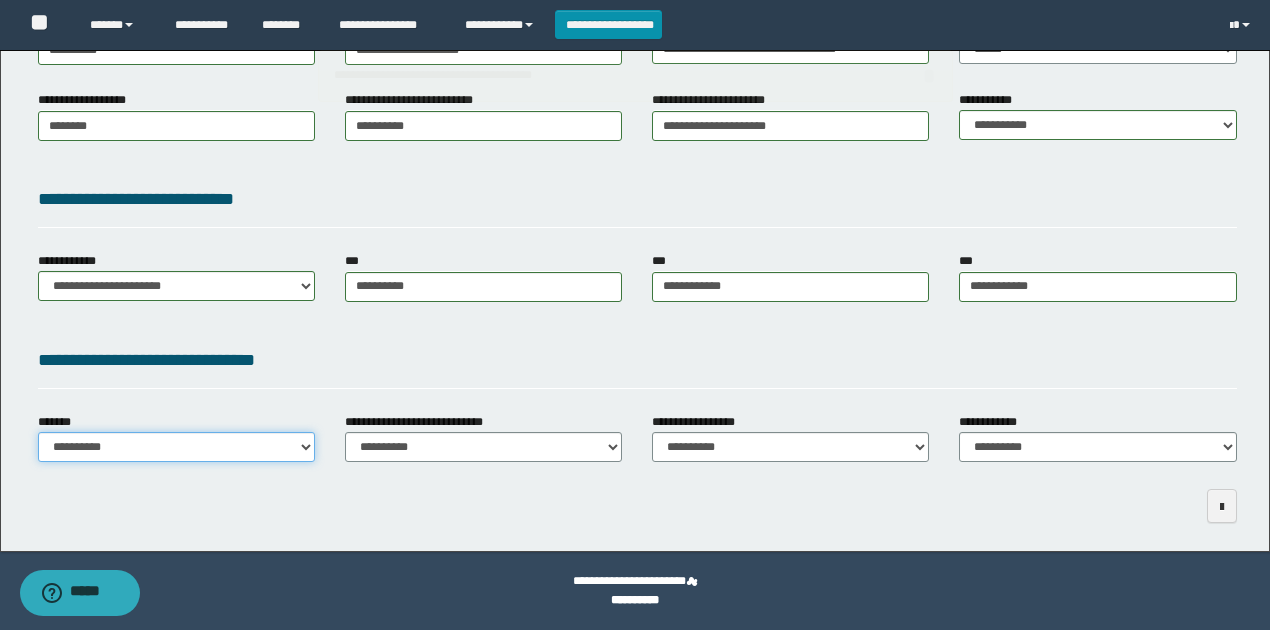 select on "*" 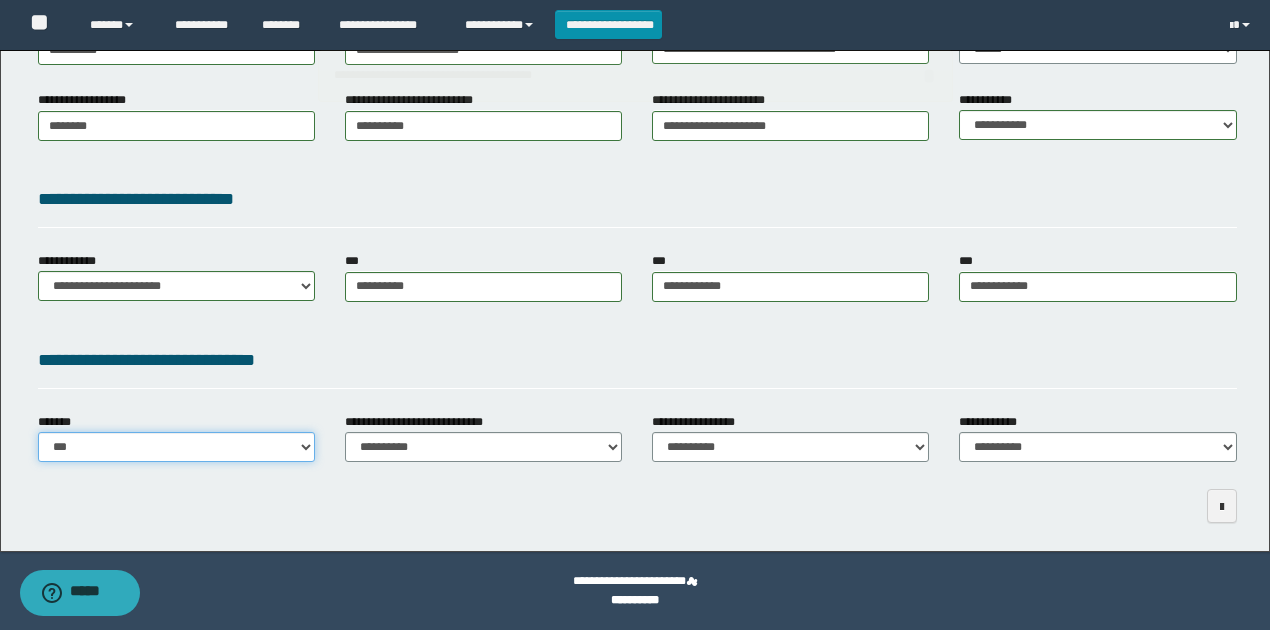 click on "**********" at bounding box center (176, 447) 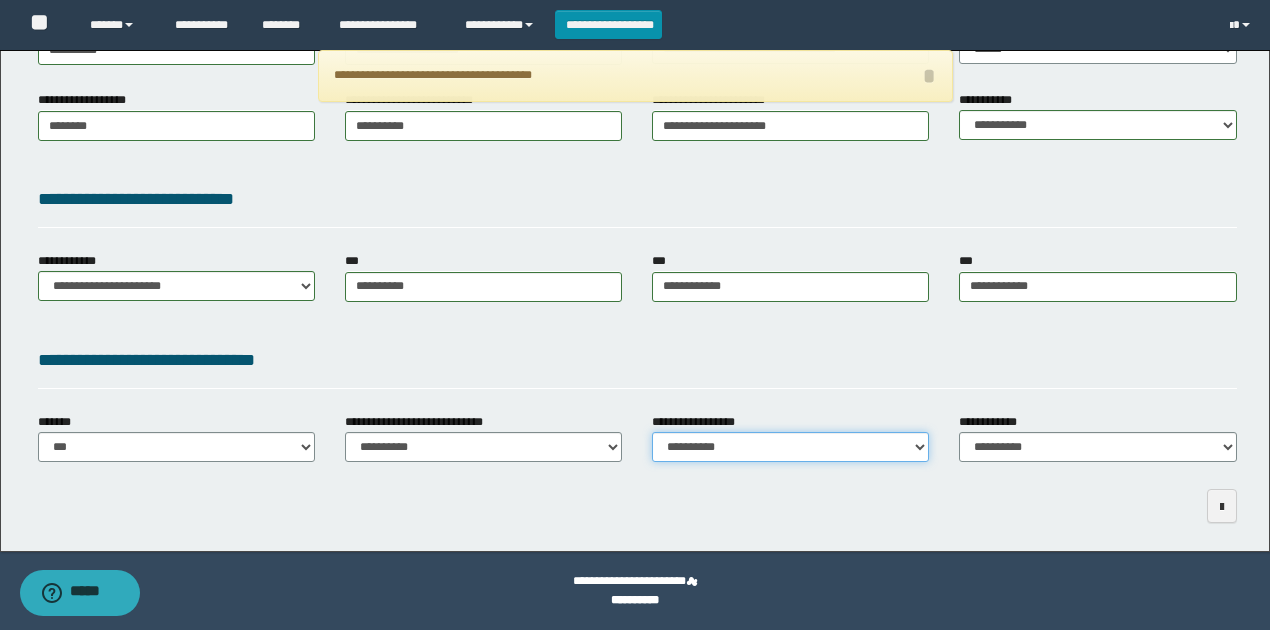 click on "**********" at bounding box center [790, 447] 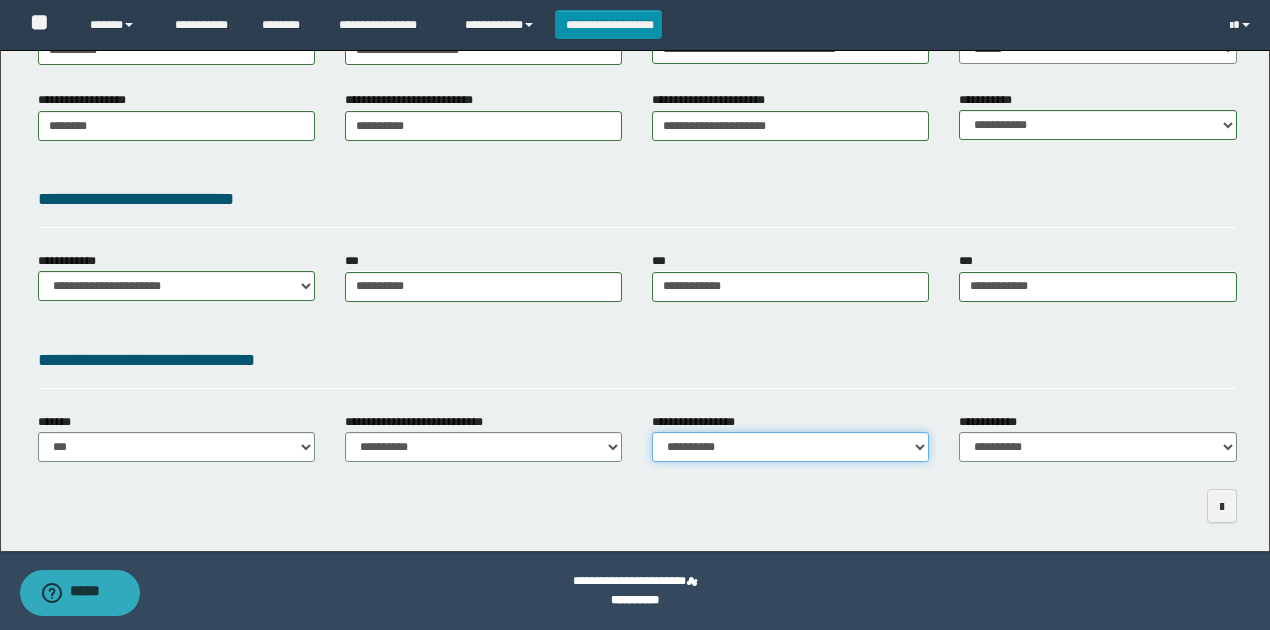 select on "*" 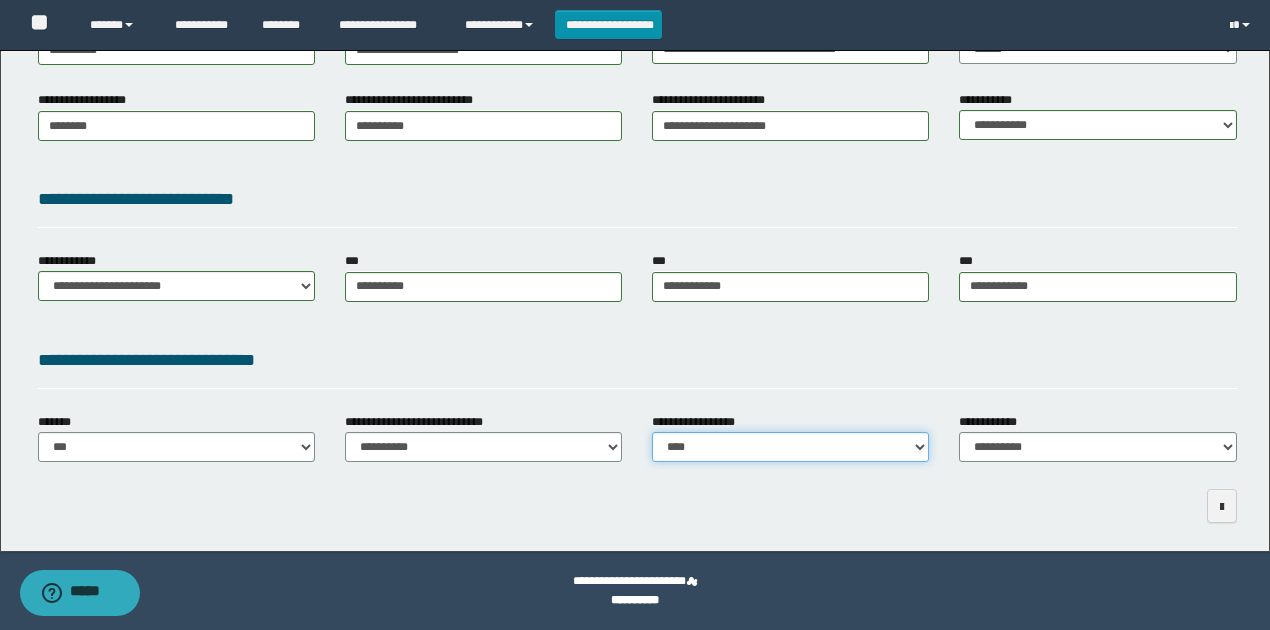 click on "**********" at bounding box center (790, 447) 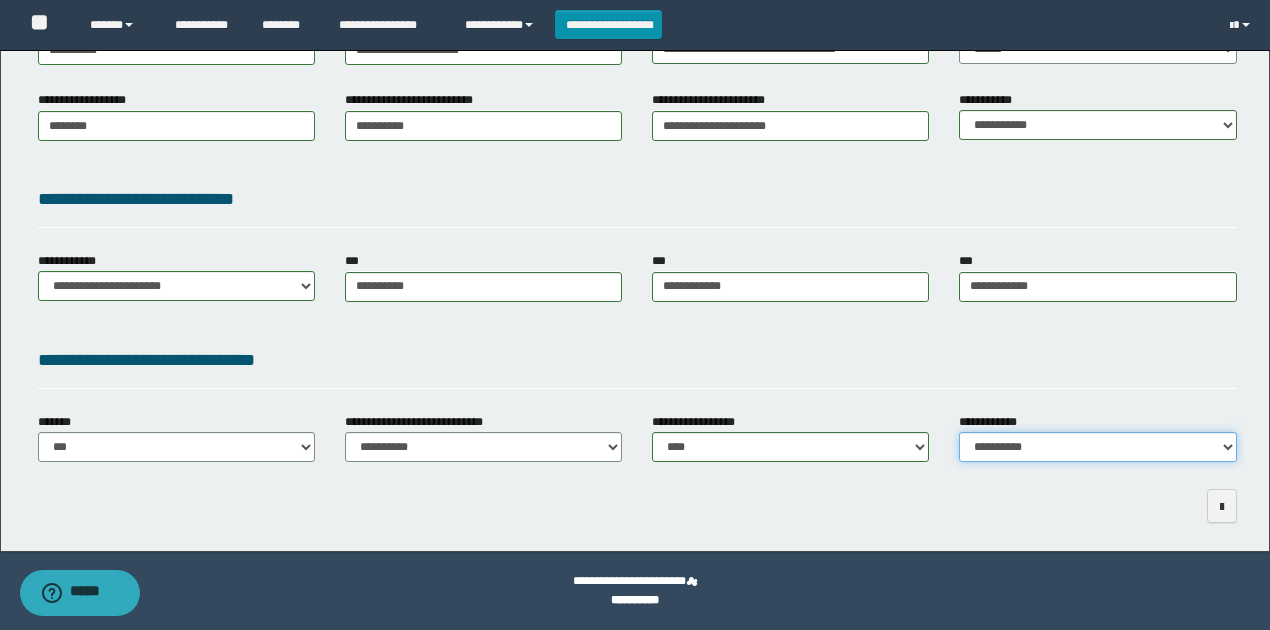 drag, startPoint x: 1089, startPoint y: 436, endPoint x: 1089, endPoint y: 451, distance: 15 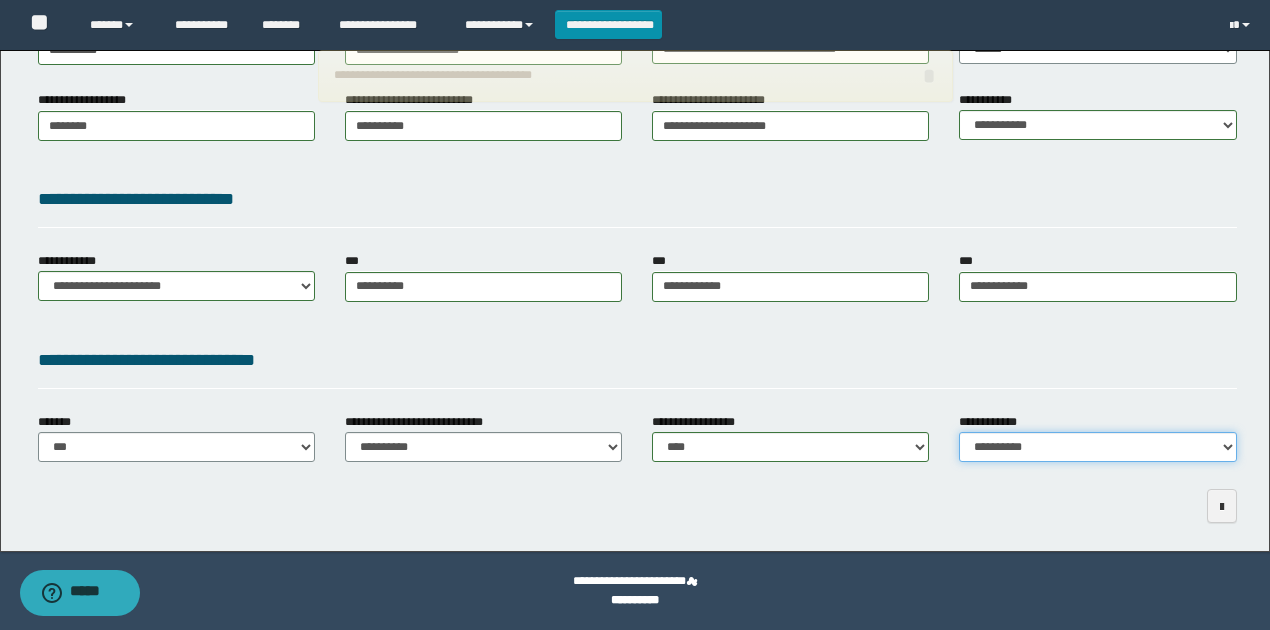 select on "*" 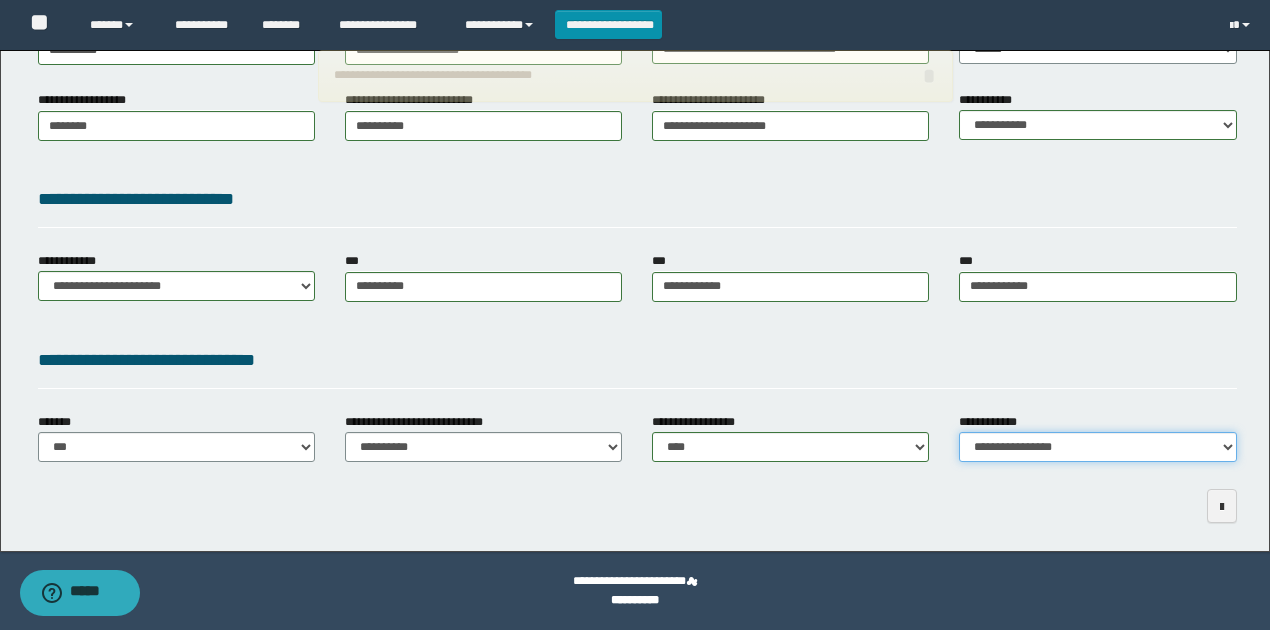 click on "**********" at bounding box center [1097, 447] 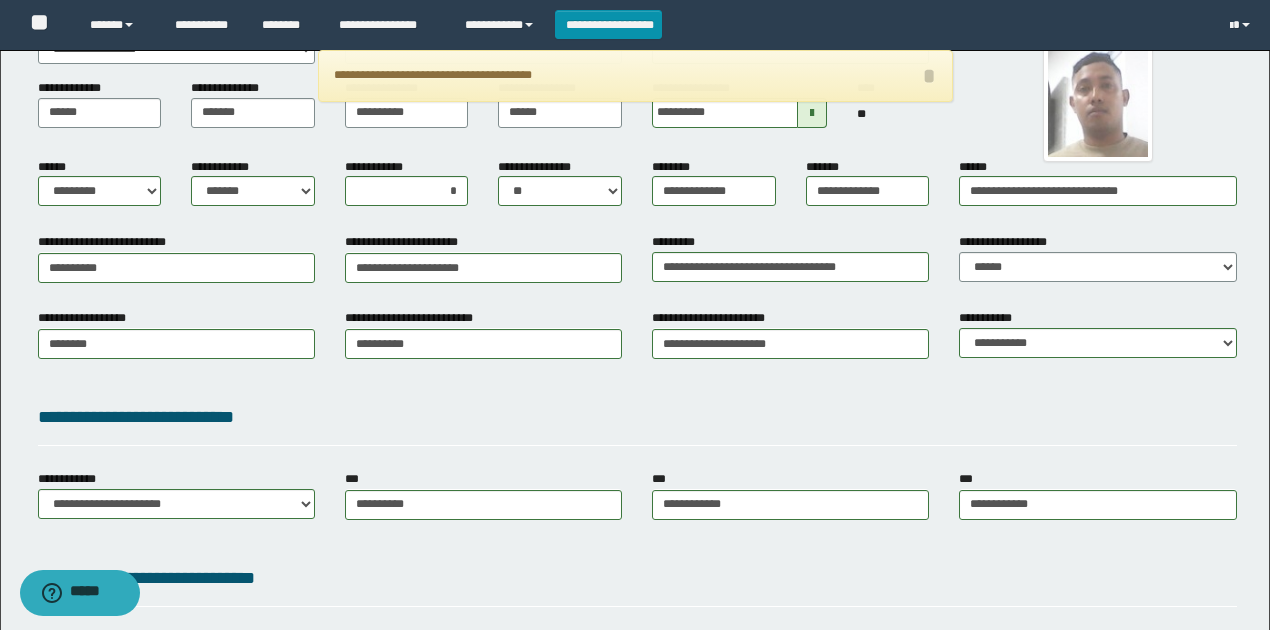 scroll, scrollTop: 133, scrollLeft: 0, axis: vertical 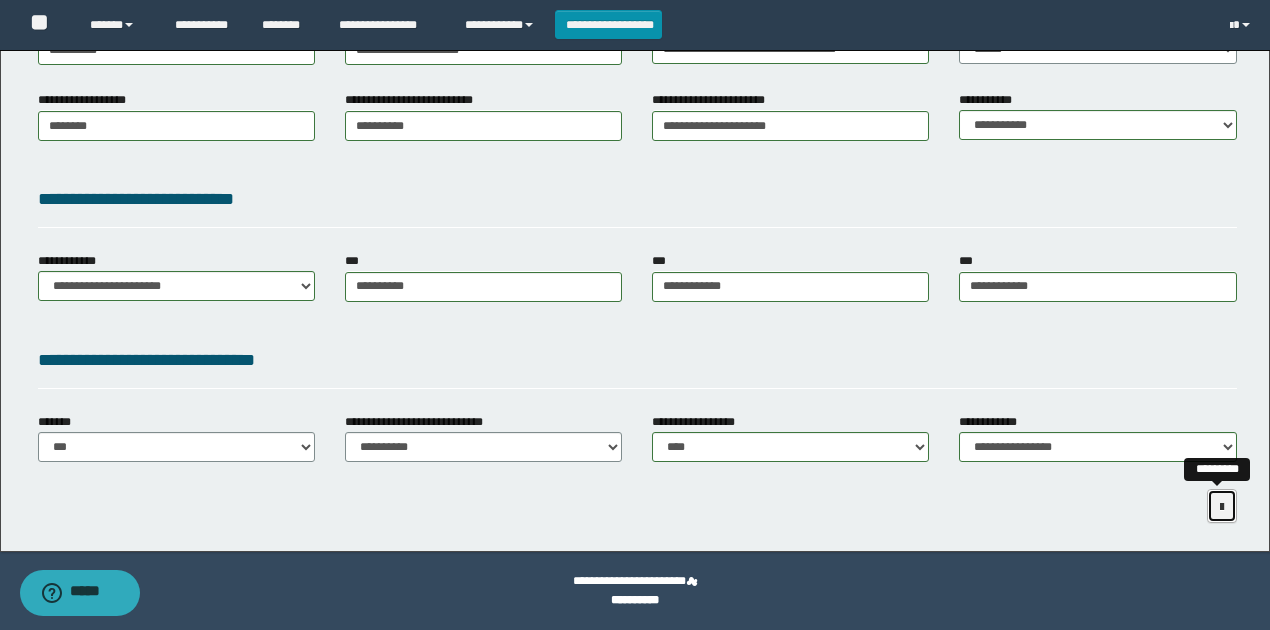 drag, startPoint x: 1227, startPoint y: 506, endPoint x: 1084, endPoint y: 481, distance: 145.16887 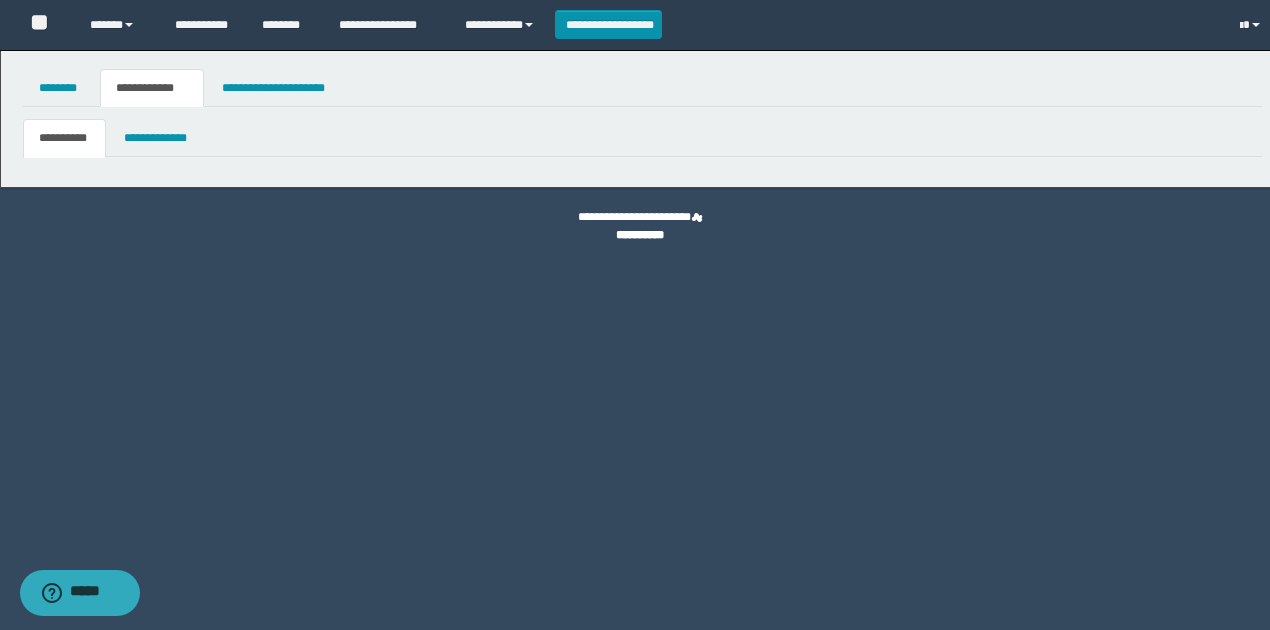 scroll, scrollTop: 0, scrollLeft: 0, axis: both 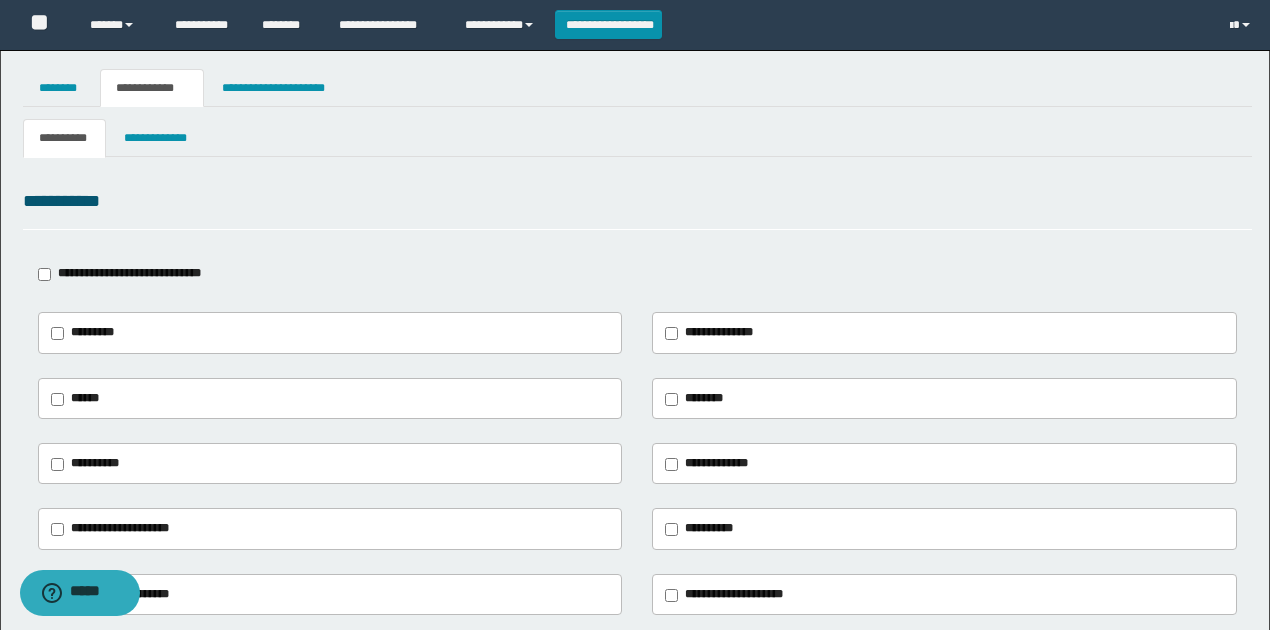 click on "**********" at bounding box center (129, 273) 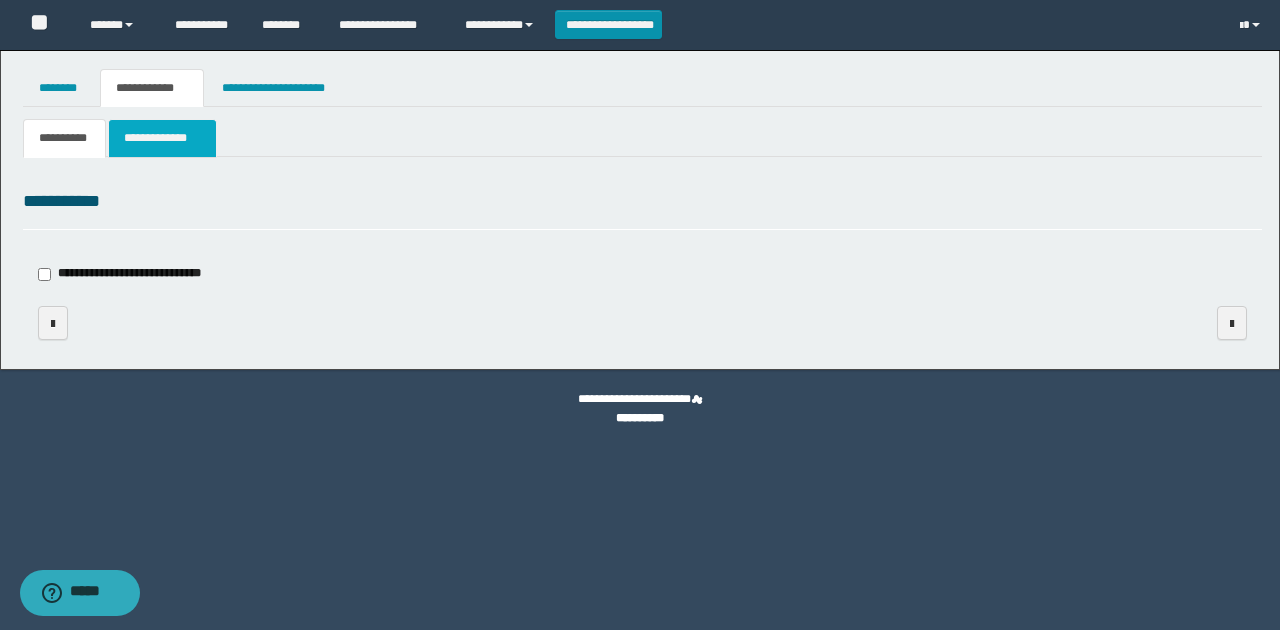 click on "**********" at bounding box center [162, 138] 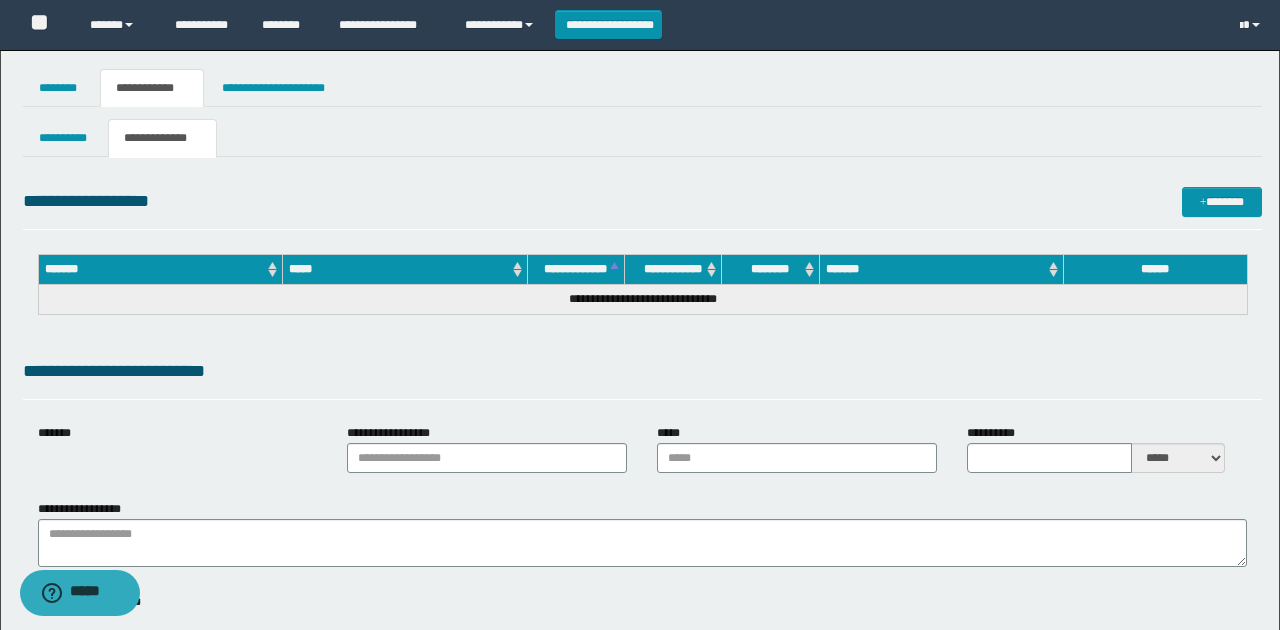 type on "**********" 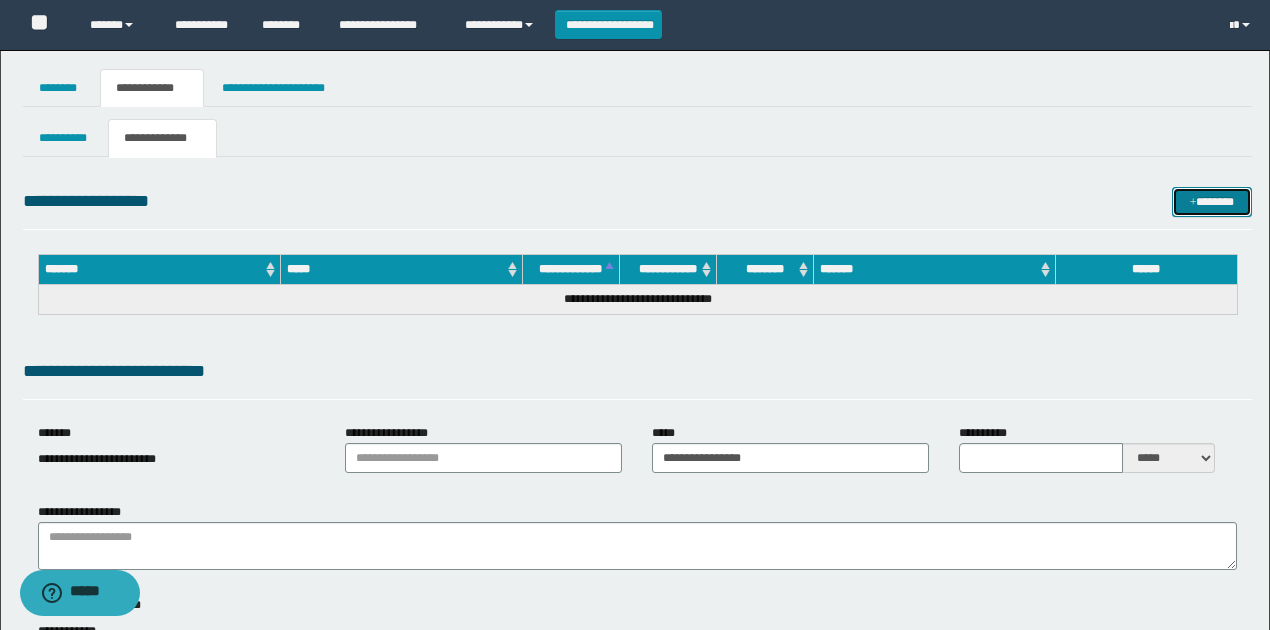 click on "*******" at bounding box center [1211, 201] 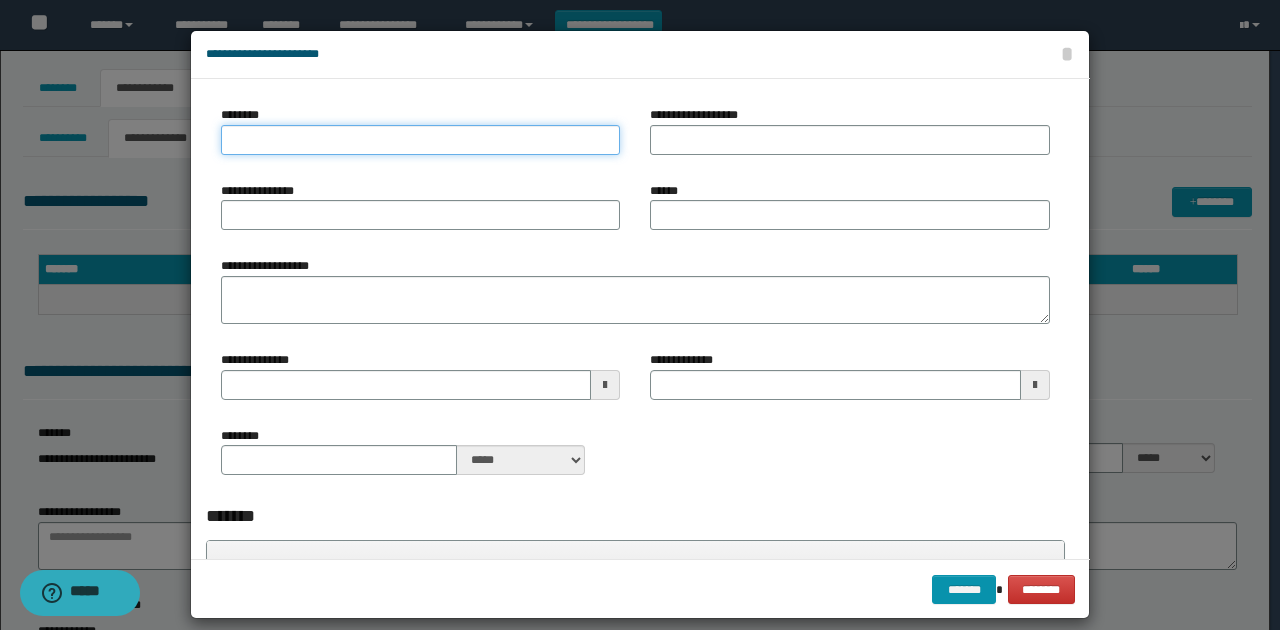 click on "********" at bounding box center [420, 140] 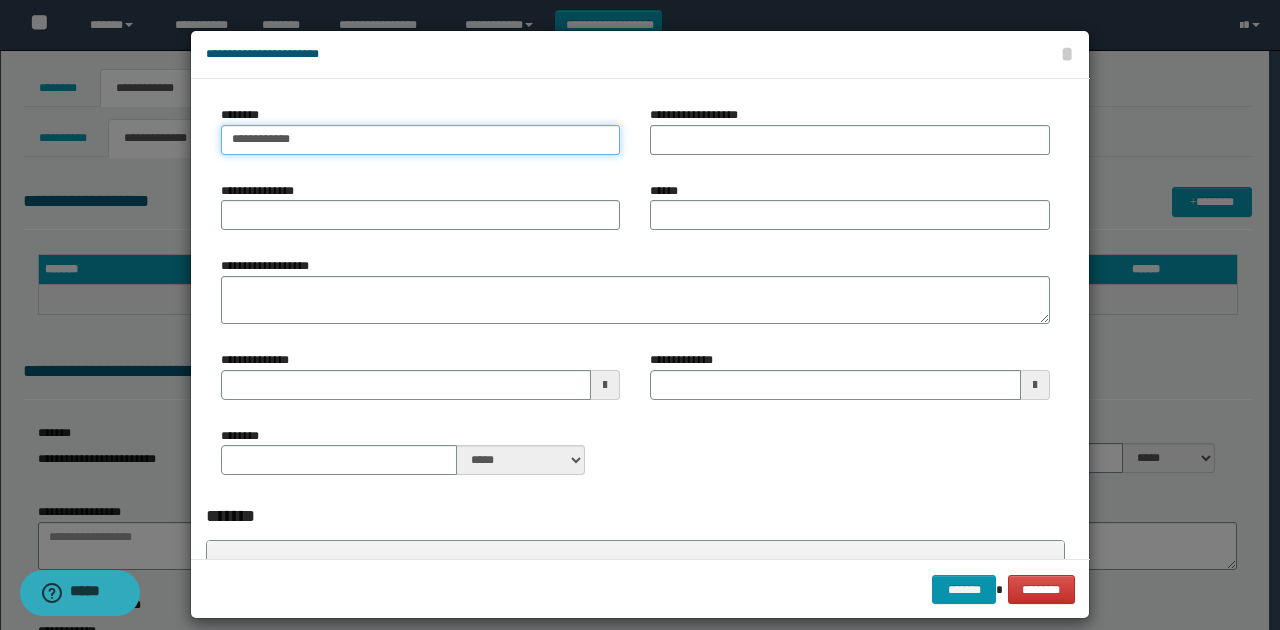 type on "**********" 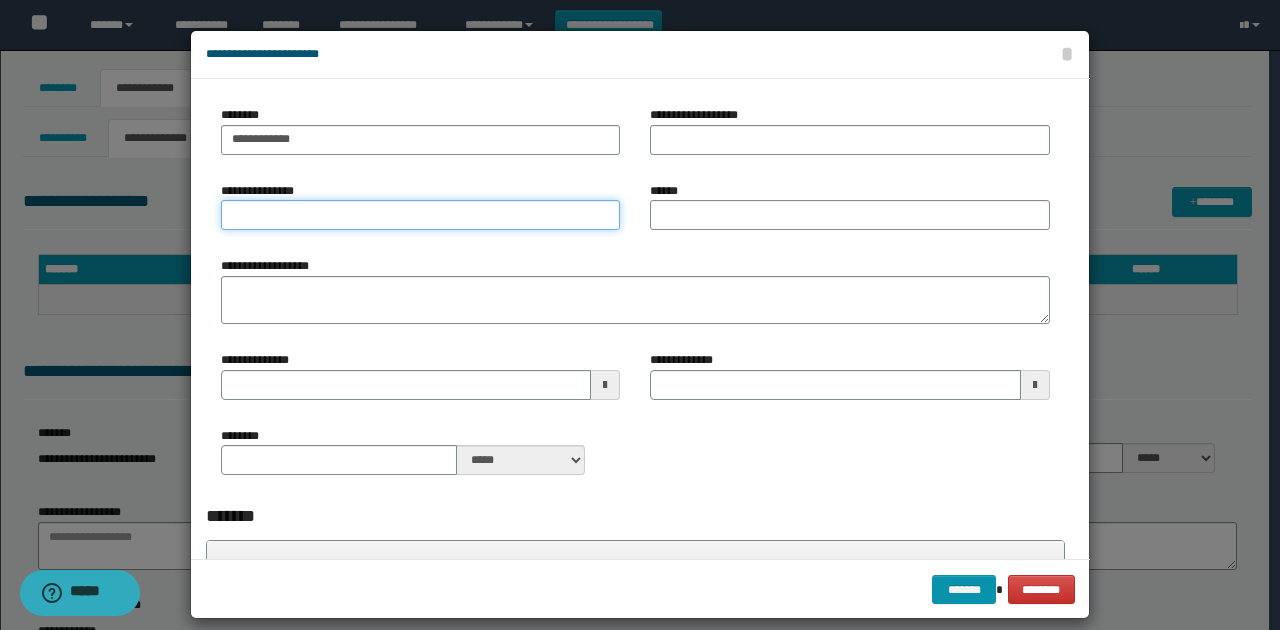 click on "**********" at bounding box center (420, 215) 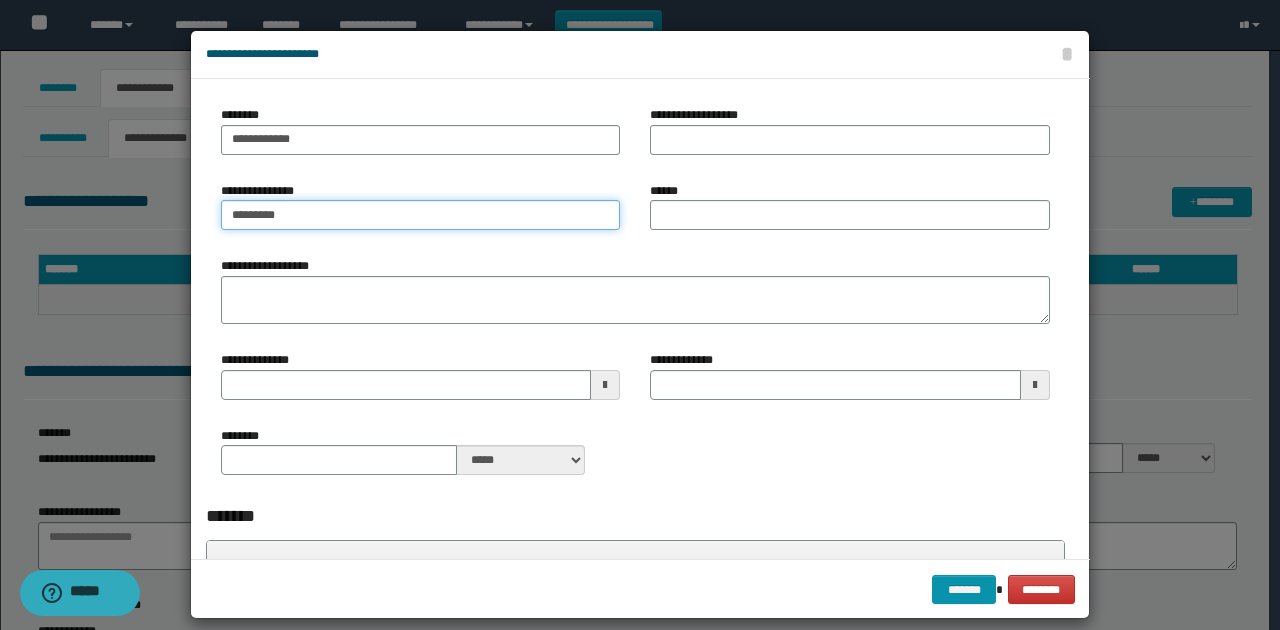 type on "*********" 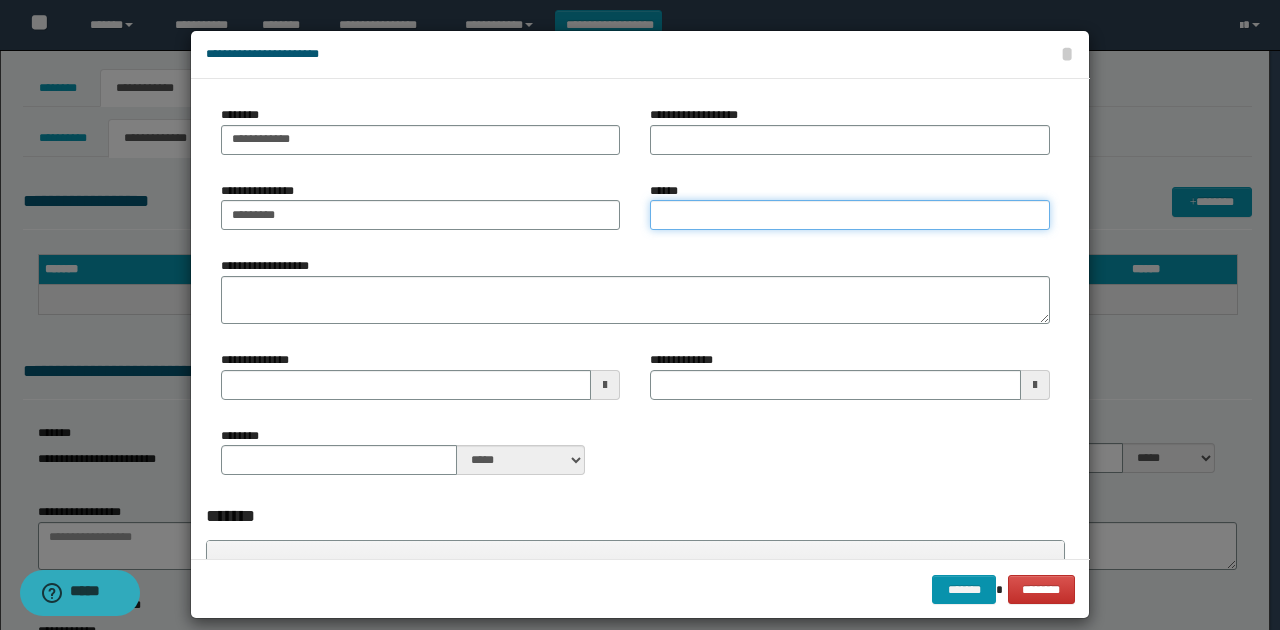 click on "******" at bounding box center (849, 215) 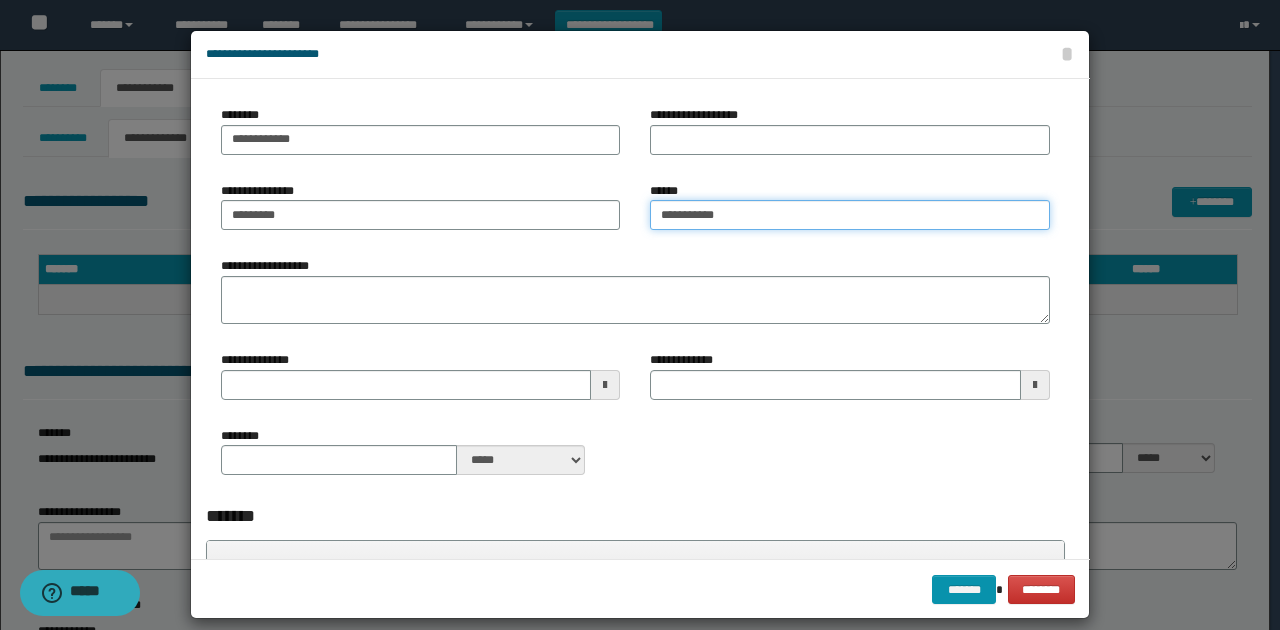 type on "**********" 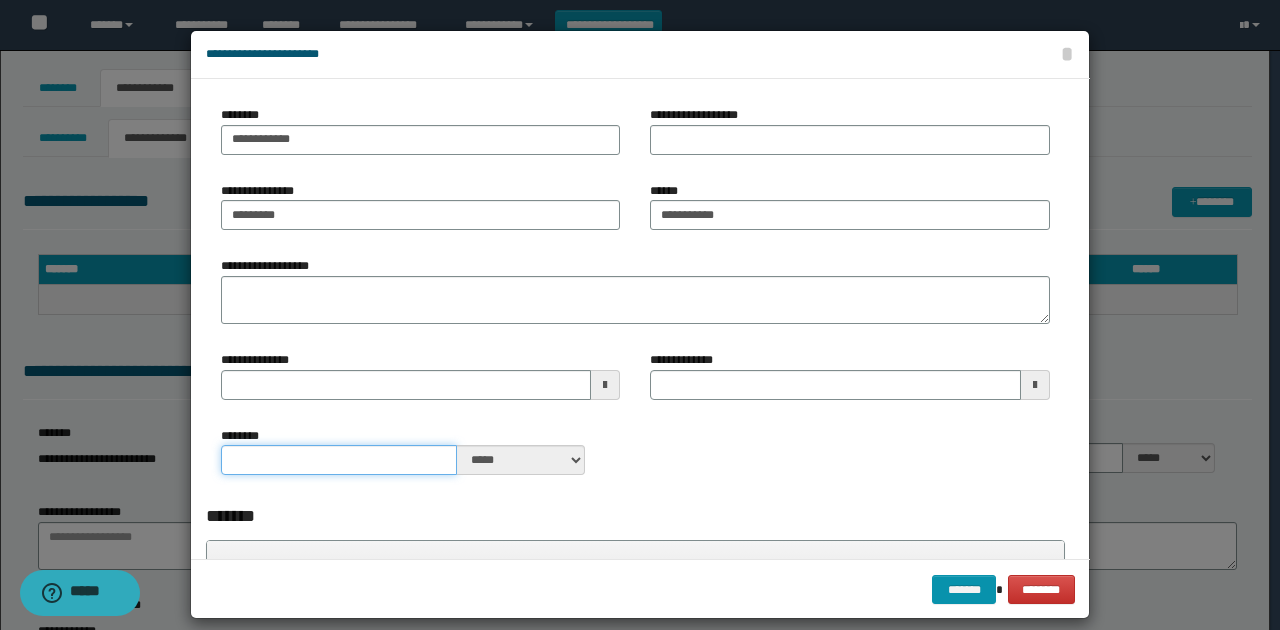 click on "********" at bounding box center [339, 460] 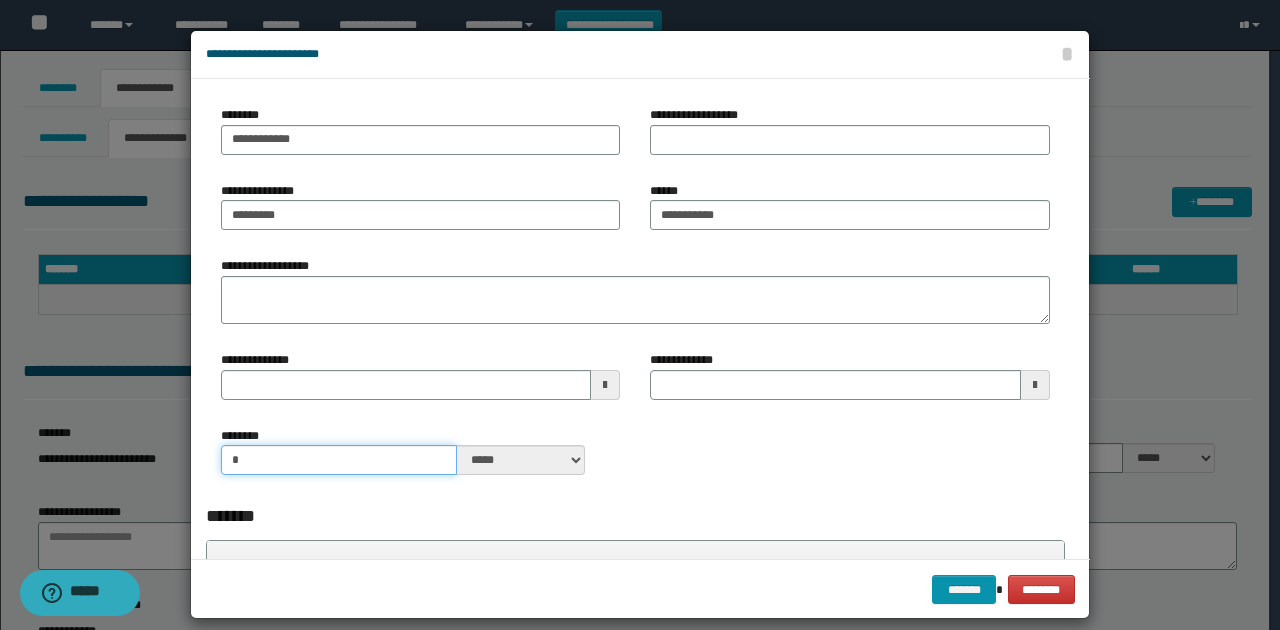 type 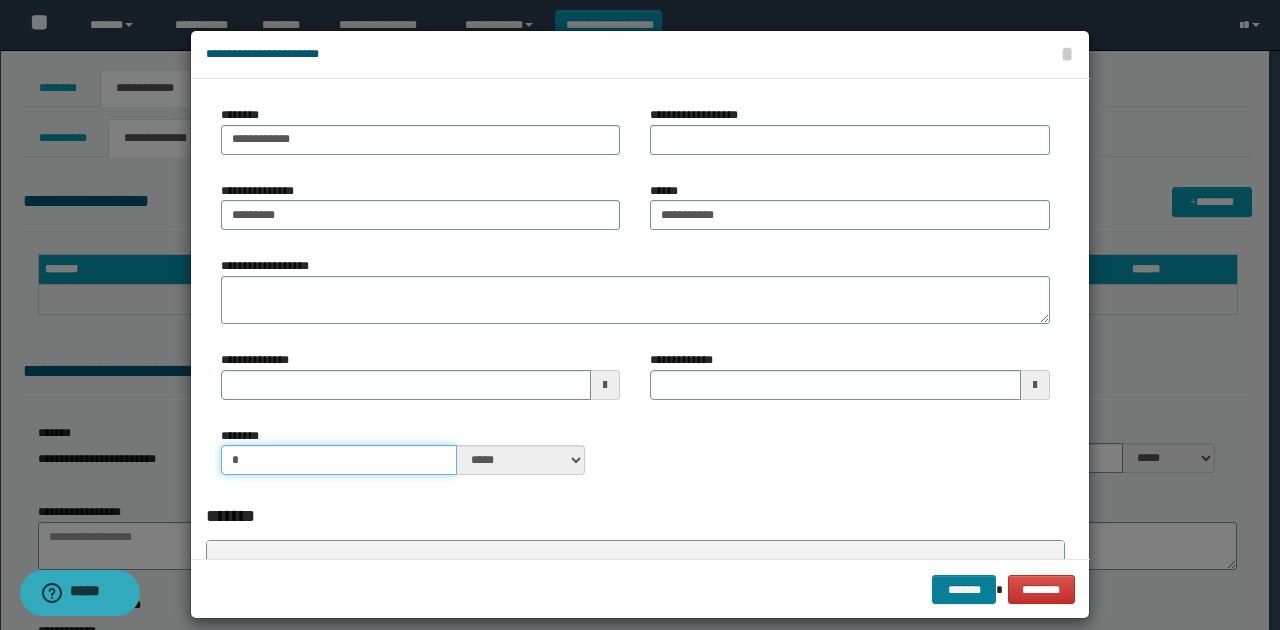 type on "*" 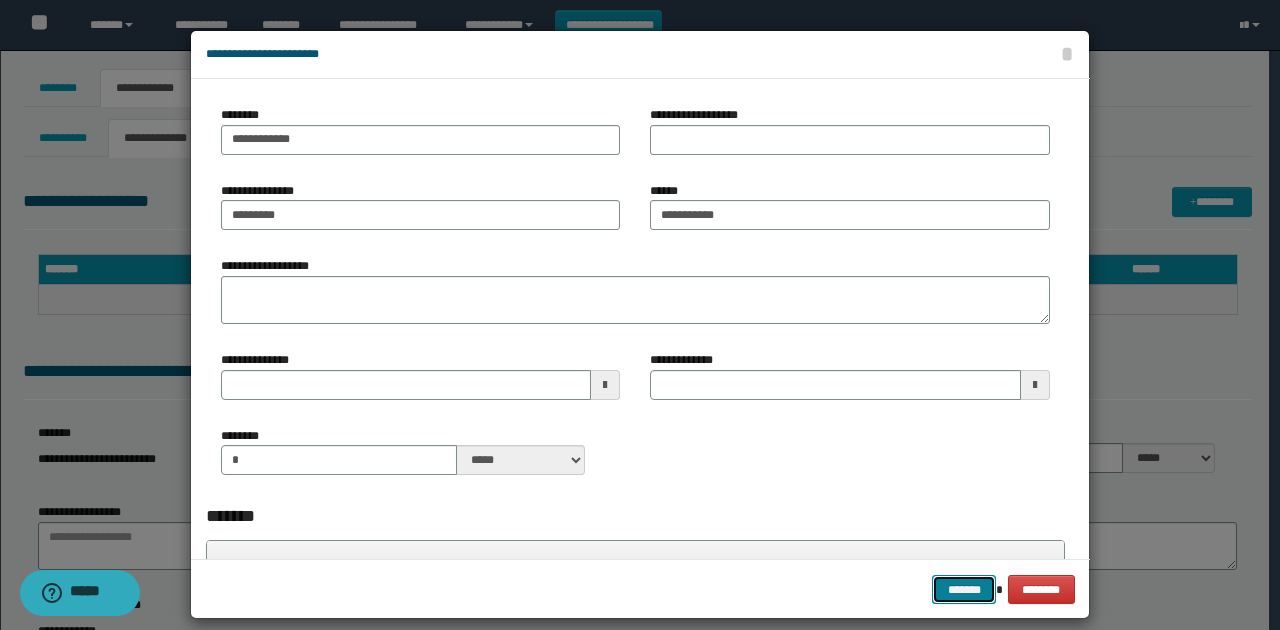 click on "*******" at bounding box center [964, 589] 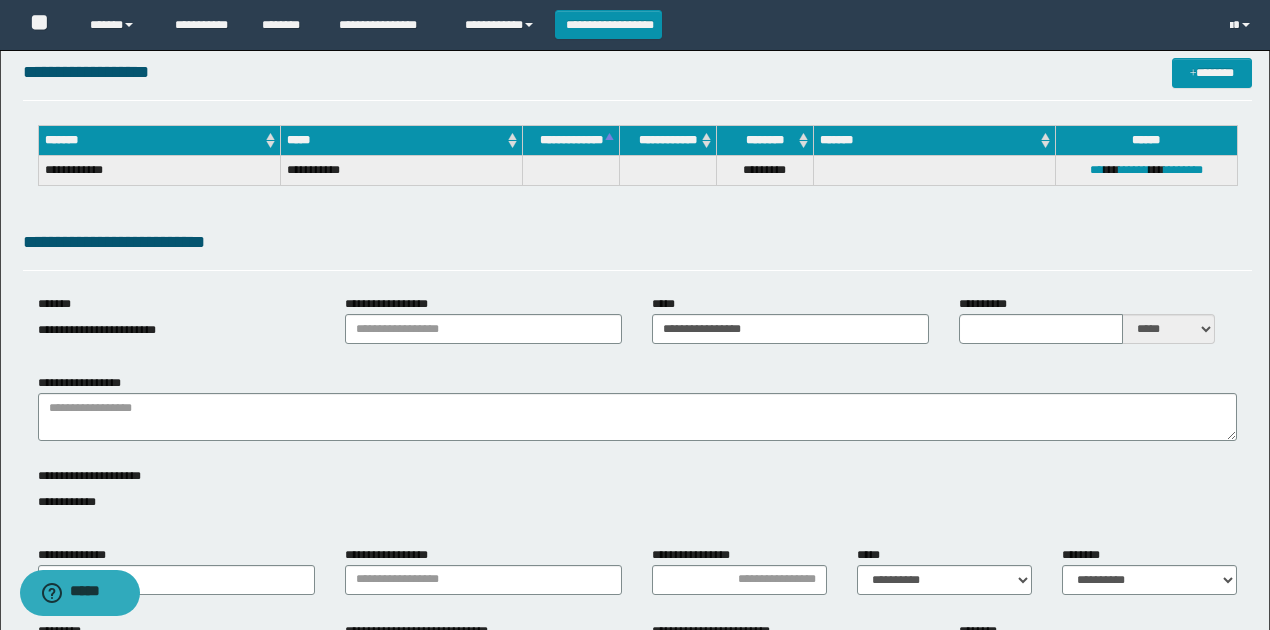 scroll, scrollTop: 200, scrollLeft: 0, axis: vertical 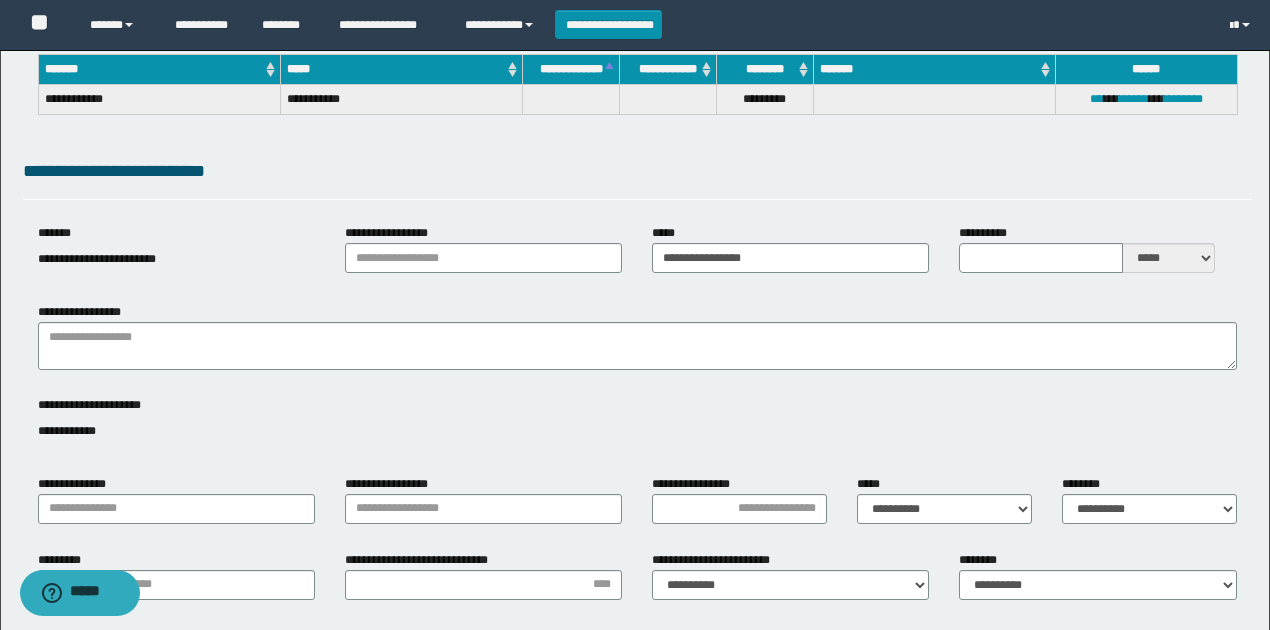 click on "**********" at bounding box center [637, 336] 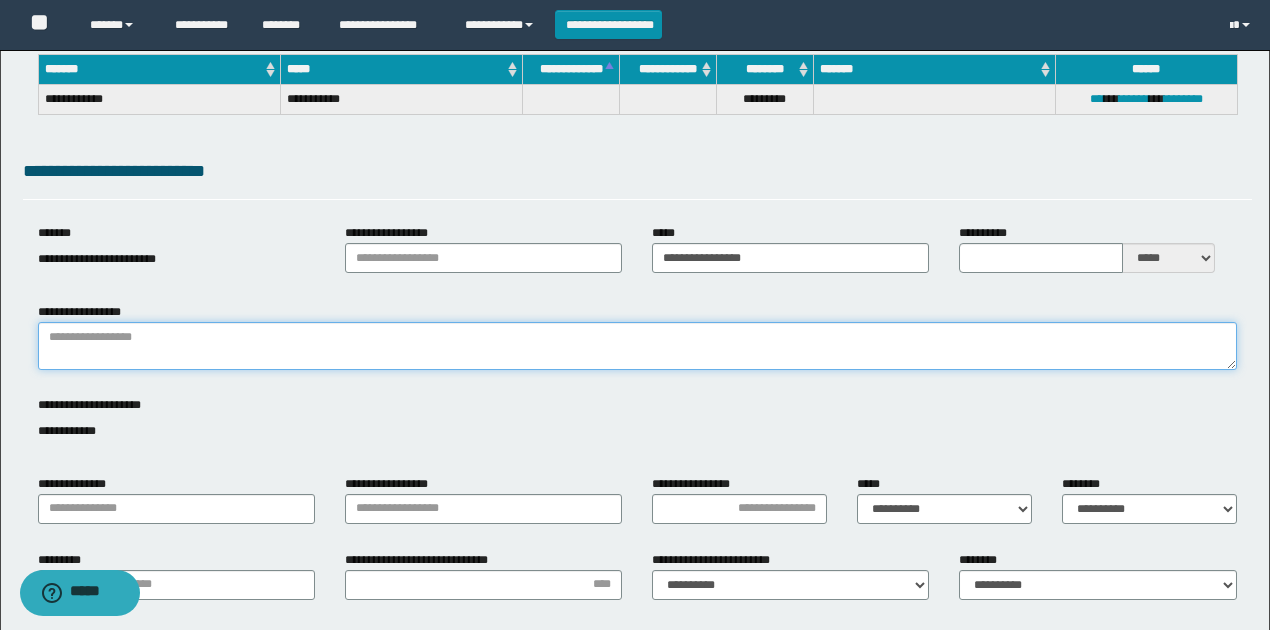 click on "**********" at bounding box center [637, 346] 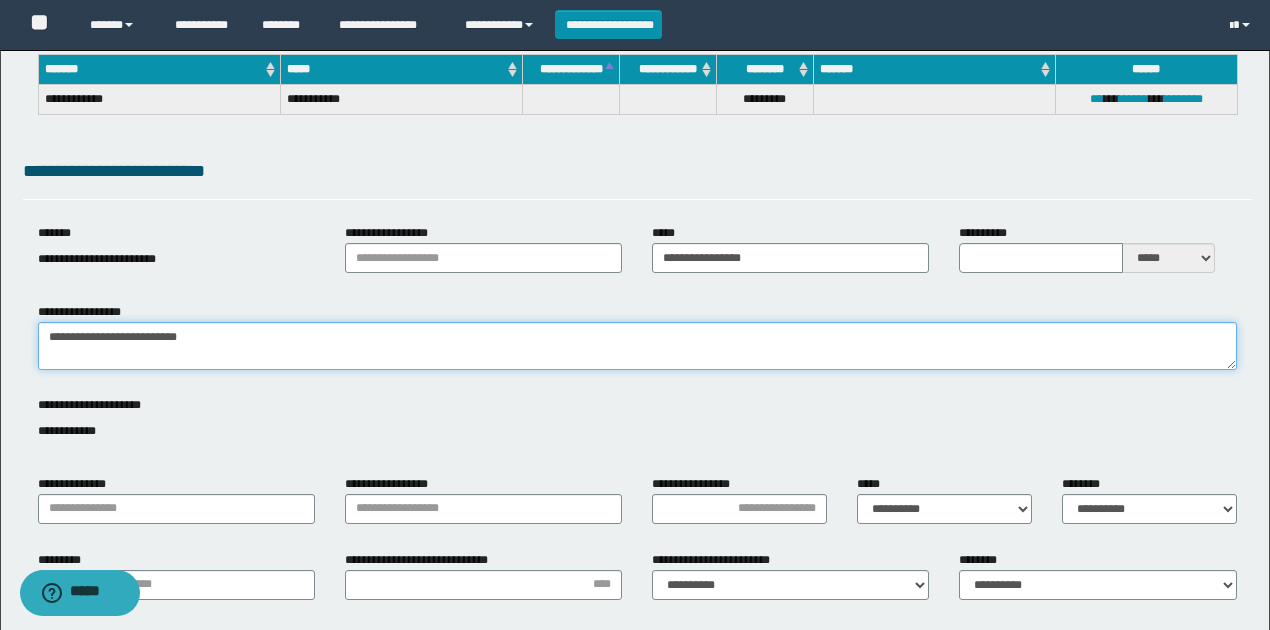 type on "**********" 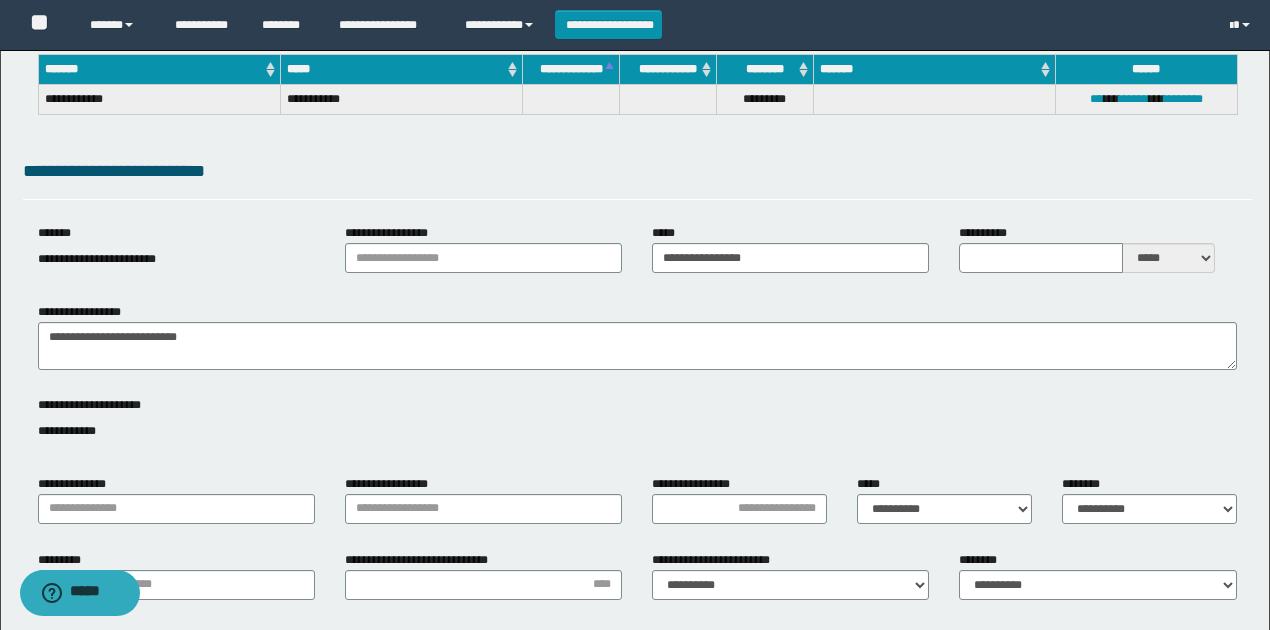 drag, startPoint x: 196, startPoint y: 525, endPoint x: 186, endPoint y: 495, distance: 31.622776 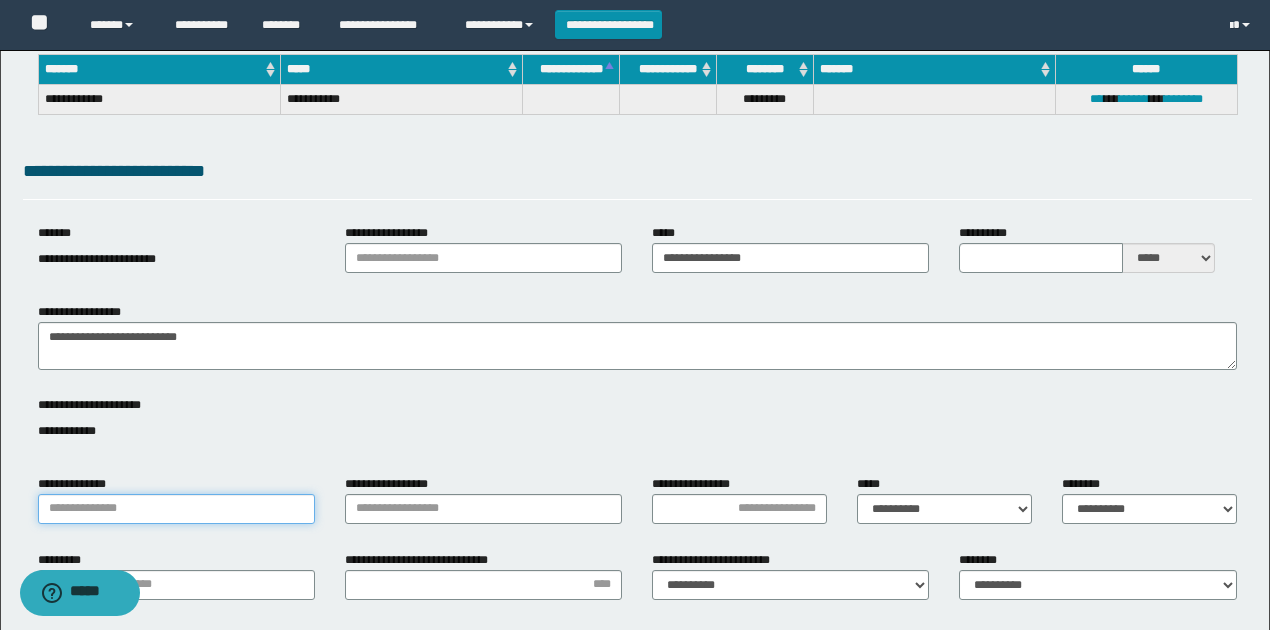 drag, startPoint x: 185, startPoint y: 492, endPoint x: 172, endPoint y: 516, distance: 27.294687 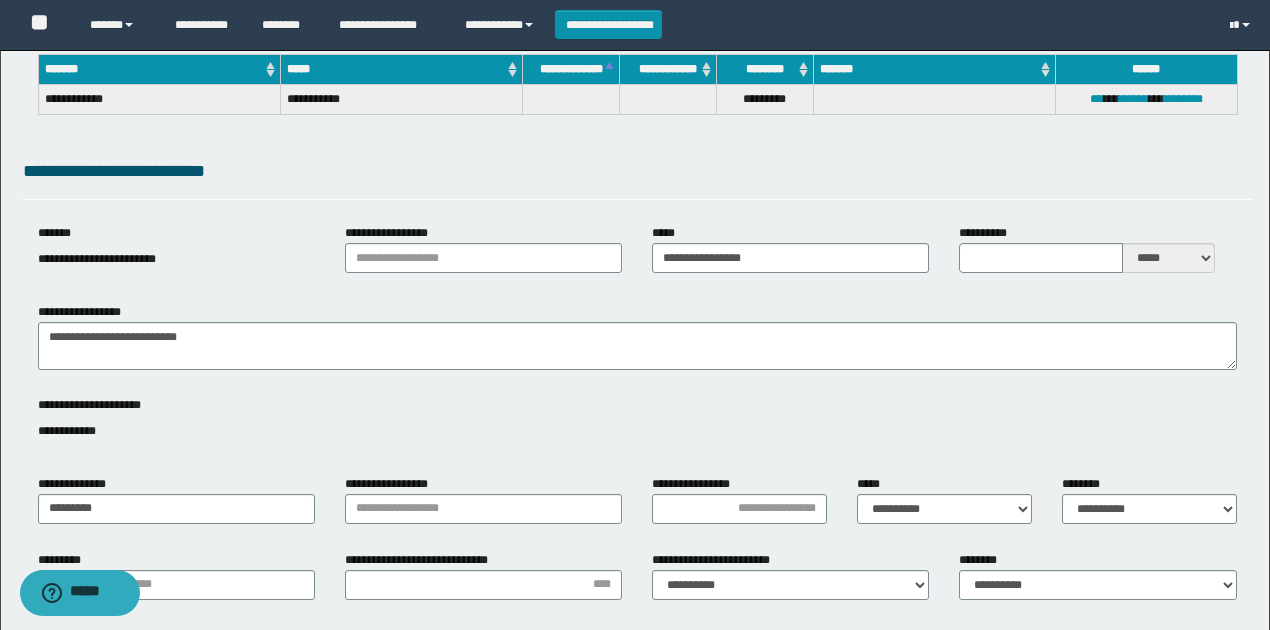 click on "**********" at bounding box center (483, 499) 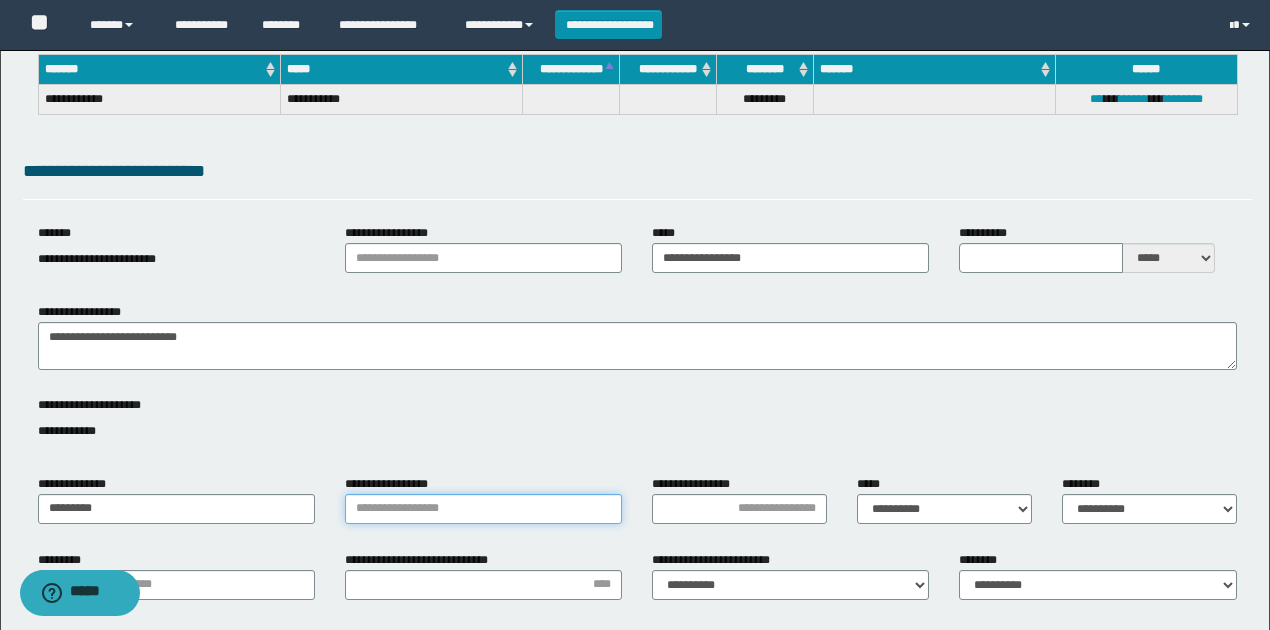 click on "**********" at bounding box center (483, 509) 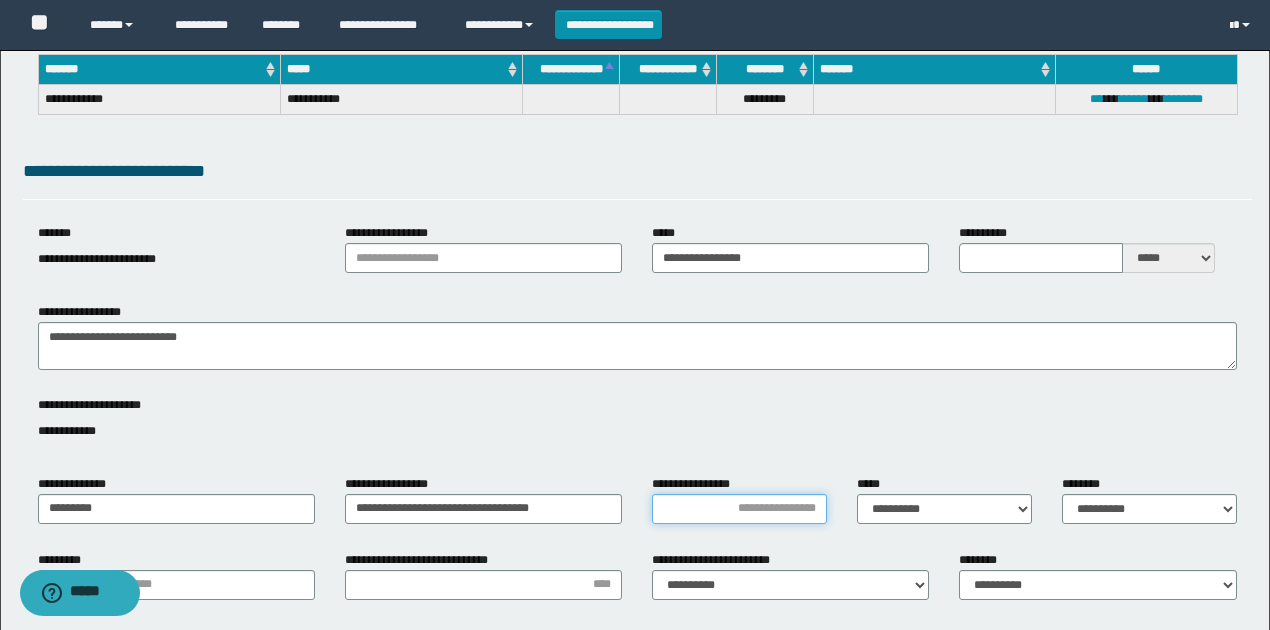 click on "**********" at bounding box center (739, 509) 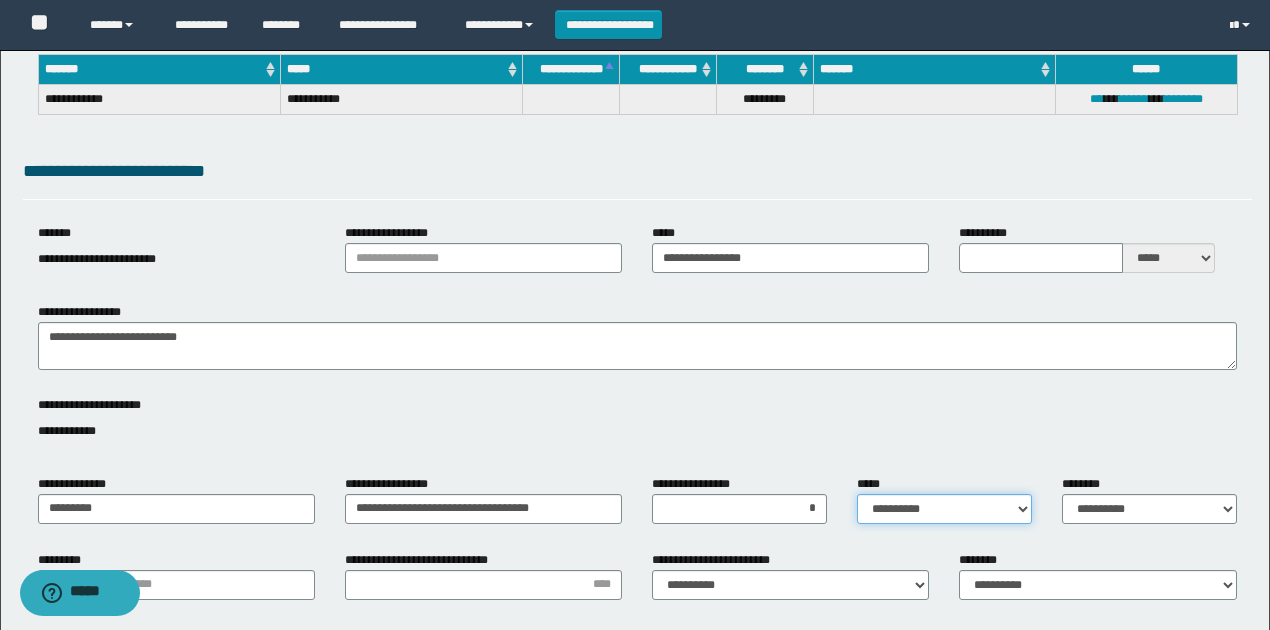drag, startPoint x: 906, startPoint y: 510, endPoint x: 905, endPoint y: 522, distance: 12.0415945 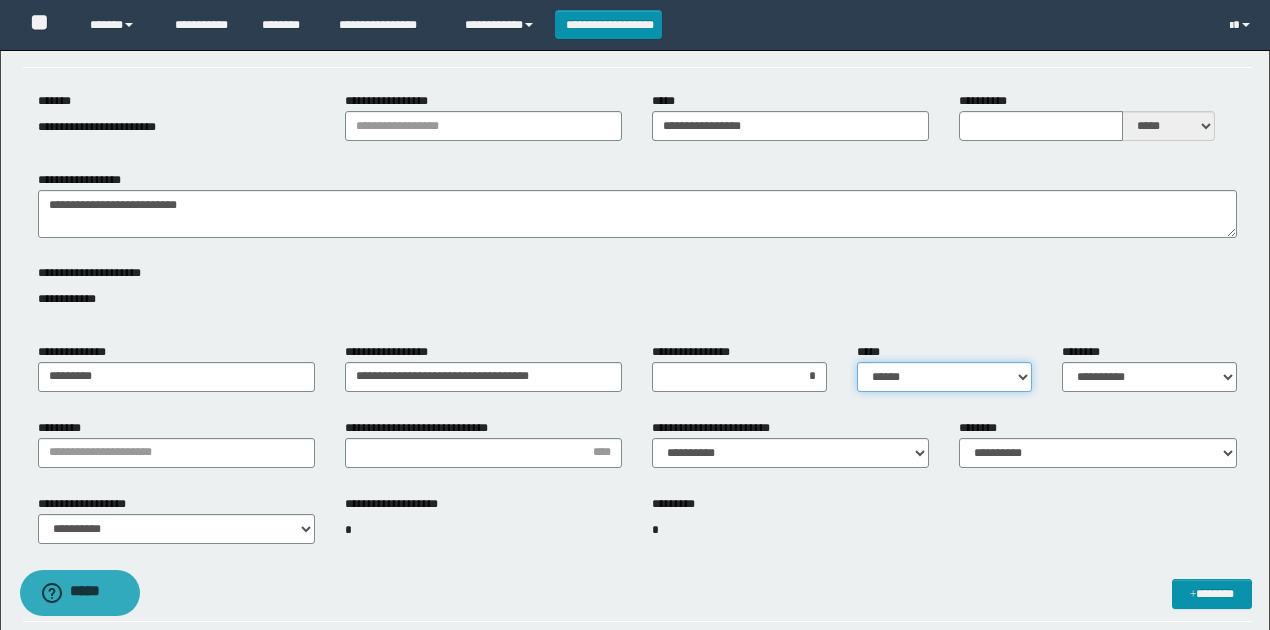 scroll, scrollTop: 333, scrollLeft: 0, axis: vertical 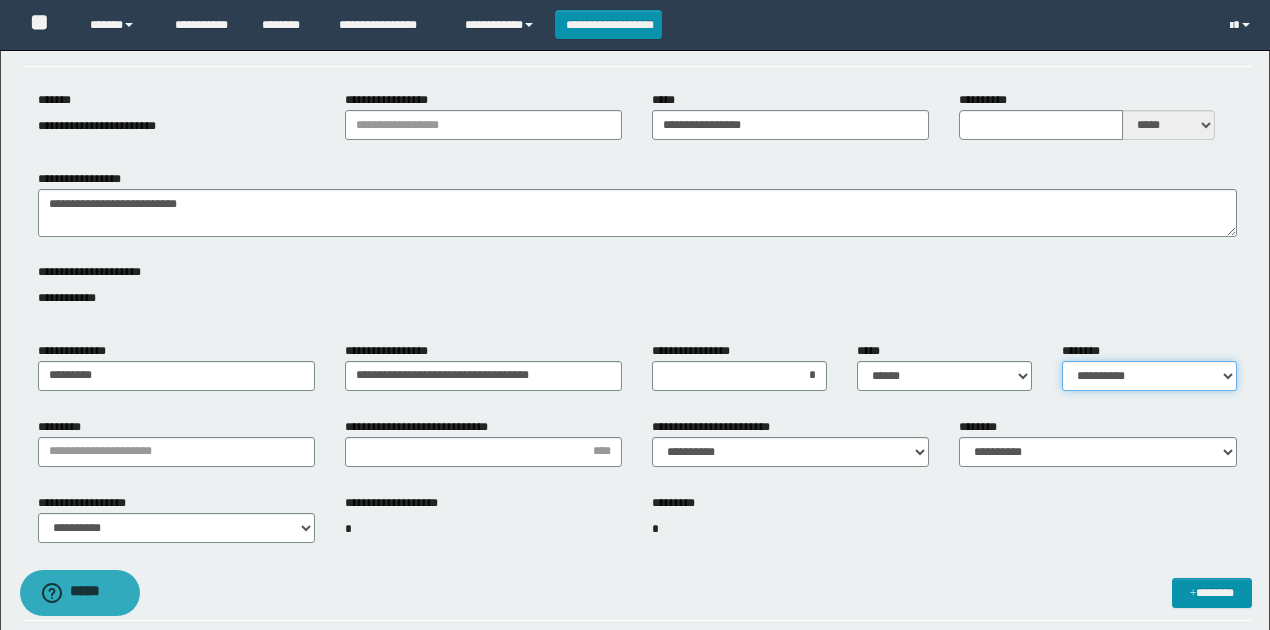click on "**********" at bounding box center [1149, 376] 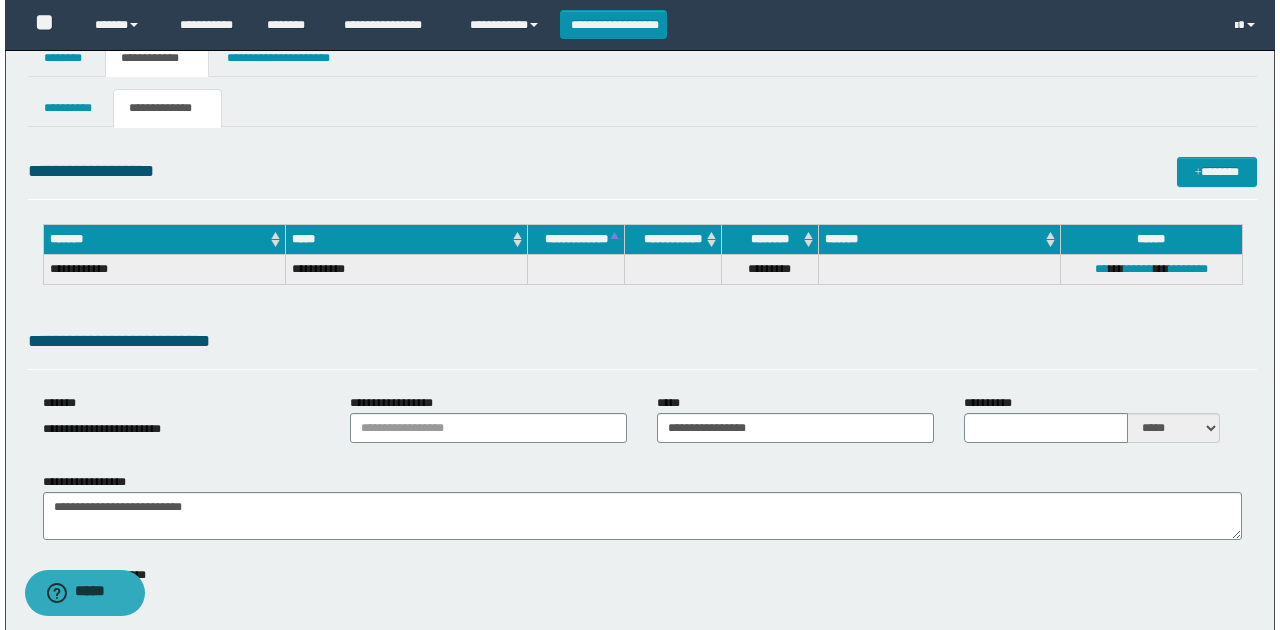 scroll, scrollTop: 466, scrollLeft: 0, axis: vertical 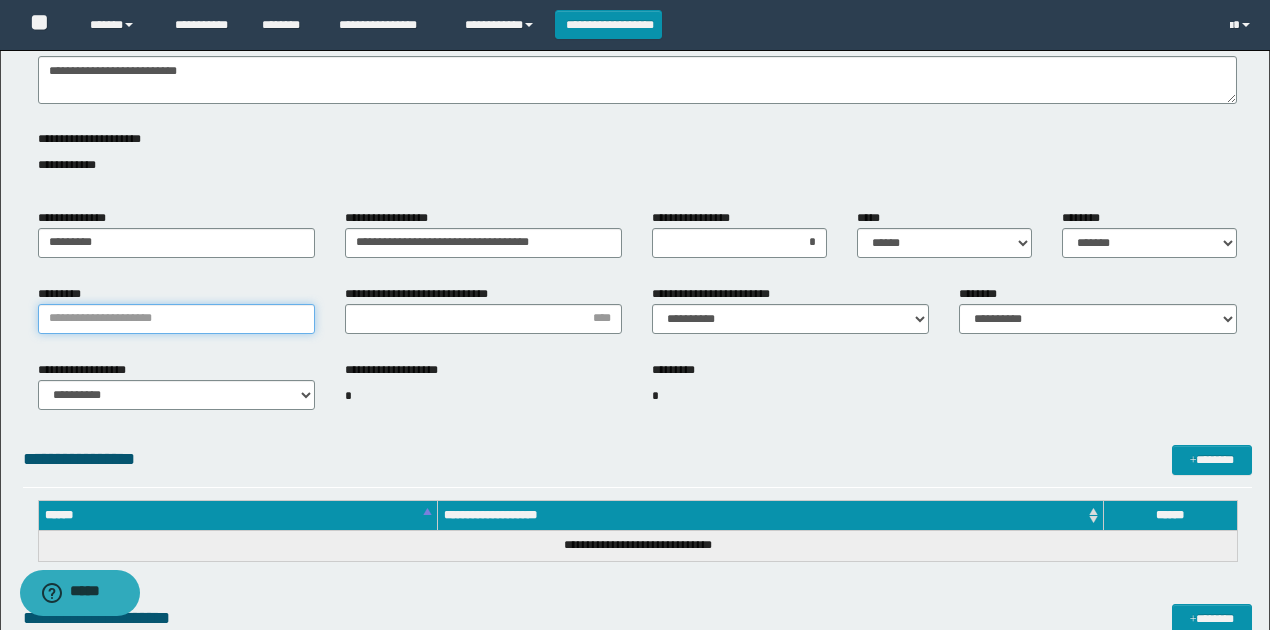 click on "*********" at bounding box center [176, 319] 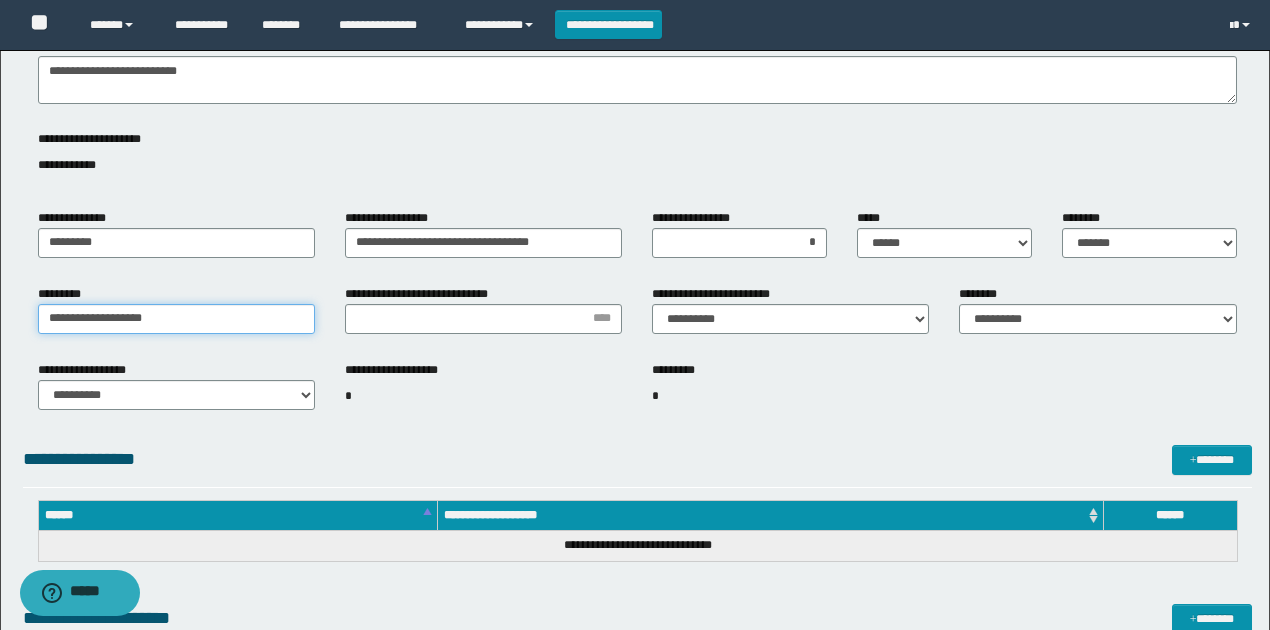 type on "**********" 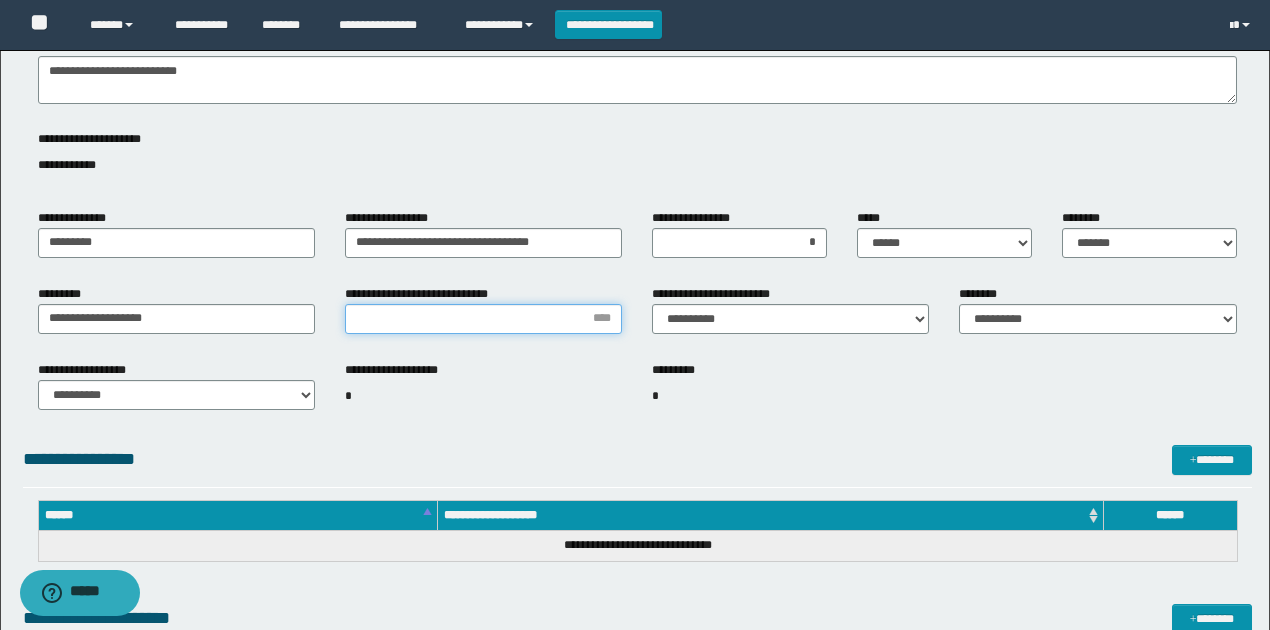 drag, startPoint x: 566, startPoint y: 327, endPoint x: 499, endPoint y: 293, distance: 75.13322 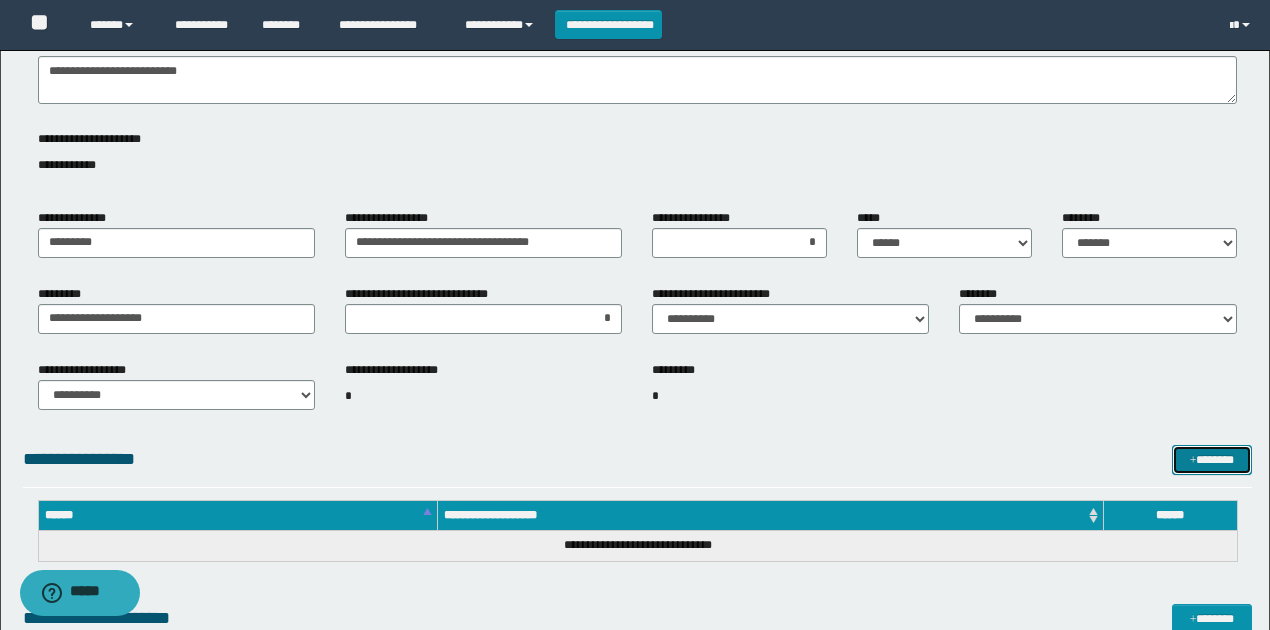 click on "*******" at bounding box center (1211, 459) 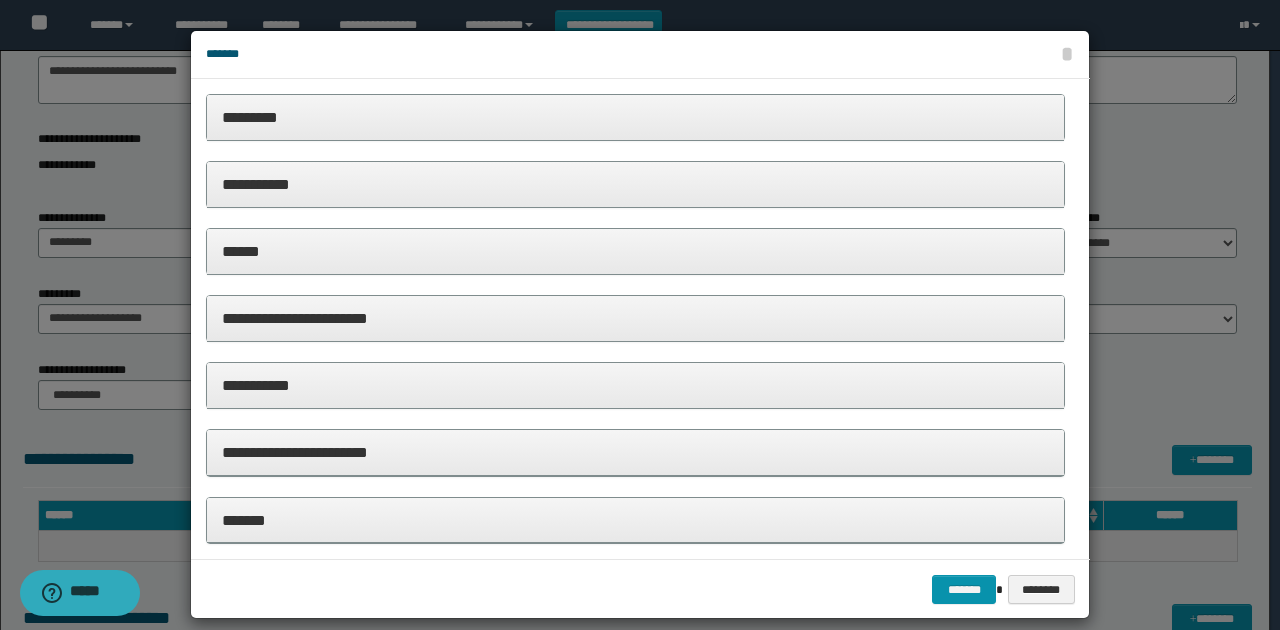 click on "**********" at bounding box center (635, 385) 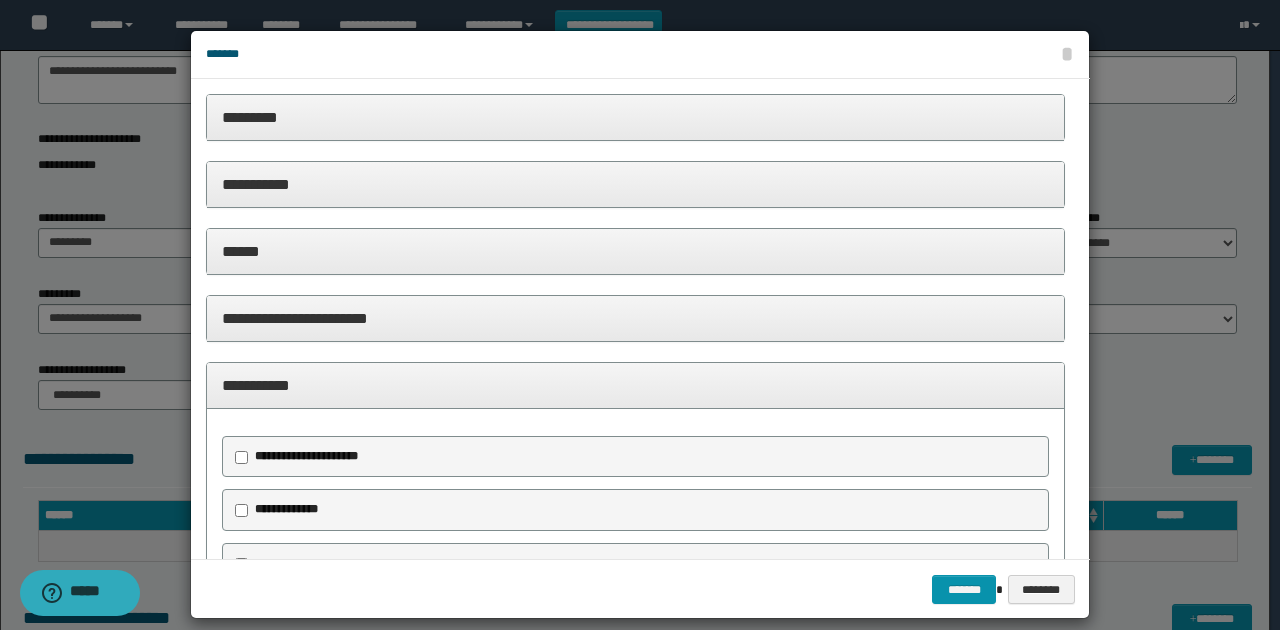 click on "**********" at bounding box center (306, 456) 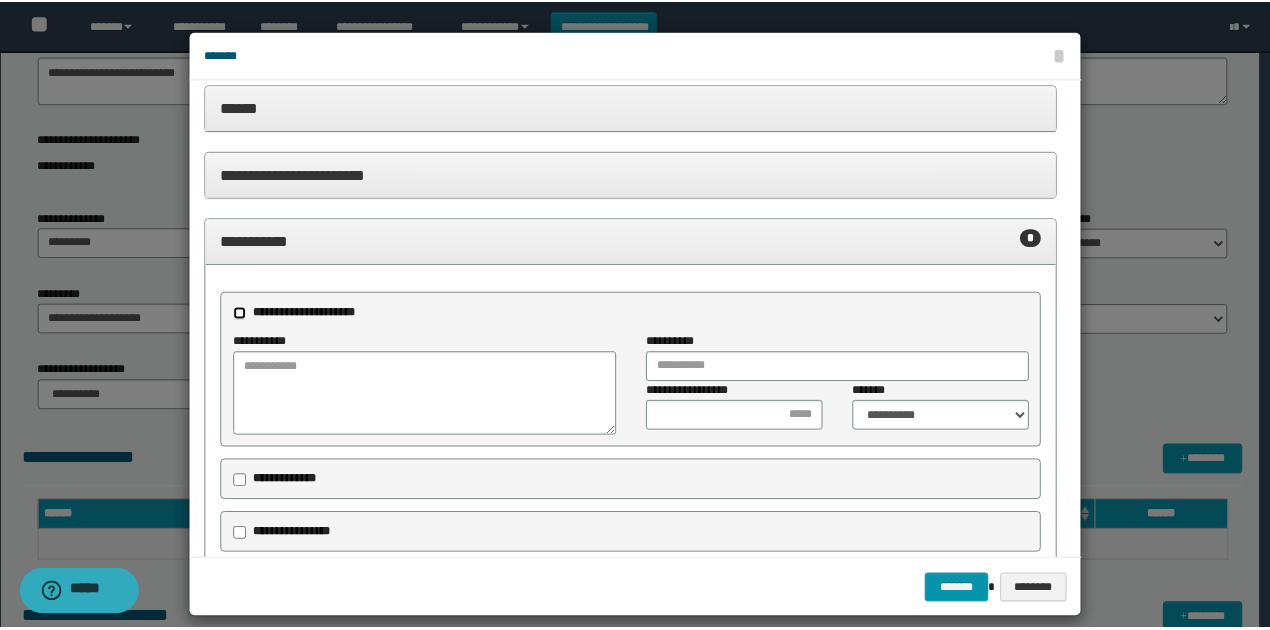 scroll, scrollTop: 200, scrollLeft: 0, axis: vertical 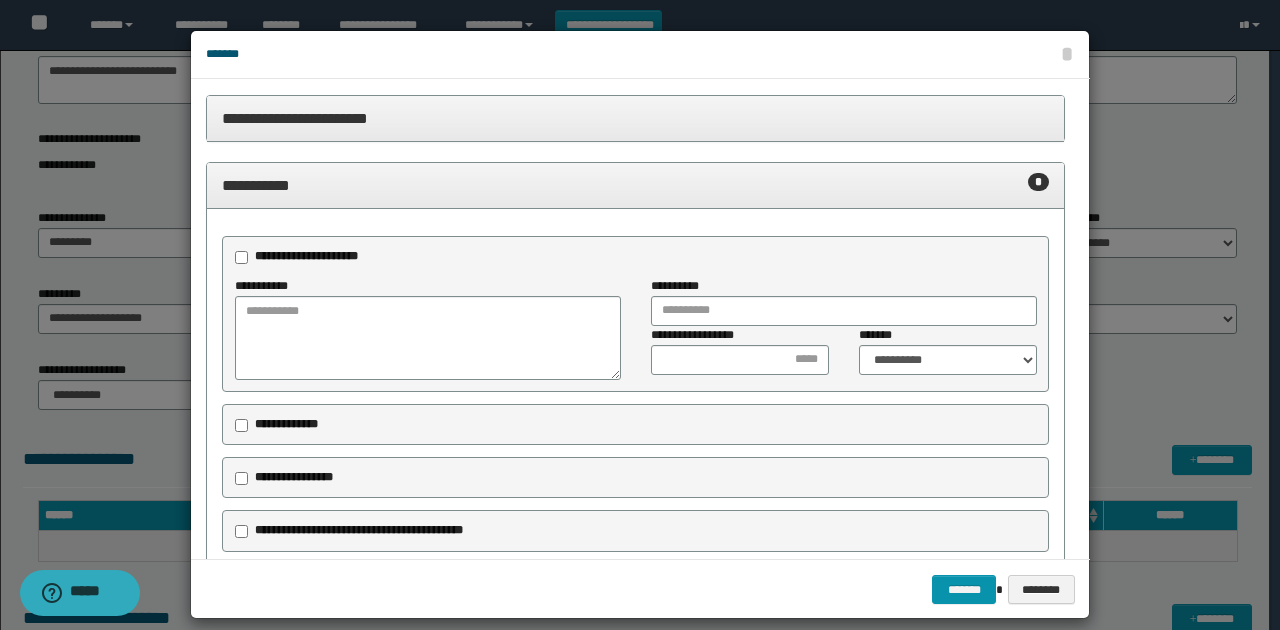 click on "**********" at bounding box center (294, 477) 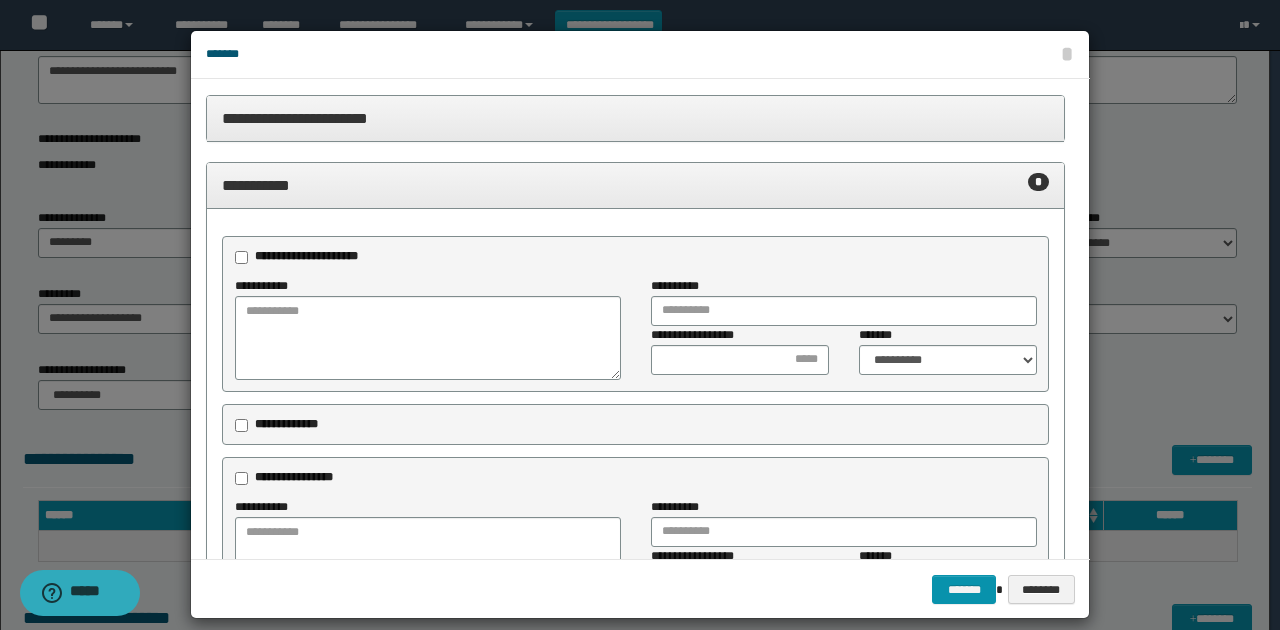 click on "**********" at bounding box center [286, 424] 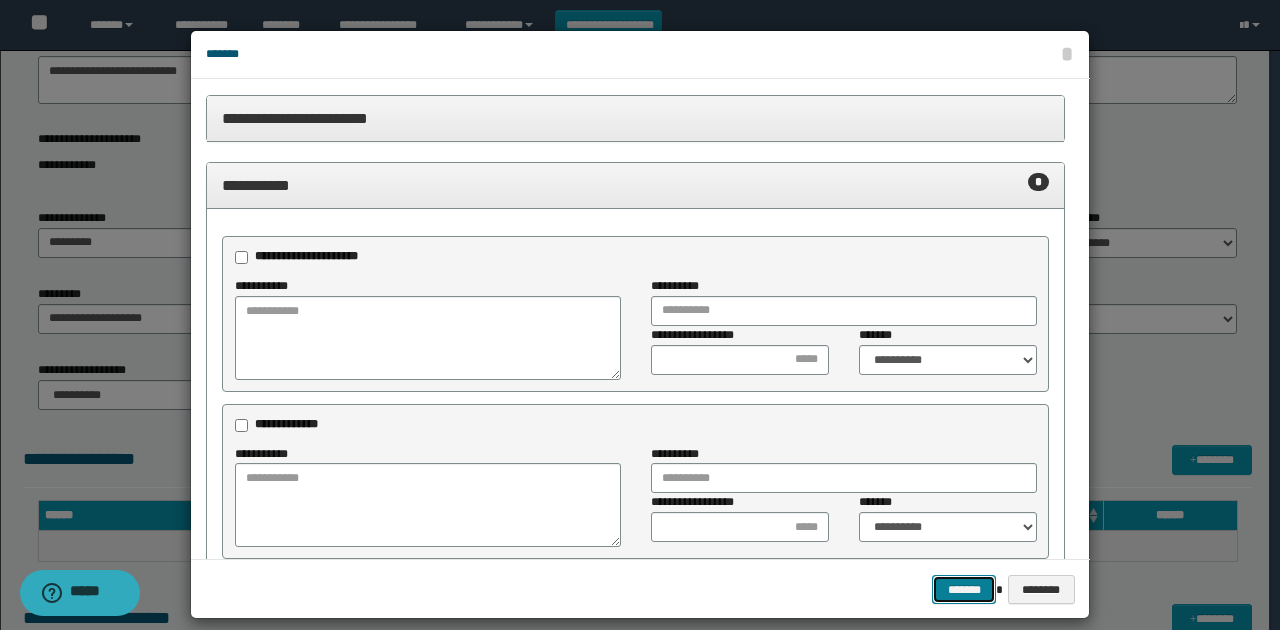 click on "*******" at bounding box center (964, 589) 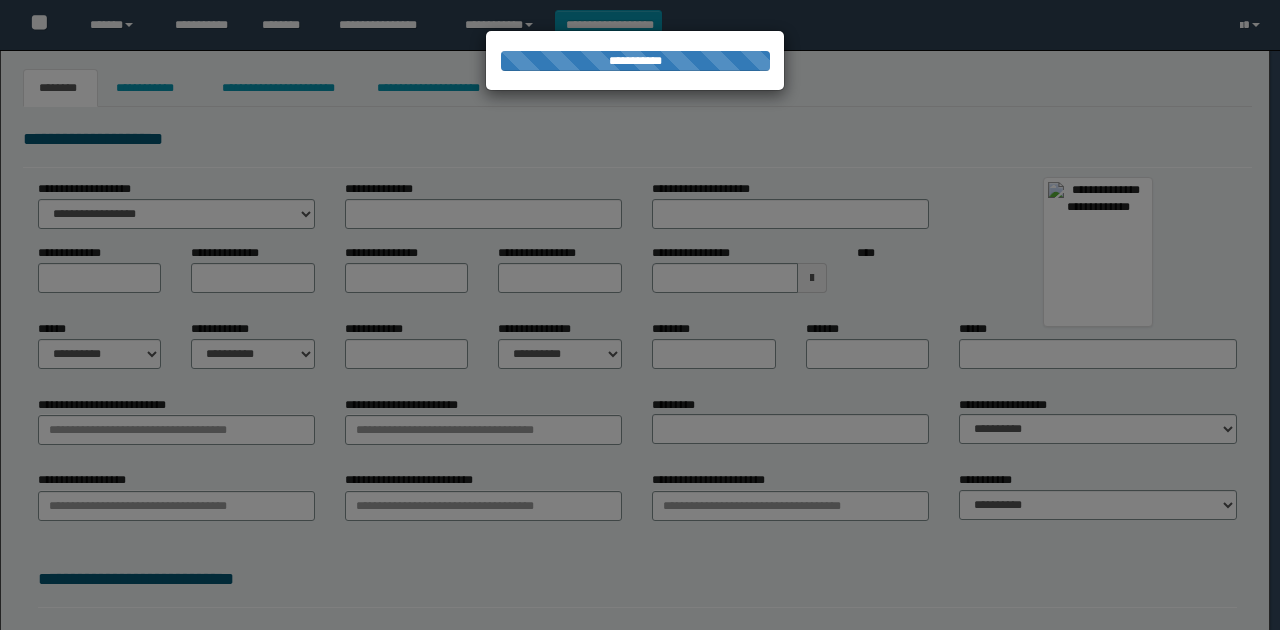 scroll, scrollTop: 0, scrollLeft: 0, axis: both 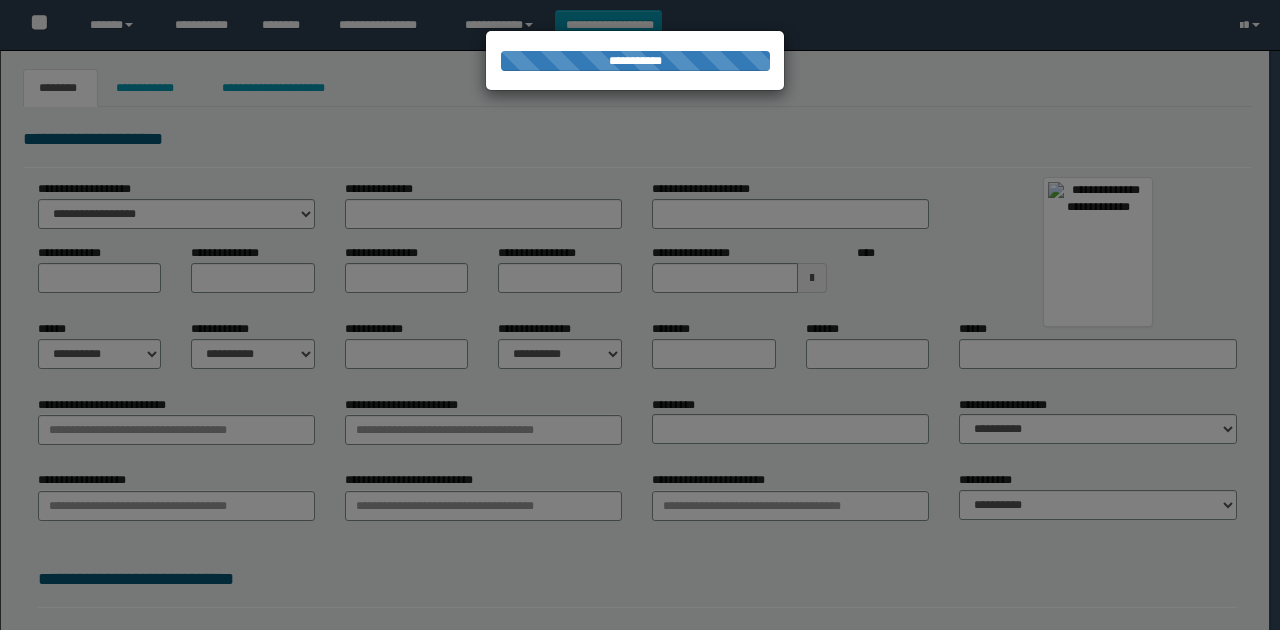 type on "**********" 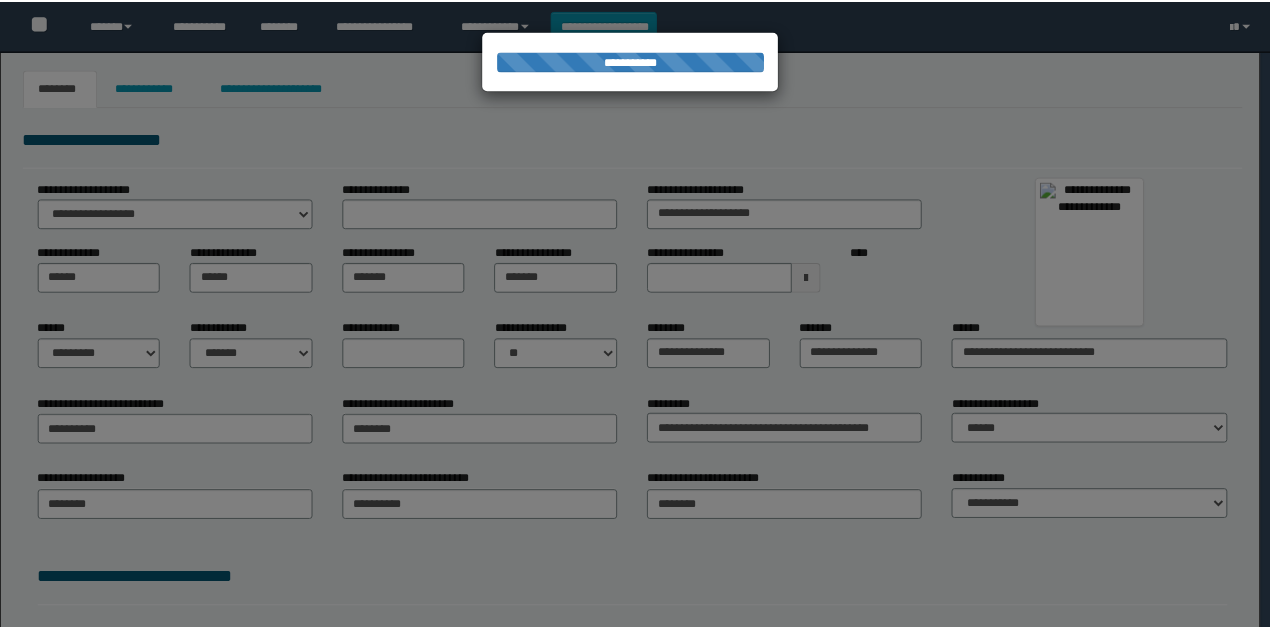scroll, scrollTop: 0, scrollLeft: 0, axis: both 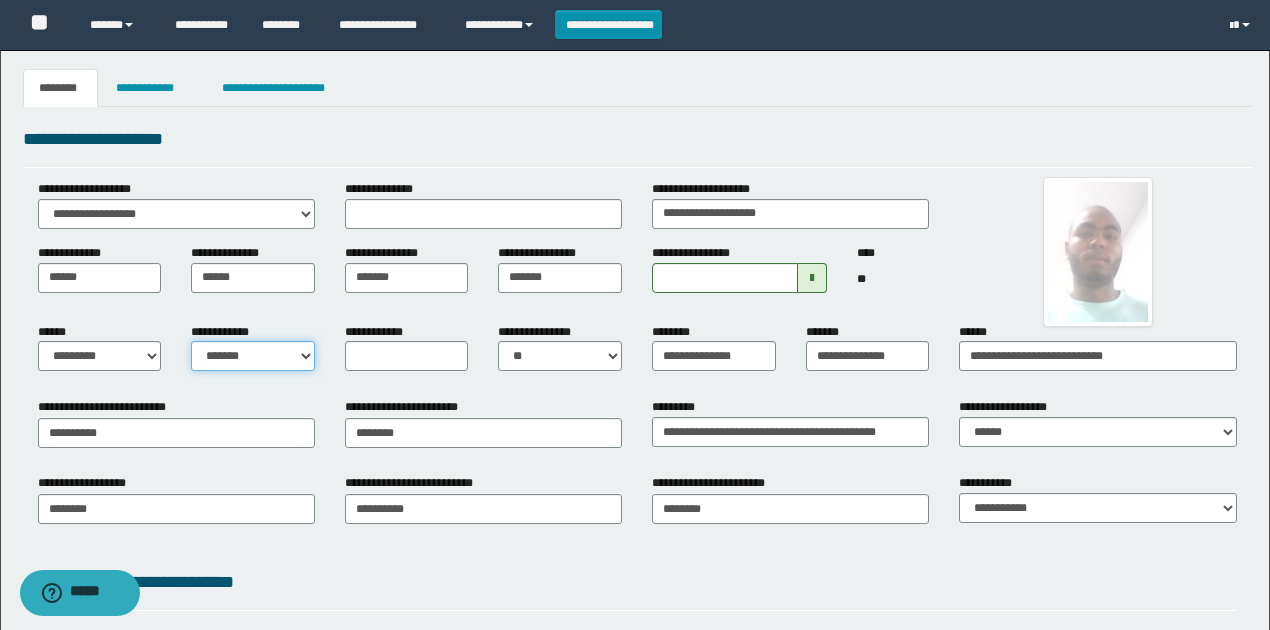 drag, startPoint x: 267, startPoint y: 360, endPoint x: 262, endPoint y: 370, distance: 11.18034 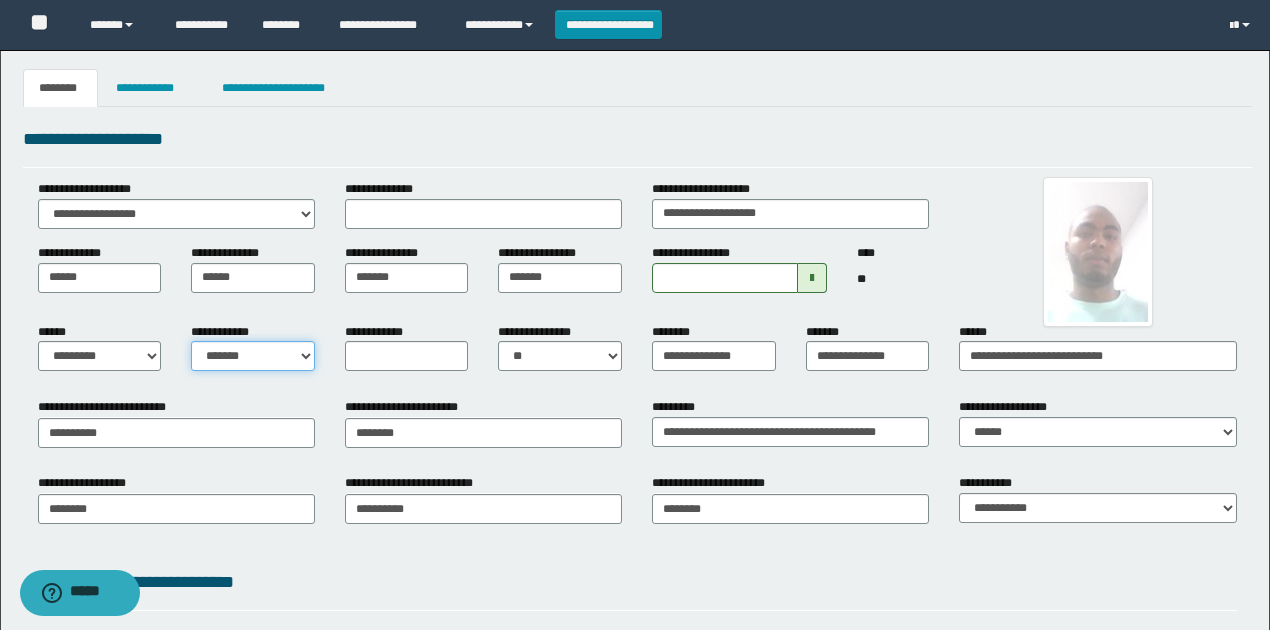 click on "**********" at bounding box center (253, 356) 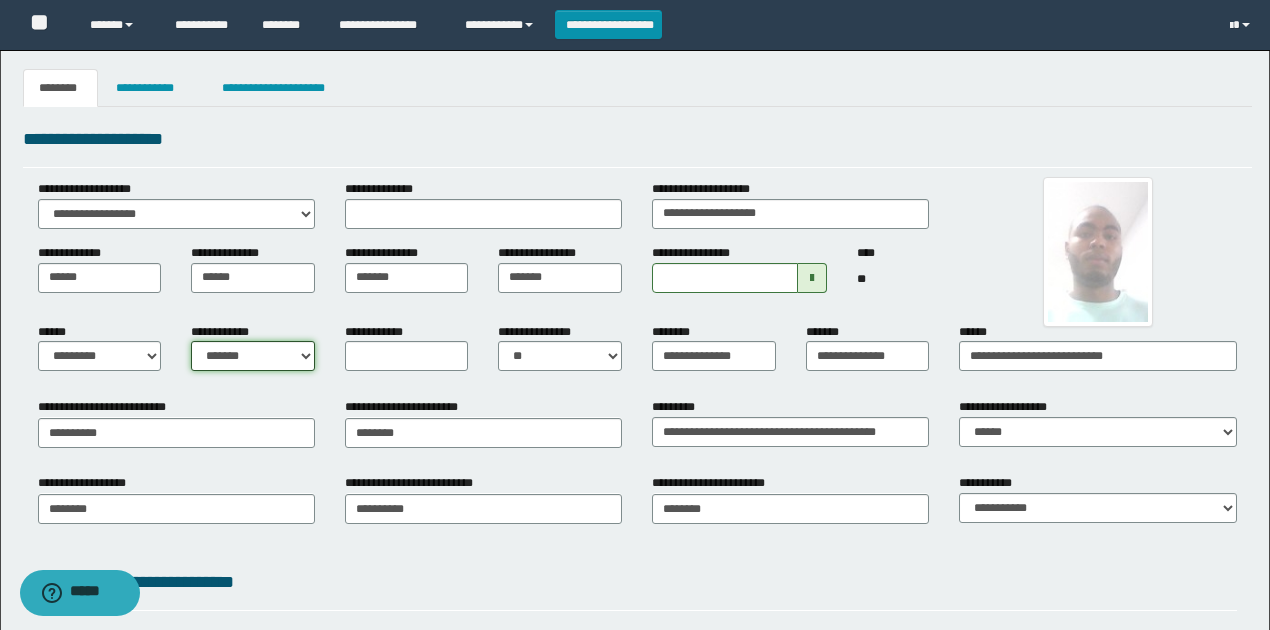 select on "*" 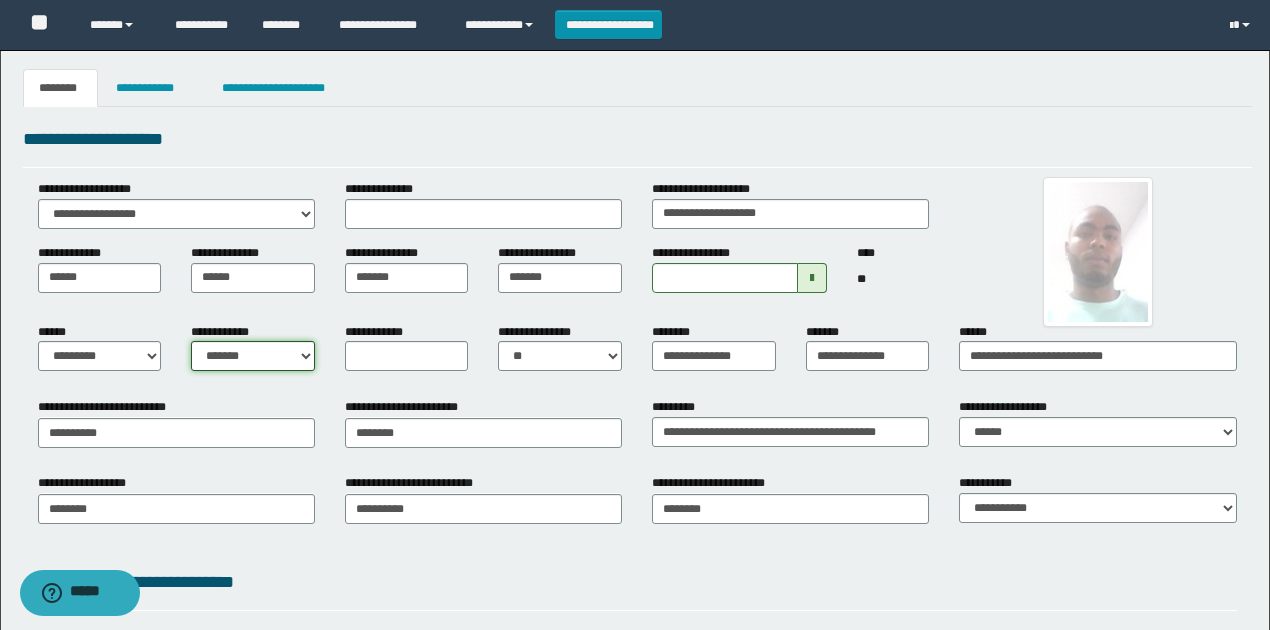 click on "**********" at bounding box center [253, 356] 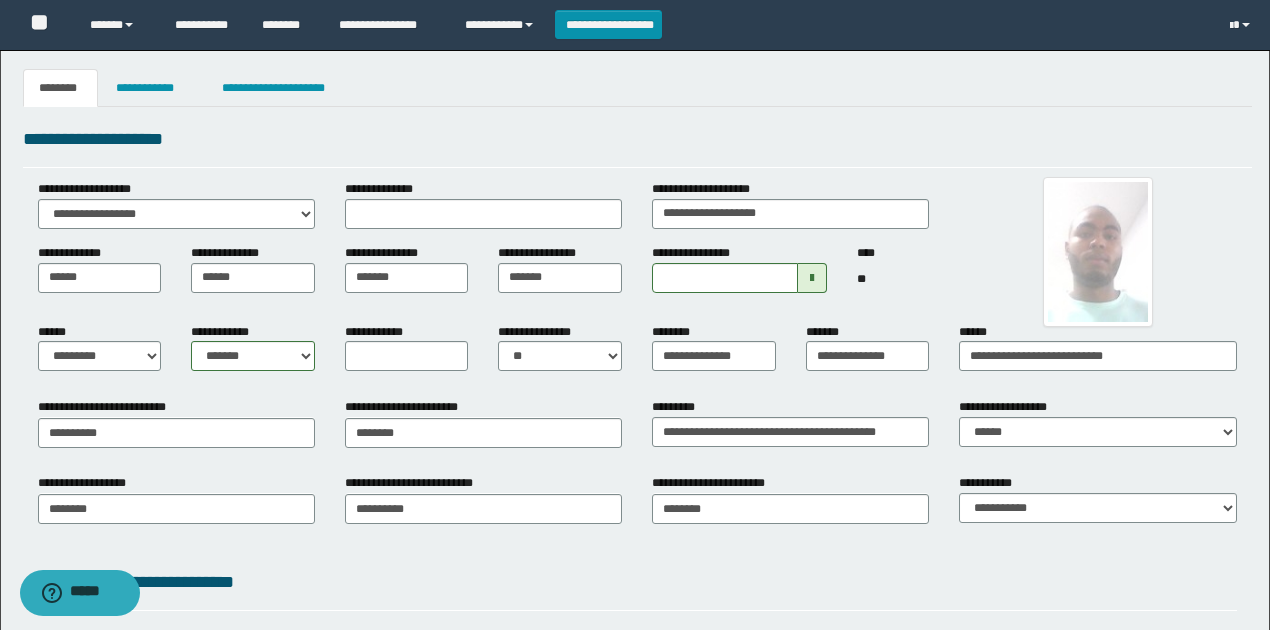 click on "**********" at bounding box center (637, 582) 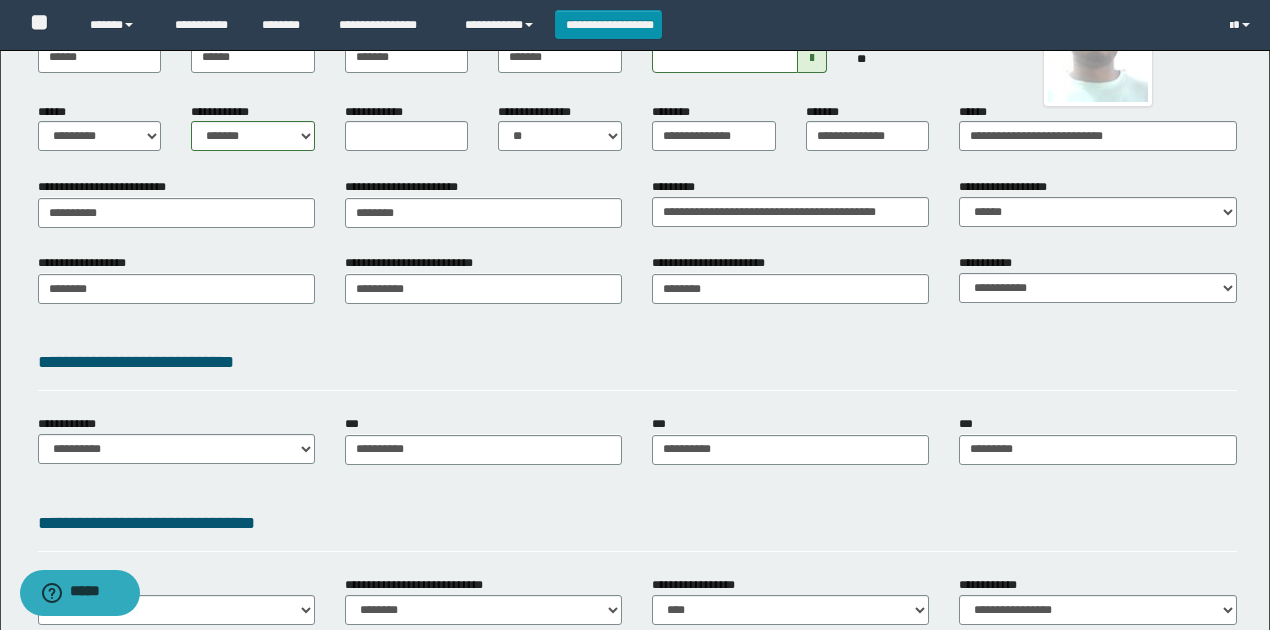 scroll, scrollTop: 333, scrollLeft: 0, axis: vertical 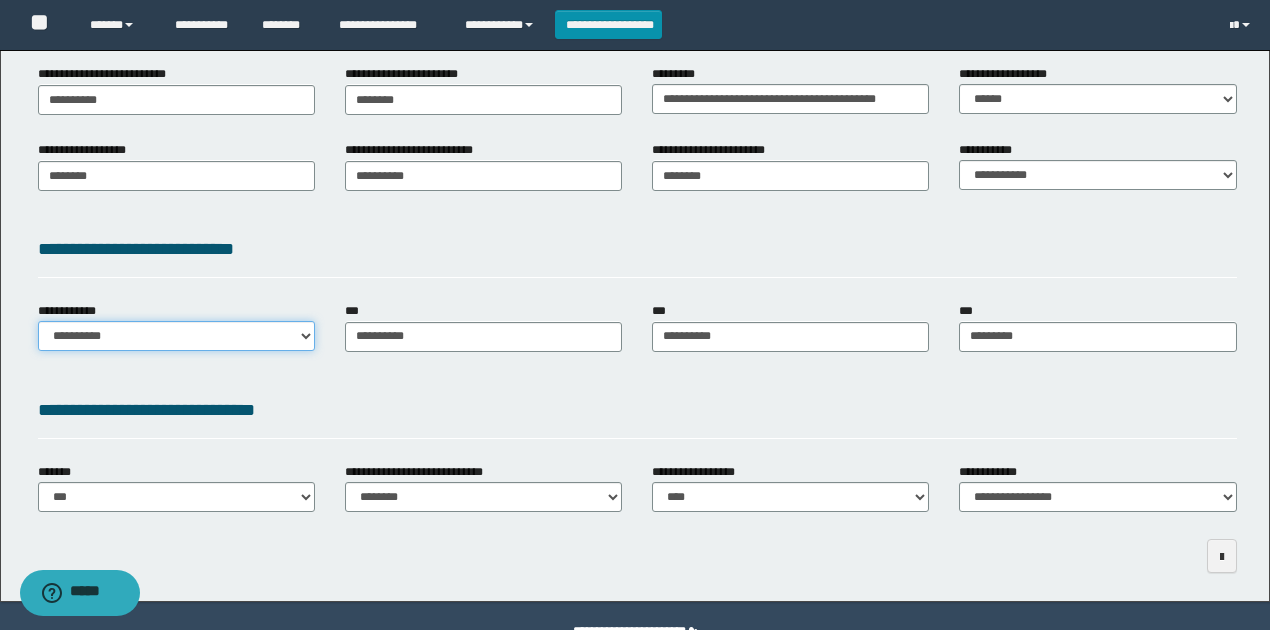 click on "**********" at bounding box center (176, 336) 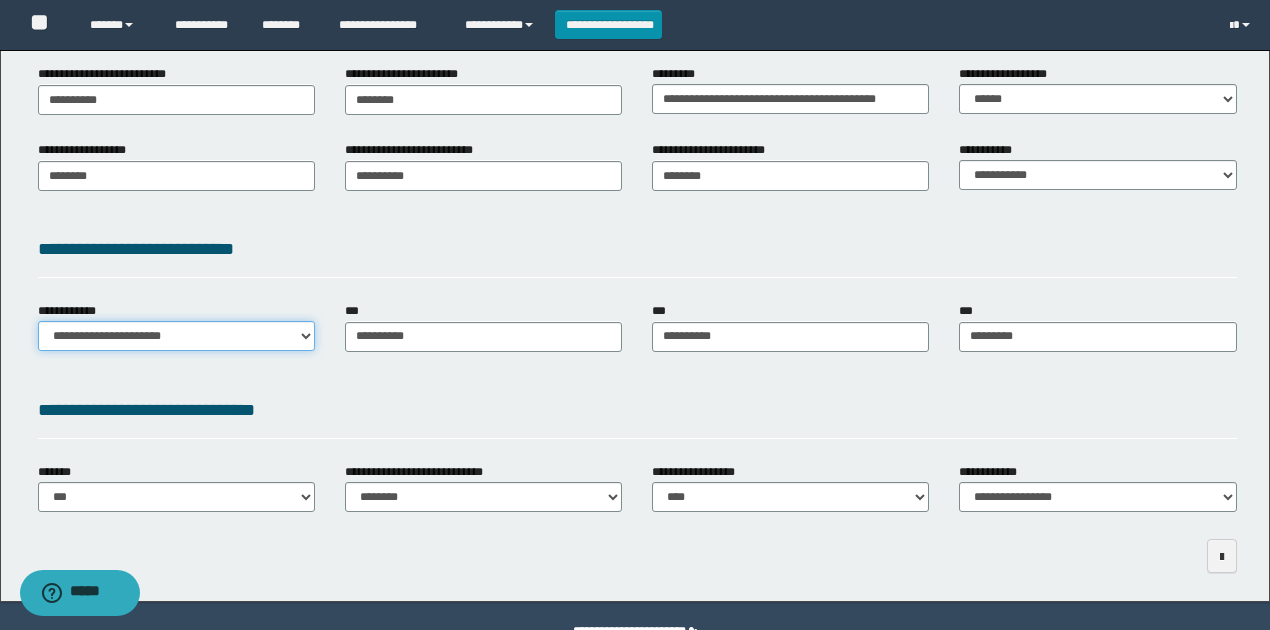 click on "**********" at bounding box center (176, 336) 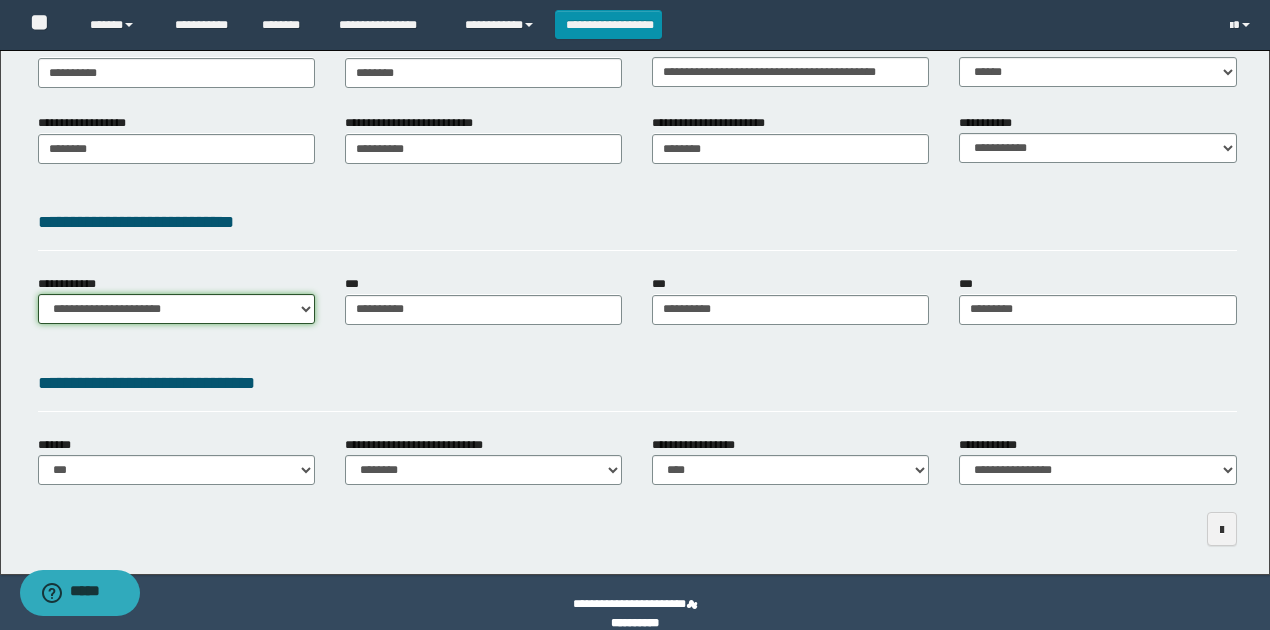 scroll, scrollTop: 383, scrollLeft: 0, axis: vertical 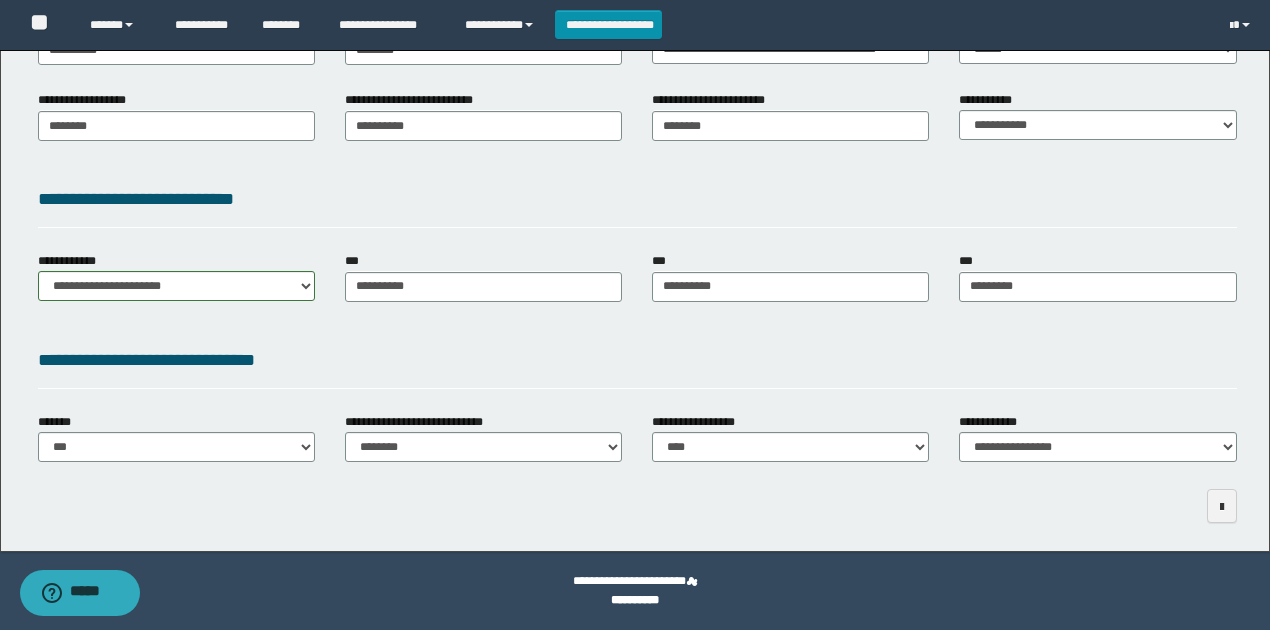 click on "**********" at bounding box center (635, 109) 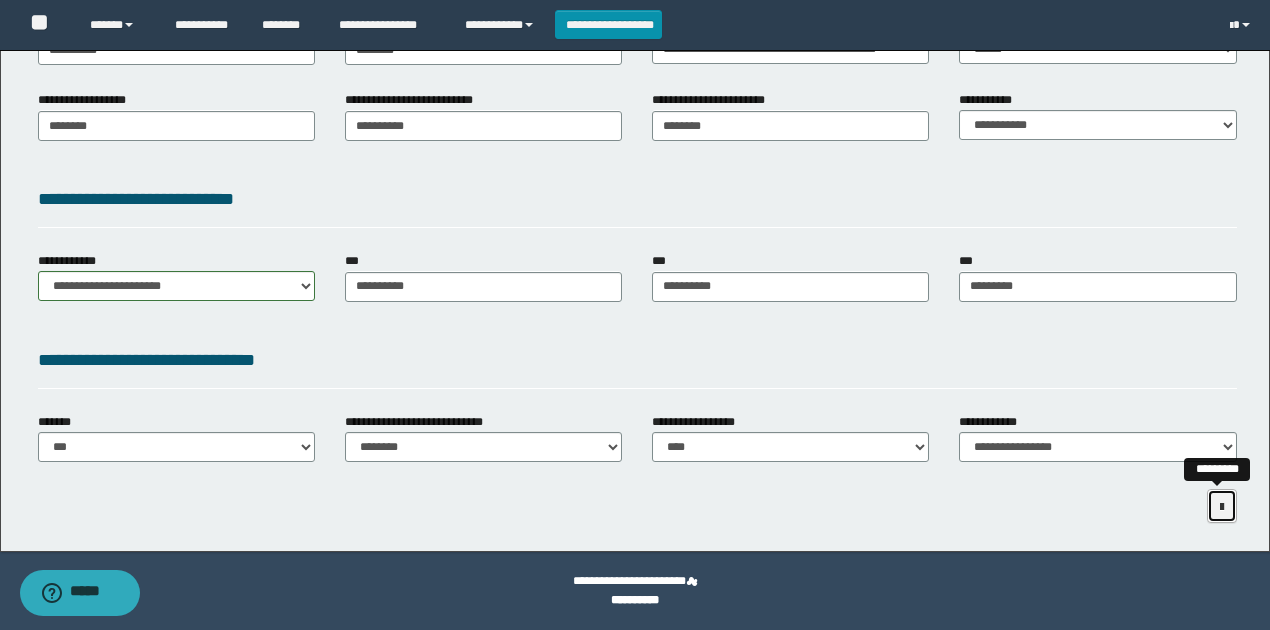 click at bounding box center (1222, 506) 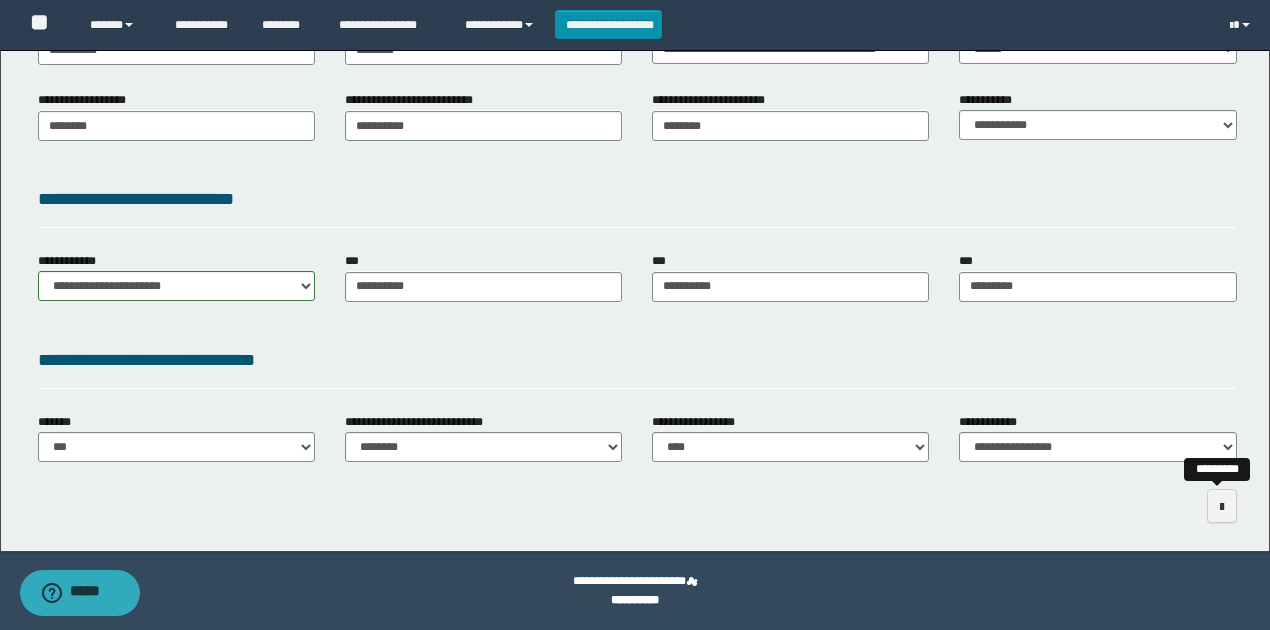 scroll, scrollTop: 0, scrollLeft: 0, axis: both 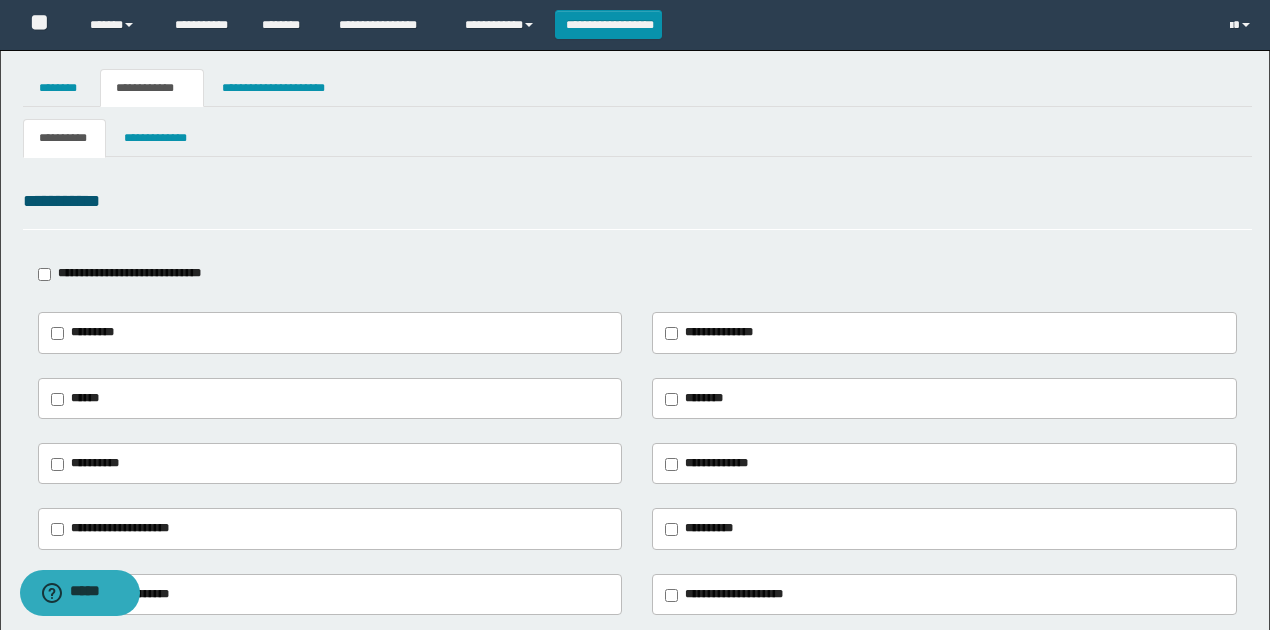 click on "**********" at bounding box center [129, 273] 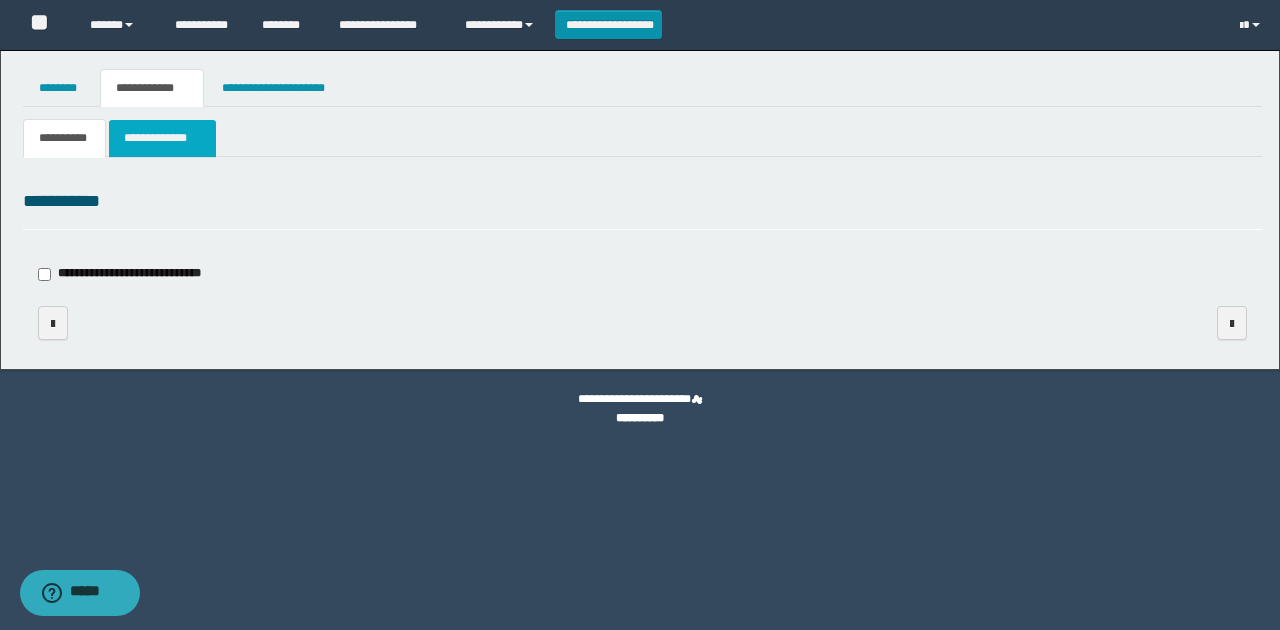 click on "**********" at bounding box center (162, 138) 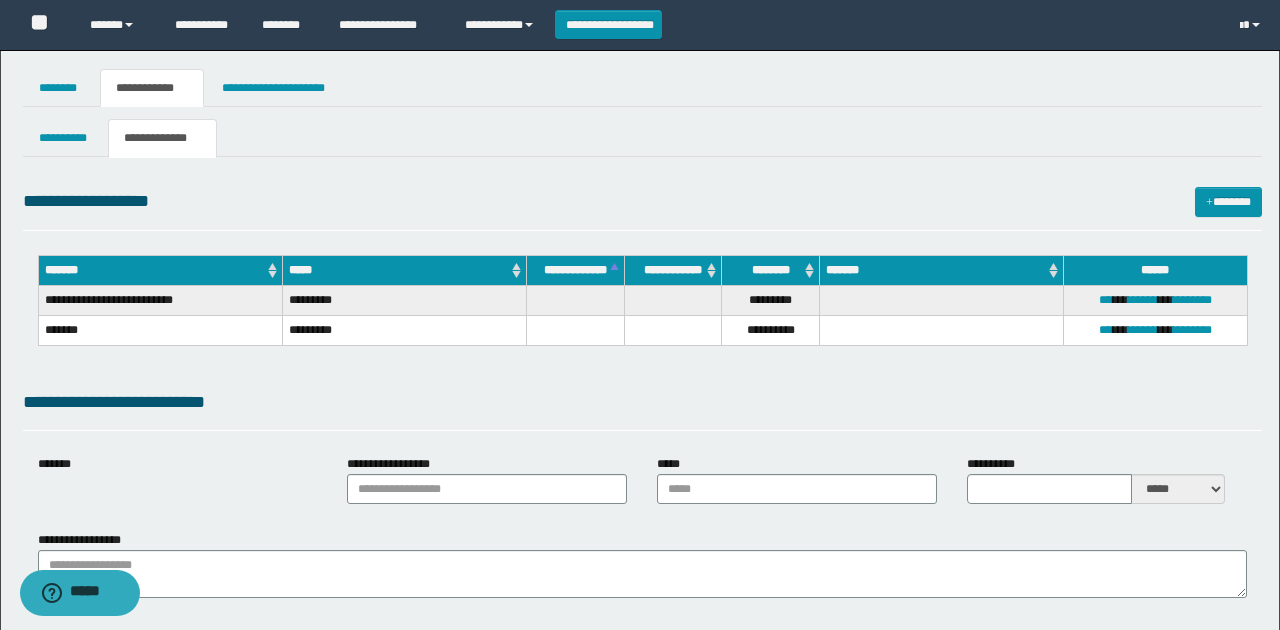 type on "*********" 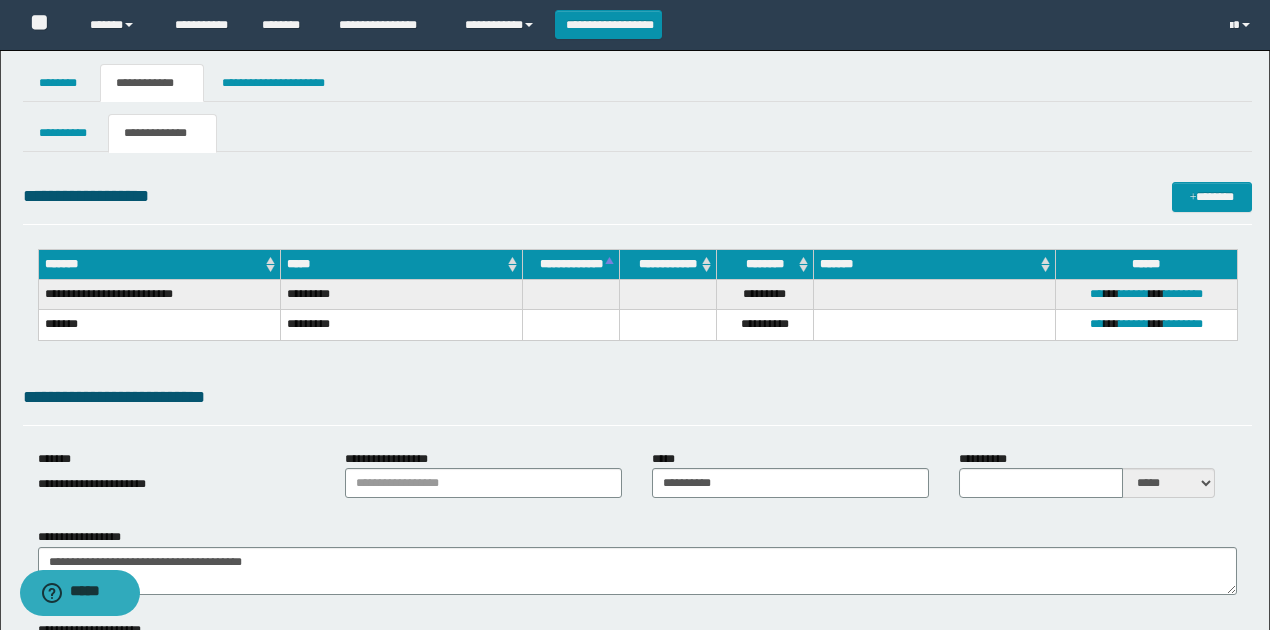 scroll, scrollTop: 0, scrollLeft: 0, axis: both 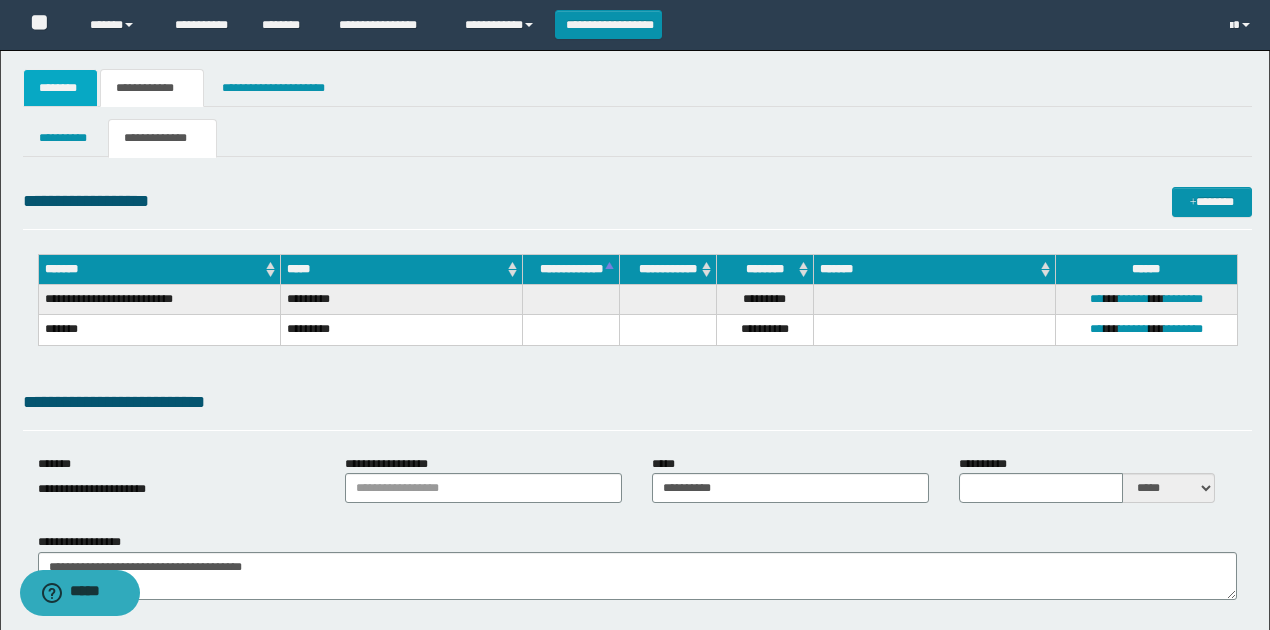 click on "********" at bounding box center [61, 88] 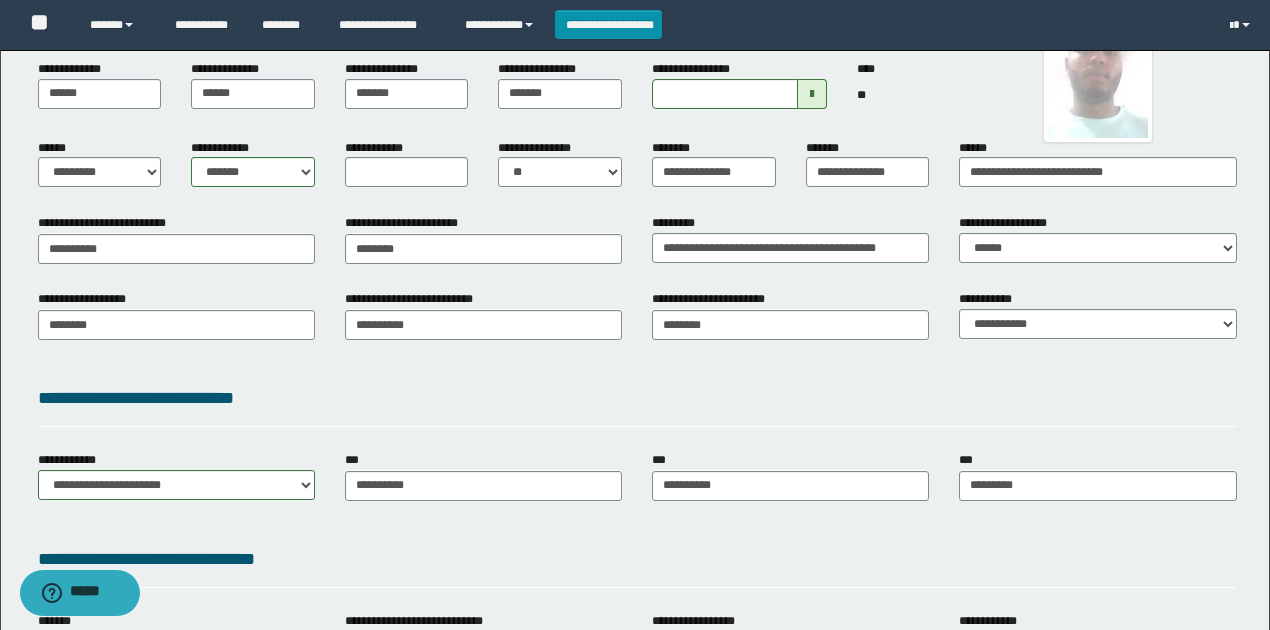 scroll, scrollTop: 200, scrollLeft: 0, axis: vertical 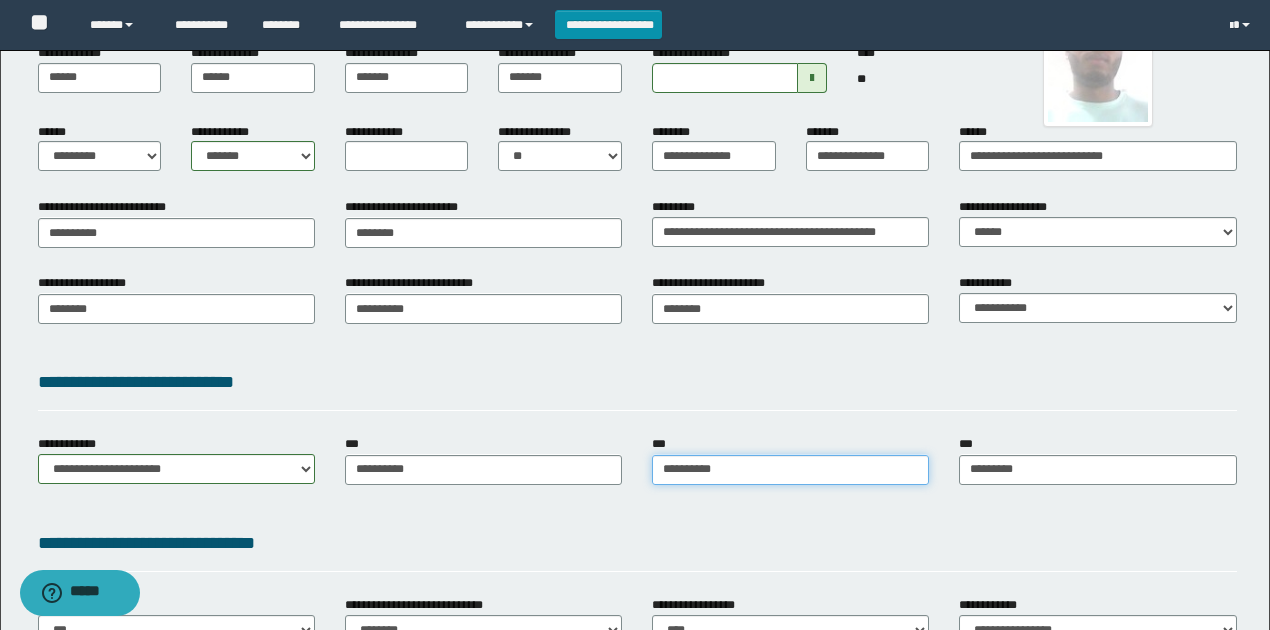 type on "**********" 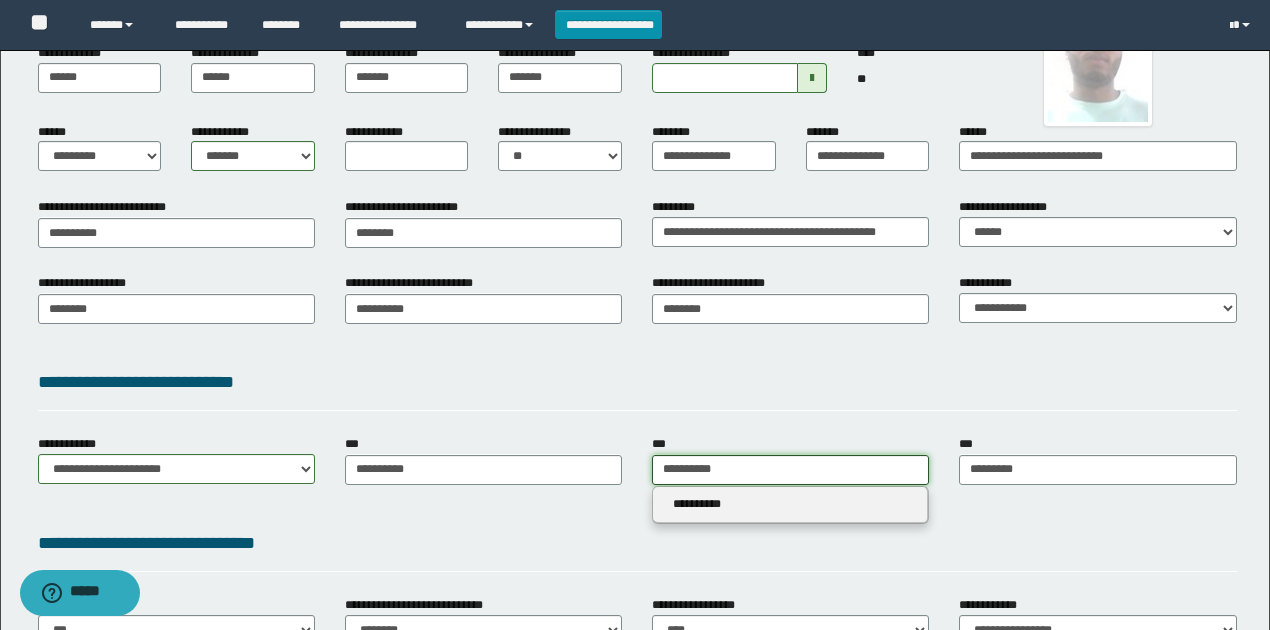 drag, startPoint x: 747, startPoint y: 470, endPoint x: 490, endPoint y: 471, distance: 257.00195 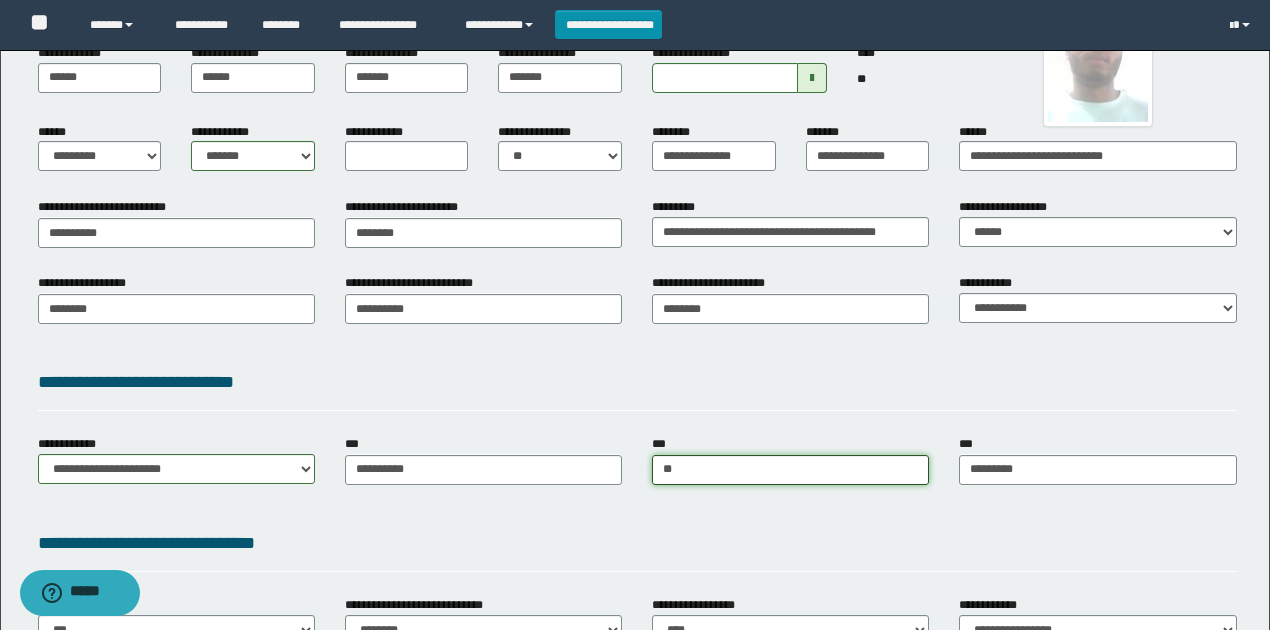 type on "***" 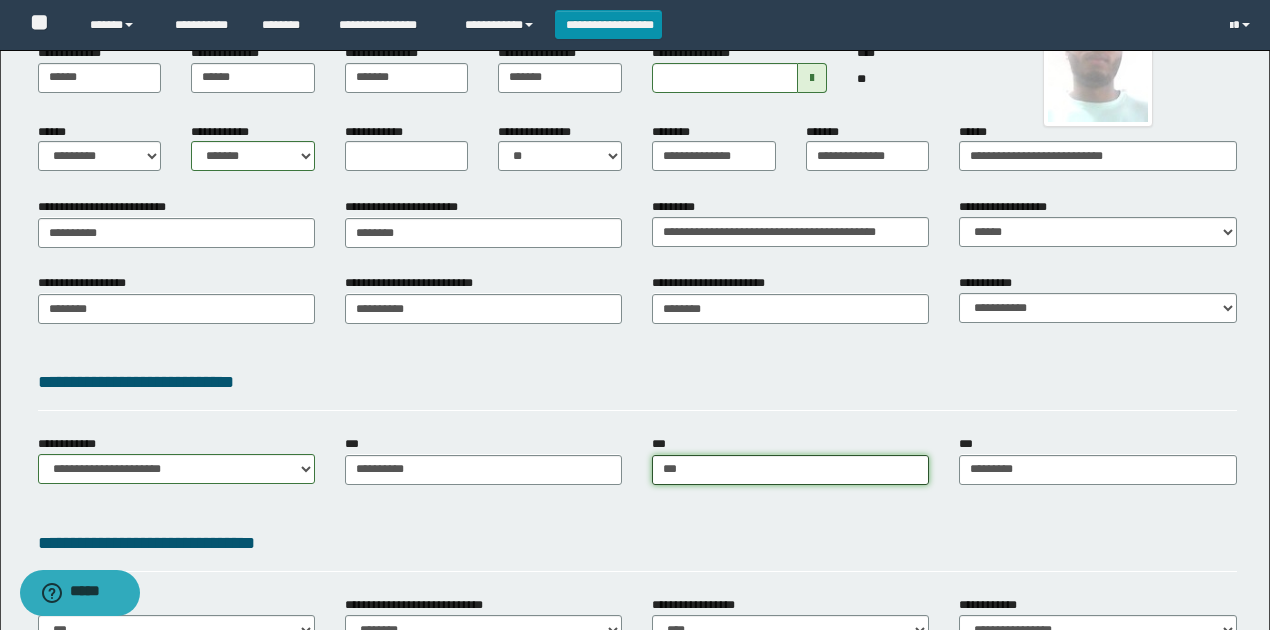 type on "**********" 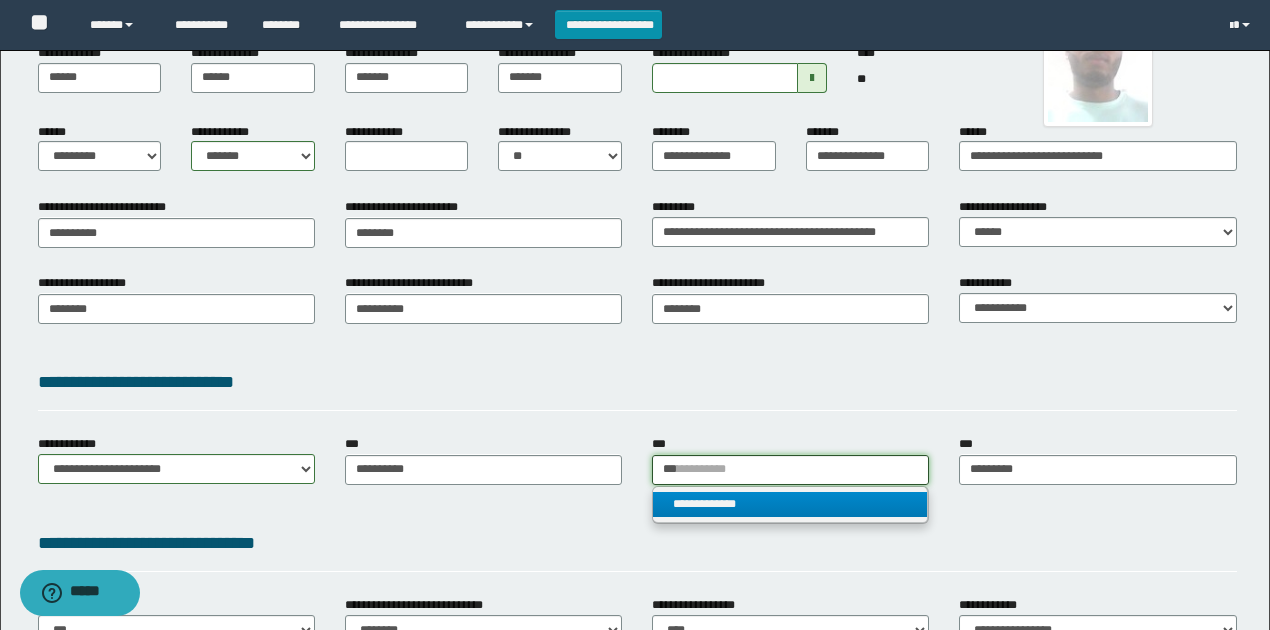 type on "***" 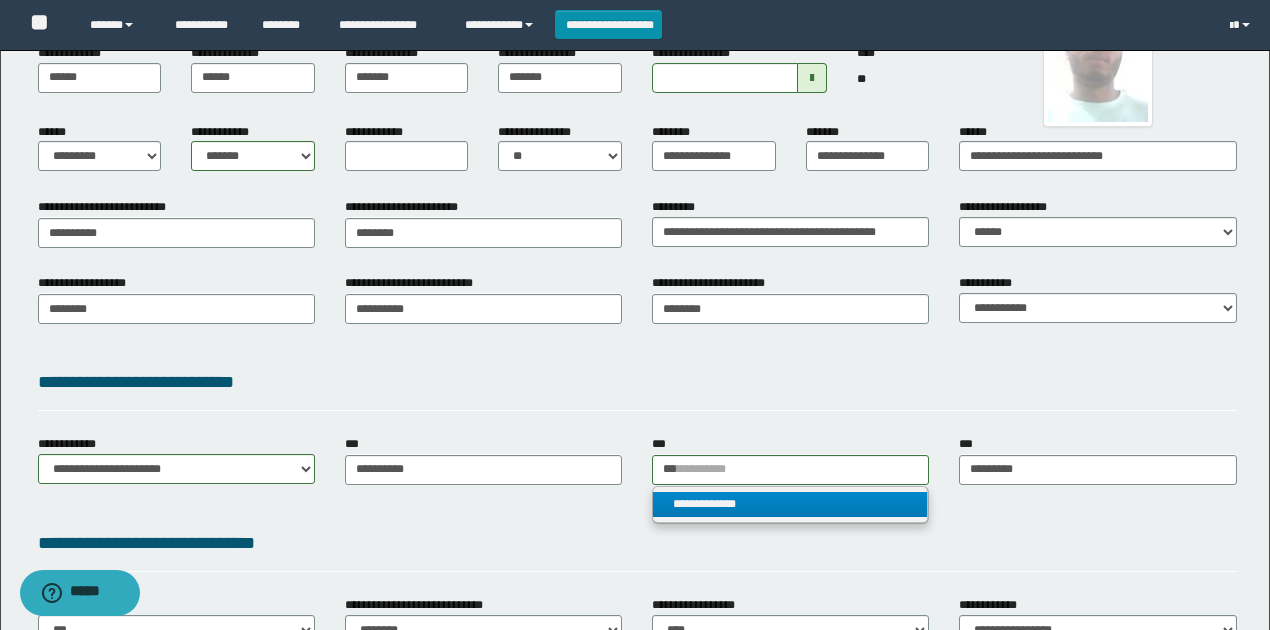 click on "**********" at bounding box center [790, 504] 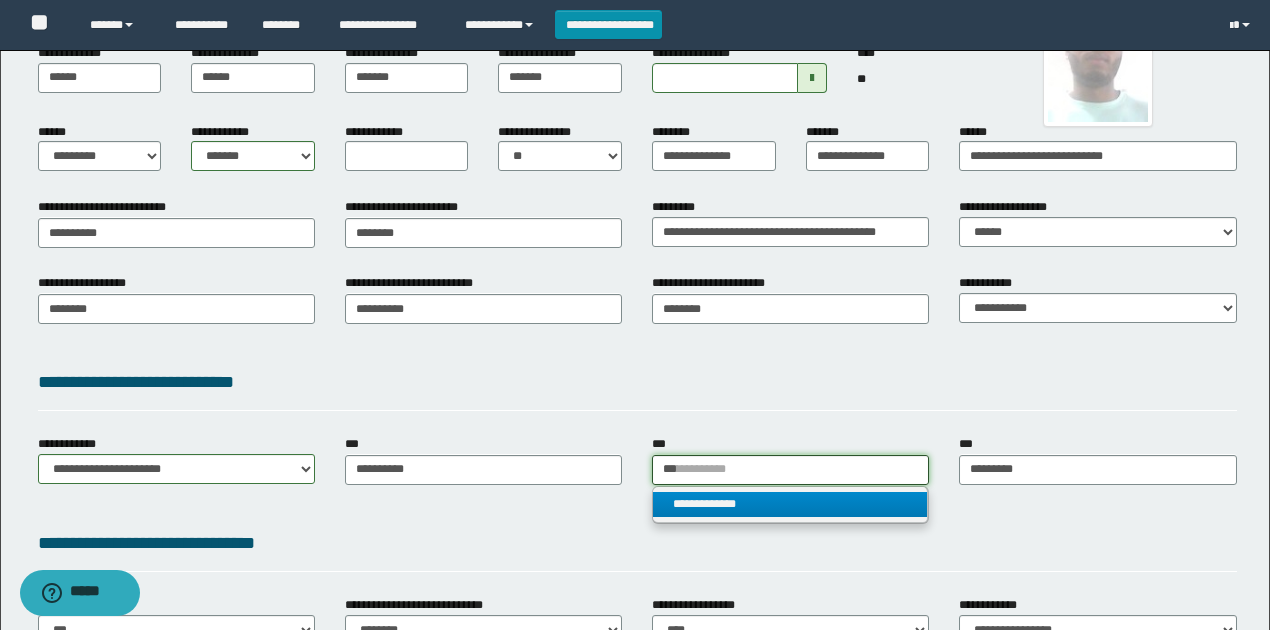 type 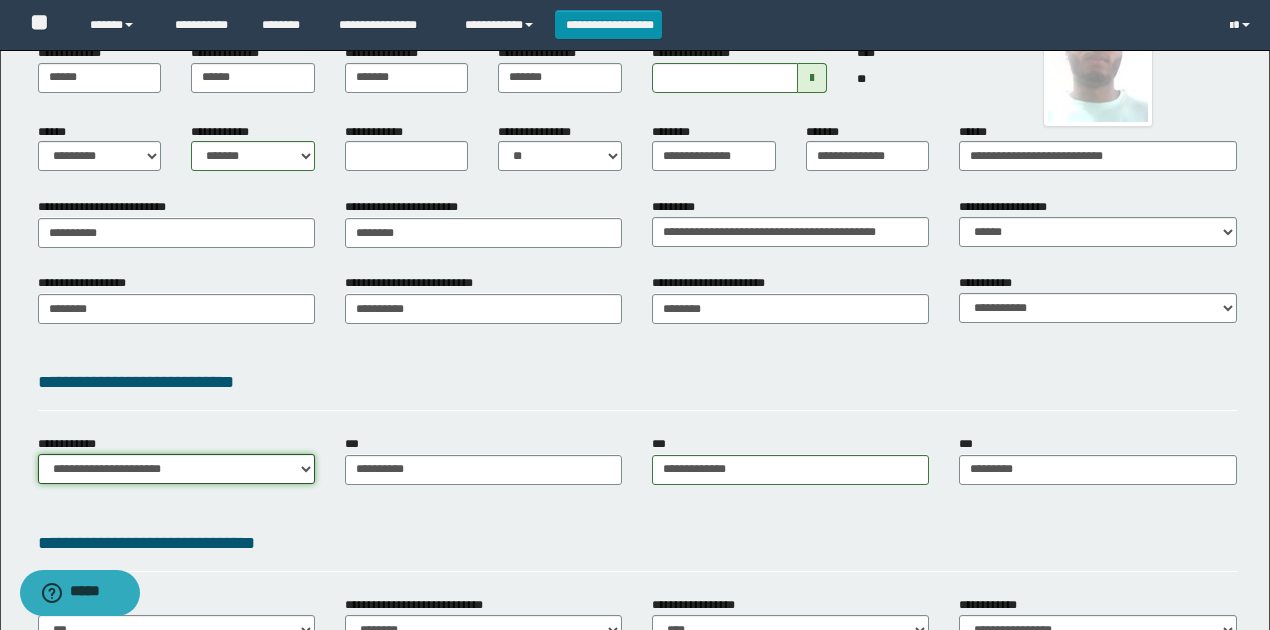 click on "**********" at bounding box center (176, 469) 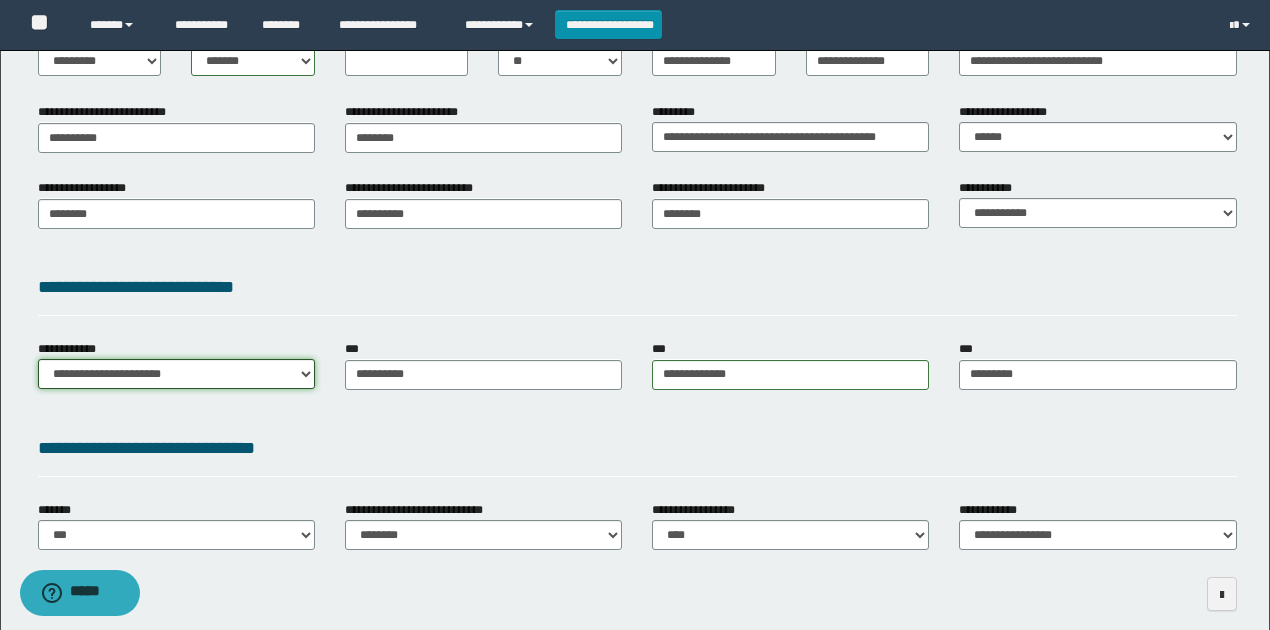 scroll, scrollTop: 383, scrollLeft: 0, axis: vertical 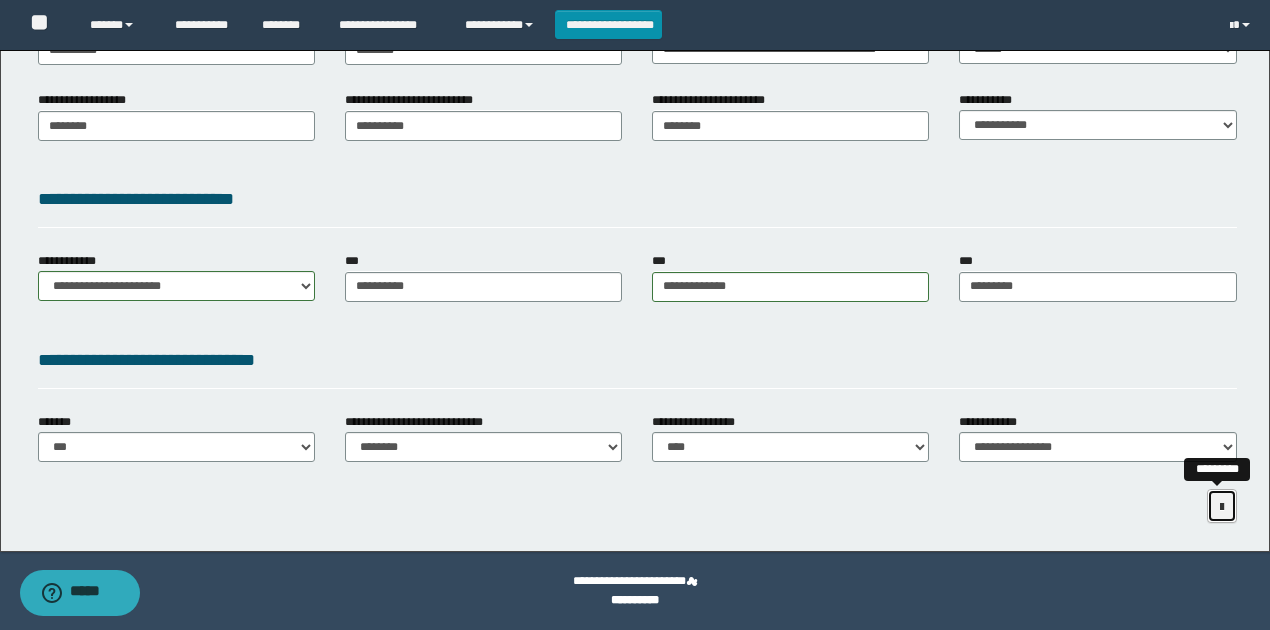 click at bounding box center (1222, 506) 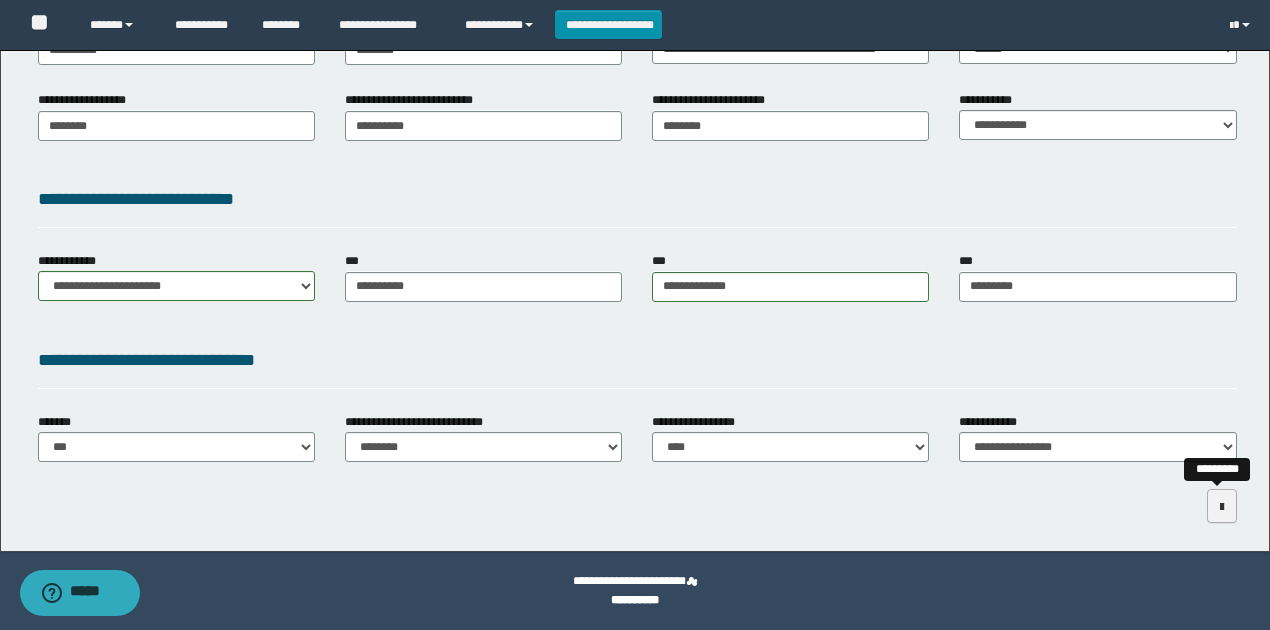 scroll, scrollTop: 0, scrollLeft: 0, axis: both 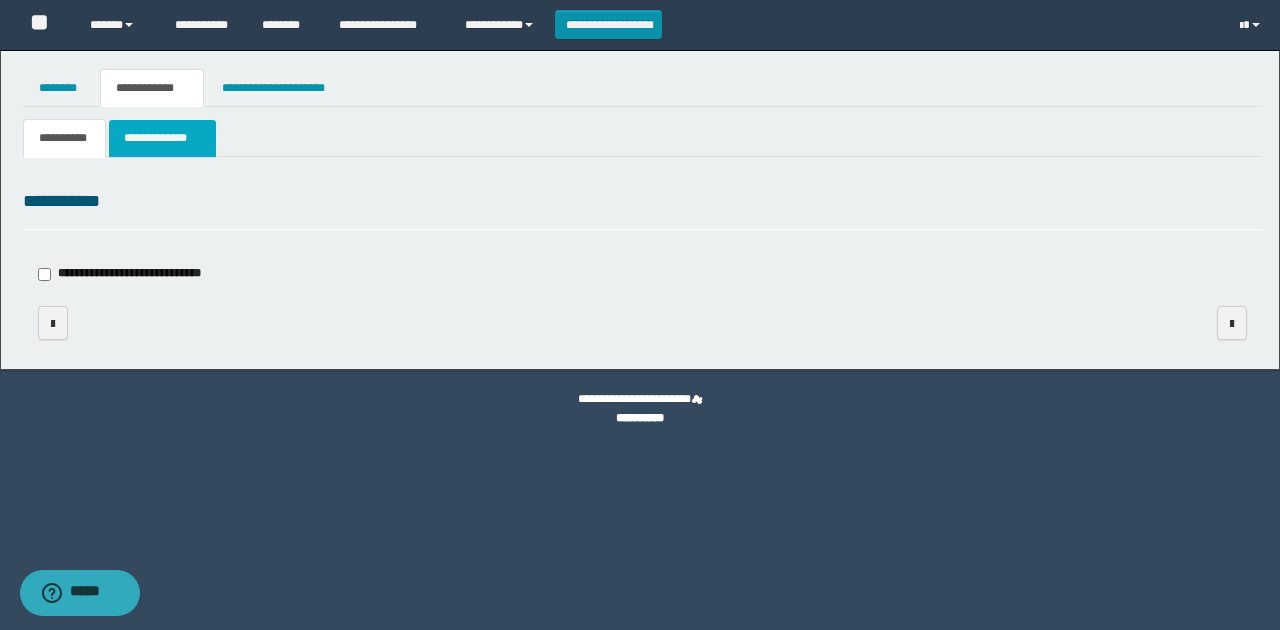 click on "**********" at bounding box center (162, 138) 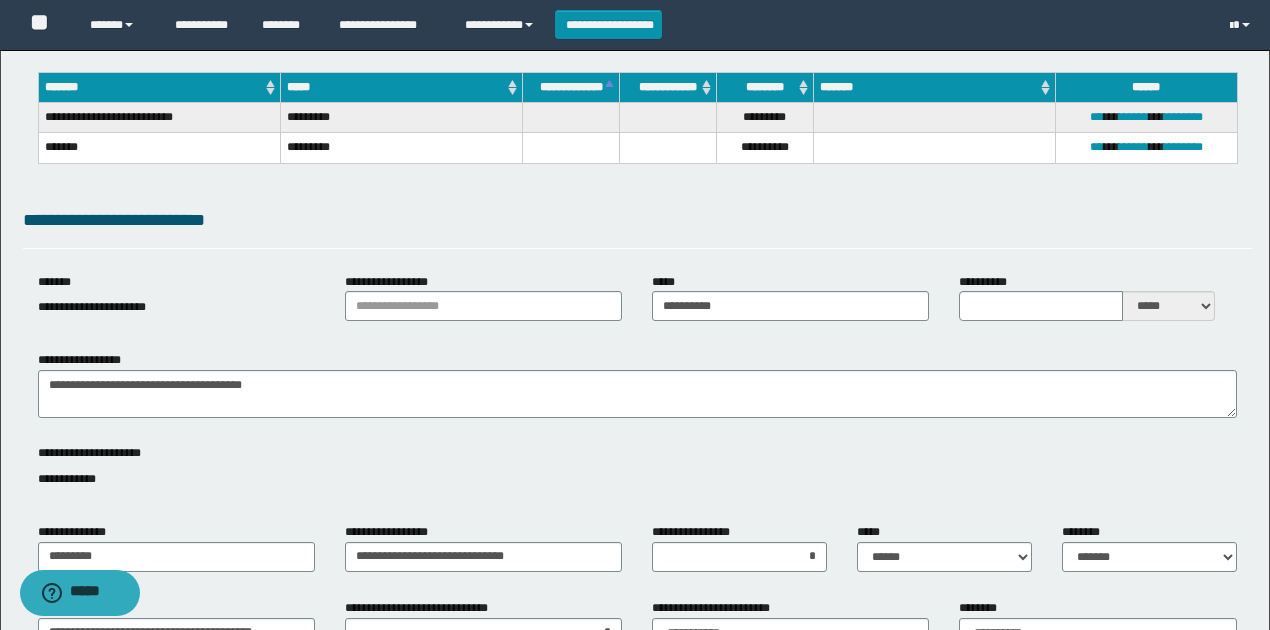 scroll, scrollTop: 200, scrollLeft: 0, axis: vertical 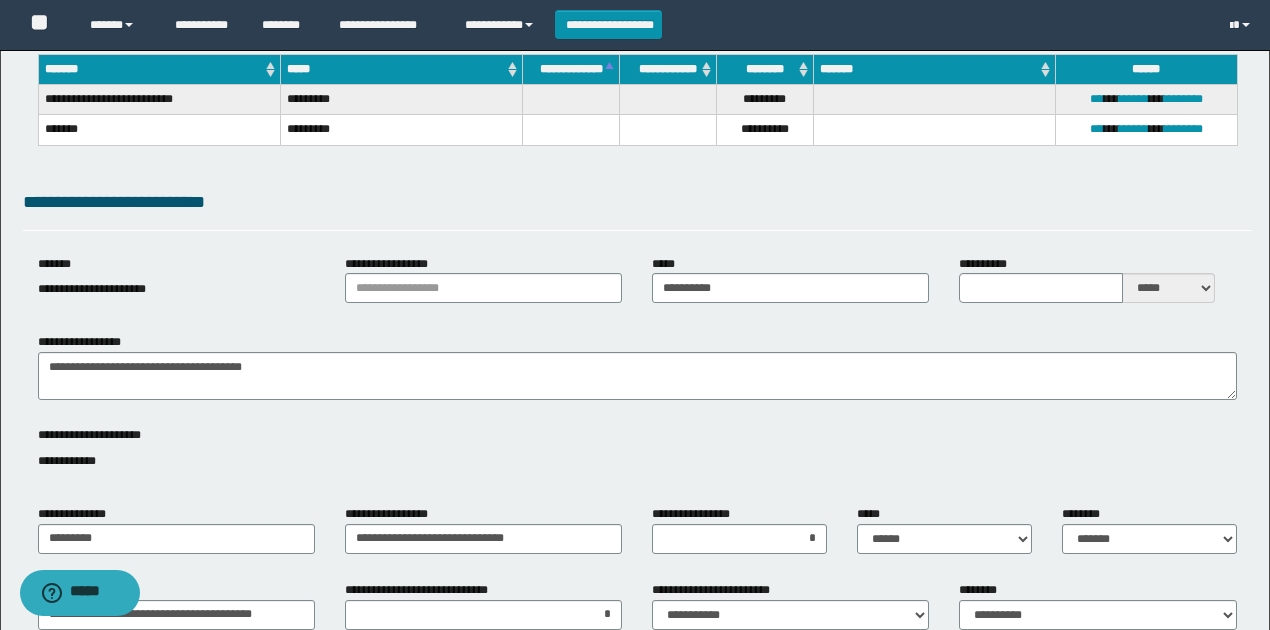 click on "**********" at bounding box center [1097, 287] 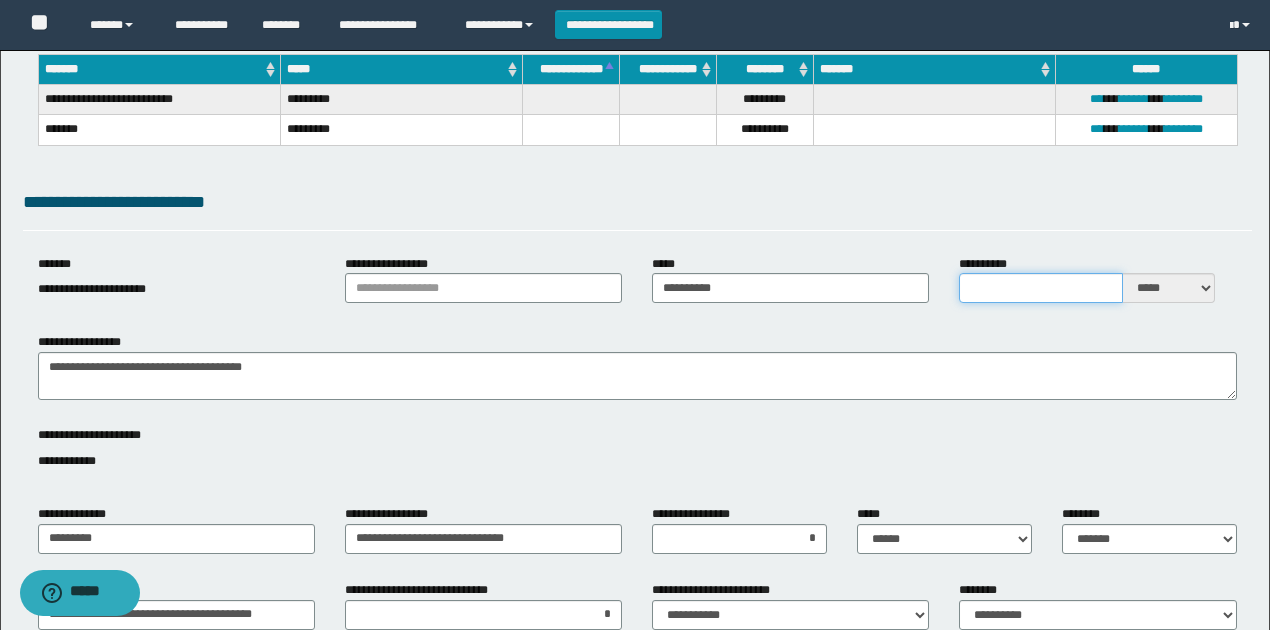 click on "**********" at bounding box center [1041, 288] 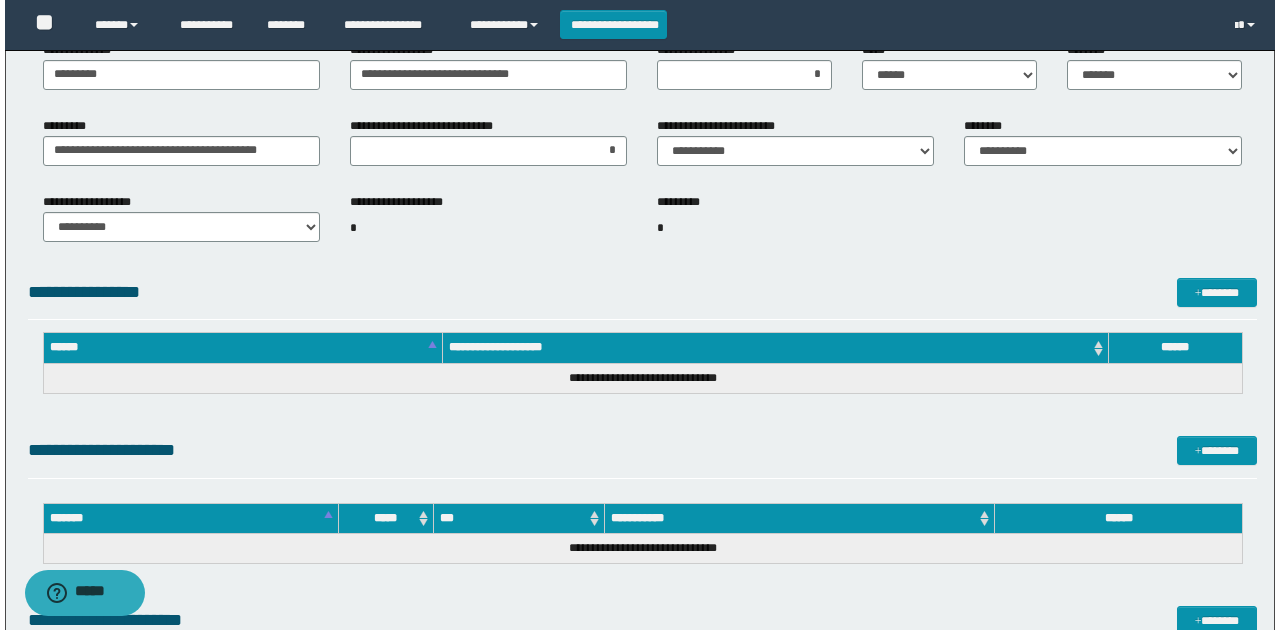 scroll, scrollTop: 666, scrollLeft: 0, axis: vertical 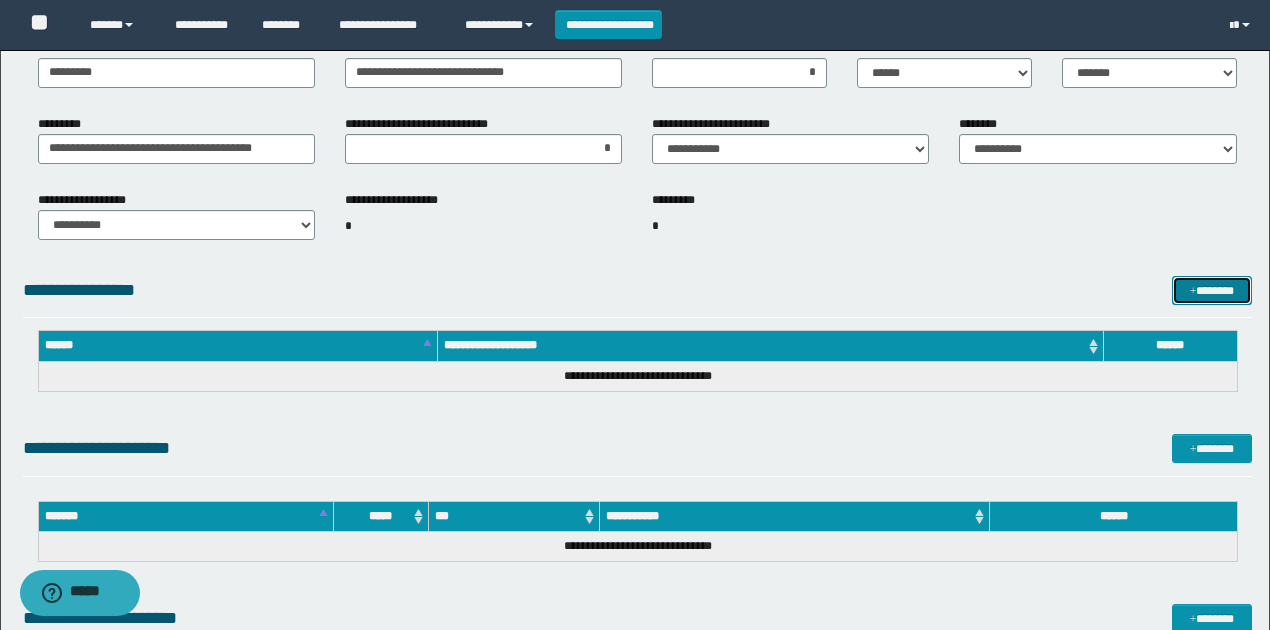 click on "*******" at bounding box center [1211, 290] 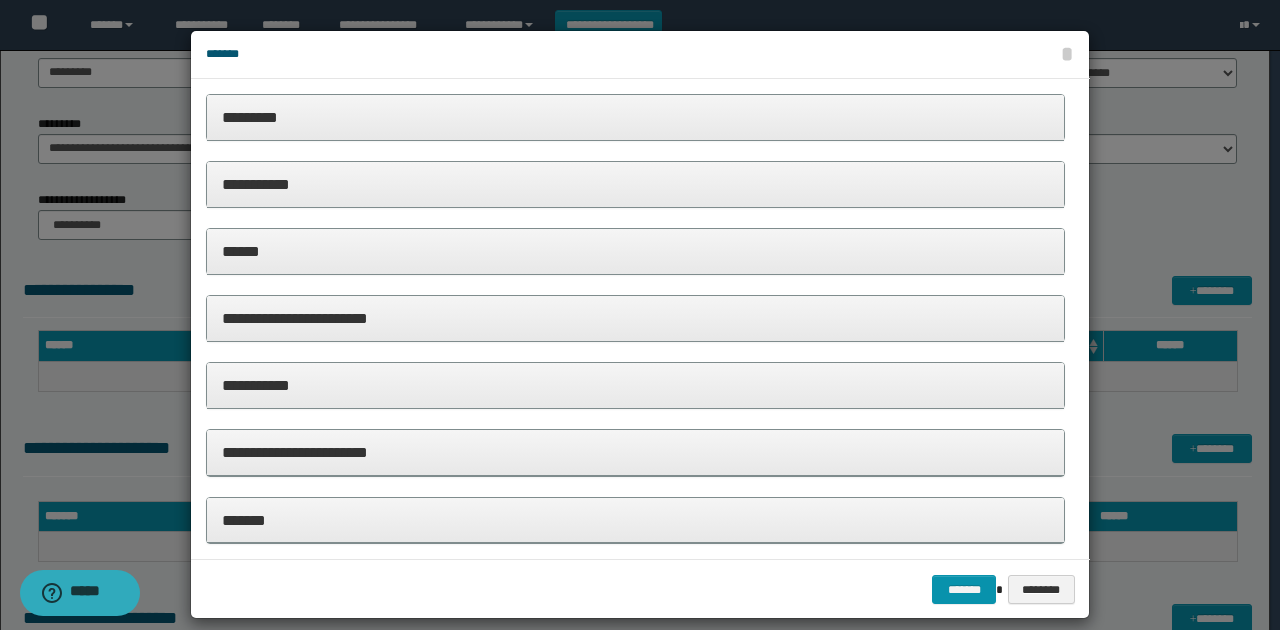 click on "**********" at bounding box center (635, 385) 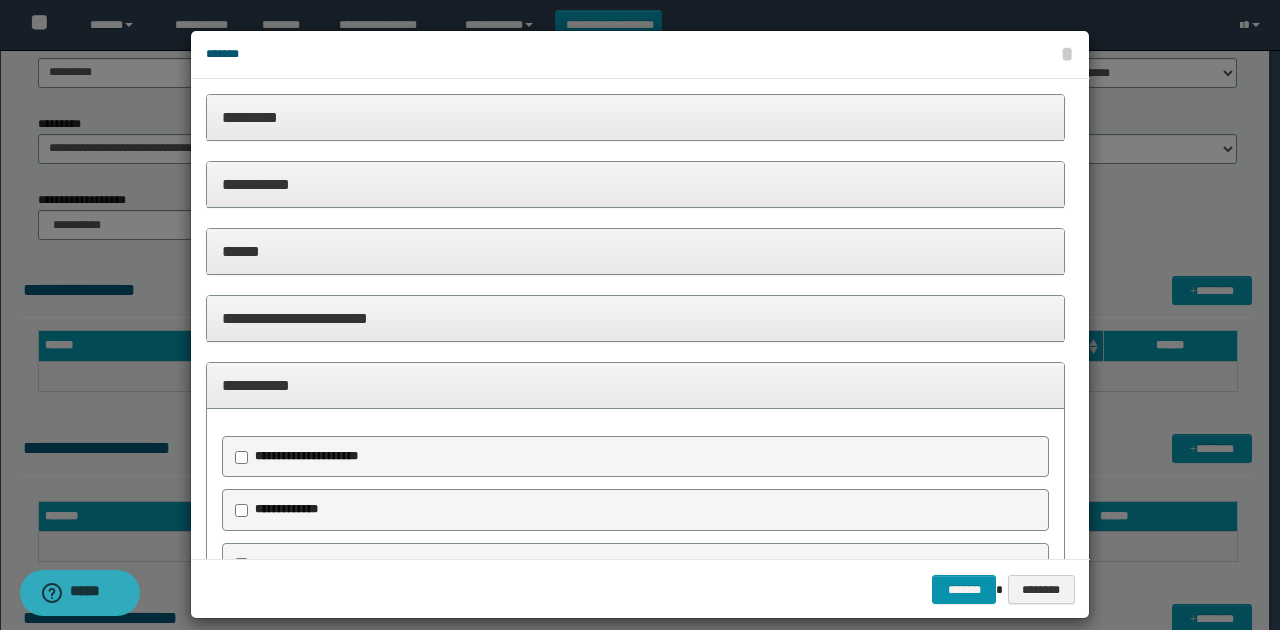 click on "**********" at bounding box center (306, 456) 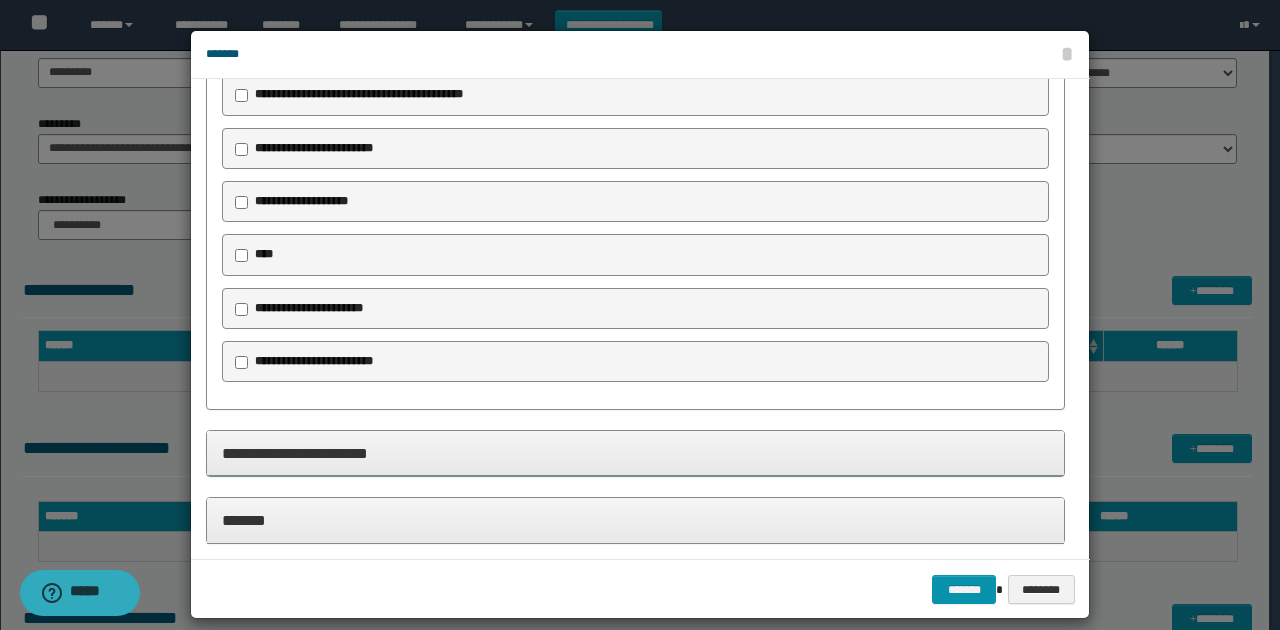 click on "**********" at bounding box center (635, 453) 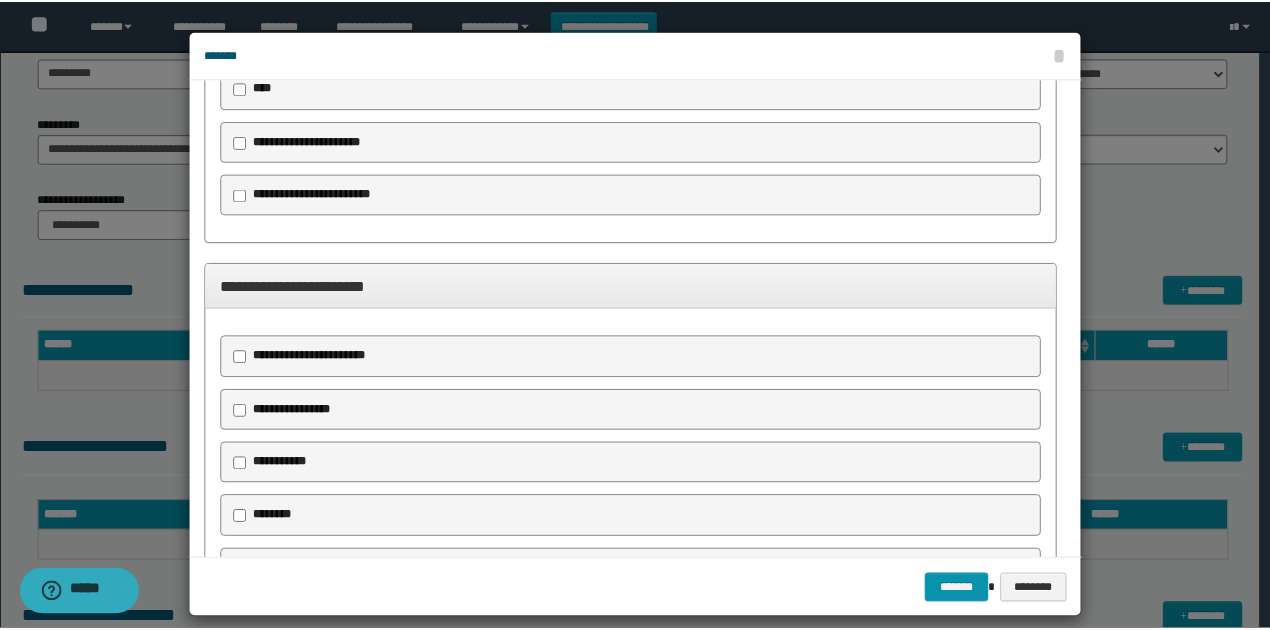 scroll, scrollTop: 989, scrollLeft: 0, axis: vertical 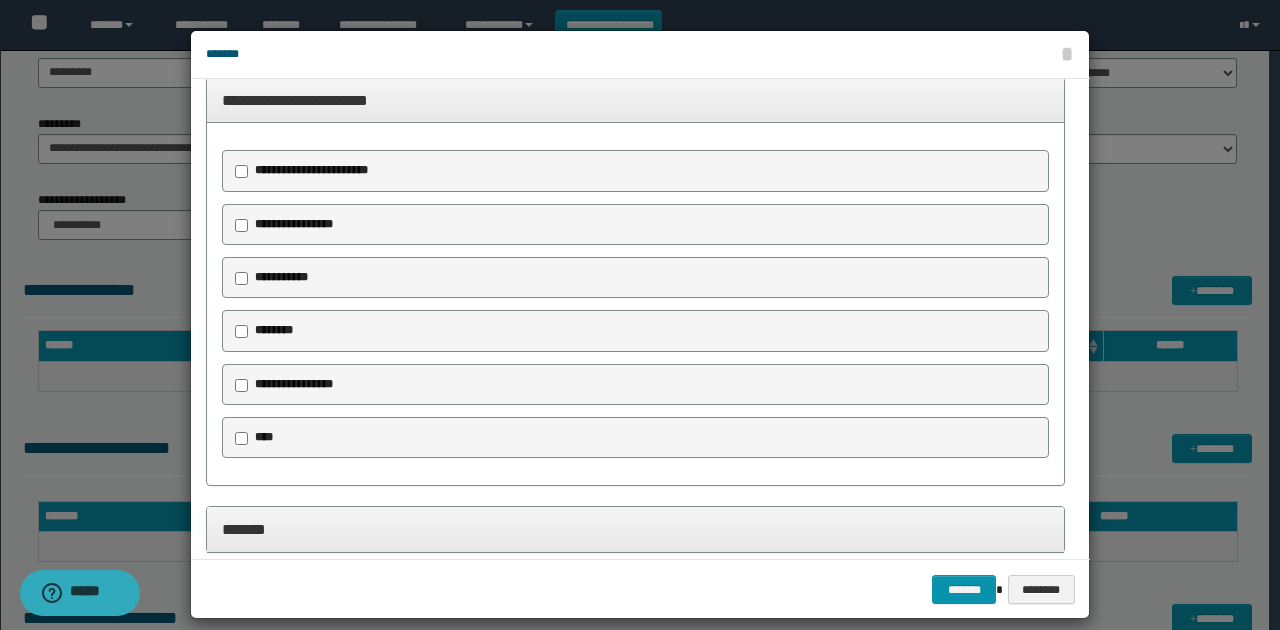 click on "**********" at bounding box center [636, 385] 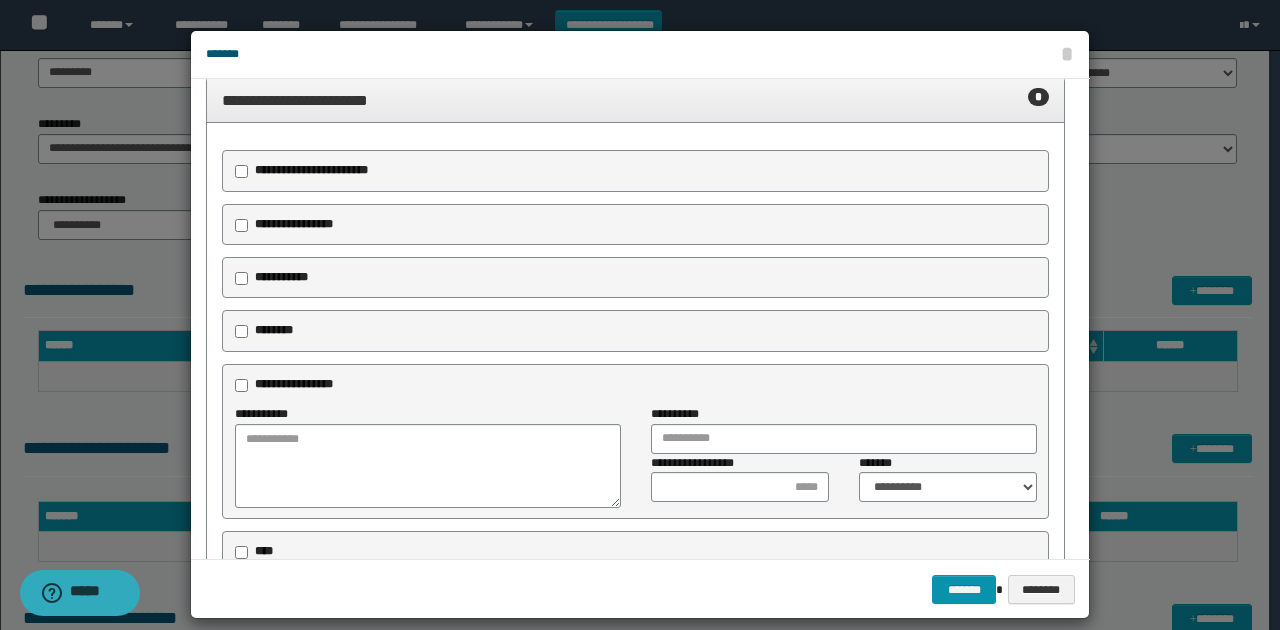 click on "********" at bounding box center [274, 330] 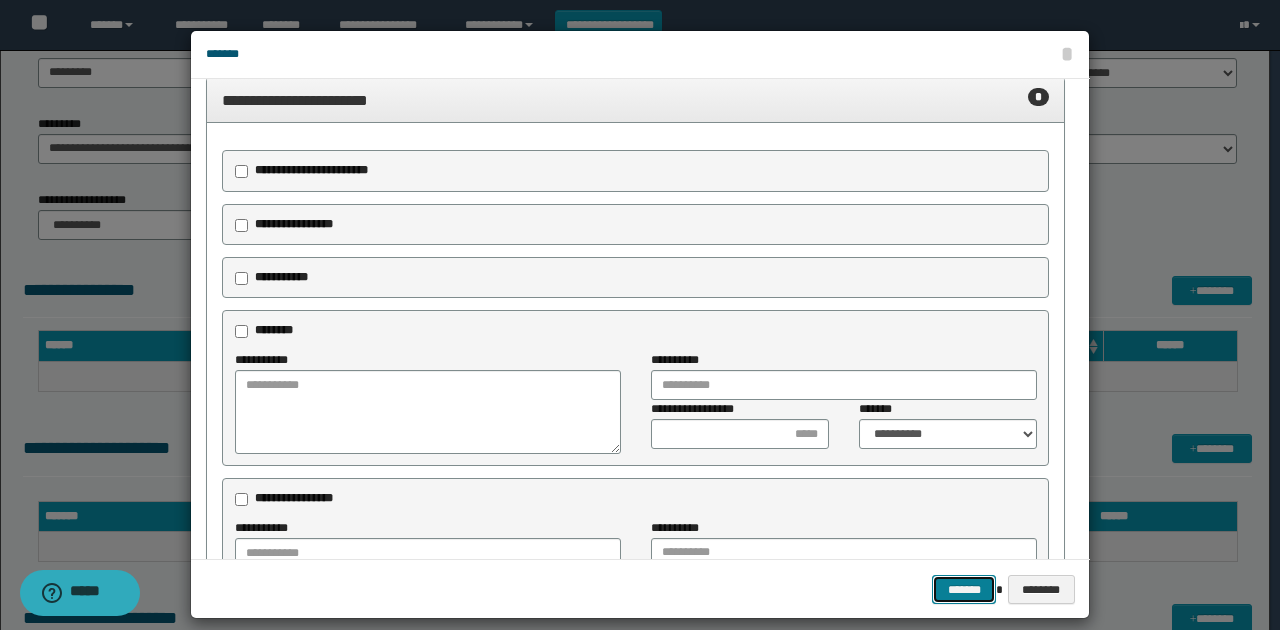 click on "*******" at bounding box center [964, 589] 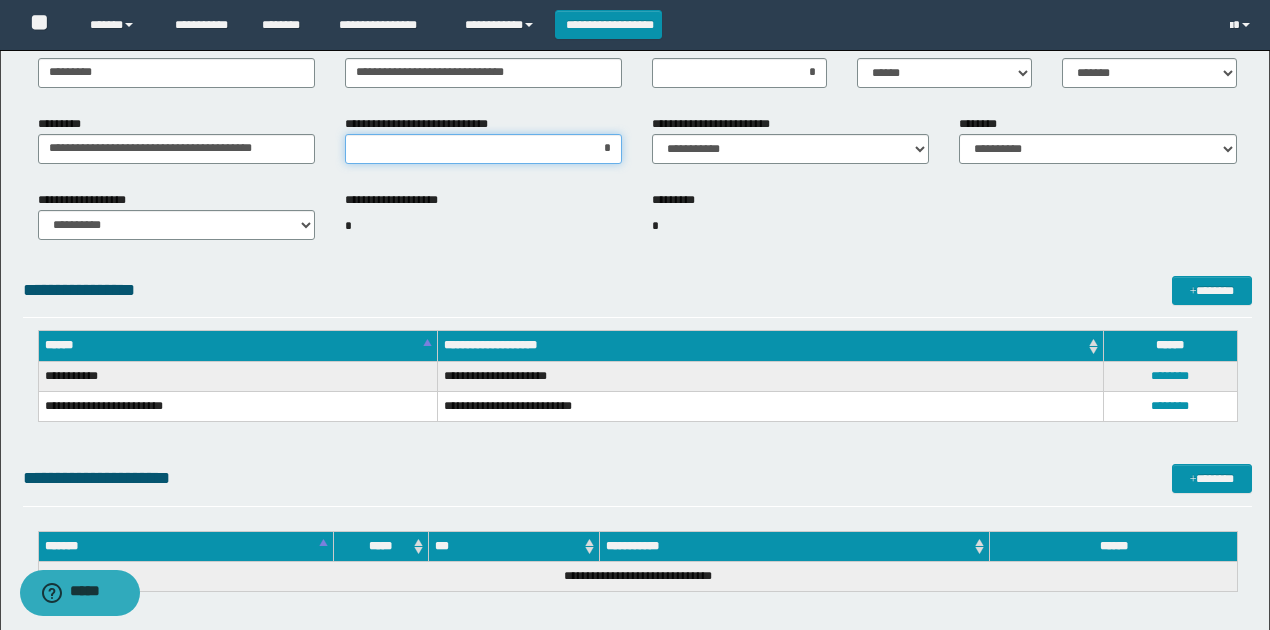 drag, startPoint x: 601, startPoint y: 150, endPoint x: 649, endPoint y: 140, distance: 49.0306 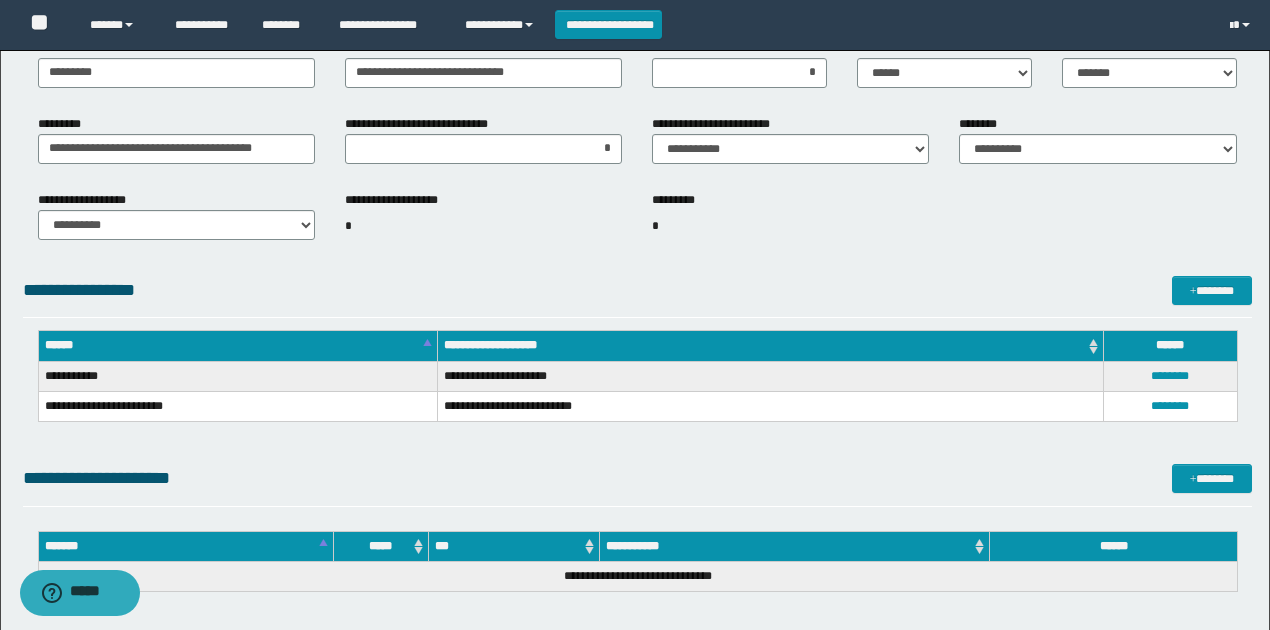 click on "*********
*" at bounding box center [790, 224] 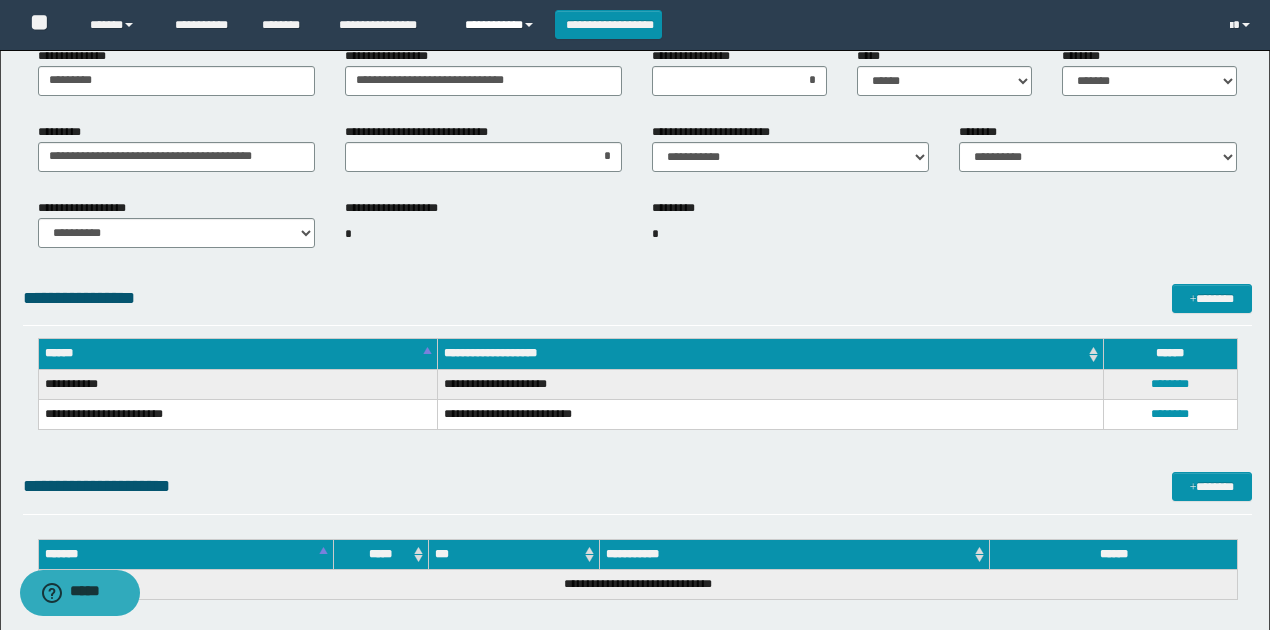 scroll, scrollTop: 533, scrollLeft: 0, axis: vertical 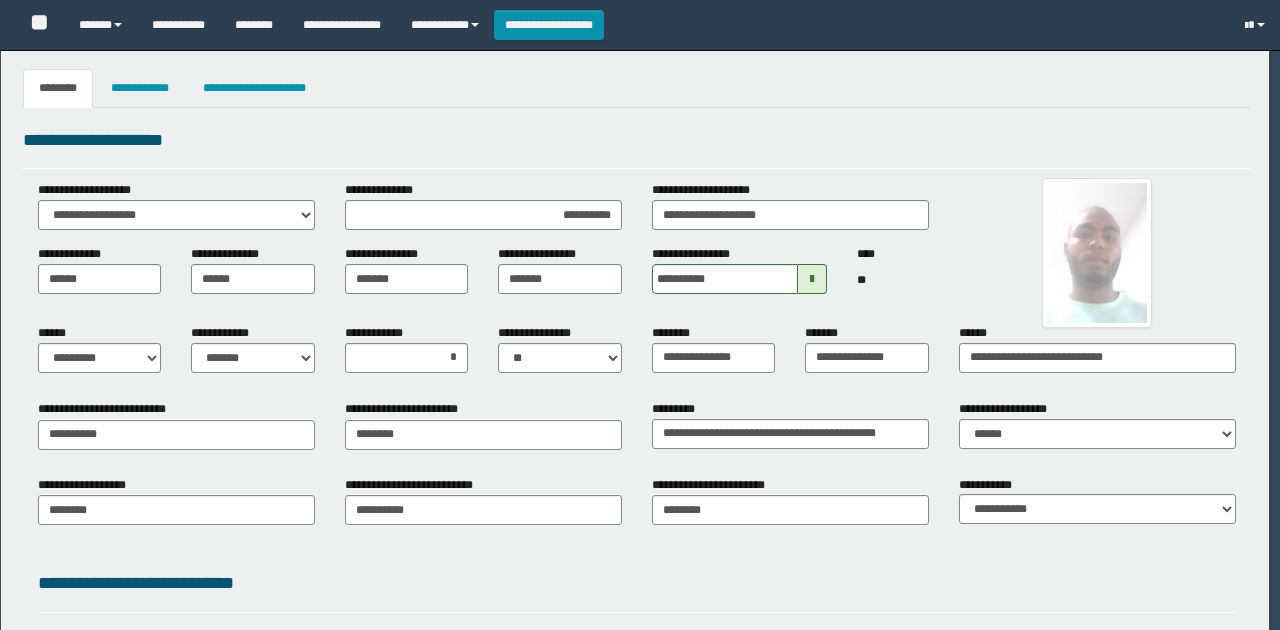 select on "*" 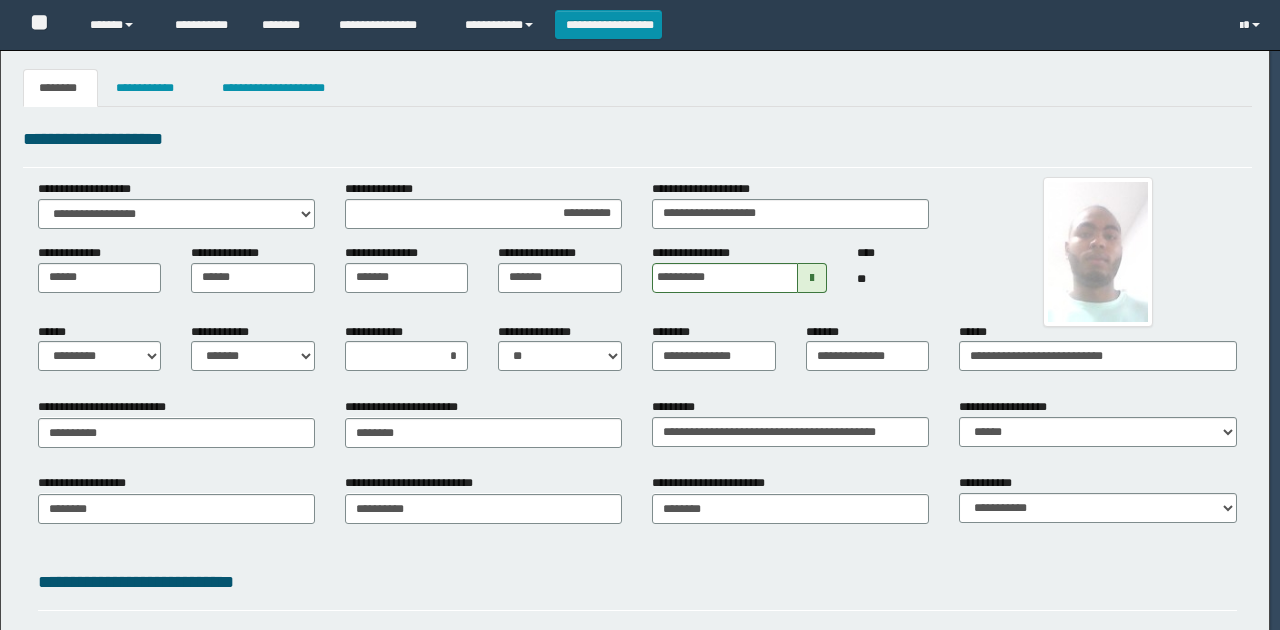 scroll, scrollTop: 0, scrollLeft: 0, axis: both 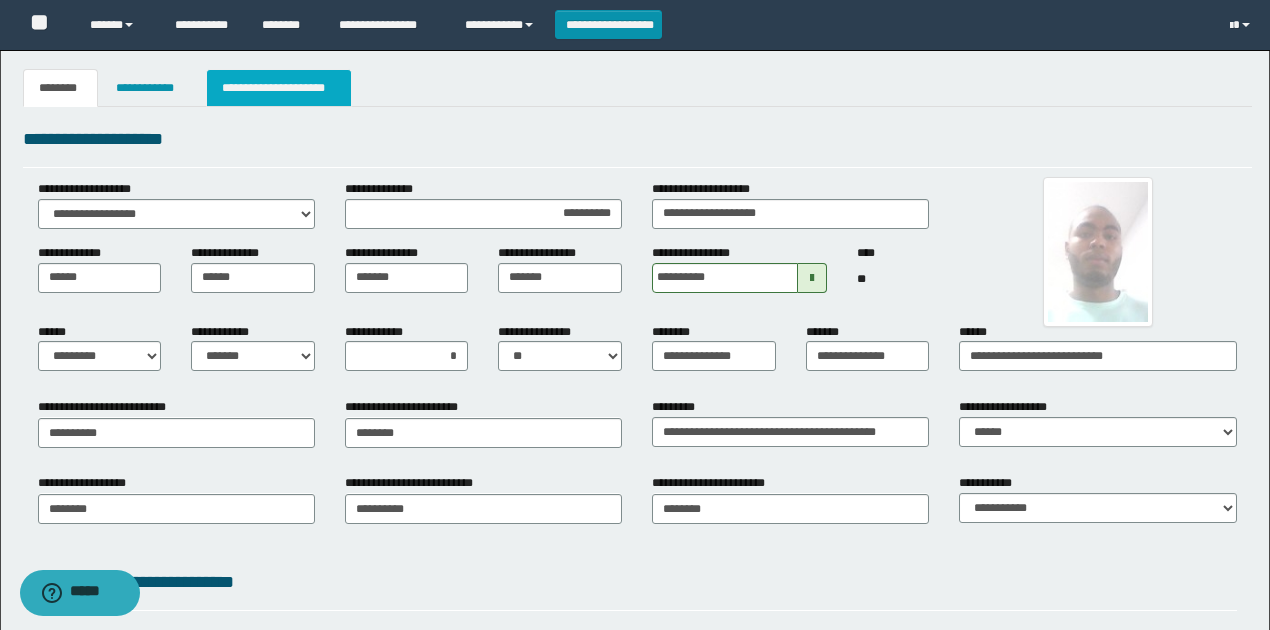 click on "**********" at bounding box center [279, 88] 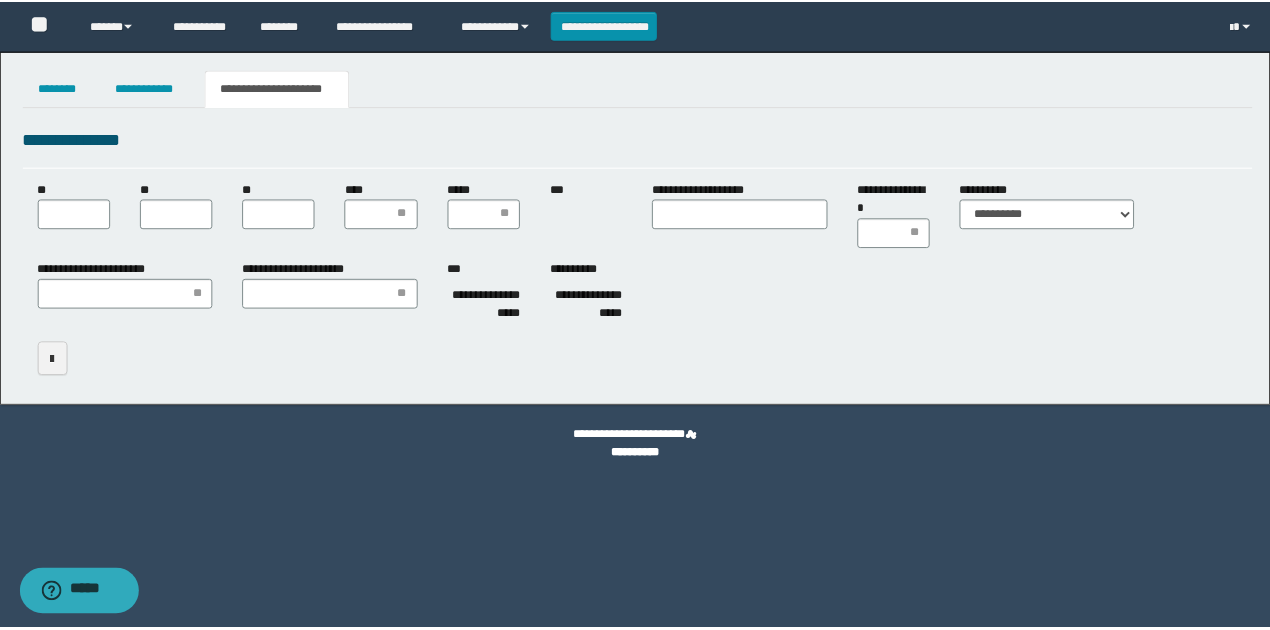 scroll, scrollTop: 0, scrollLeft: 0, axis: both 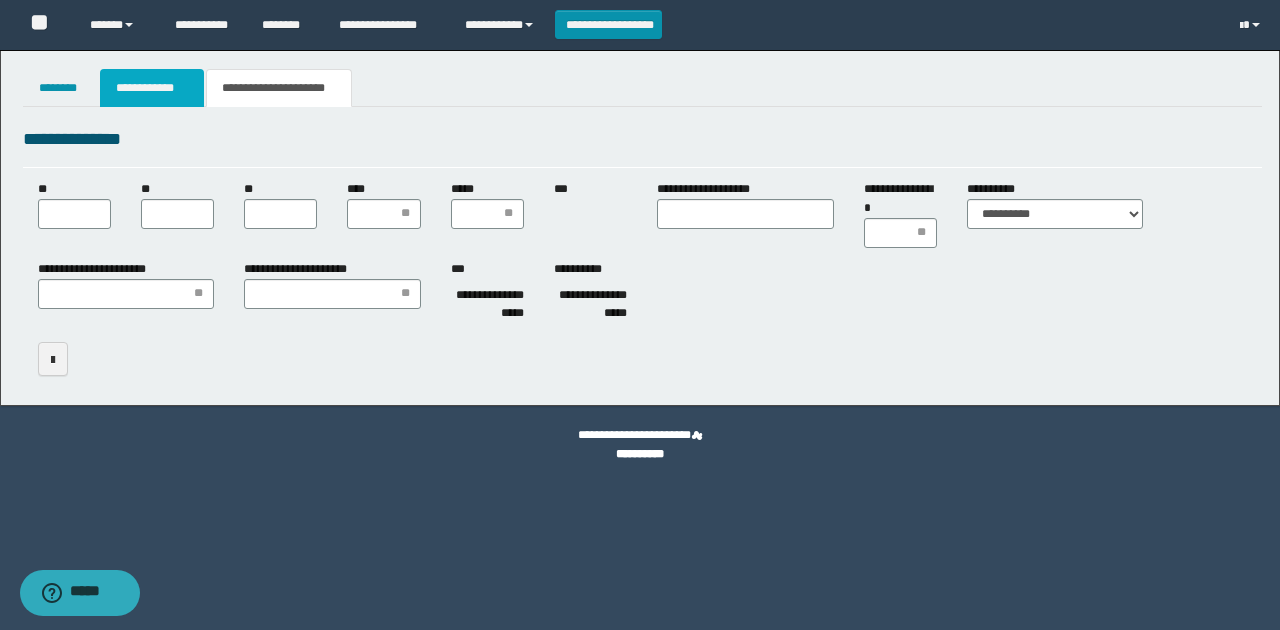 click on "**********" at bounding box center (152, 88) 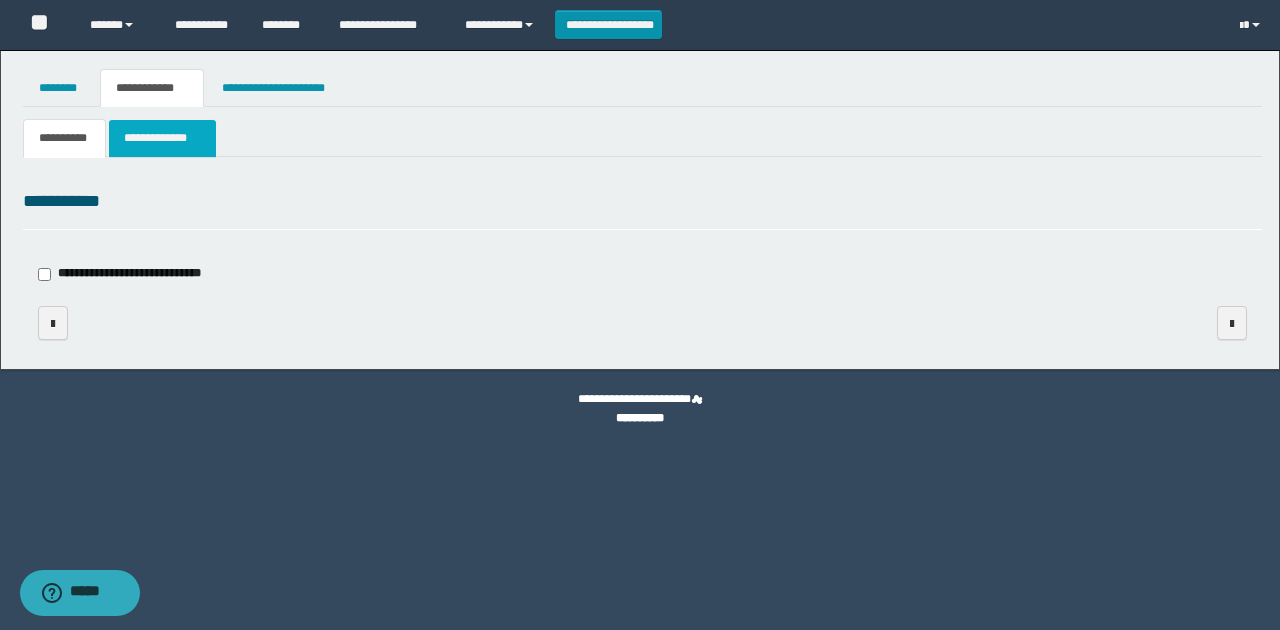 click on "**********" at bounding box center [162, 138] 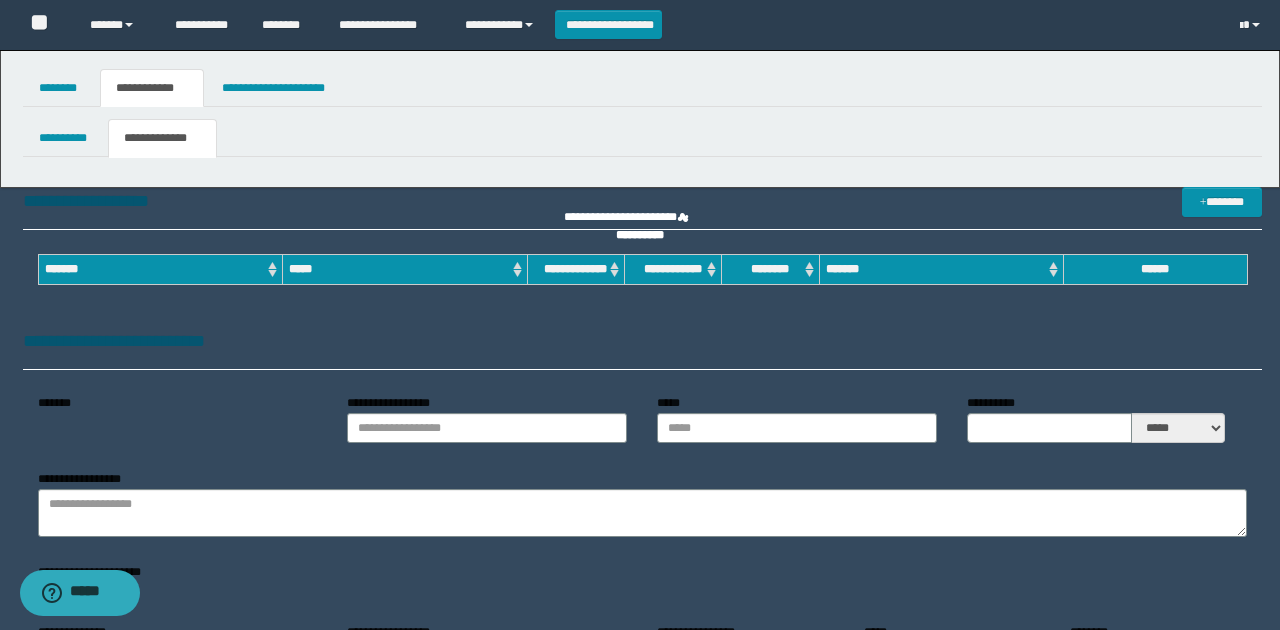 type on "*********" 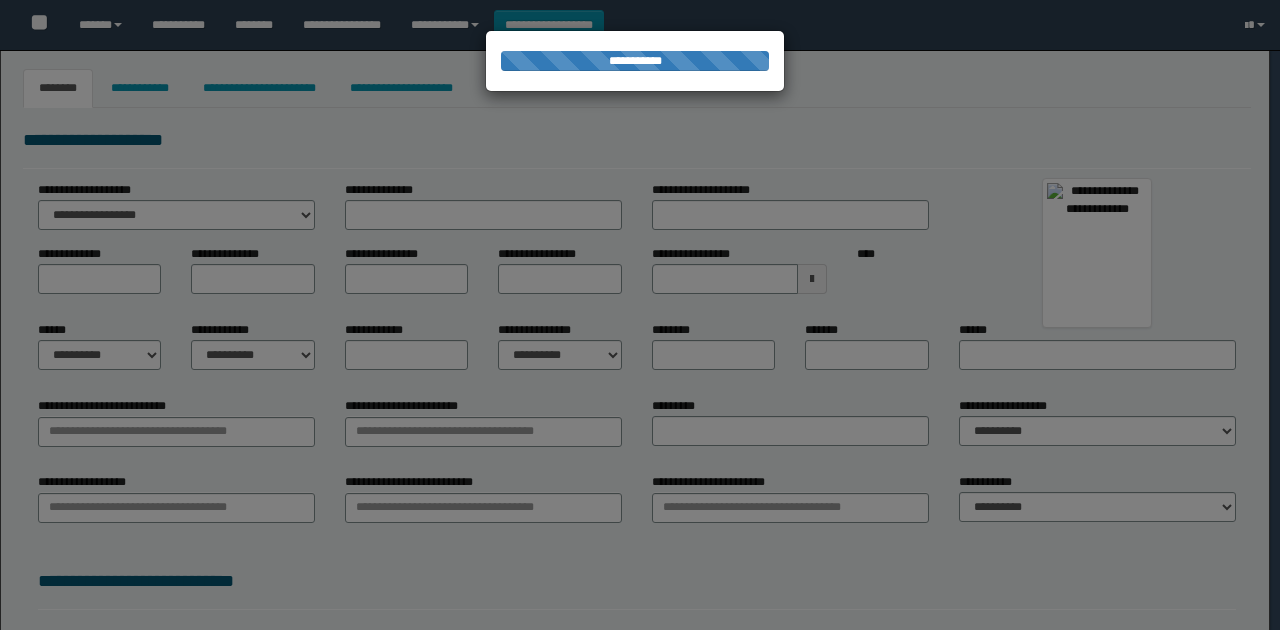 type on "**********" 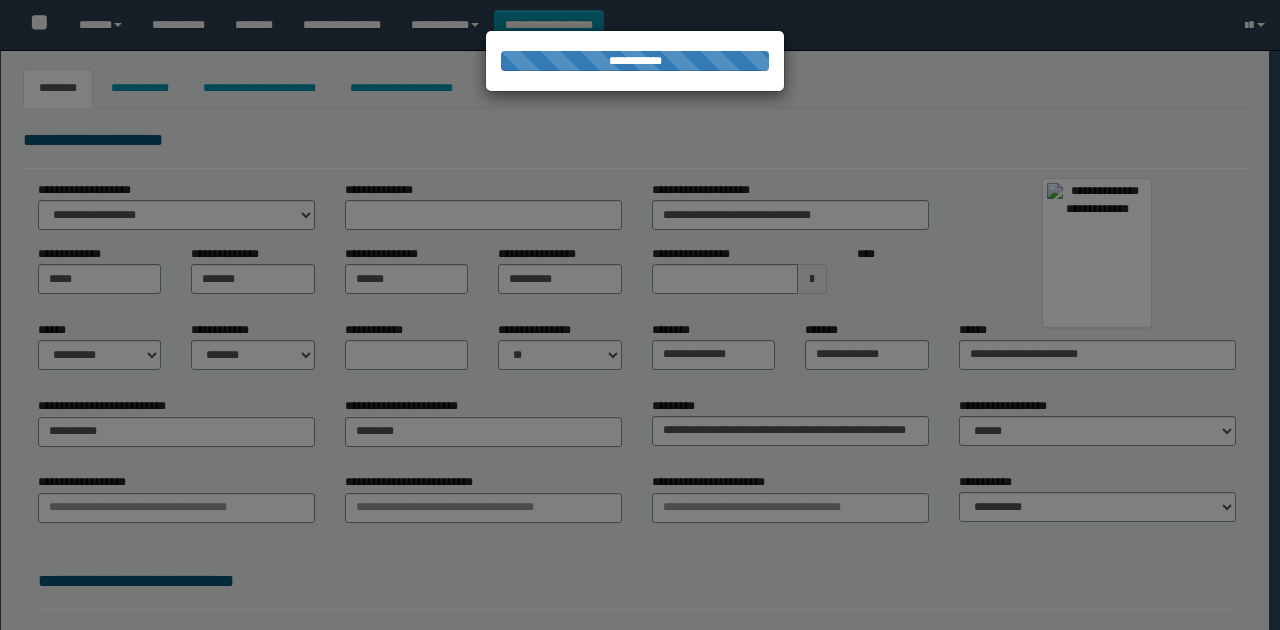 type on "********" 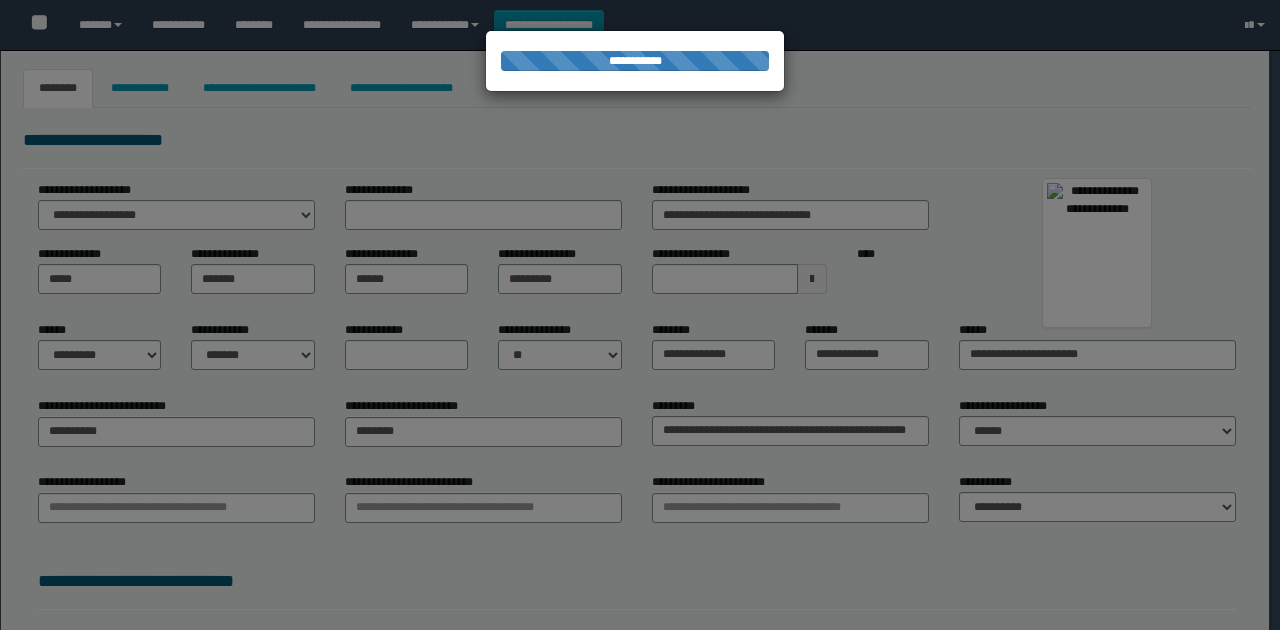 type on "**********" 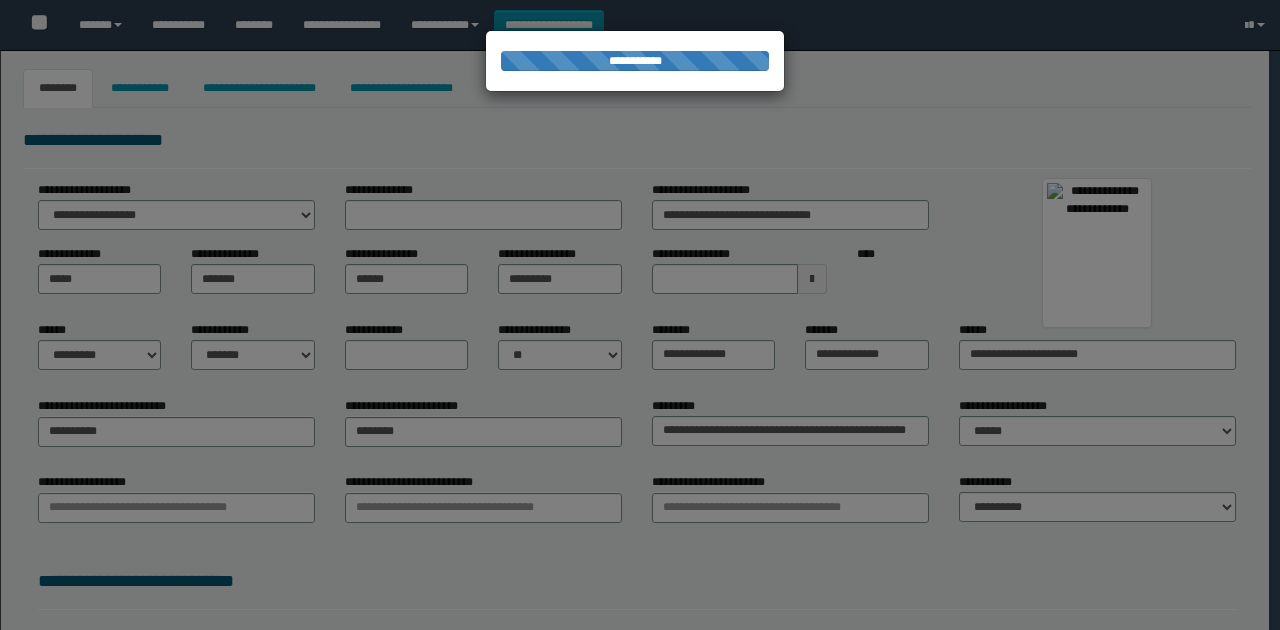 type on "**********" 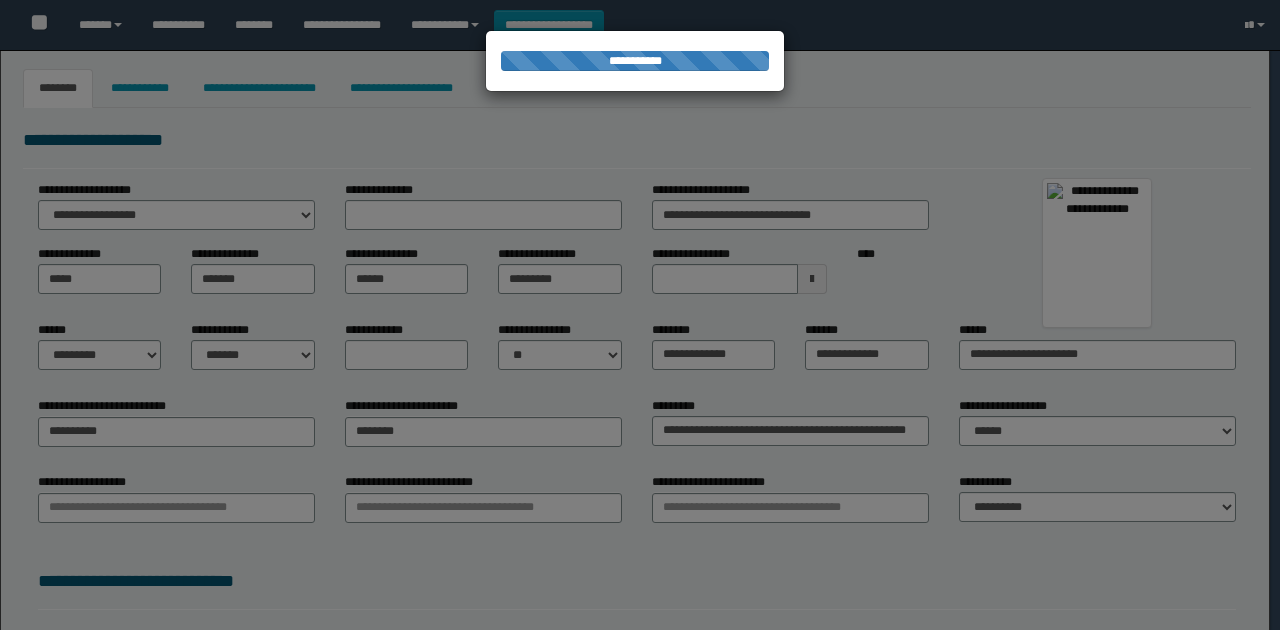 select on "*" 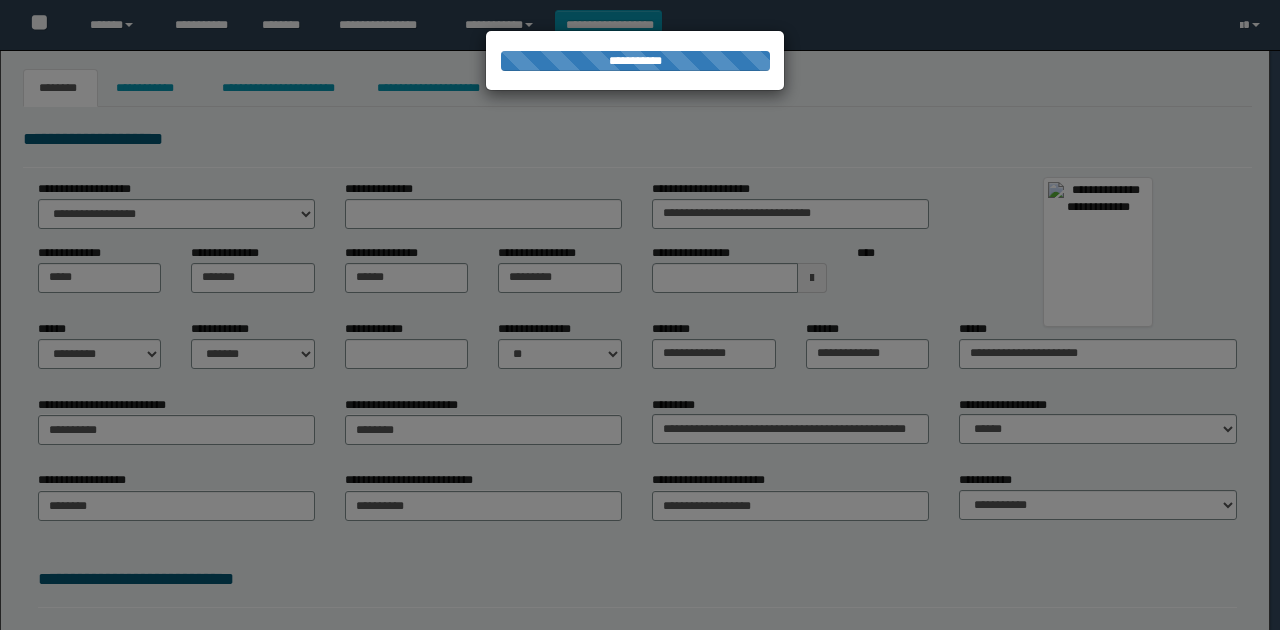 scroll, scrollTop: 0, scrollLeft: 0, axis: both 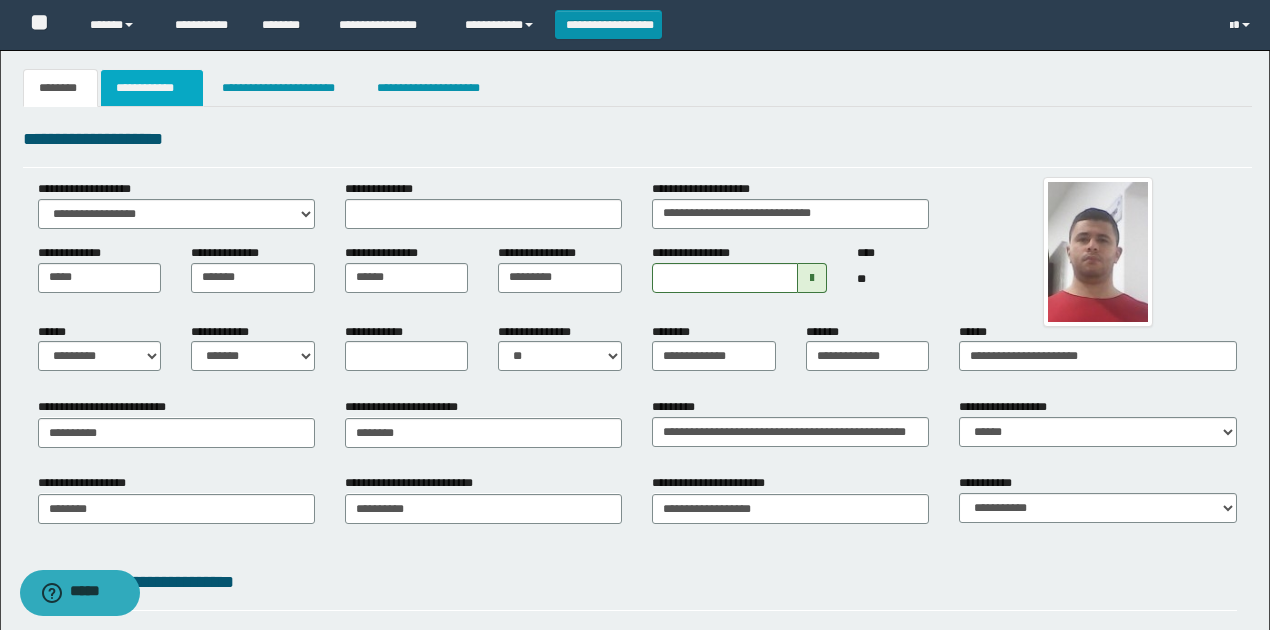 click on "**********" at bounding box center (152, 88) 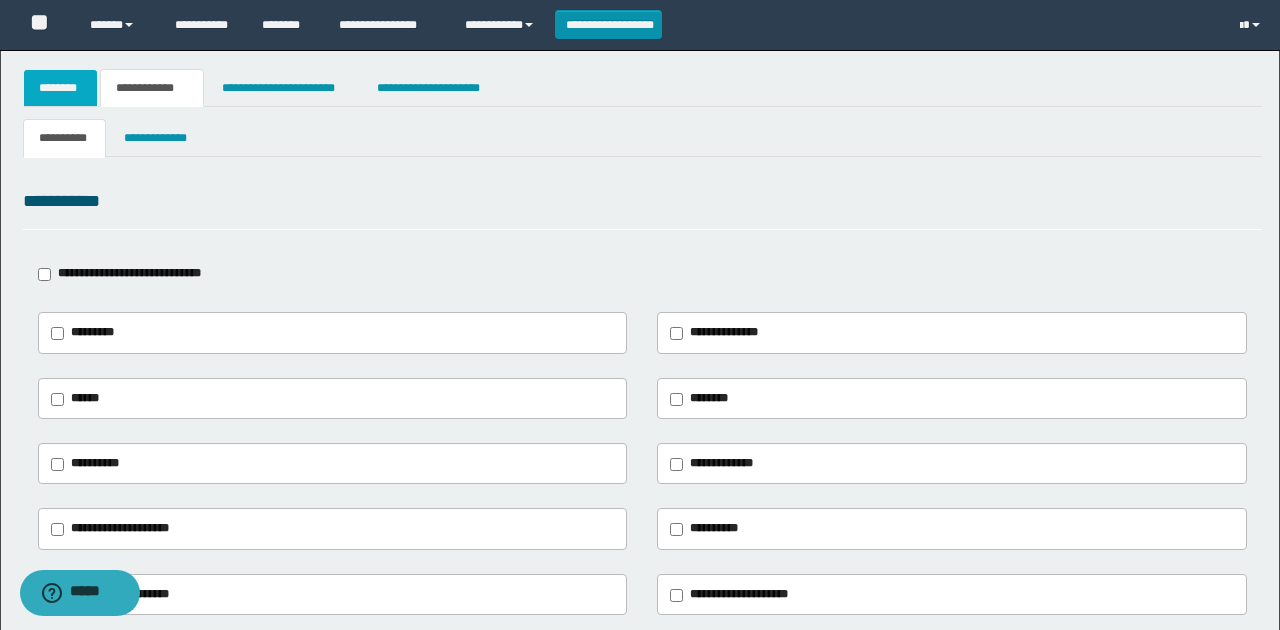 type on "**********" 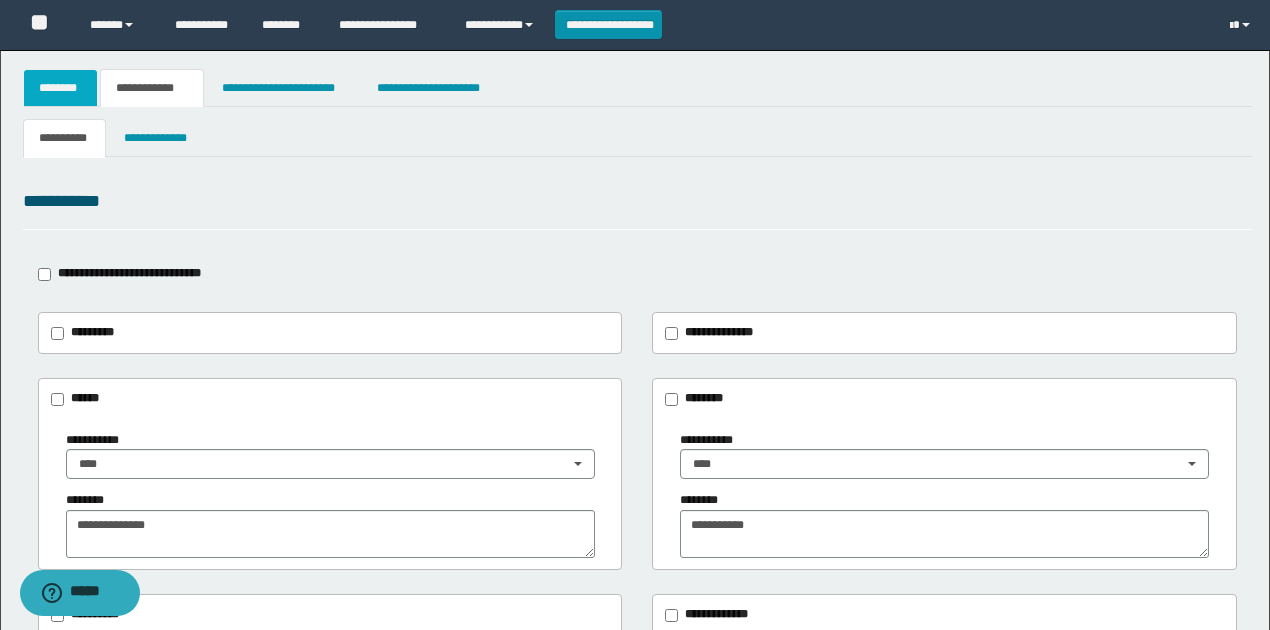 click on "********" at bounding box center [61, 88] 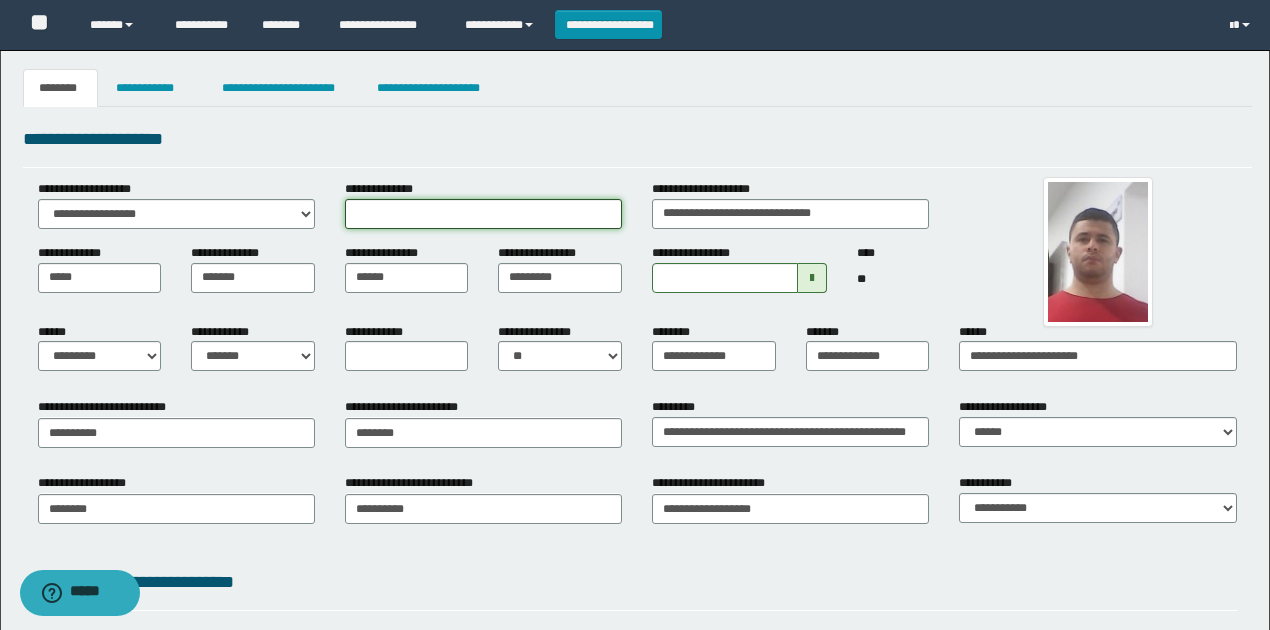 drag, startPoint x: 538, startPoint y: 214, endPoint x: 616, endPoint y: 223, distance: 78.51752 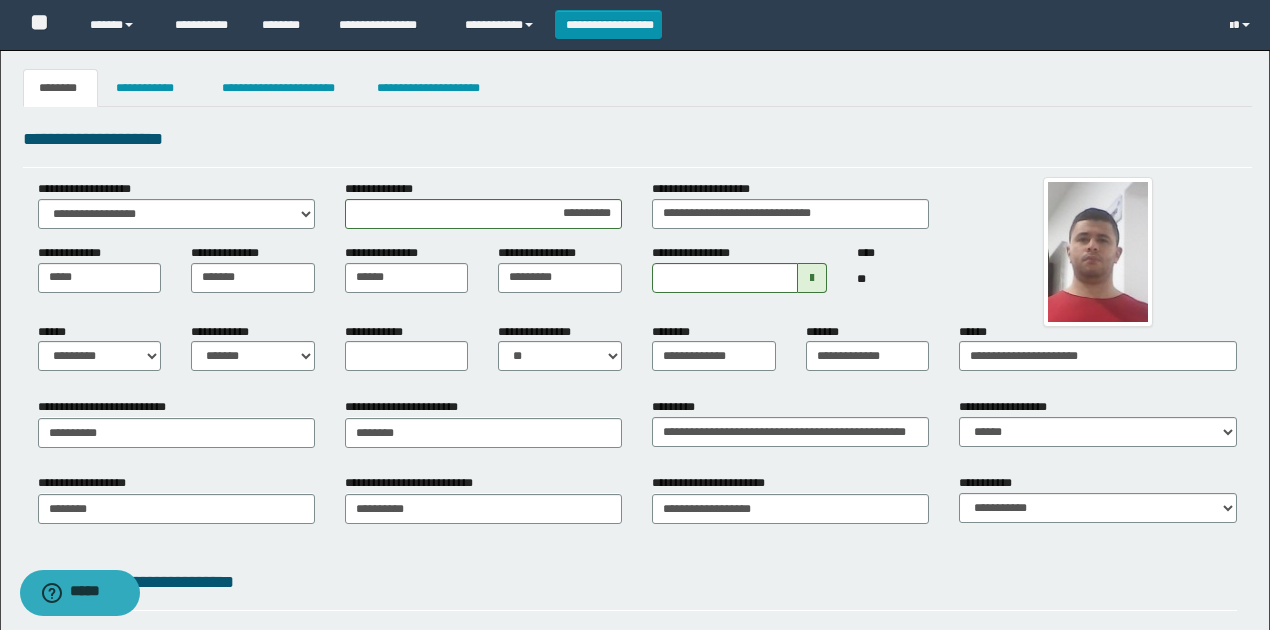 click on "**********" at bounding box center [635, 492] 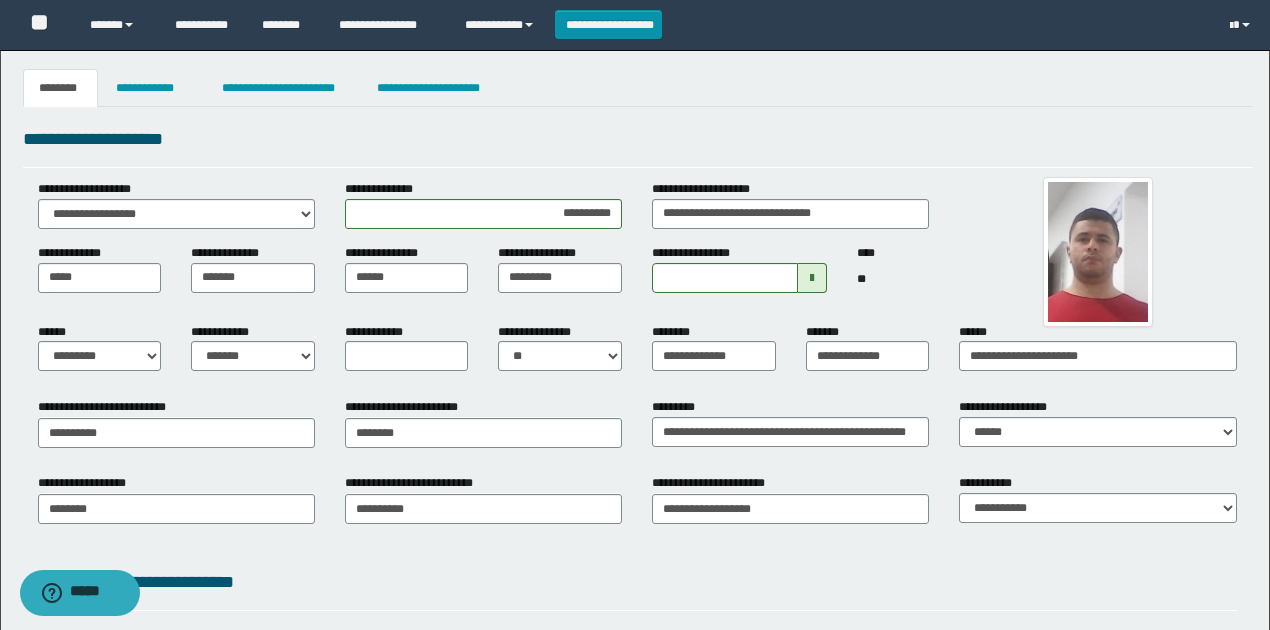 click on "**********" at bounding box center [637, 139] 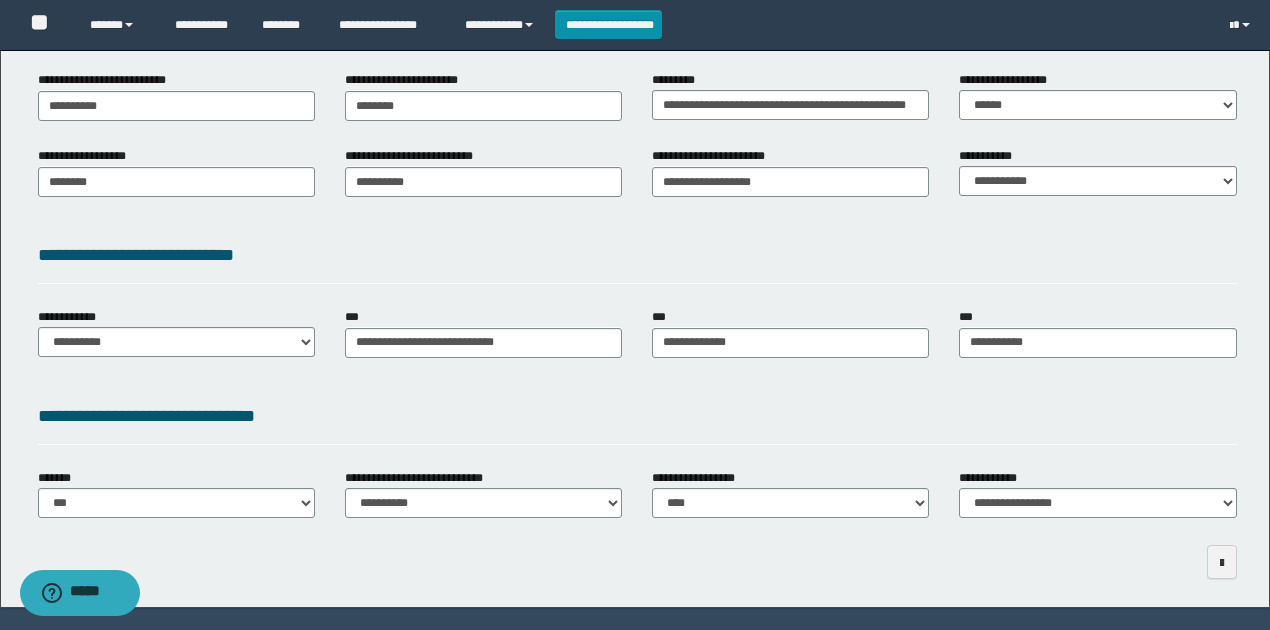 scroll, scrollTop: 333, scrollLeft: 0, axis: vertical 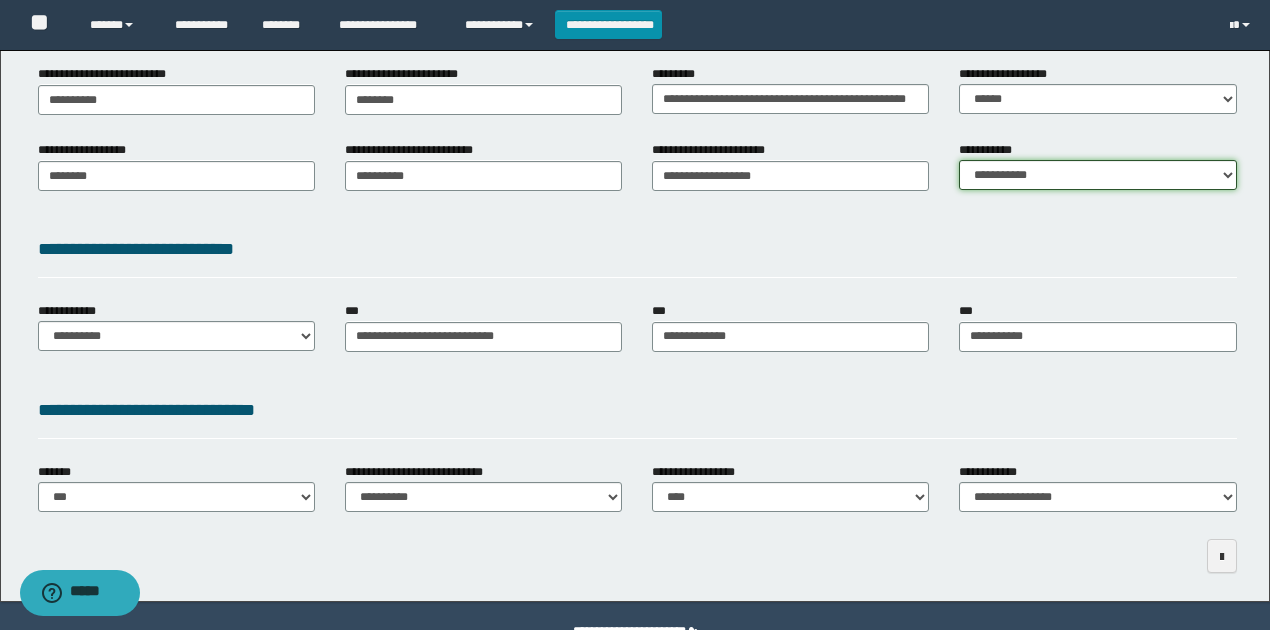 drag, startPoint x: 1101, startPoint y: 177, endPoint x: 1091, endPoint y: 182, distance: 11.18034 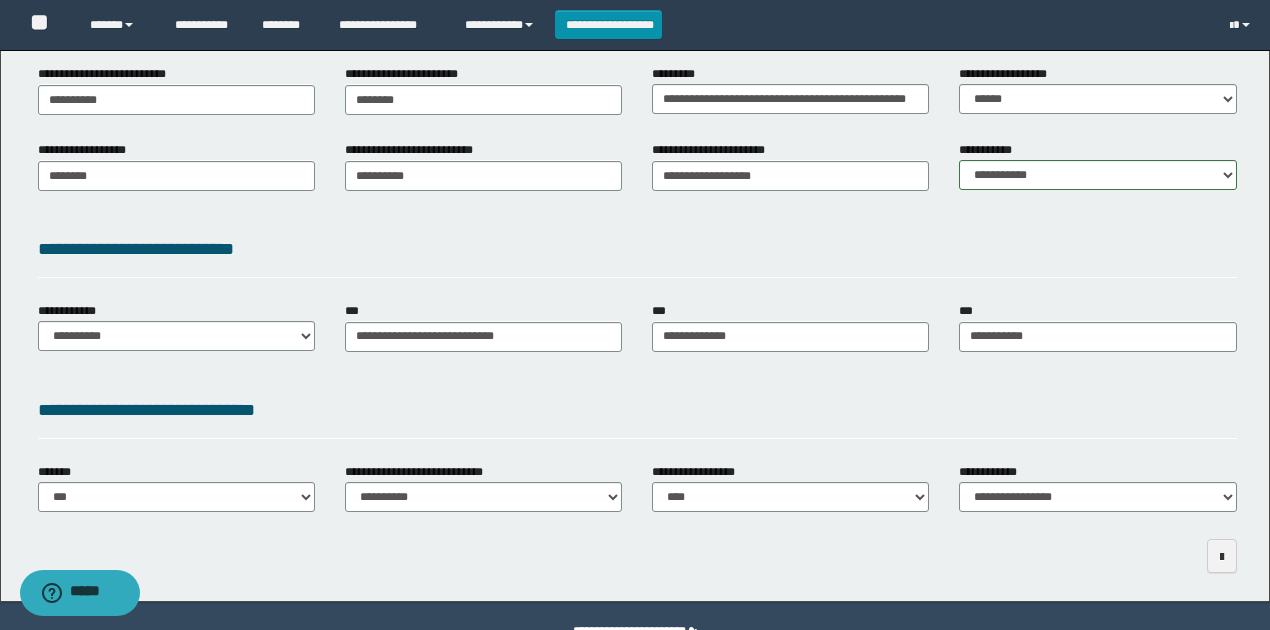 click on "**********" at bounding box center [637, 414] 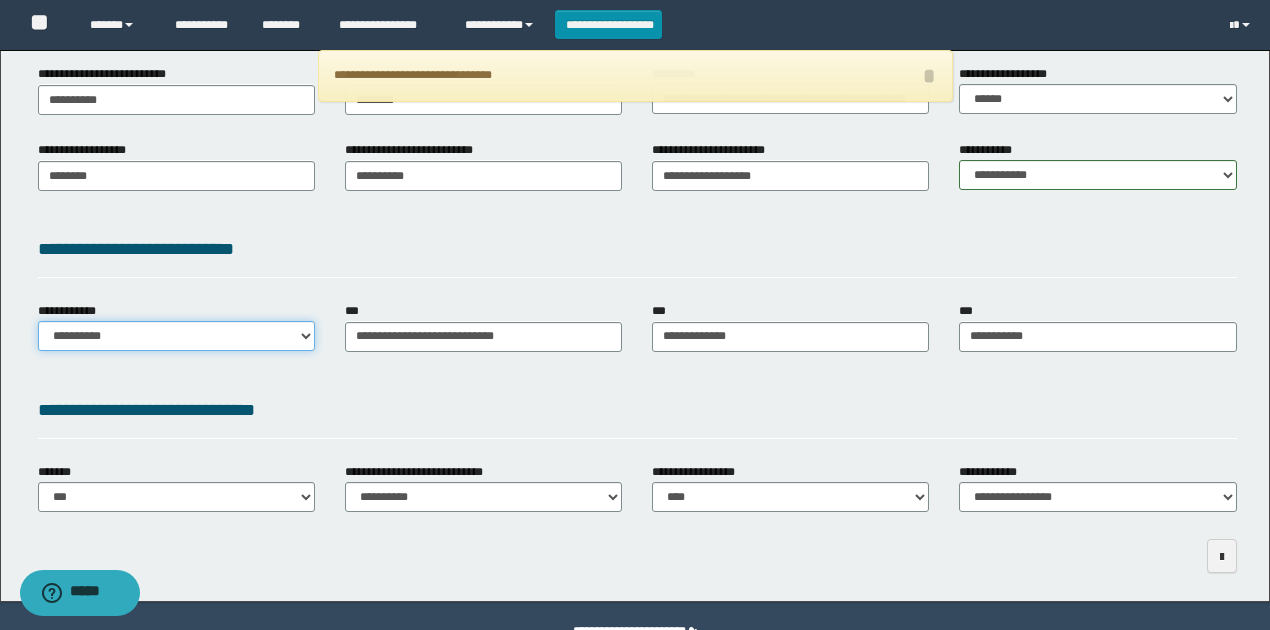 click on "**********" at bounding box center (176, 336) 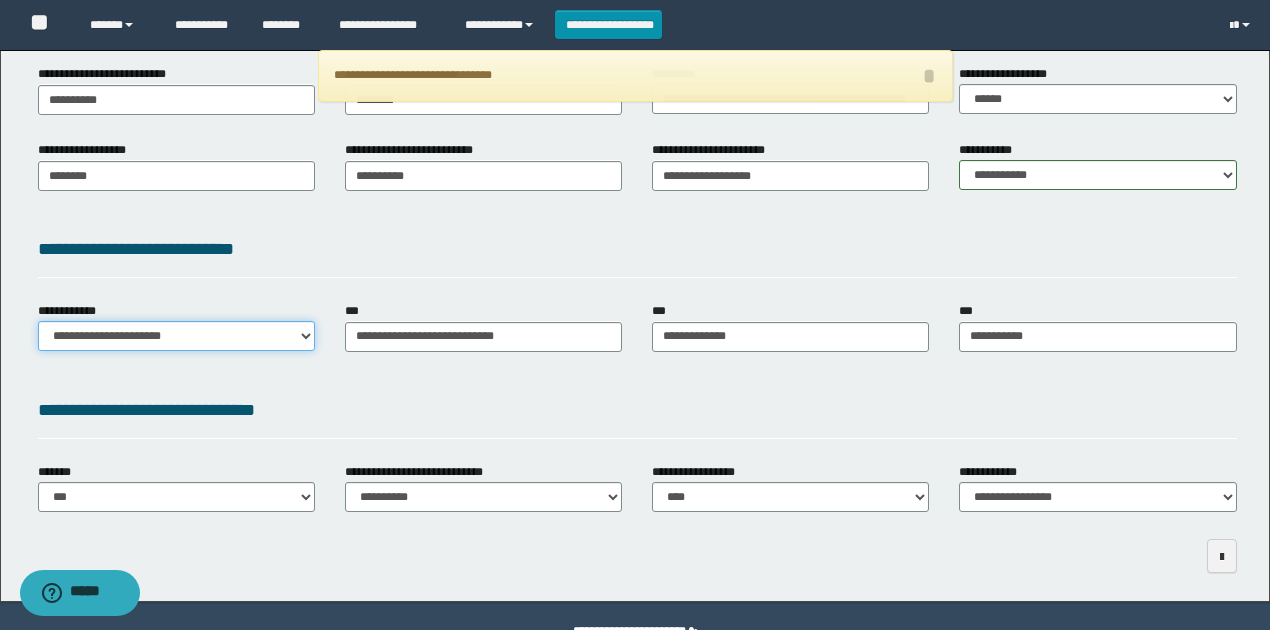 click on "**********" at bounding box center [176, 336] 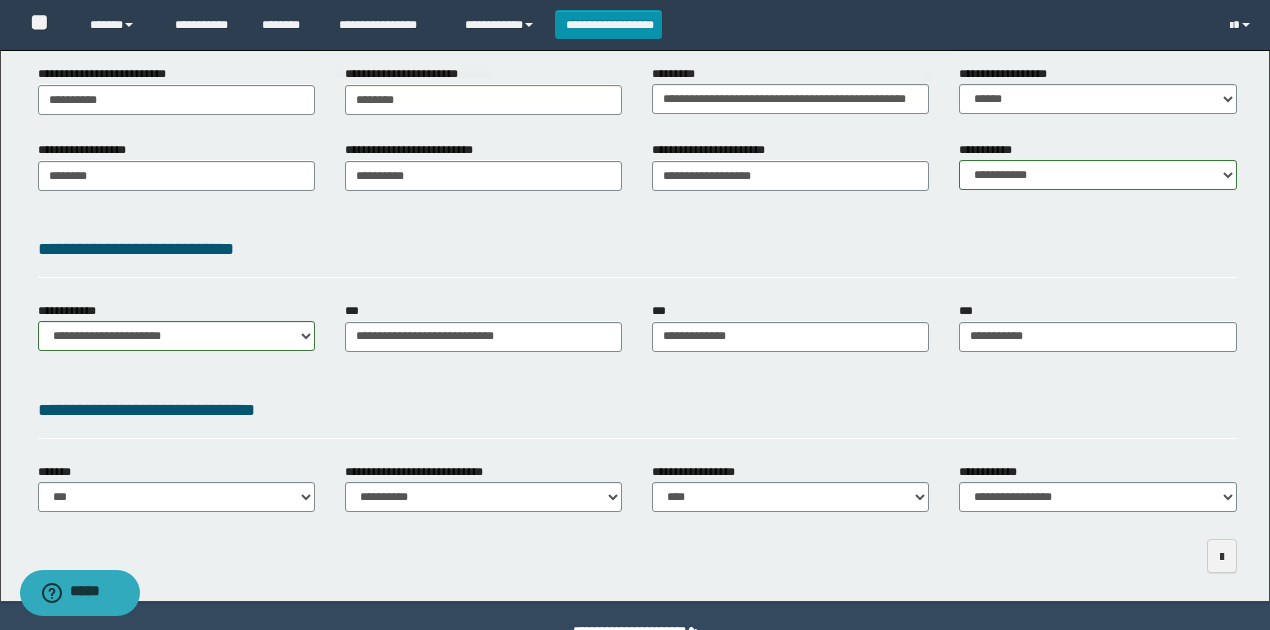 click on "**********" at bounding box center (637, 410) 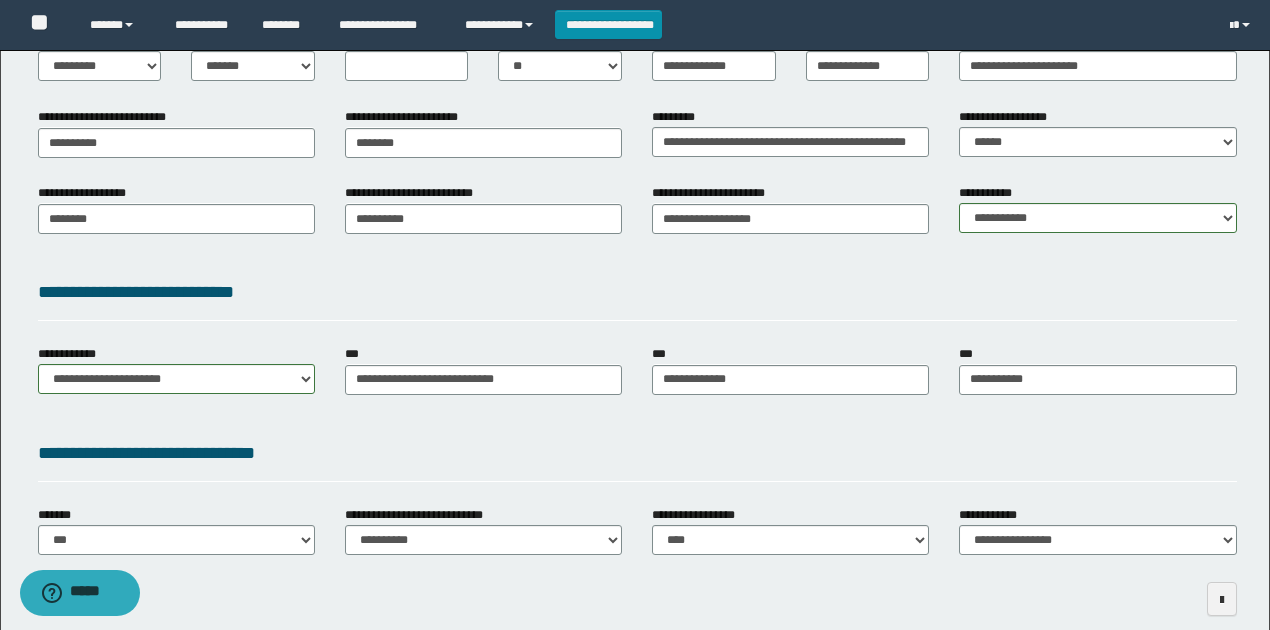 scroll, scrollTop: 383, scrollLeft: 0, axis: vertical 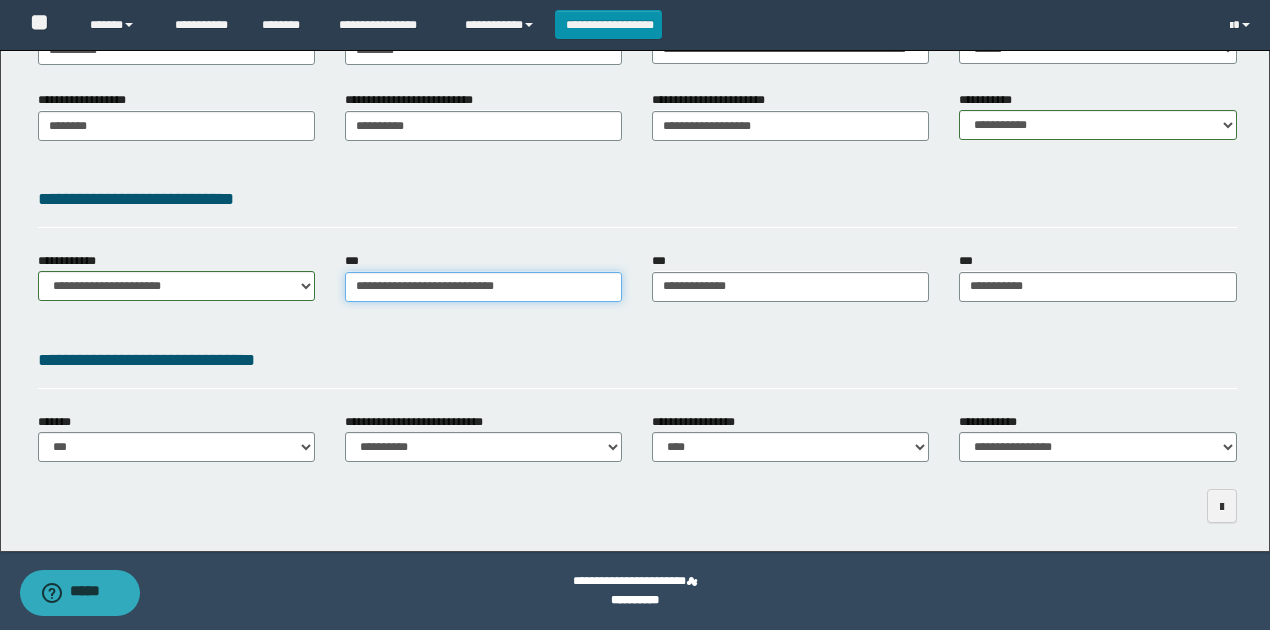 type on "**********" 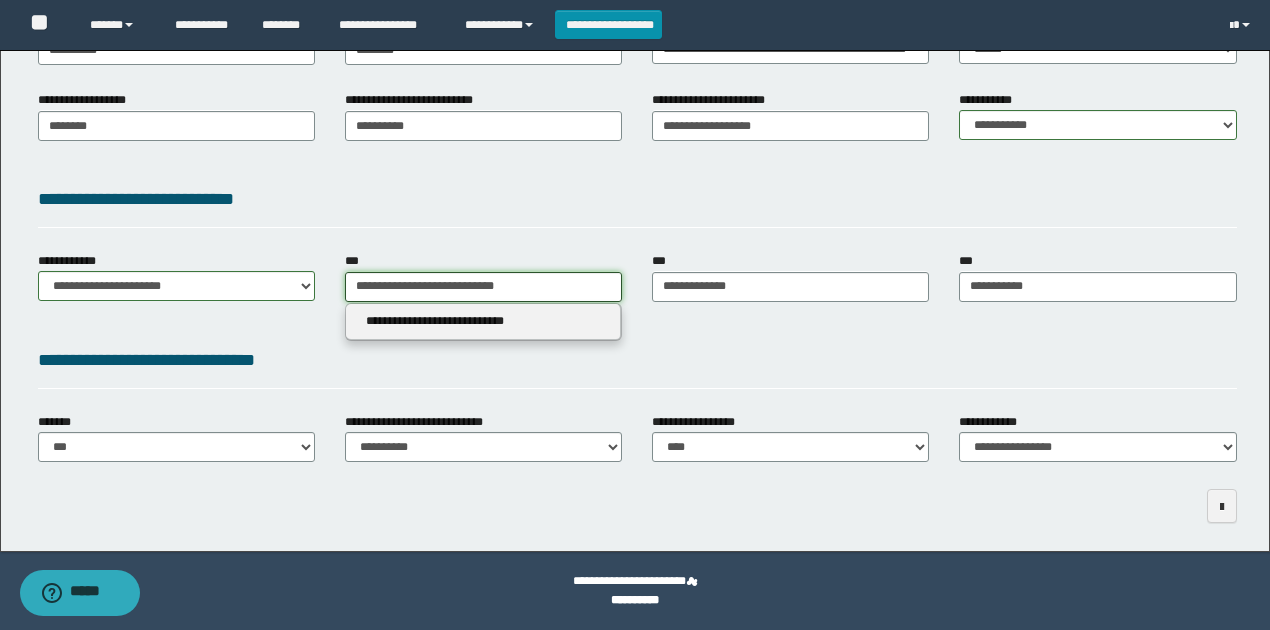 drag, startPoint x: 531, startPoint y: 287, endPoint x: 73, endPoint y: 268, distance: 458.39392 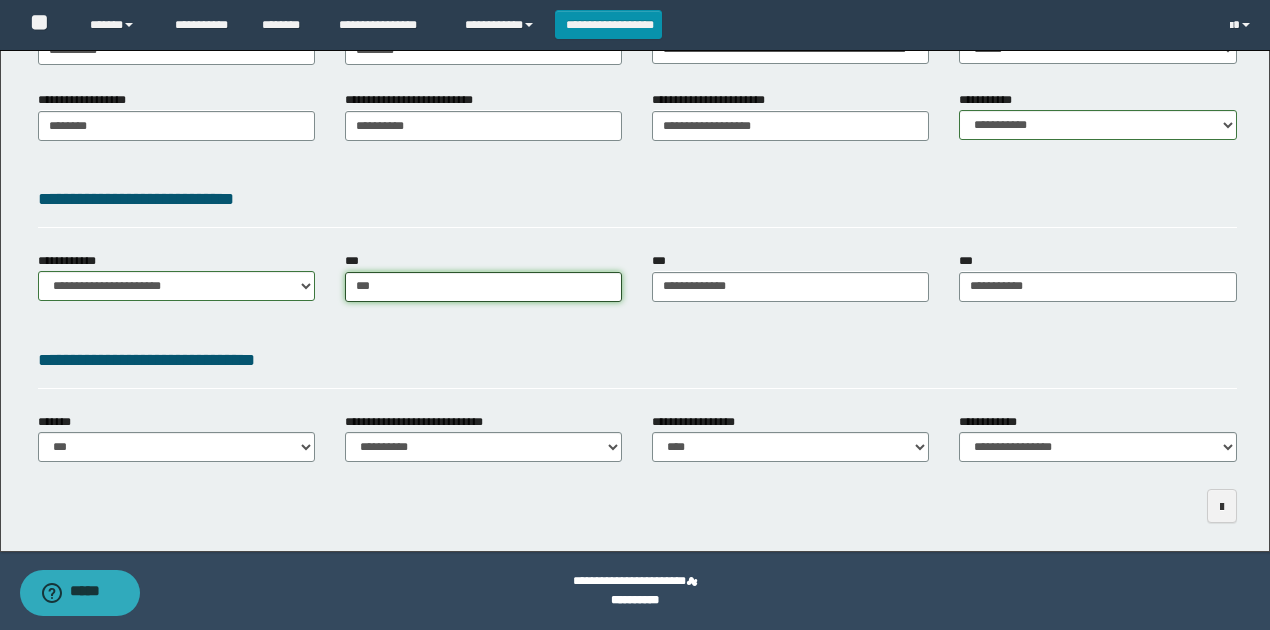 type on "****" 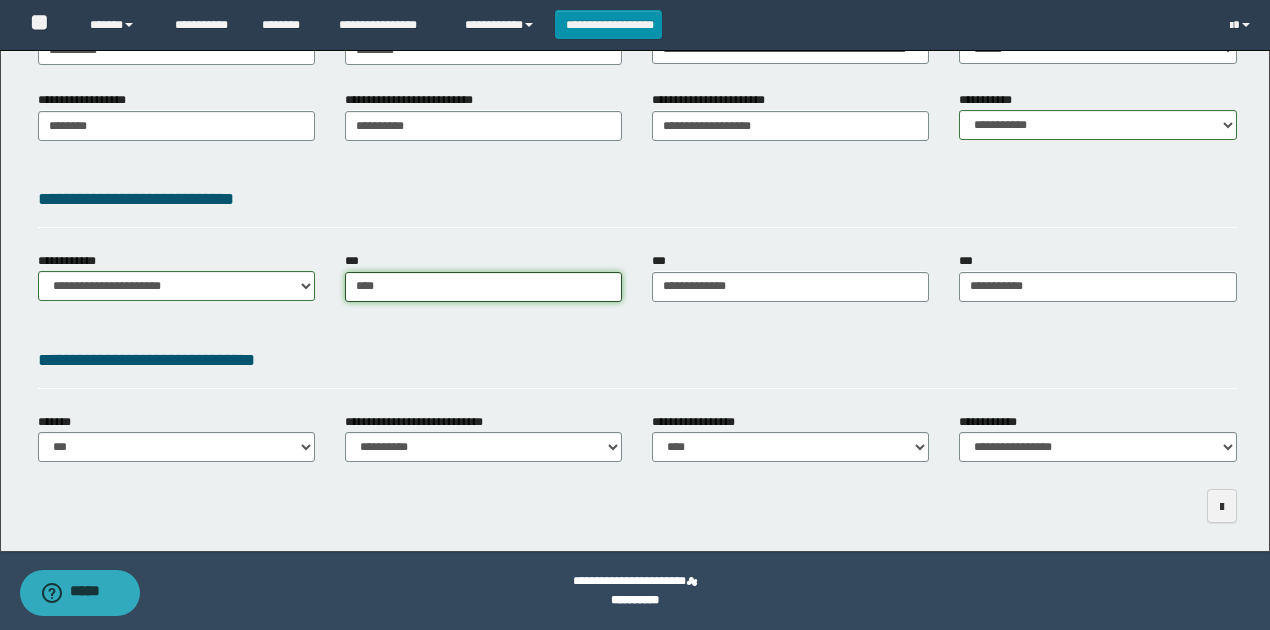 type on "**********" 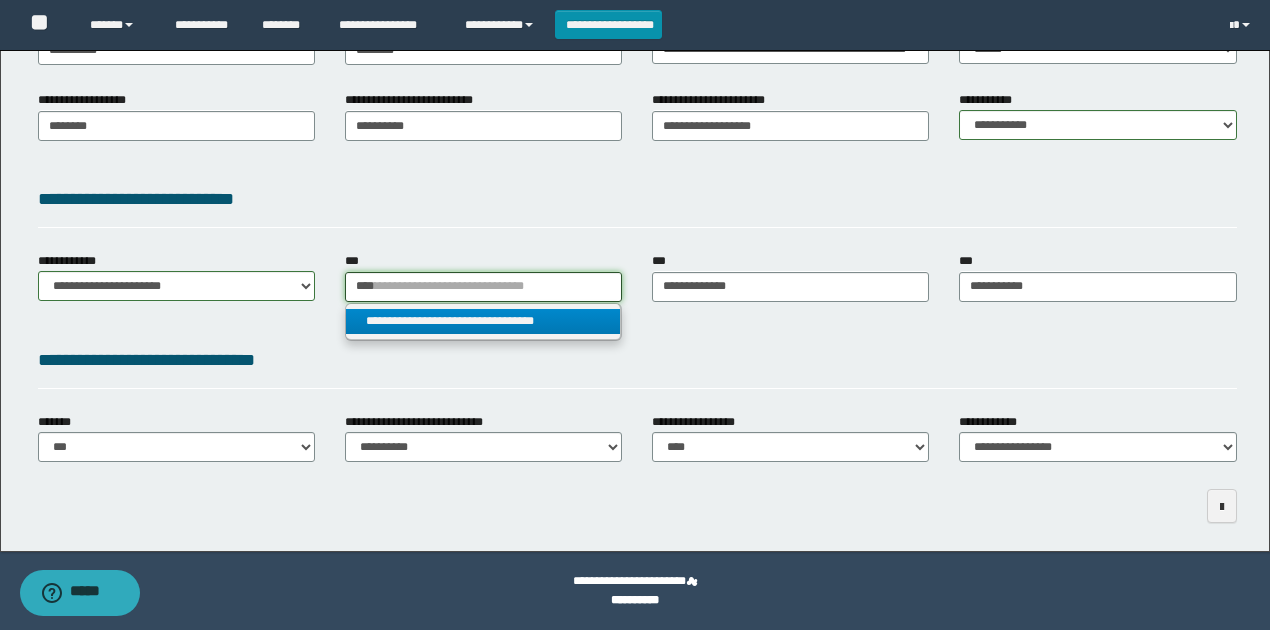 type on "****" 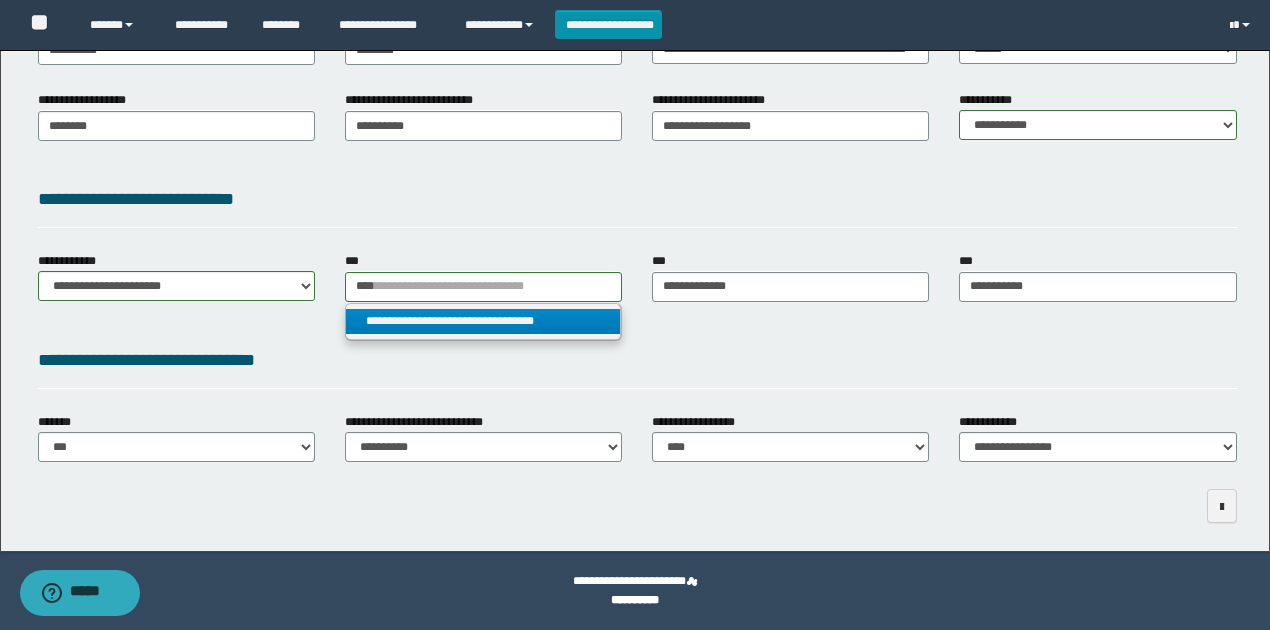 click on "**********" at bounding box center (483, 321) 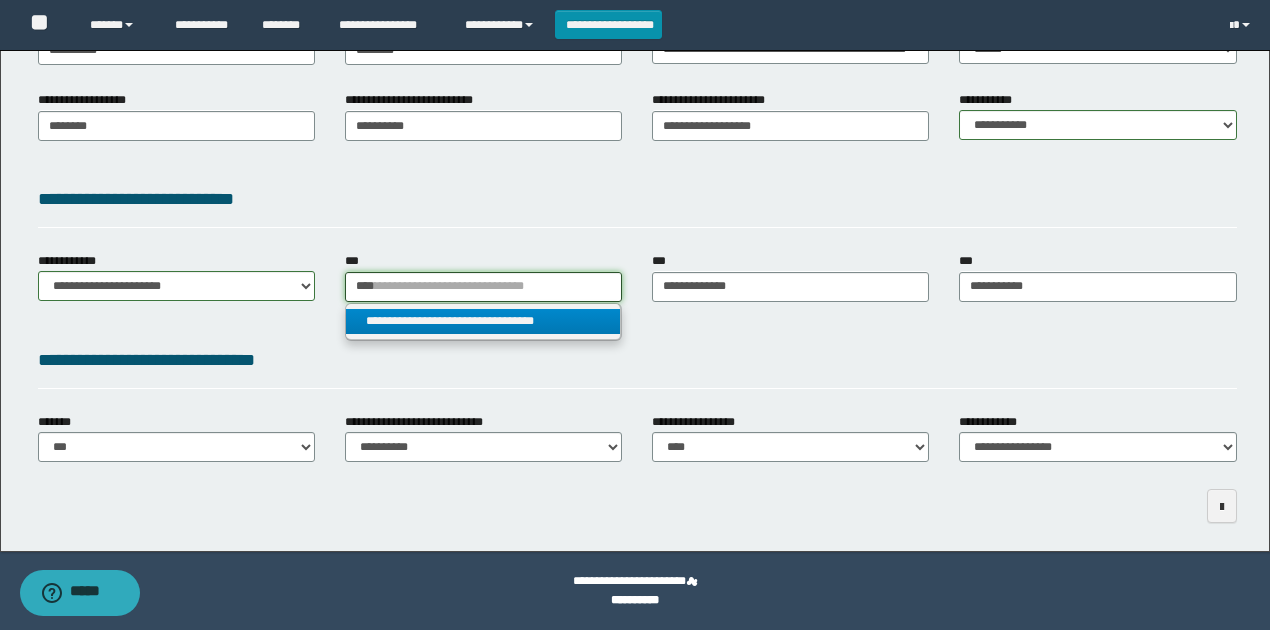 type 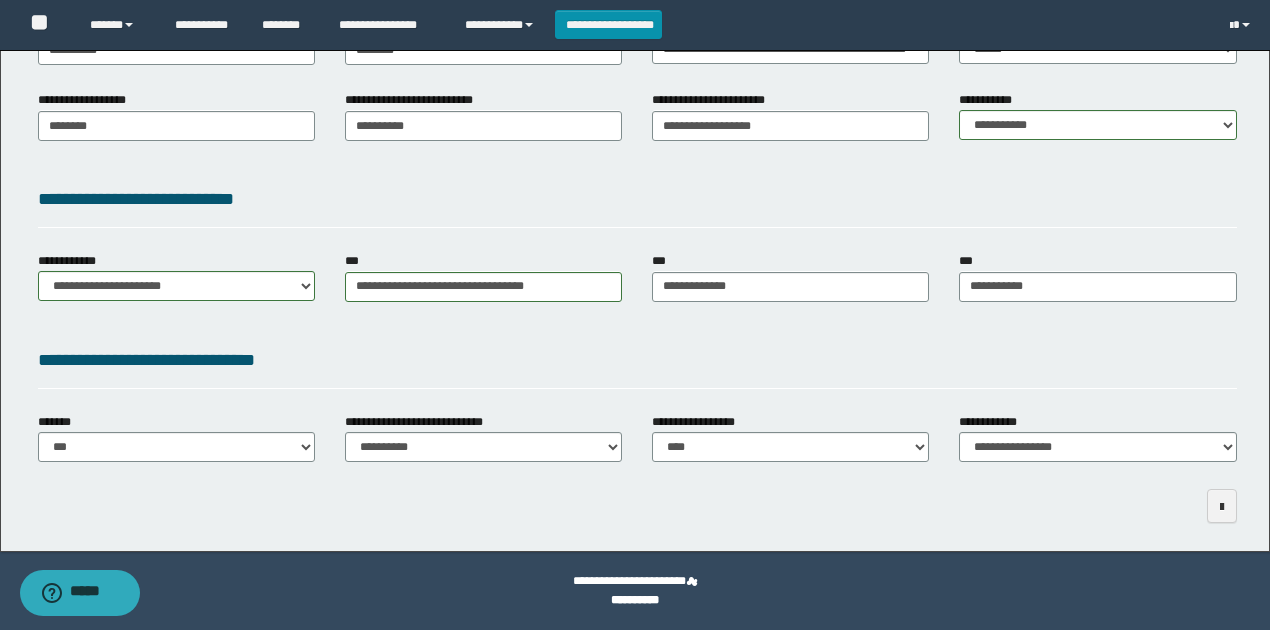 click on "**********" at bounding box center [635, 109] 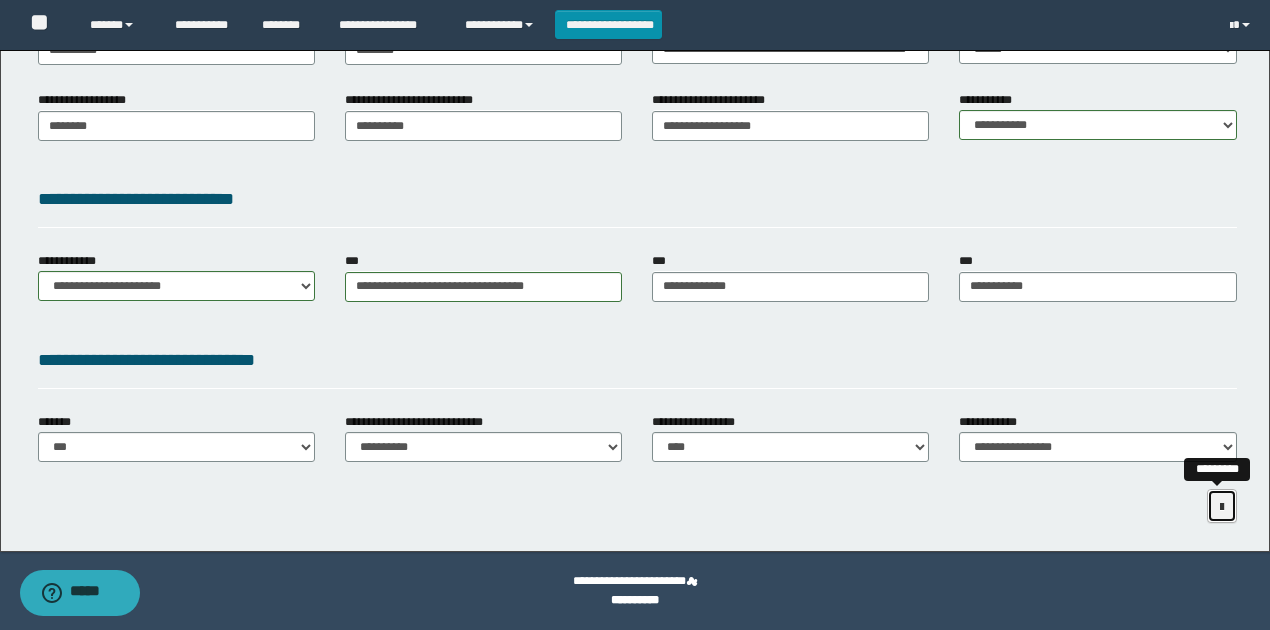 click at bounding box center (1222, 506) 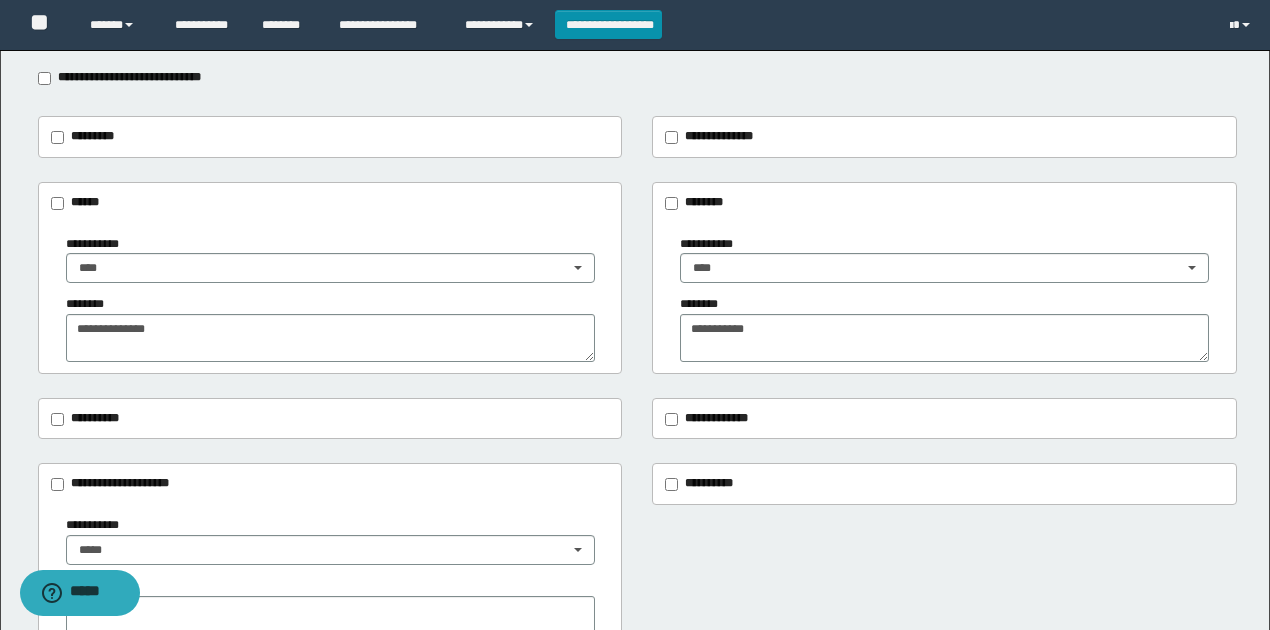 scroll, scrollTop: 0, scrollLeft: 0, axis: both 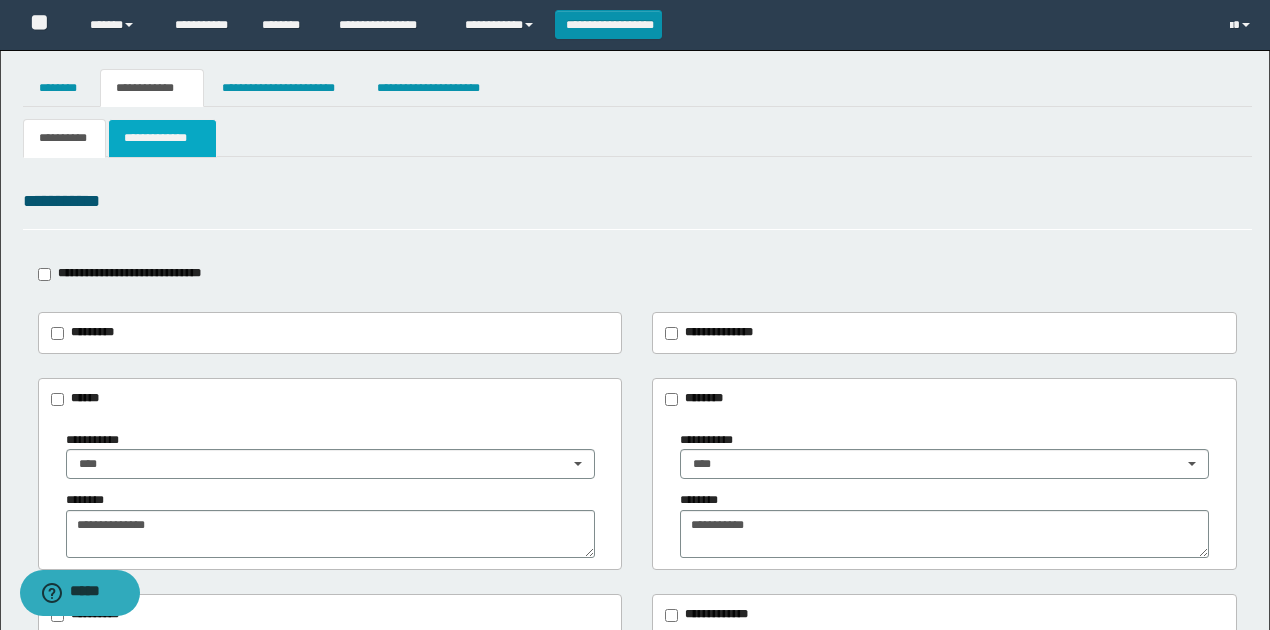 click on "**********" at bounding box center (162, 138) 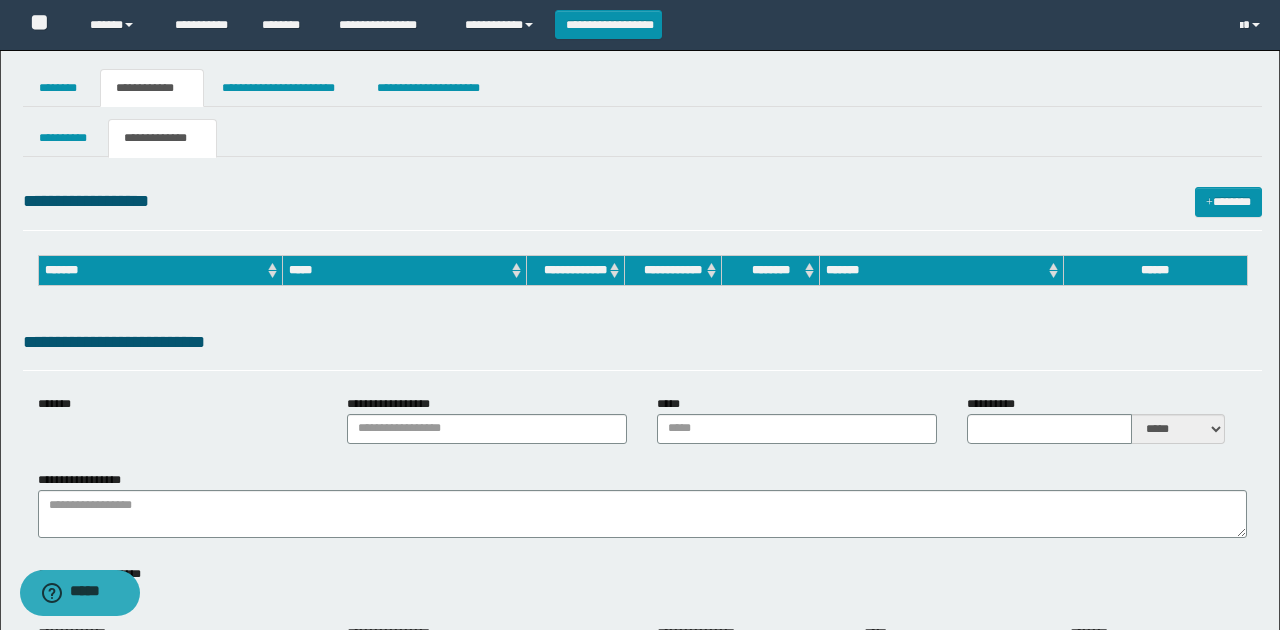type on "**********" 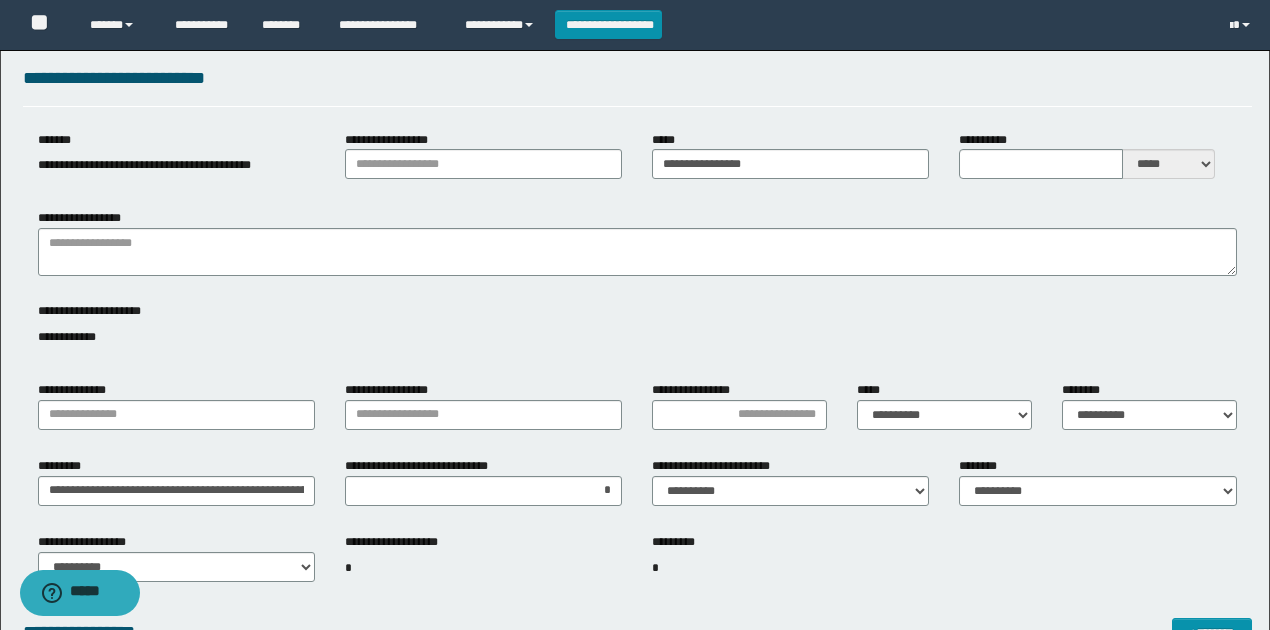 scroll, scrollTop: 333, scrollLeft: 0, axis: vertical 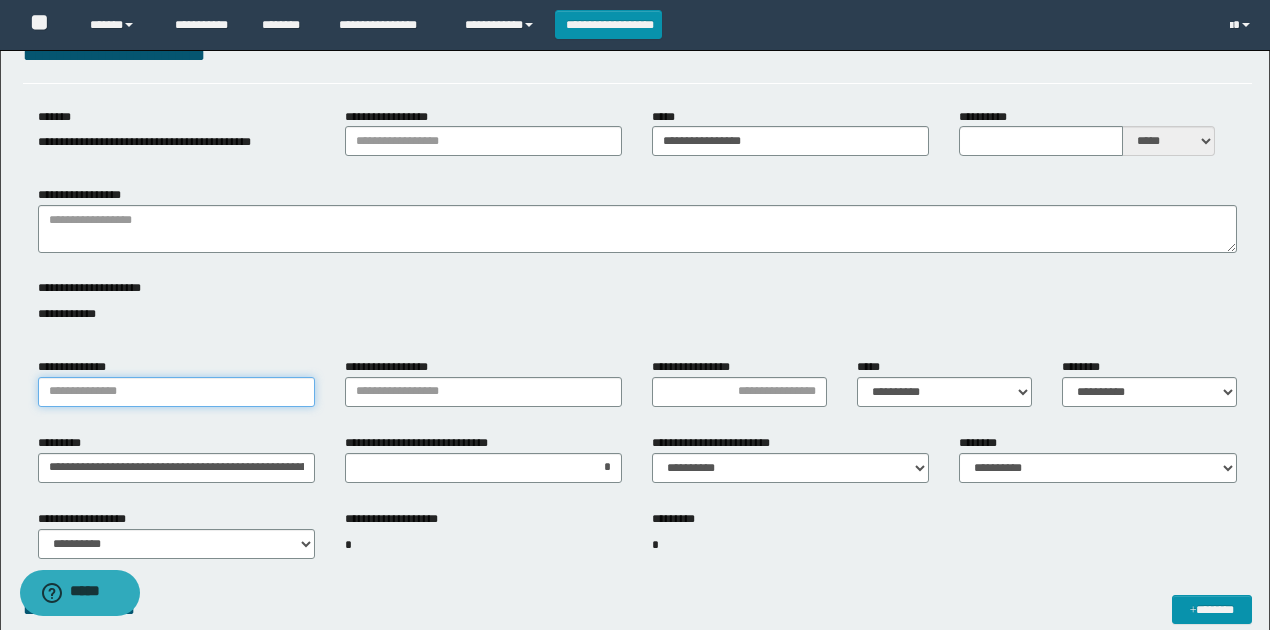 click on "**********" at bounding box center [176, 392] 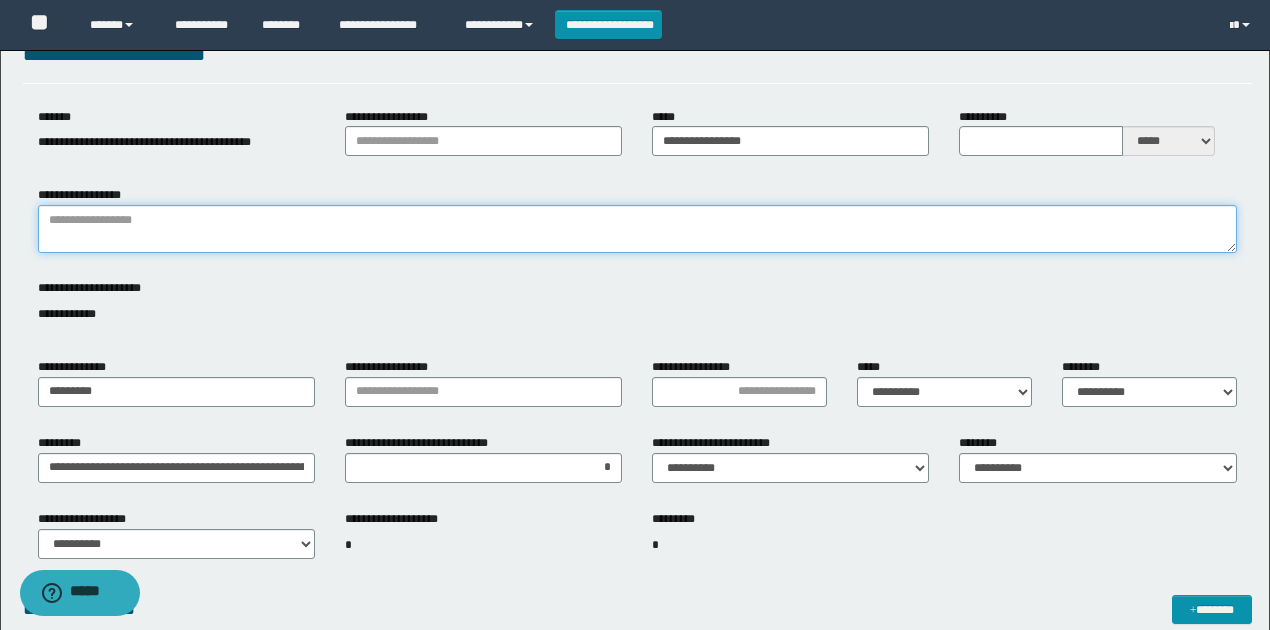 click on "**********" at bounding box center [637, 229] 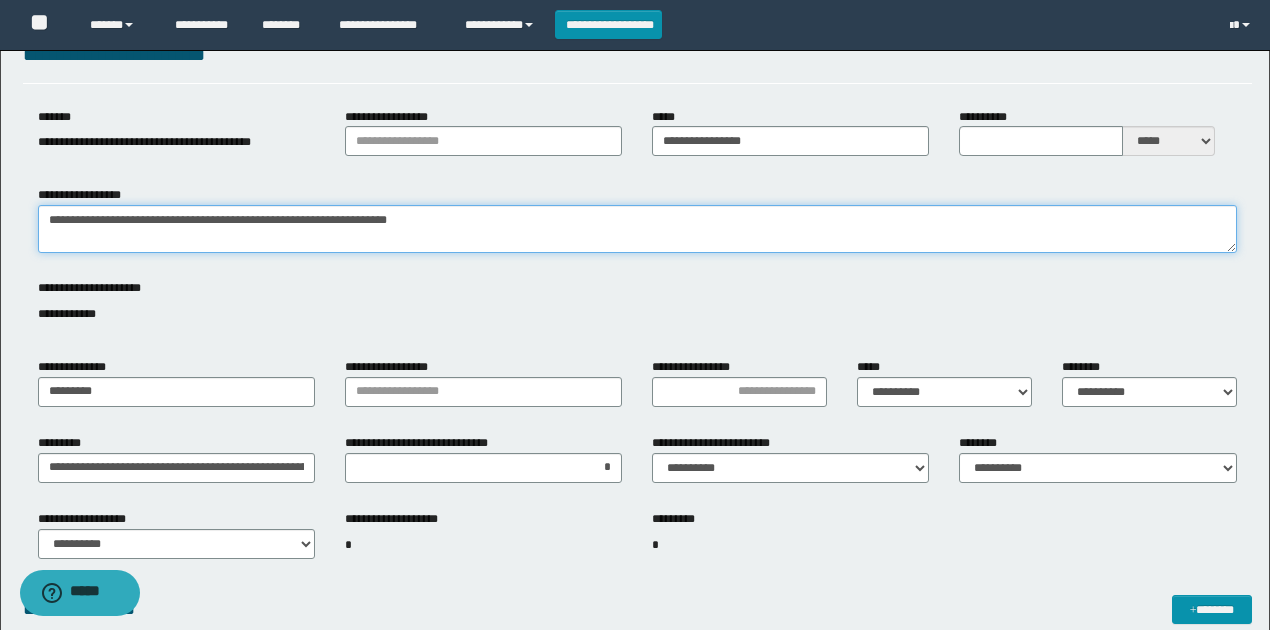 click on "**********" at bounding box center [637, 229] 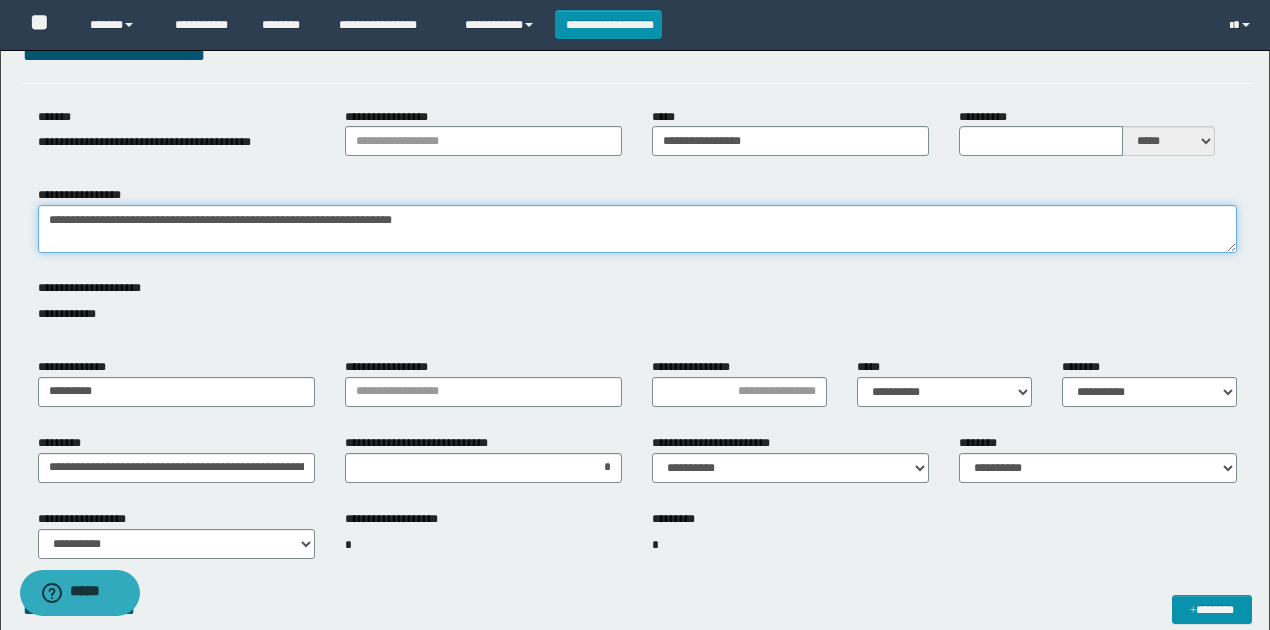 type on "**********" 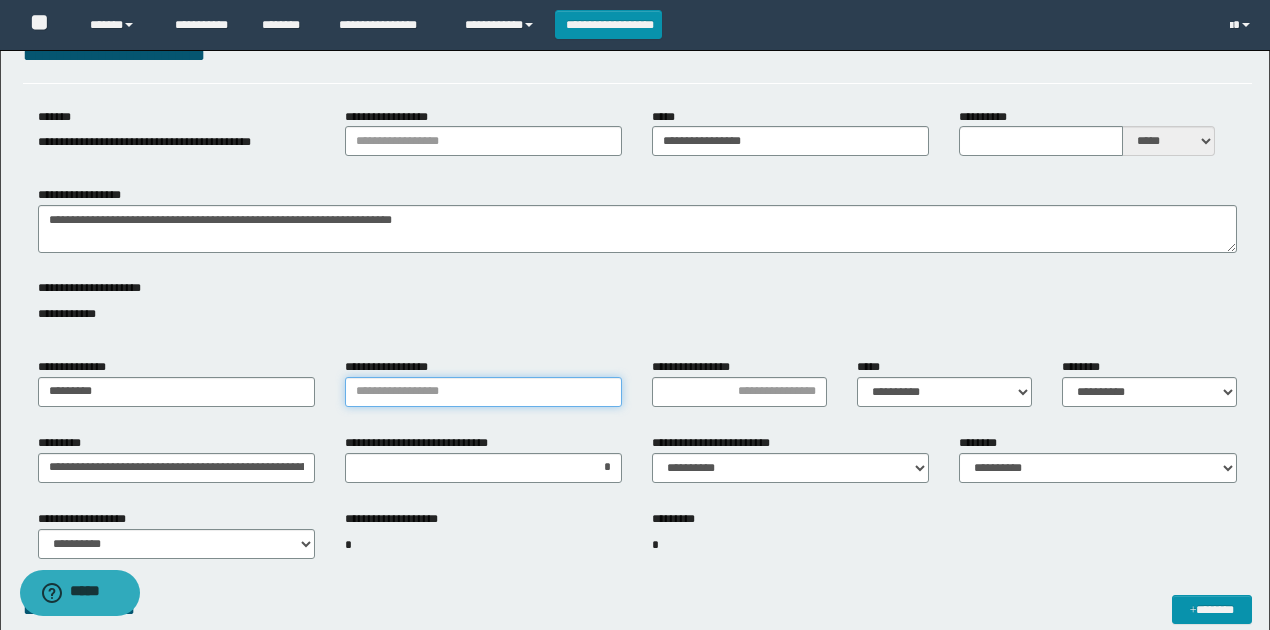 drag, startPoint x: 546, startPoint y: 397, endPoint x: 531, endPoint y: 396, distance: 15.033297 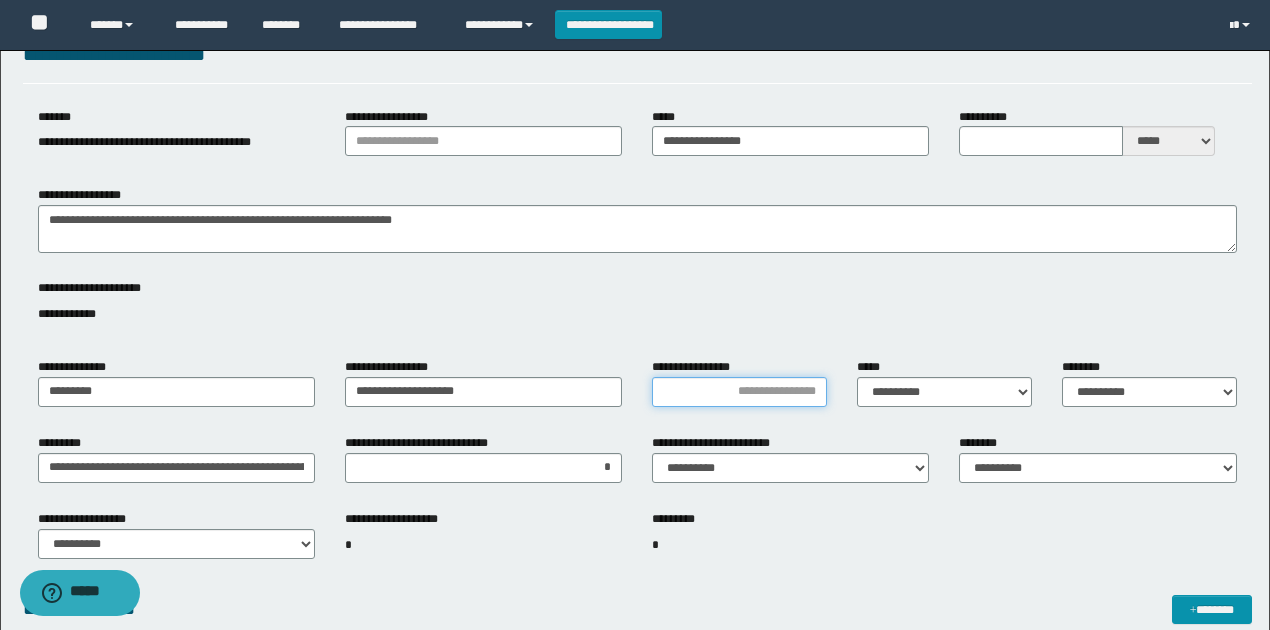 click on "**********" at bounding box center [739, 392] 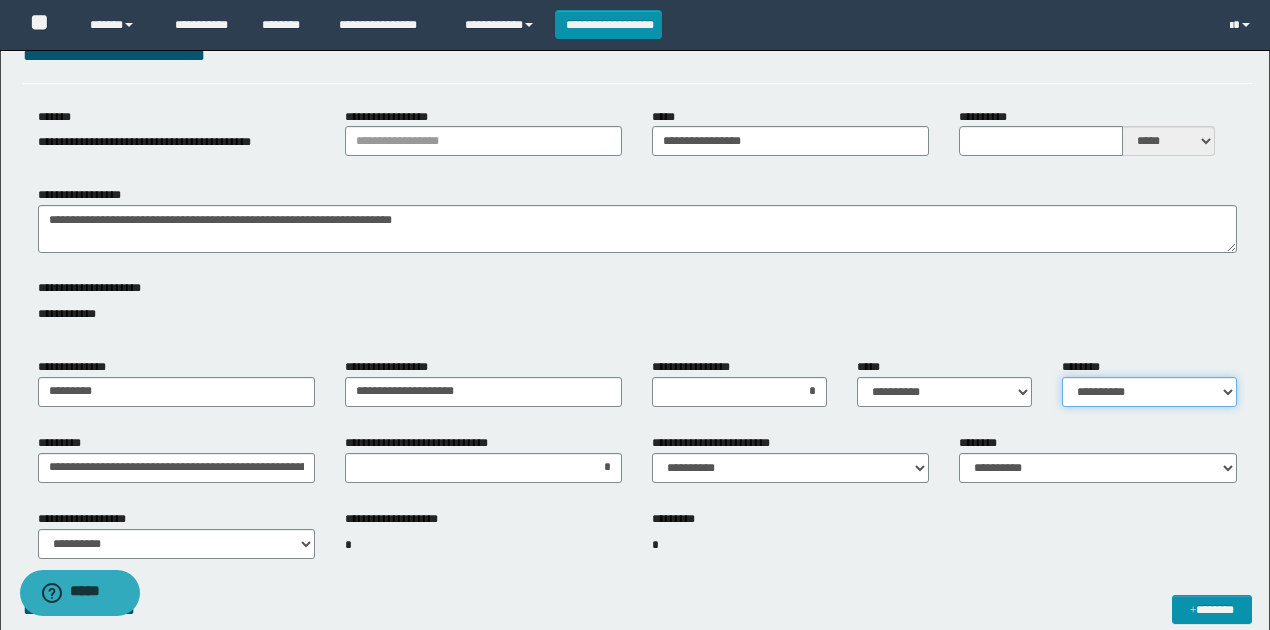 drag, startPoint x: 1139, startPoint y: 388, endPoint x: 1131, endPoint y: 411, distance: 24.351591 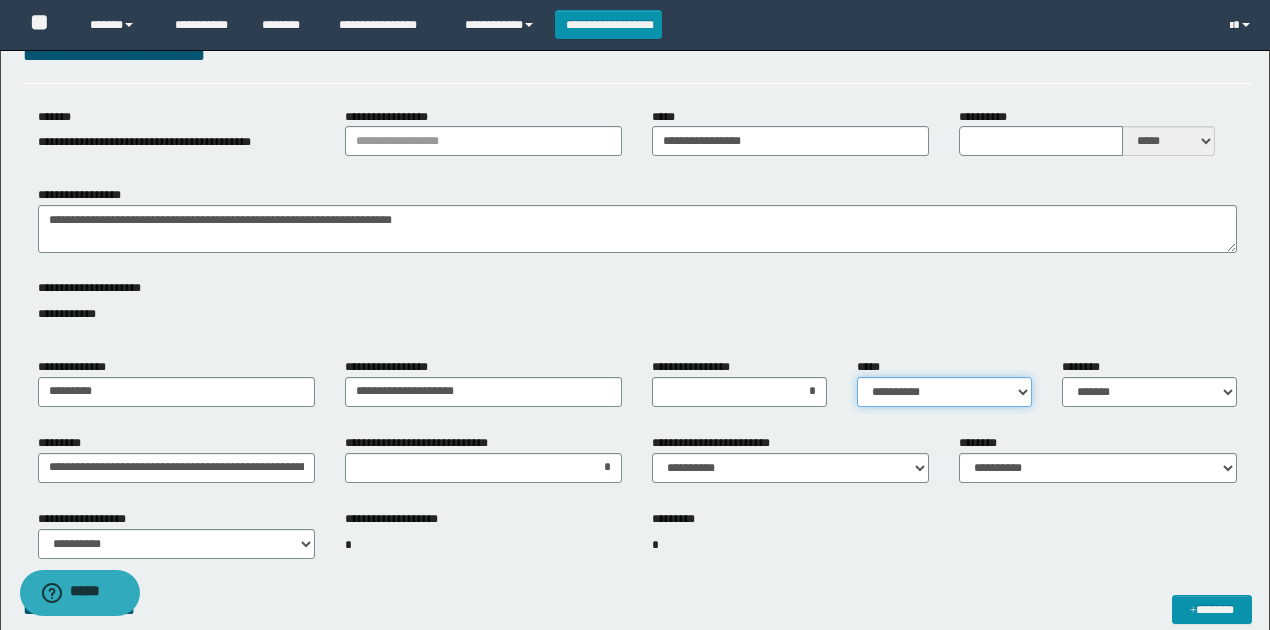 drag, startPoint x: 936, startPoint y: 388, endPoint x: 930, endPoint y: 398, distance: 11.661903 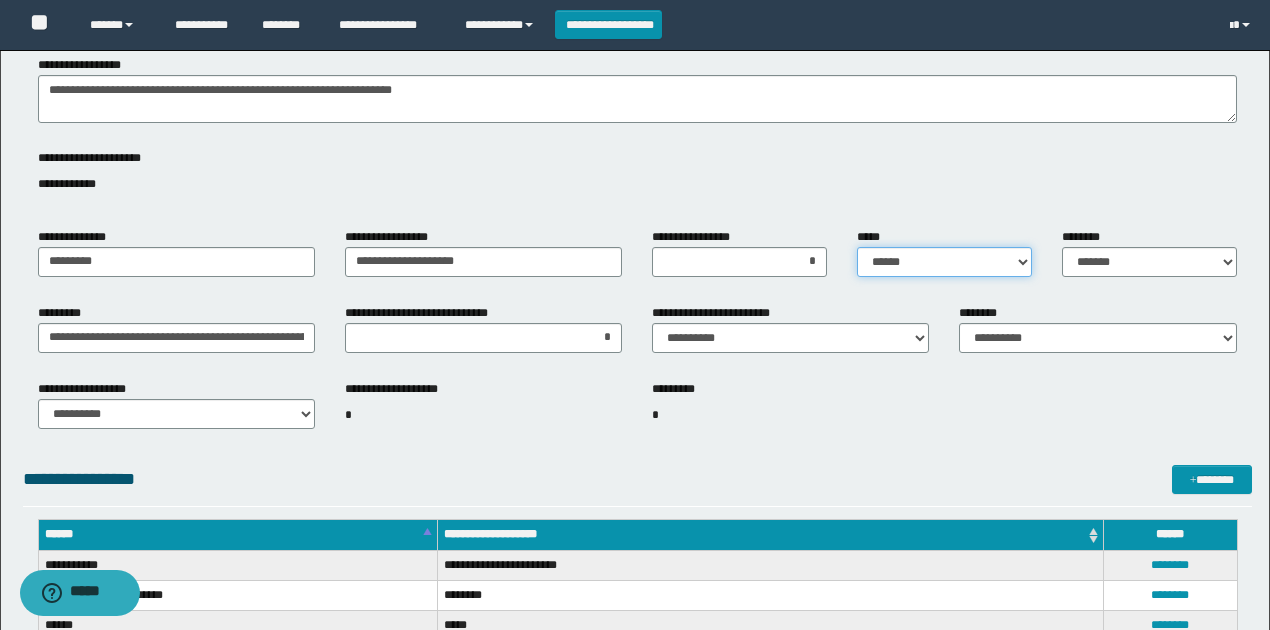 scroll, scrollTop: 466, scrollLeft: 0, axis: vertical 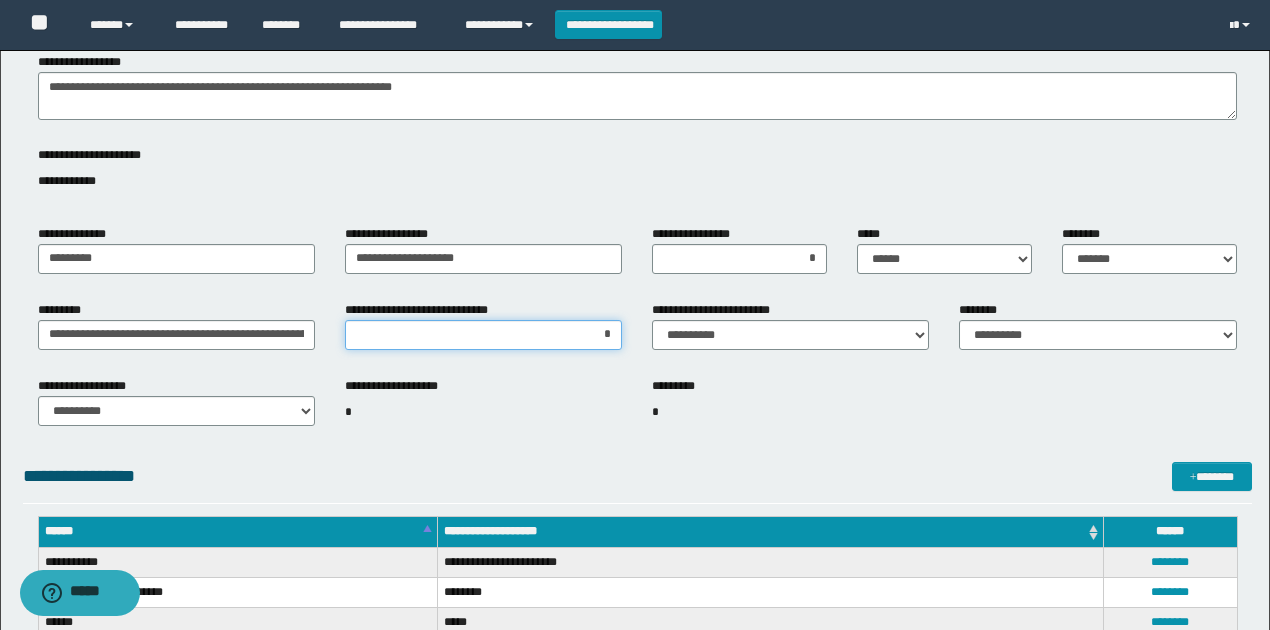 drag, startPoint x: 614, startPoint y: 336, endPoint x: 644, endPoint y: 343, distance: 30.805843 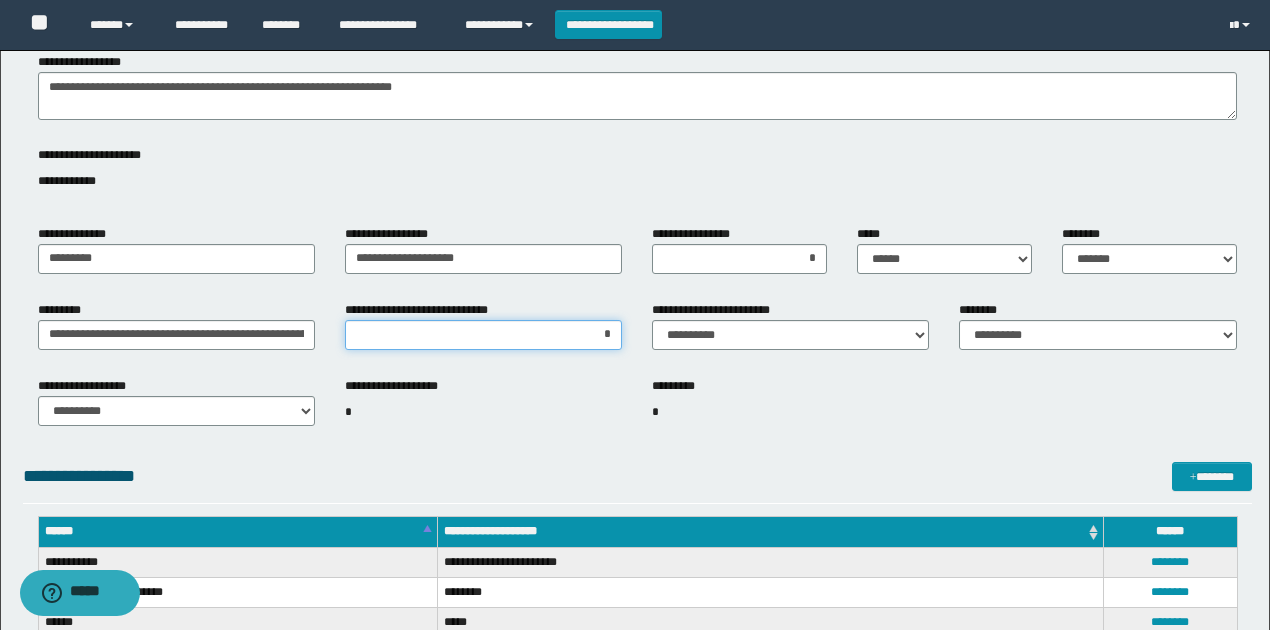 type on "**" 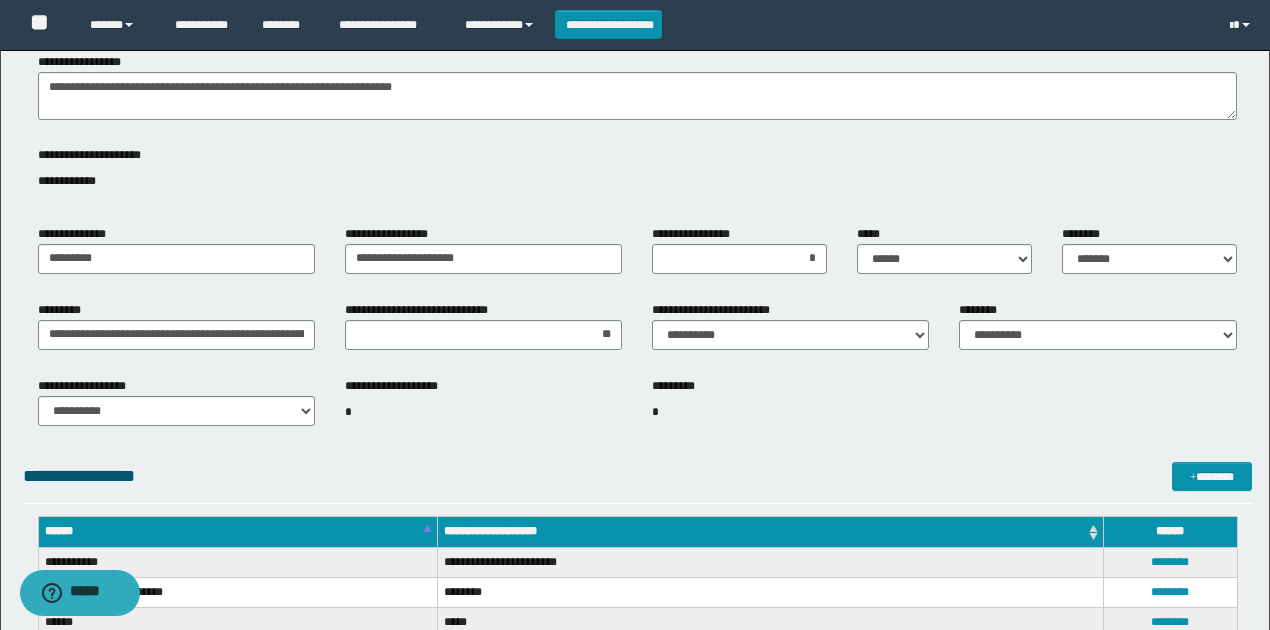 click on "**********" at bounding box center [637, 476] 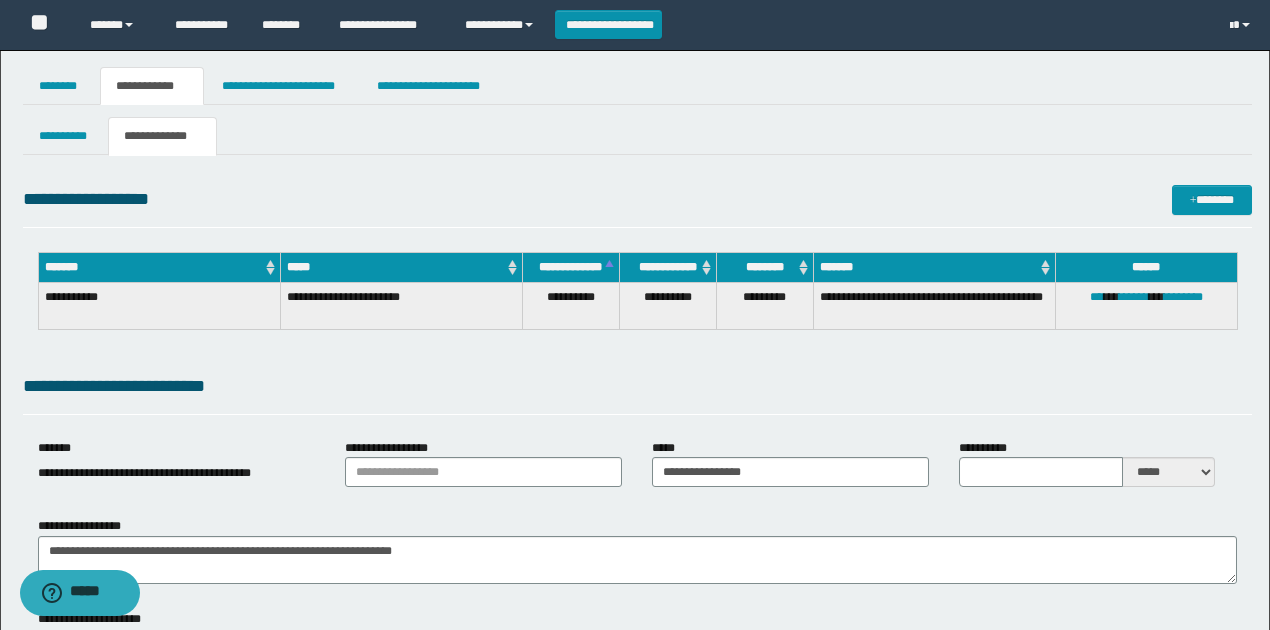 scroll, scrollTop: 0, scrollLeft: 0, axis: both 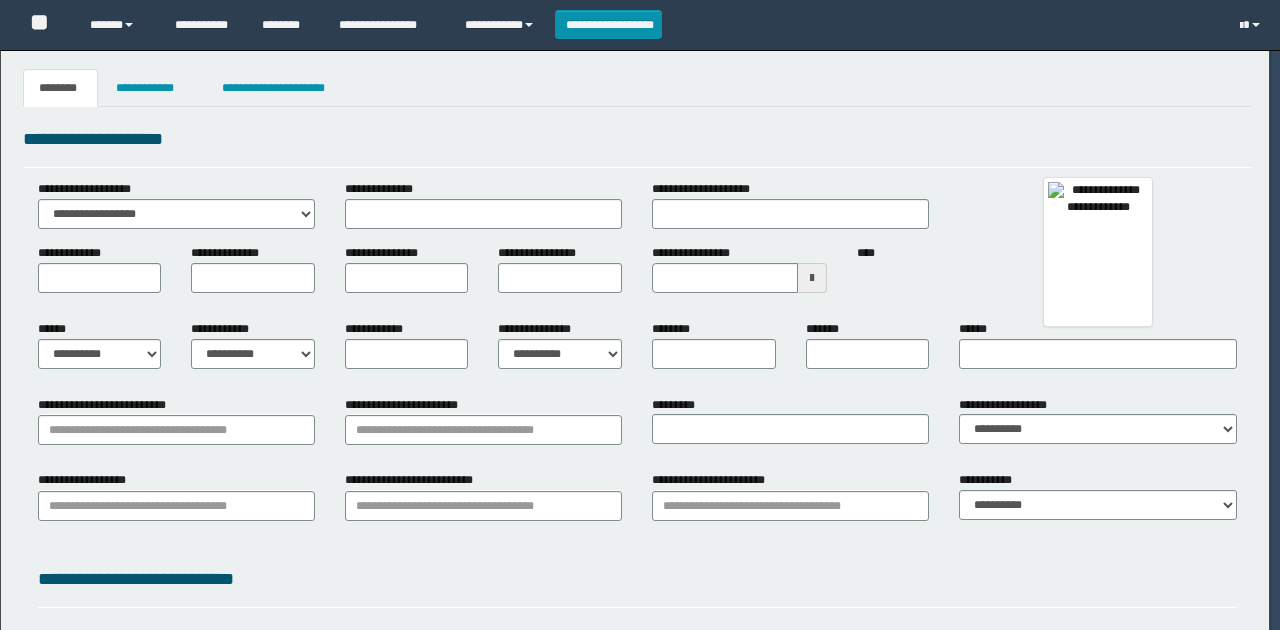 type on "*******" 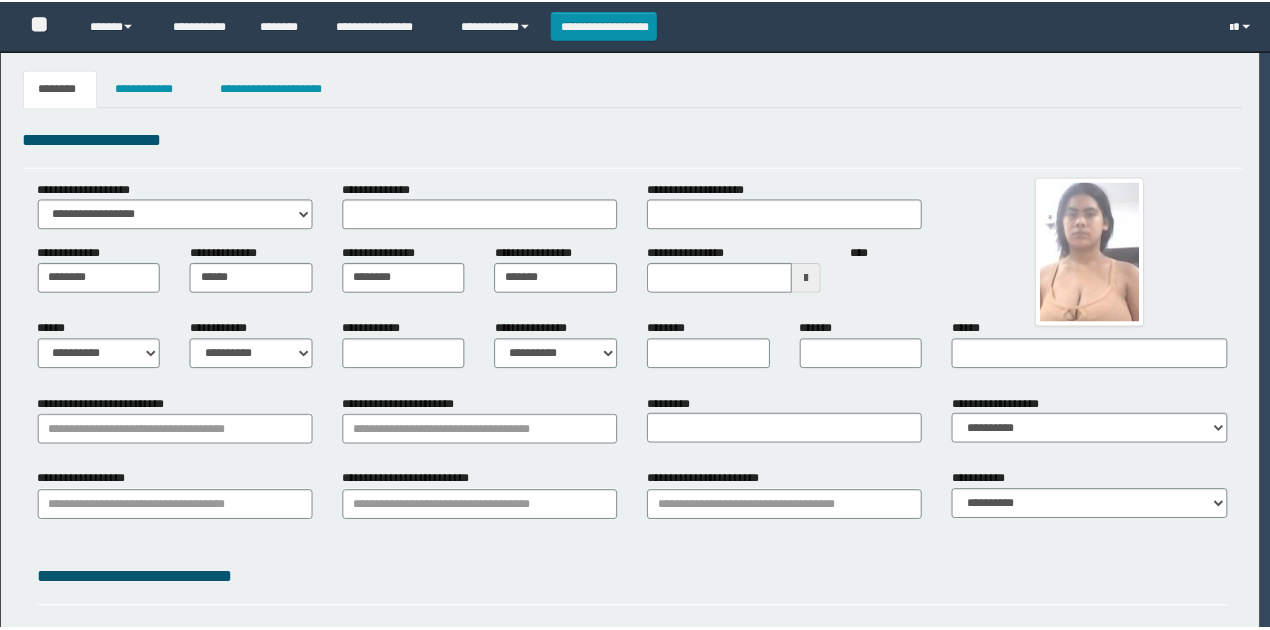 scroll, scrollTop: 0, scrollLeft: 0, axis: both 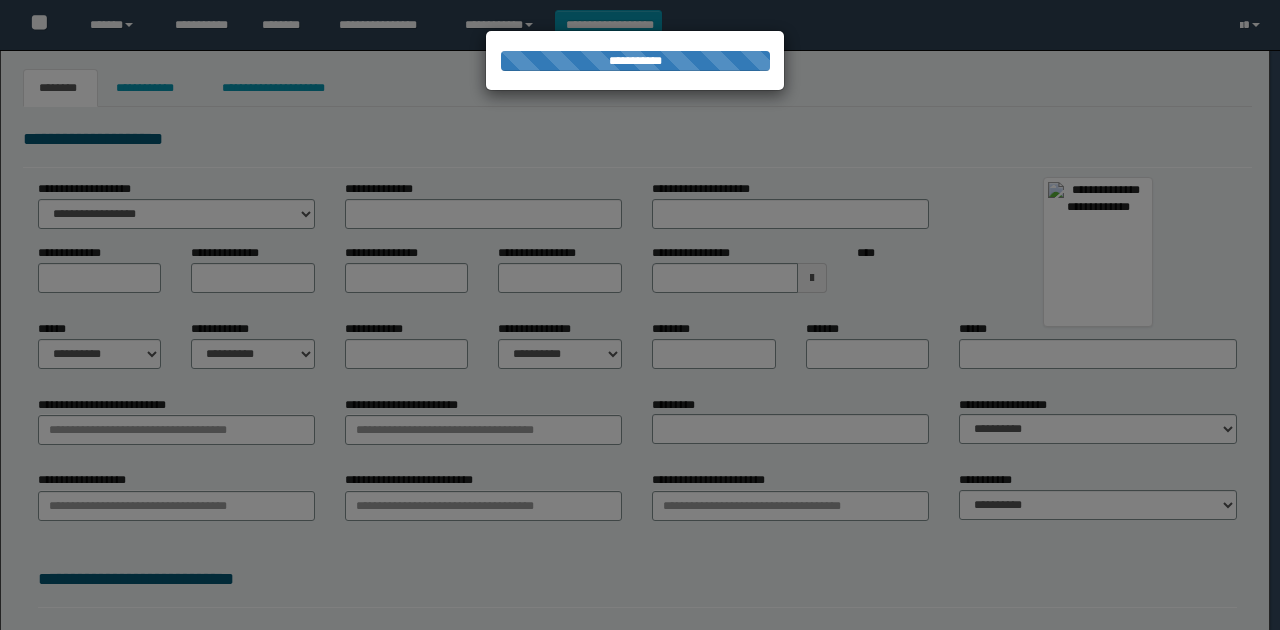 type on "**********" 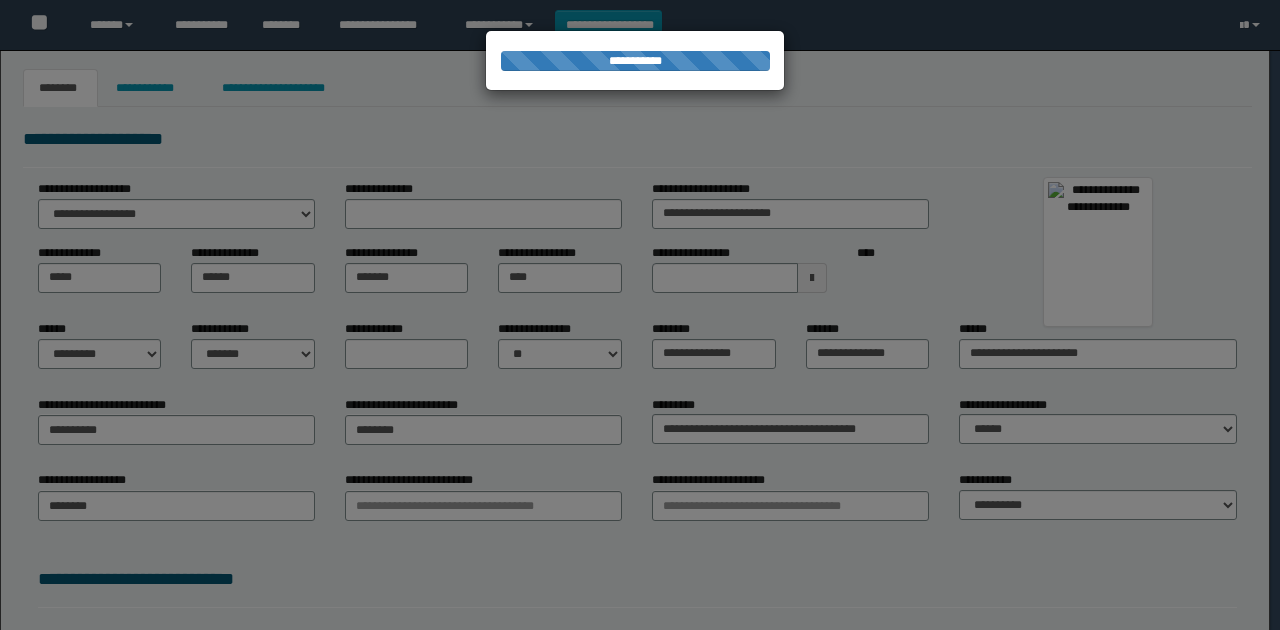 type on "*********" 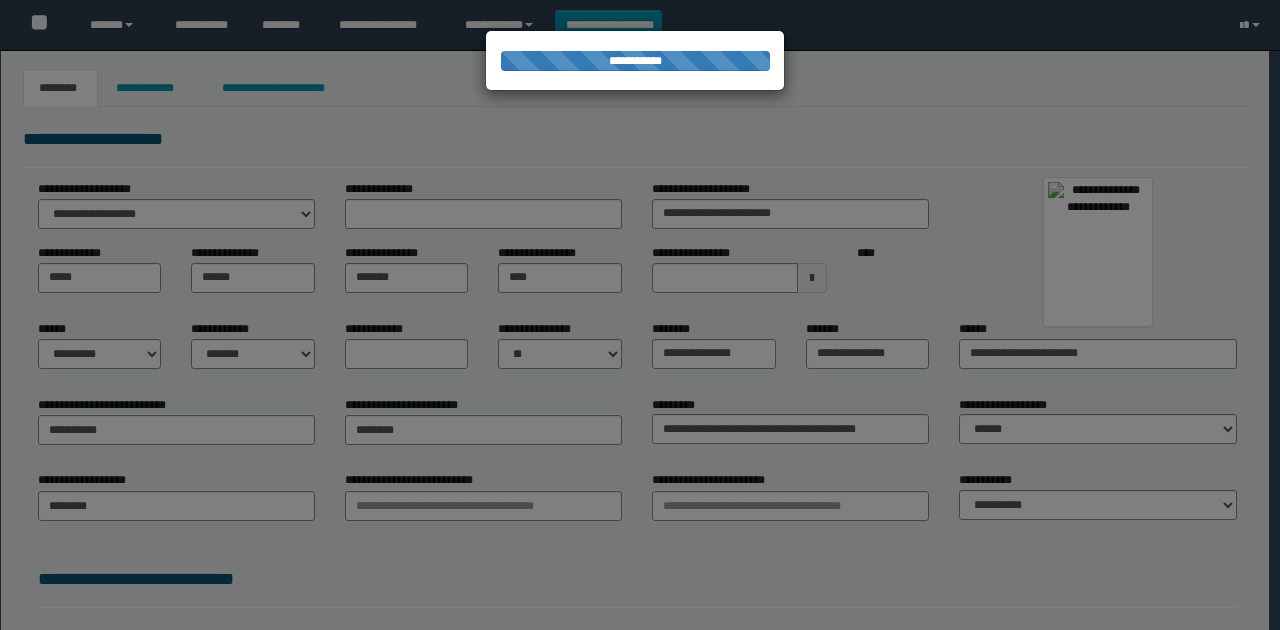 type on "*******" 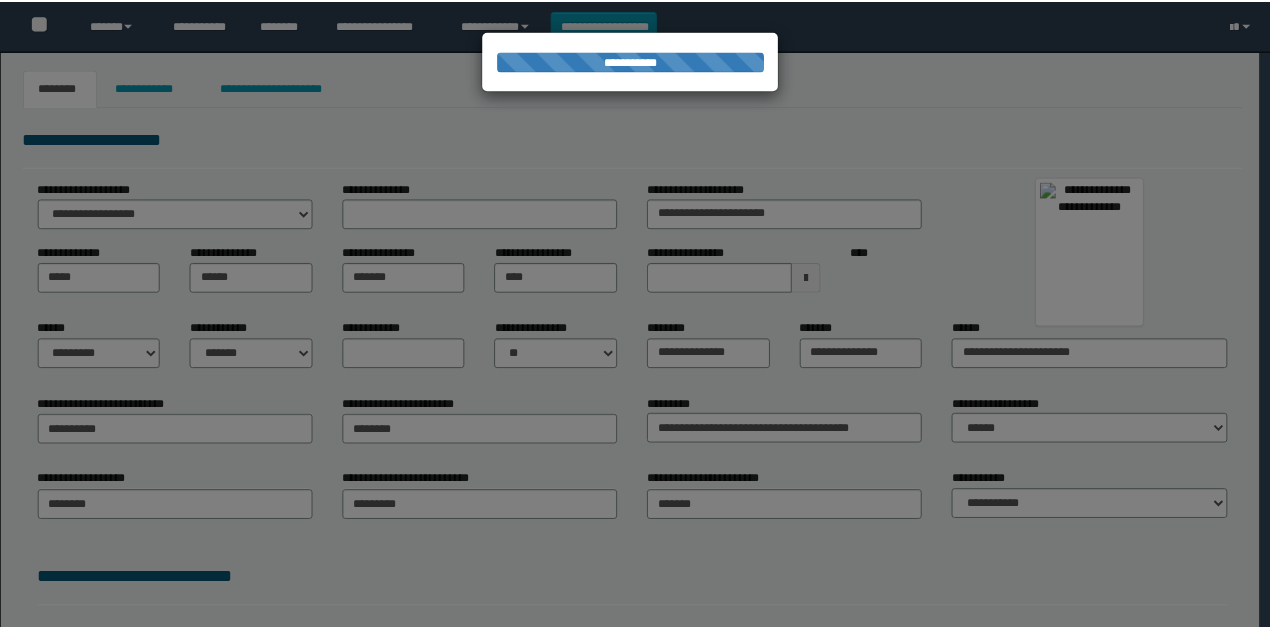 scroll, scrollTop: 0, scrollLeft: 0, axis: both 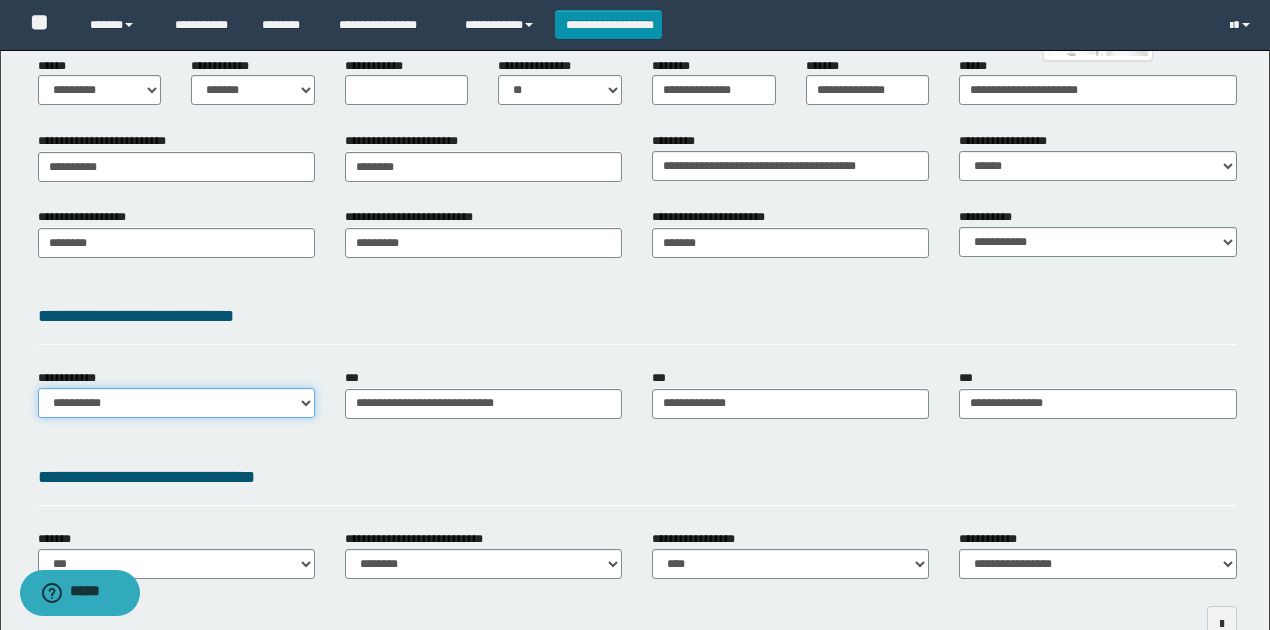 click on "**********" at bounding box center [176, 403] 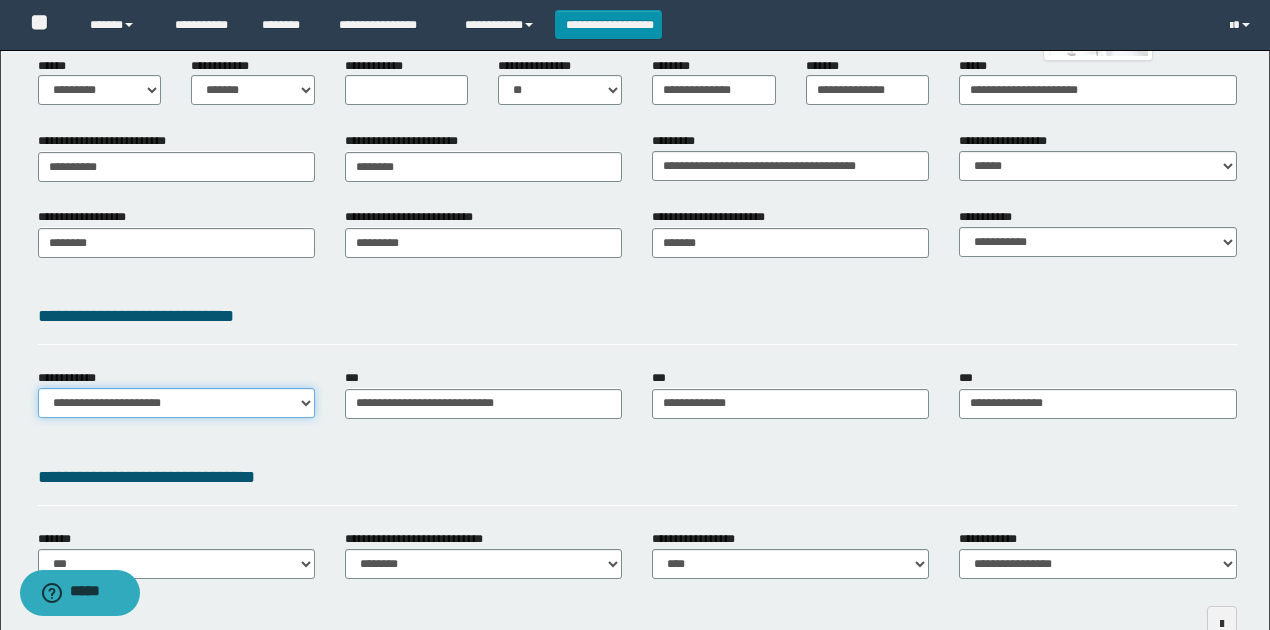 click on "**********" at bounding box center (176, 403) 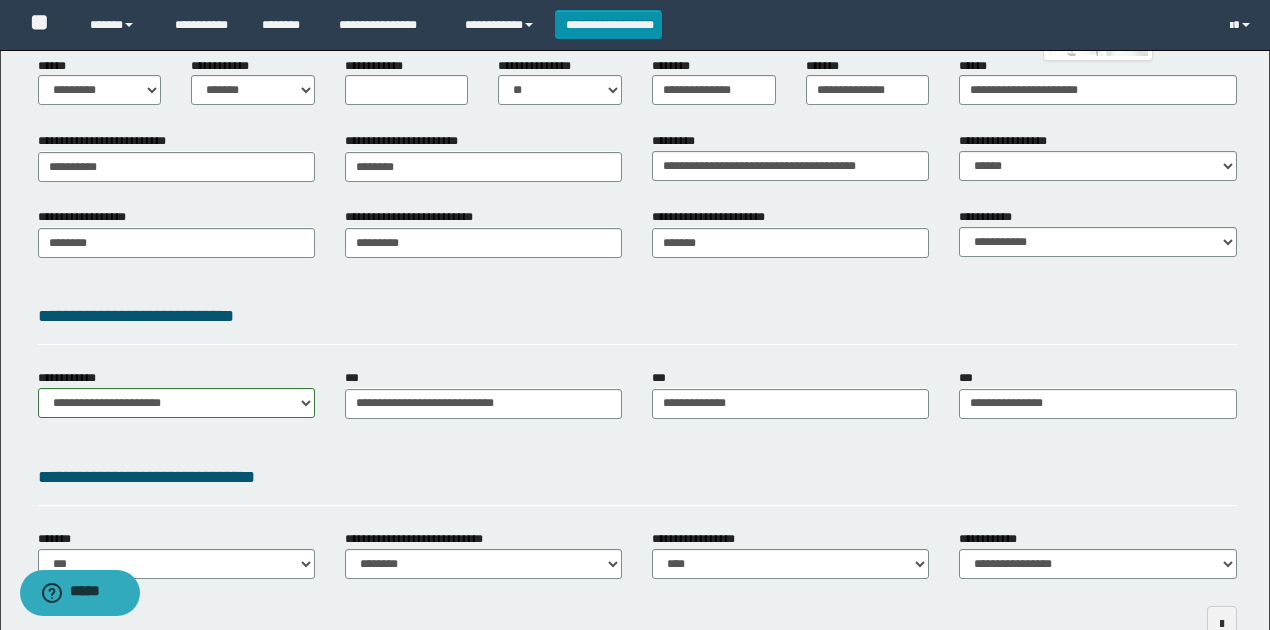 click on "**********" at bounding box center [637, 477] 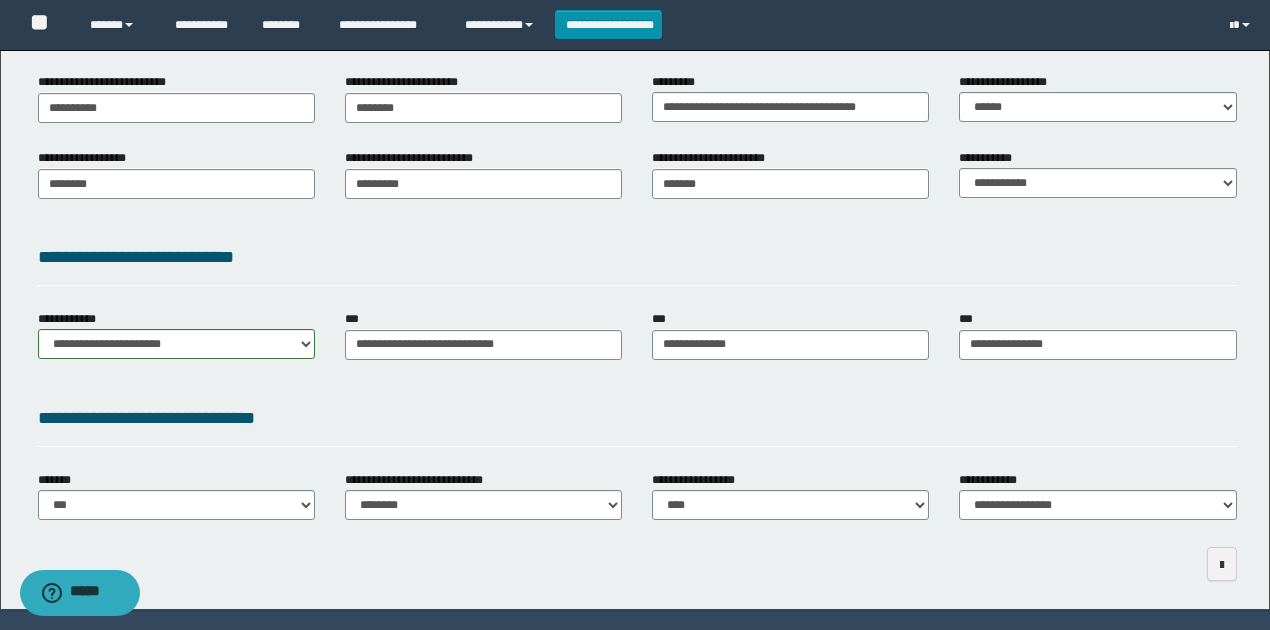 scroll, scrollTop: 383, scrollLeft: 0, axis: vertical 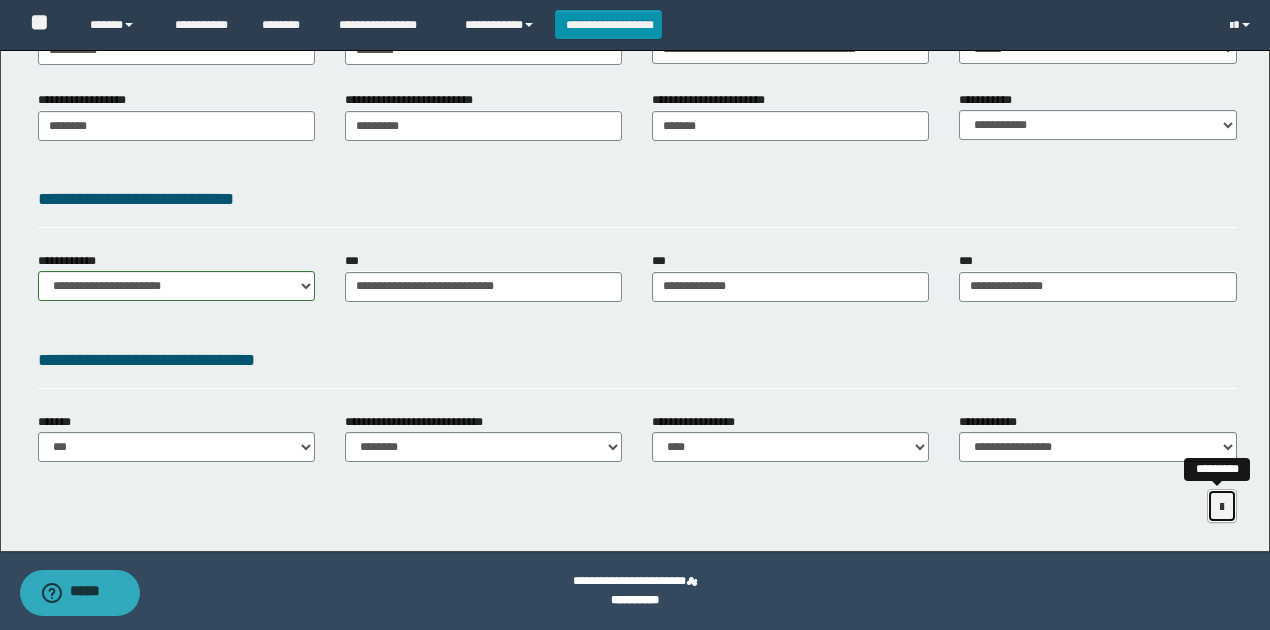 click at bounding box center (1222, 507) 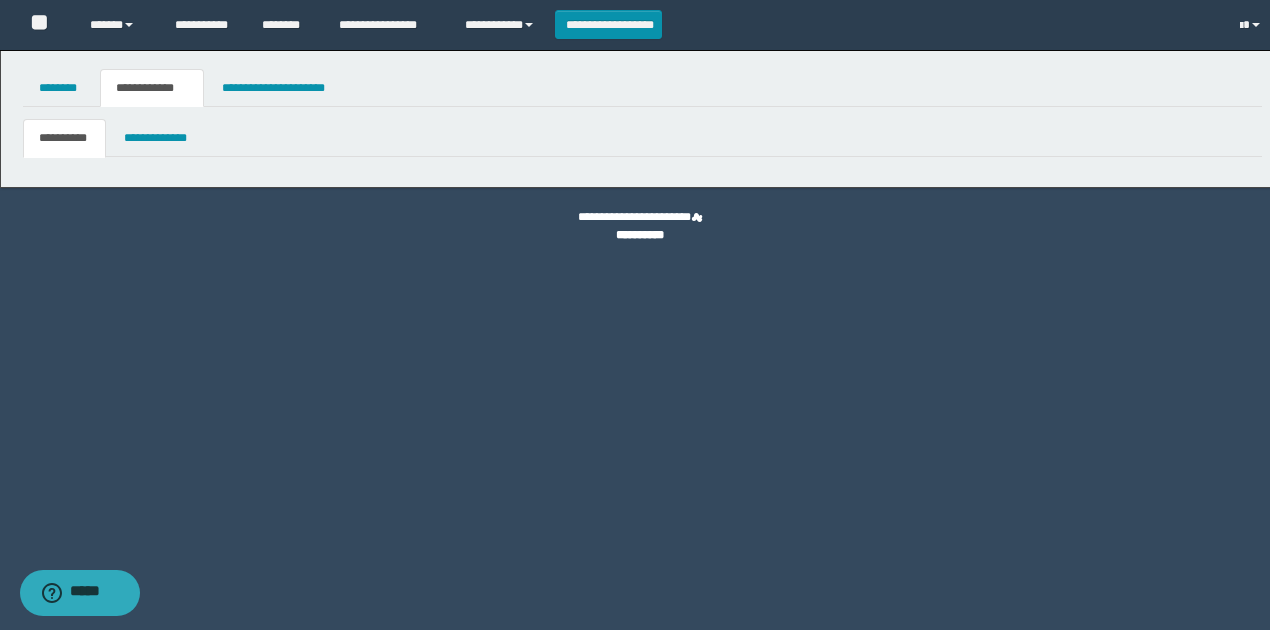 scroll, scrollTop: 0, scrollLeft: 0, axis: both 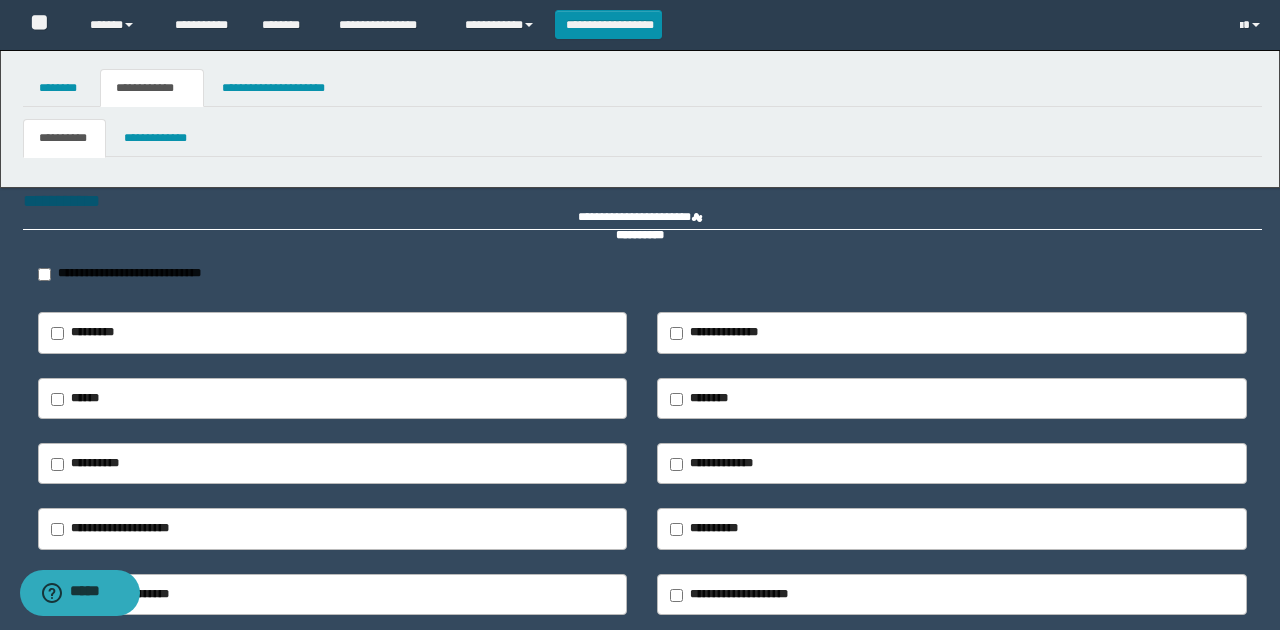 type on "******" 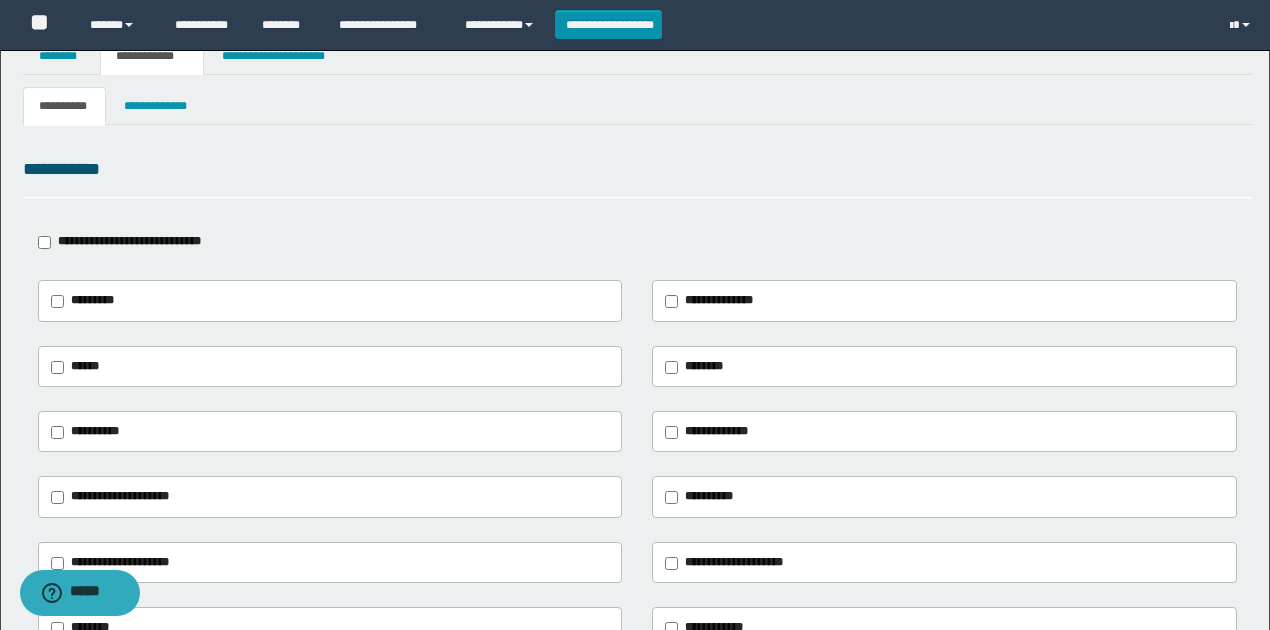 scroll, scrollTop: 0, scrollLeft: 0, axis: both 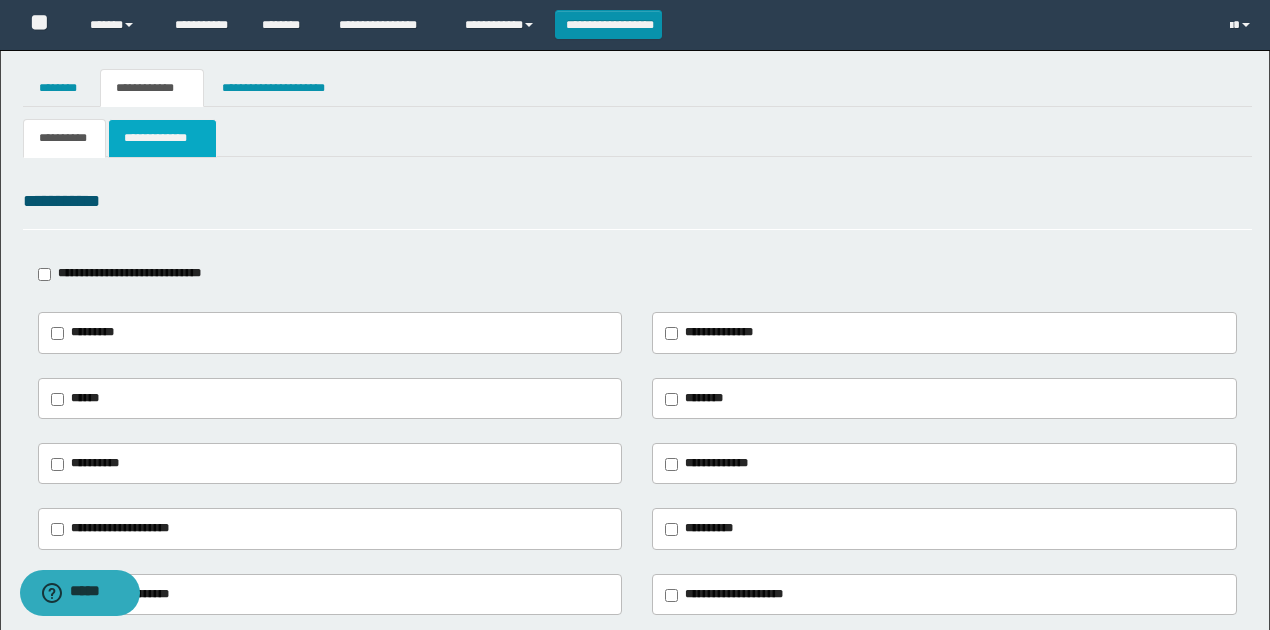 click on "**********" at bounding box center (162, 138) 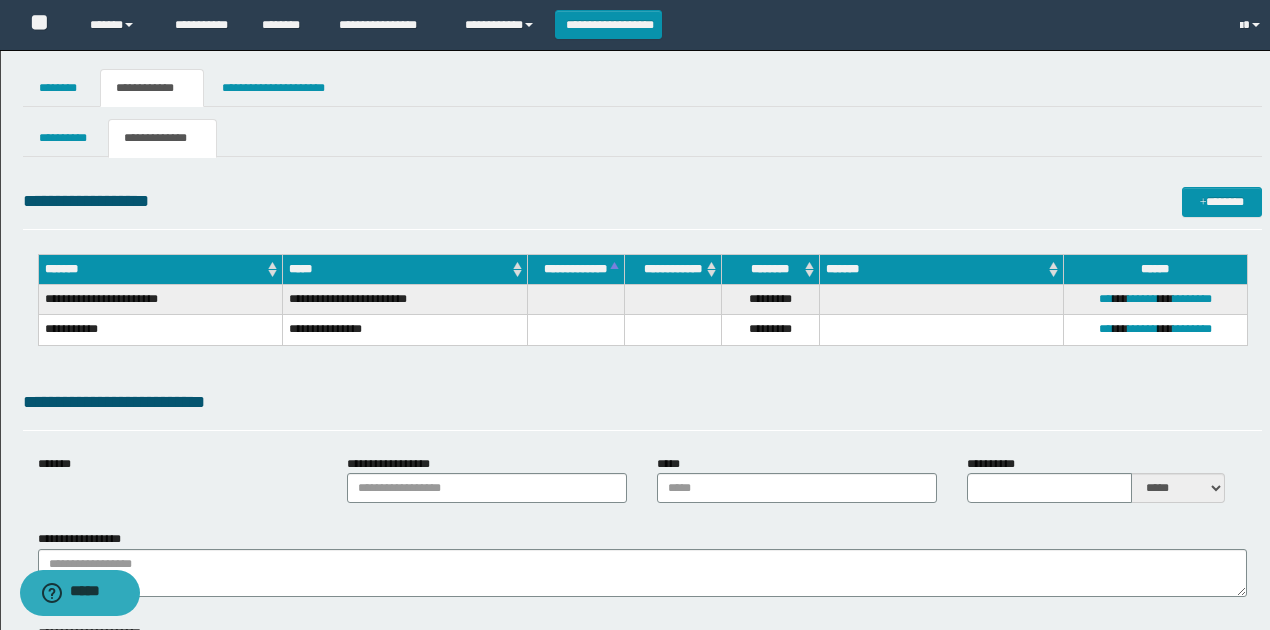 type on "**********" 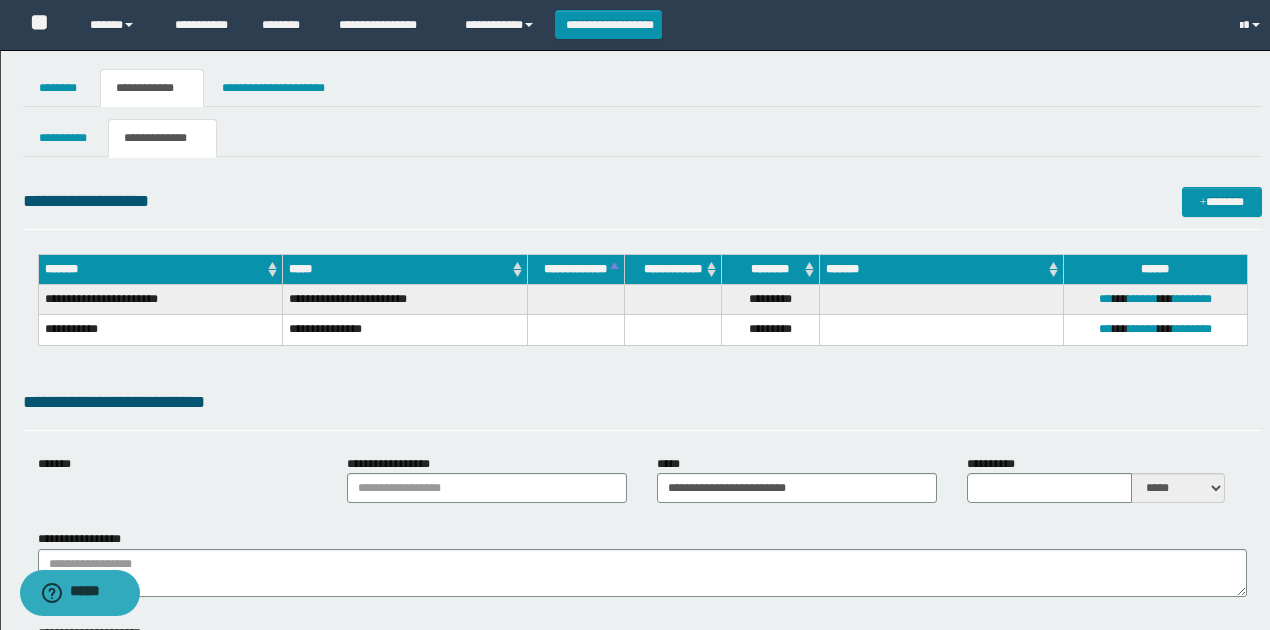 type on "*" 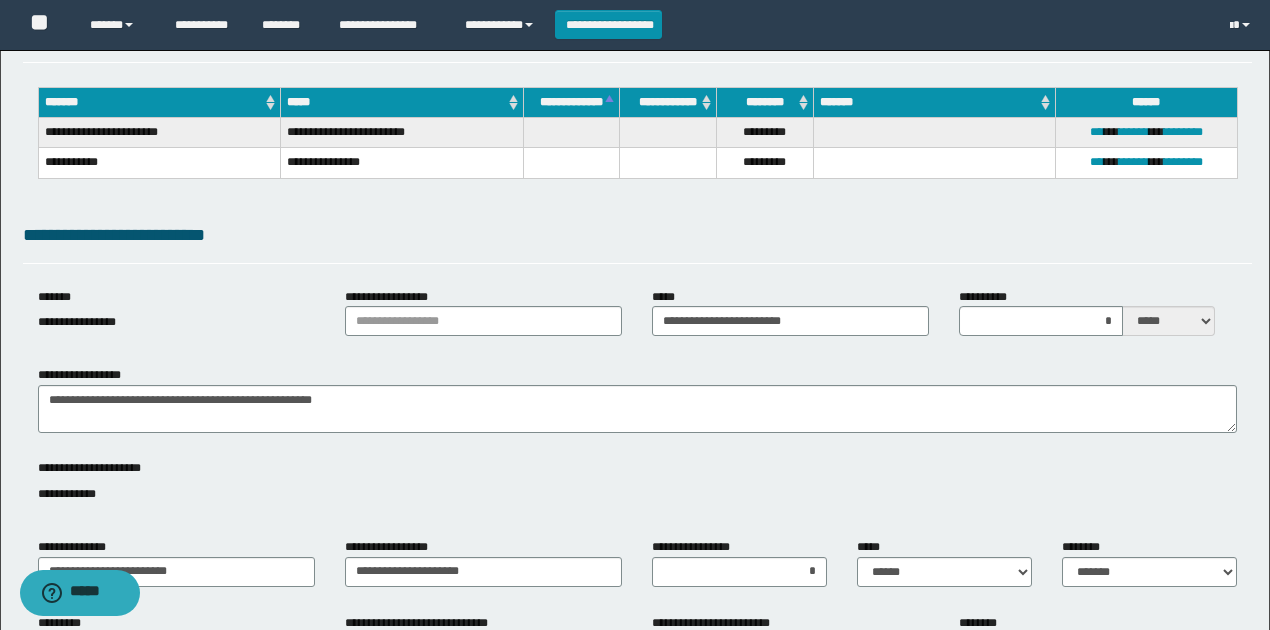 scroll, scrollTop: 200, scrollLeft: 0, axis: vertical 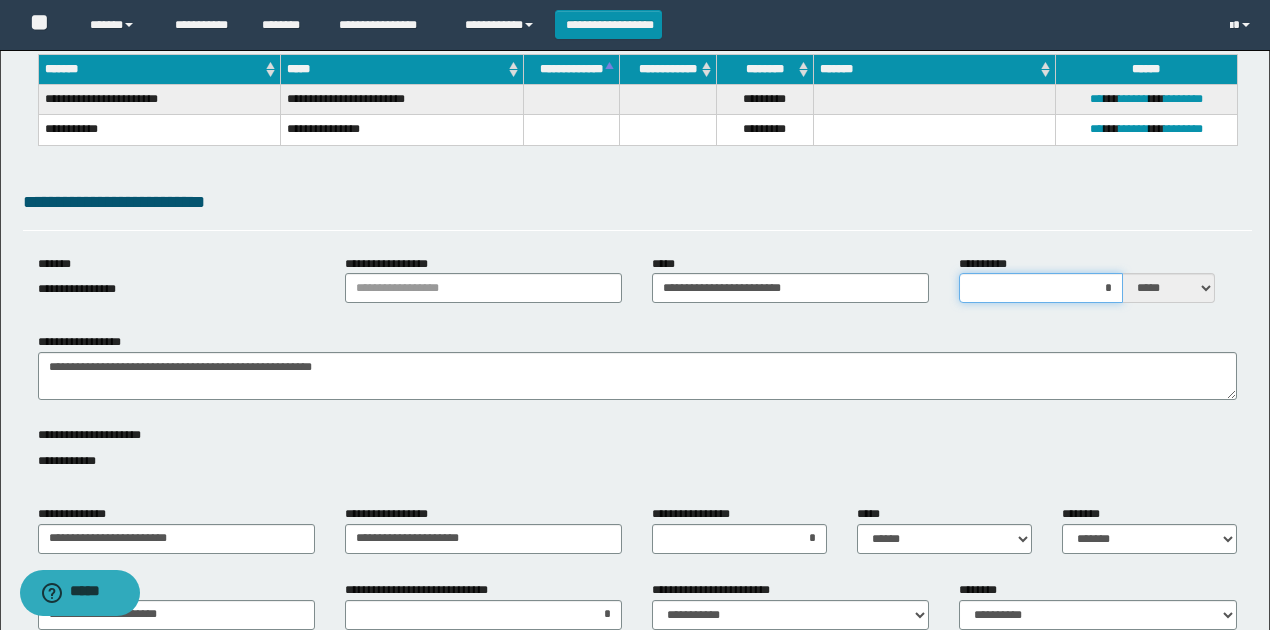 drag, startPoint x: 1102, startPoint y: 284, endPoint x: 1148, endPoint y: 301, distance: 49.0408 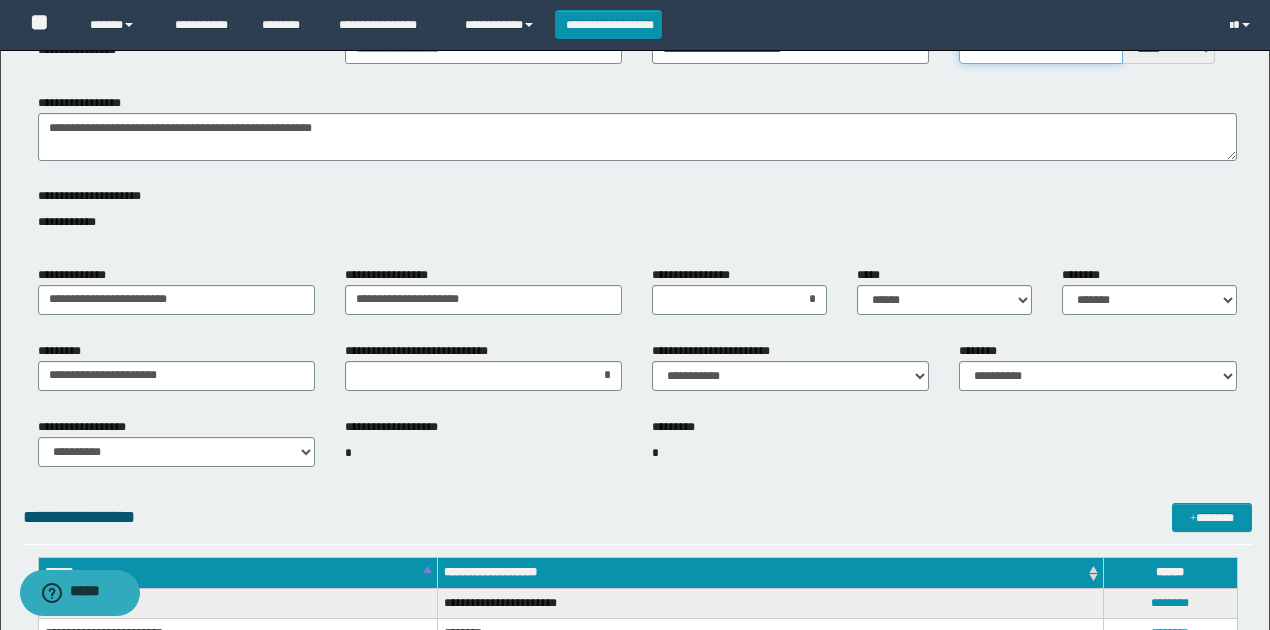 scroll, scrollTop: 466, scrollLeft: 0, axis: vertical 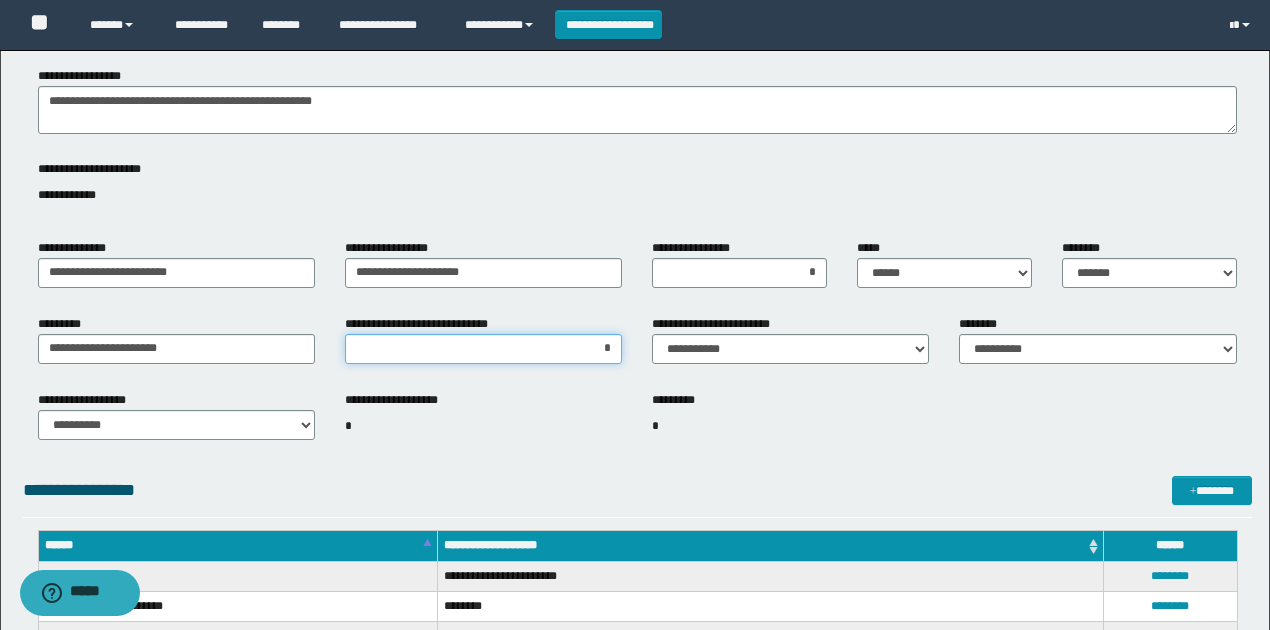drag, startPoint x: 602, startPoint y: 346, endPoint x: 637, endPoint y: 352, distance: 35.510563 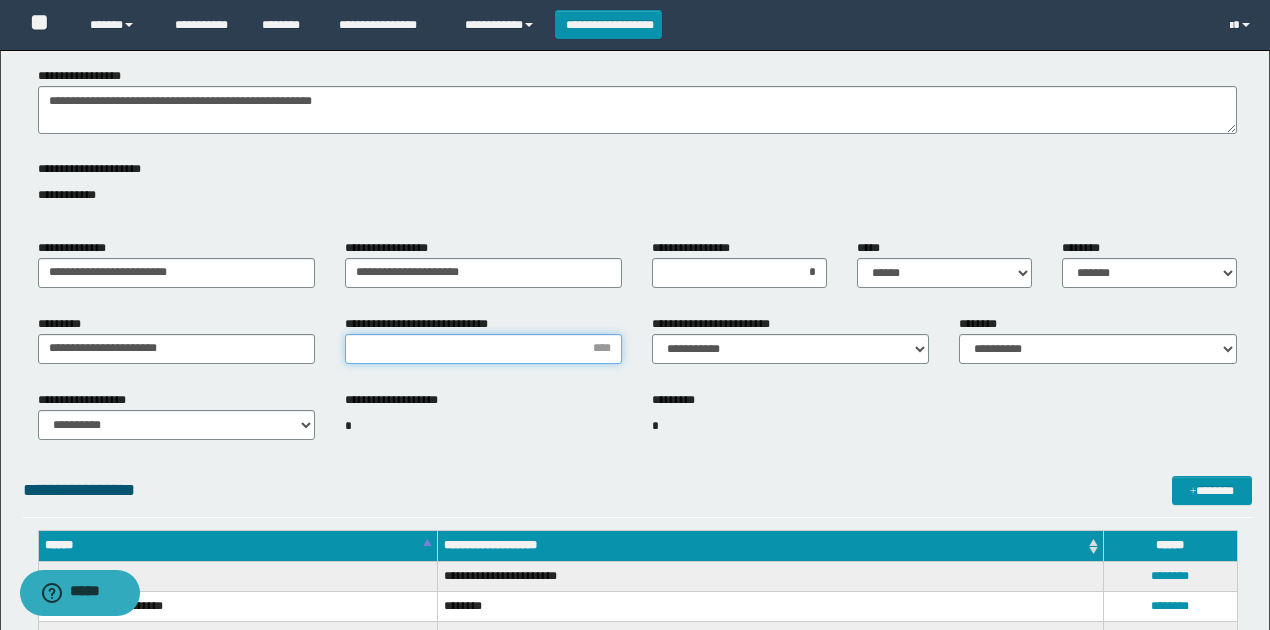 type on "*" 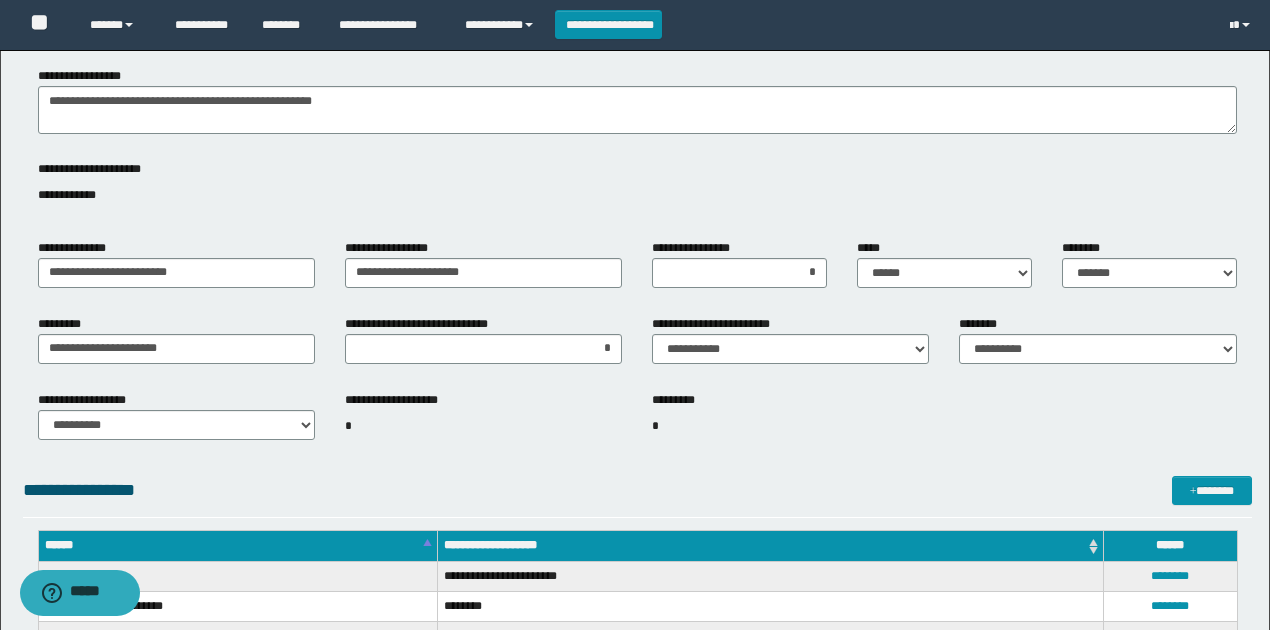 click on "*********
*" at bounding box center [790, 424] 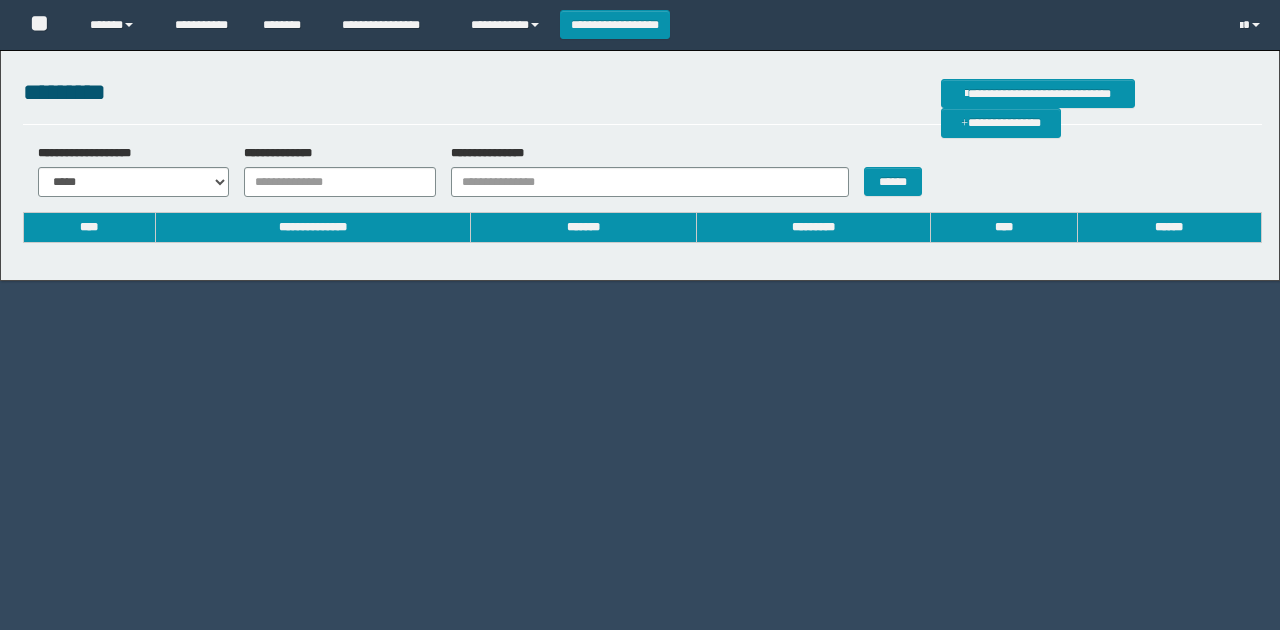 scroll, scrollTop: 0, scrollLeft: 0, axis: both 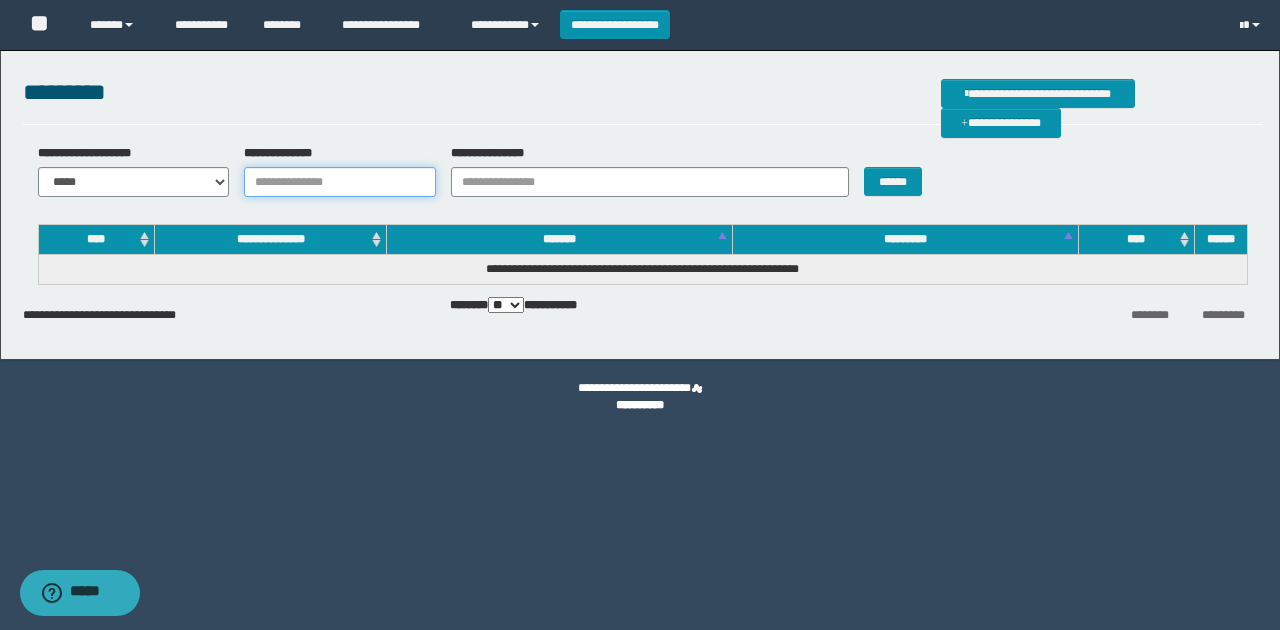 click on "**********" at bounding box center (340, 182) 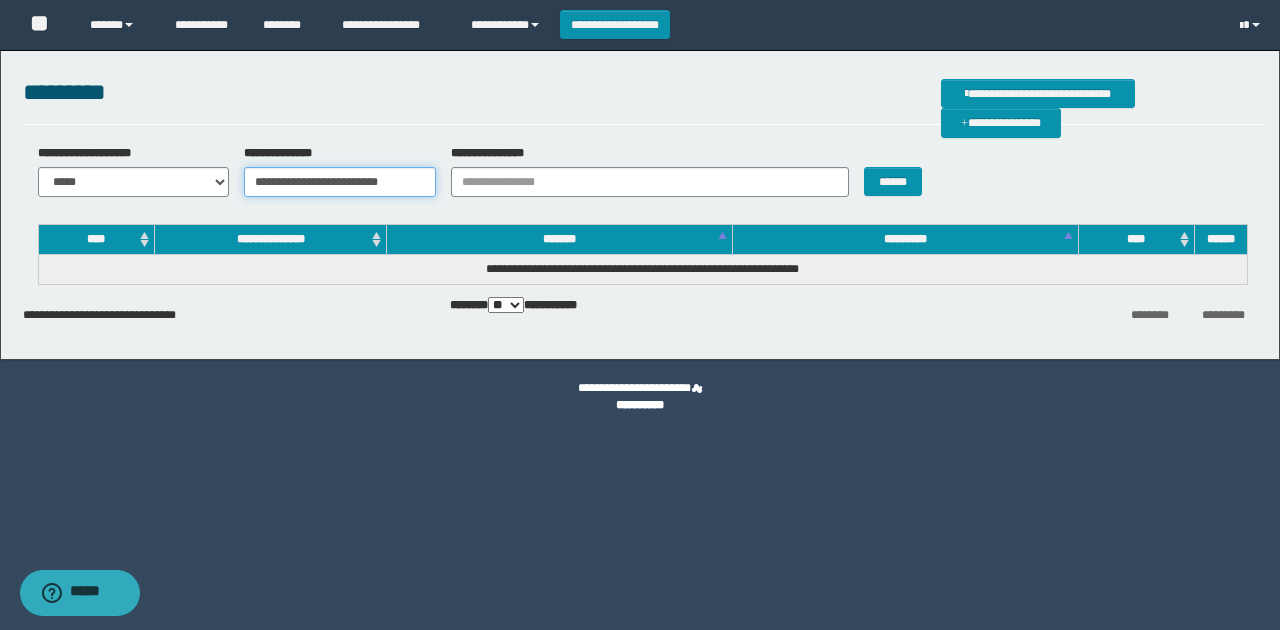 scroll, scrollTop: 0, scrollLeft: 10, axis: horizontal 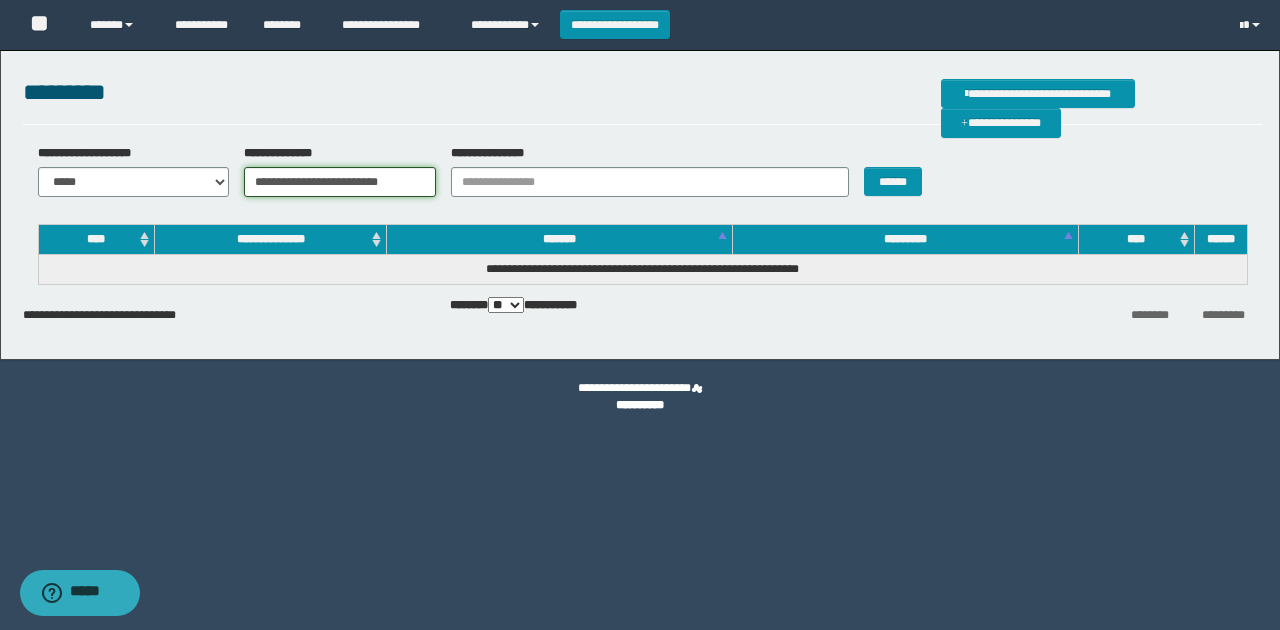 type on "**********" 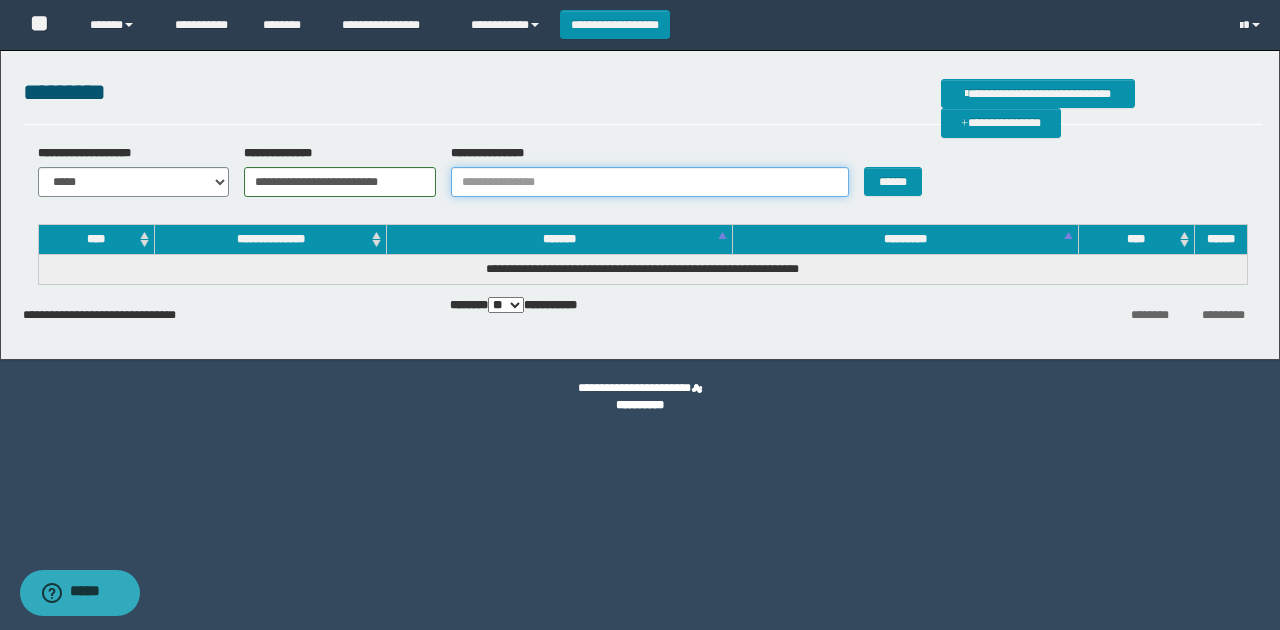 scroll, scrollTop: 0, scrollLeft: 0, axis: both 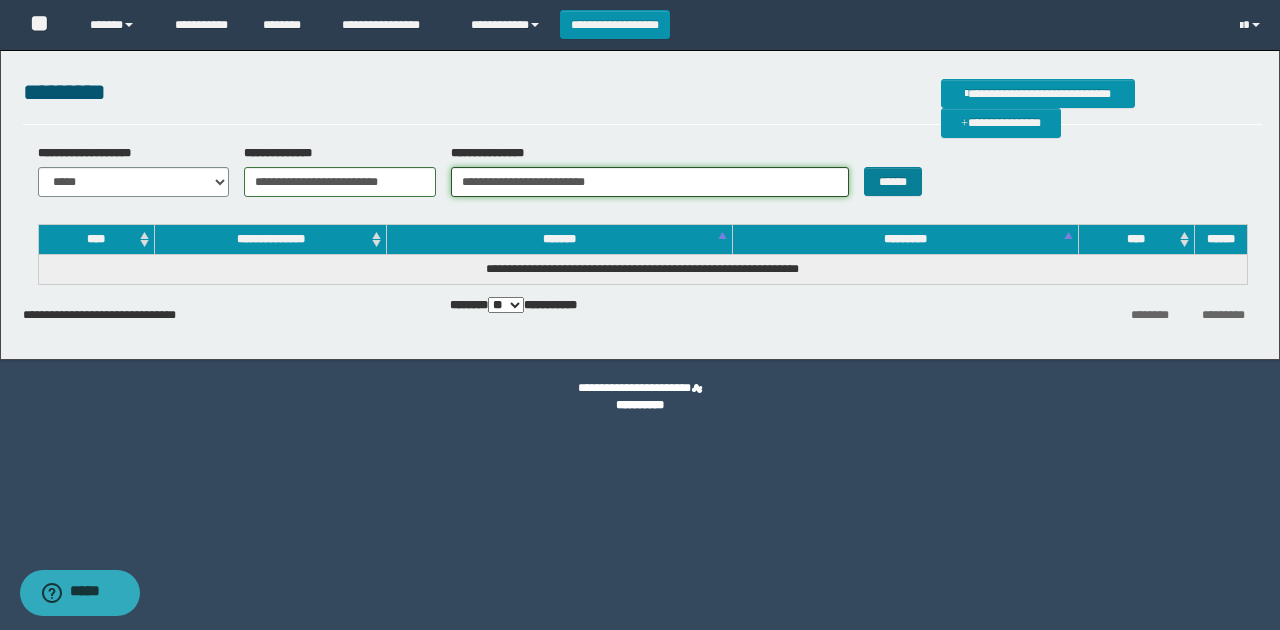 type on "**********" 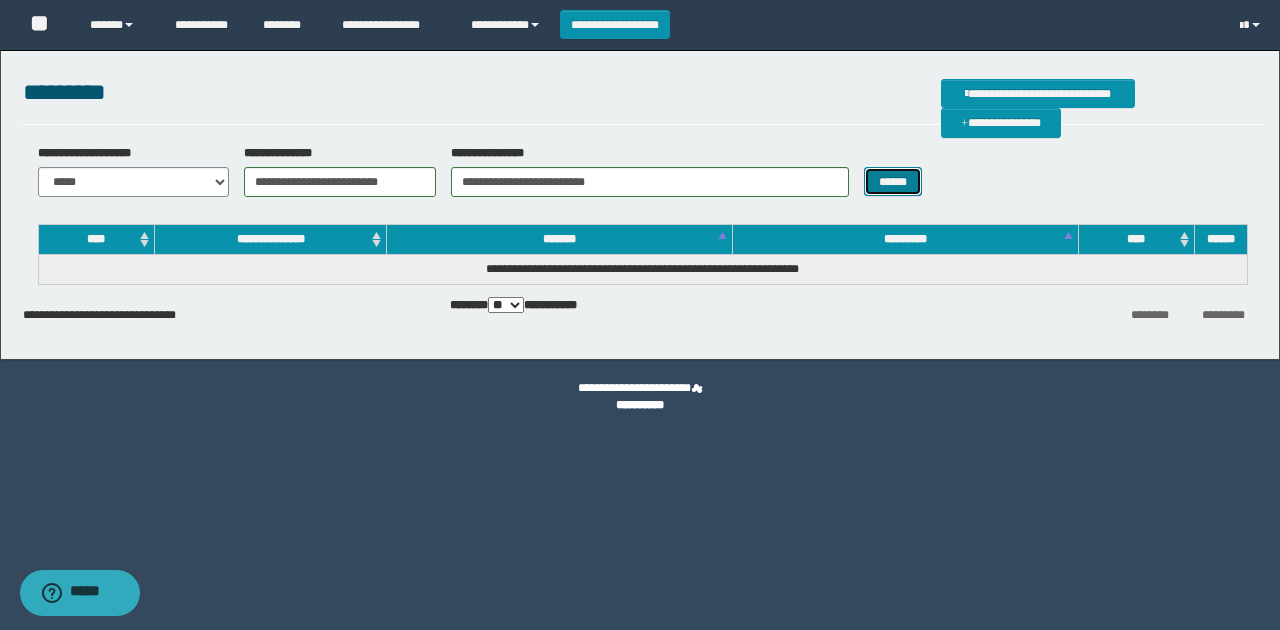 drag, startPoint x: 892, startPoint y: 182, endPoint x: 713, endPoint y: 172, distance: 179.27911 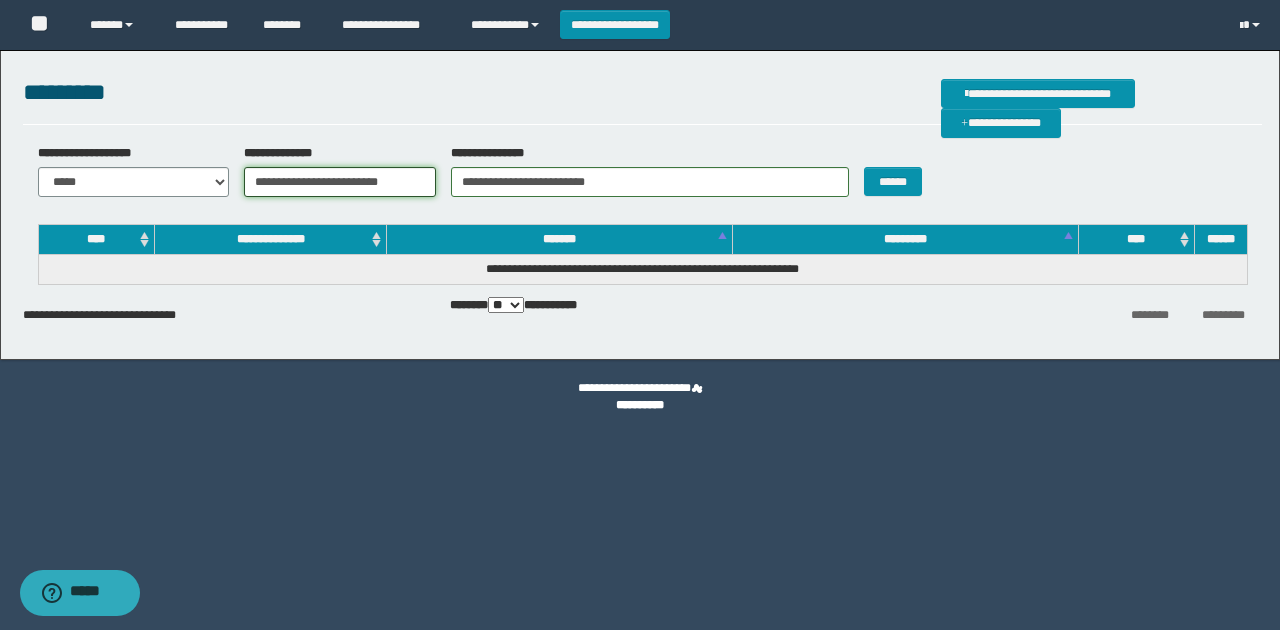 scroll, scrollTop: 0, scrollLeft: 0, axis: both 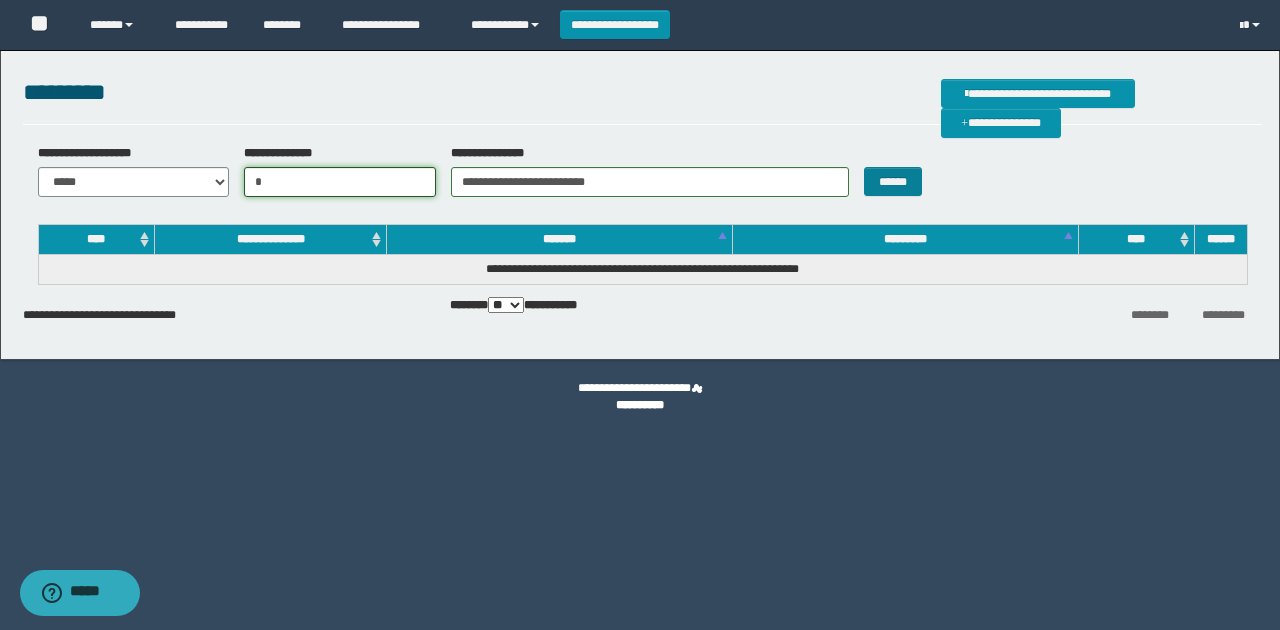 type on "*" 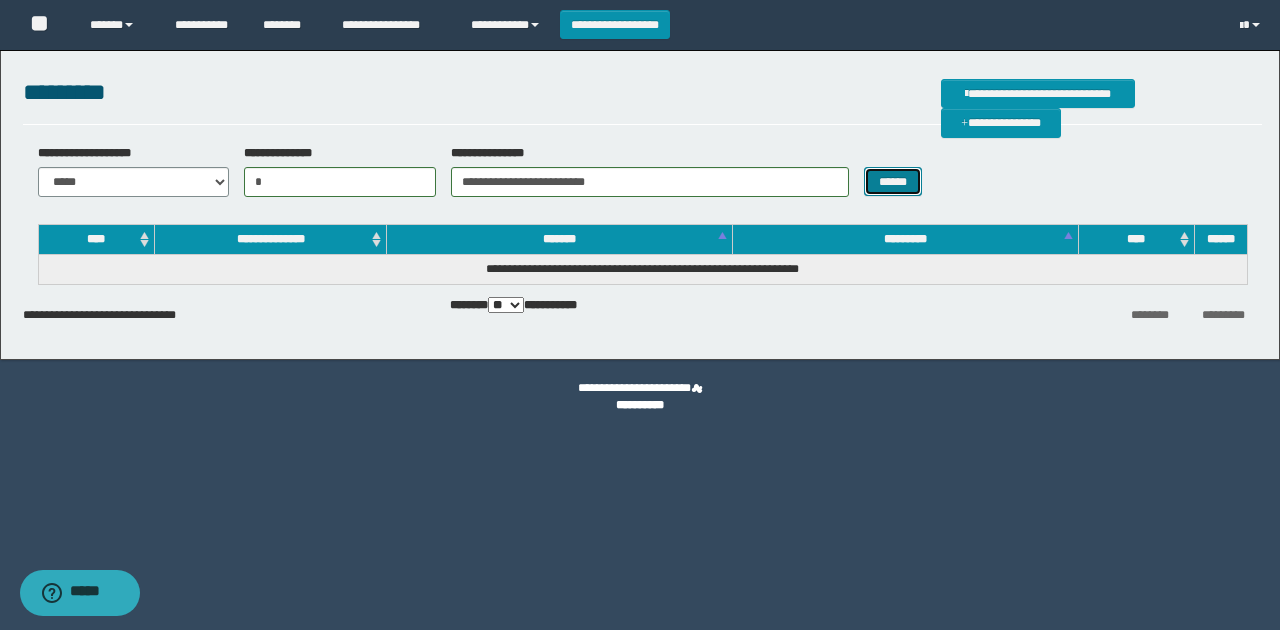 drag, startPoint x: 895, startPoint y: 184, endPoint x: 834, endPoint y: 173, distance: 61.983868 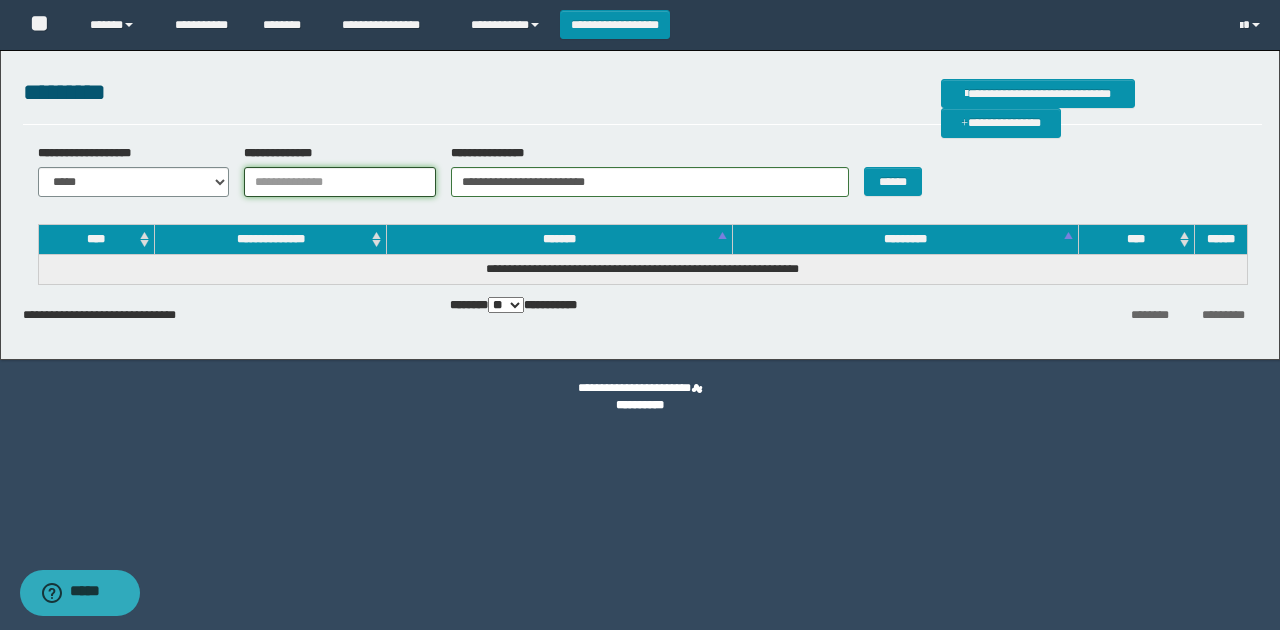 drag, startPoint x: 280, startPoint y: 178, endPoint x: 239, endPoint y: 166, distance: 42.72002 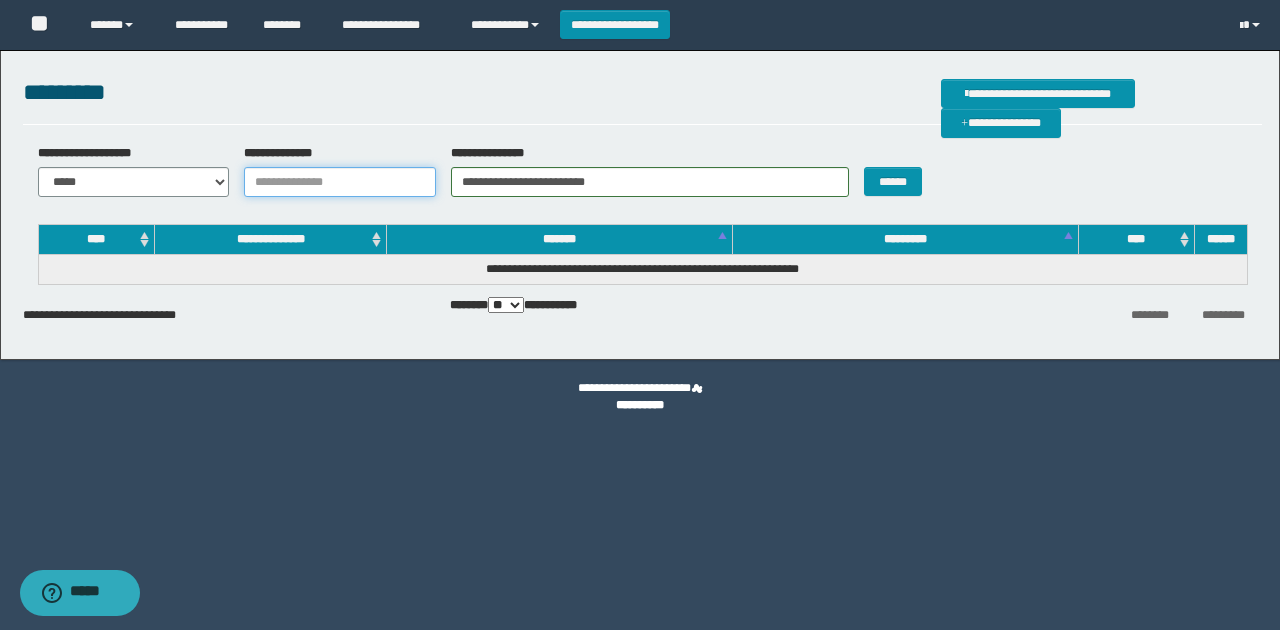 paste on "**********" 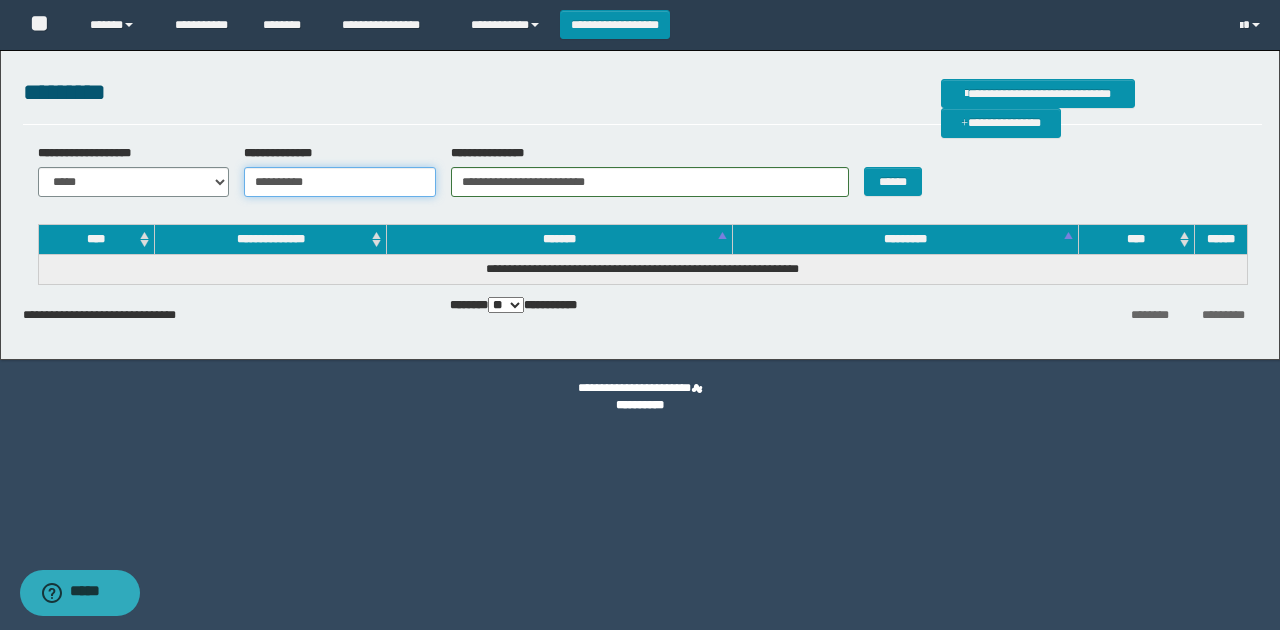 click on "**********" at bounding box center [340, 182] 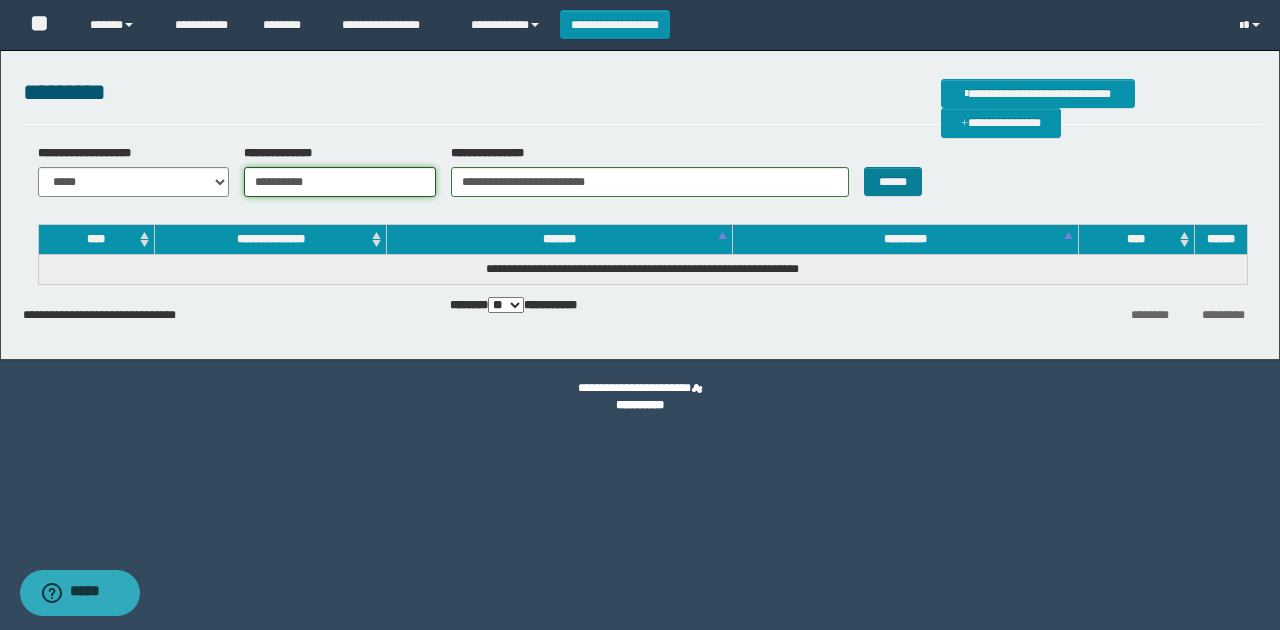 type on "**********" 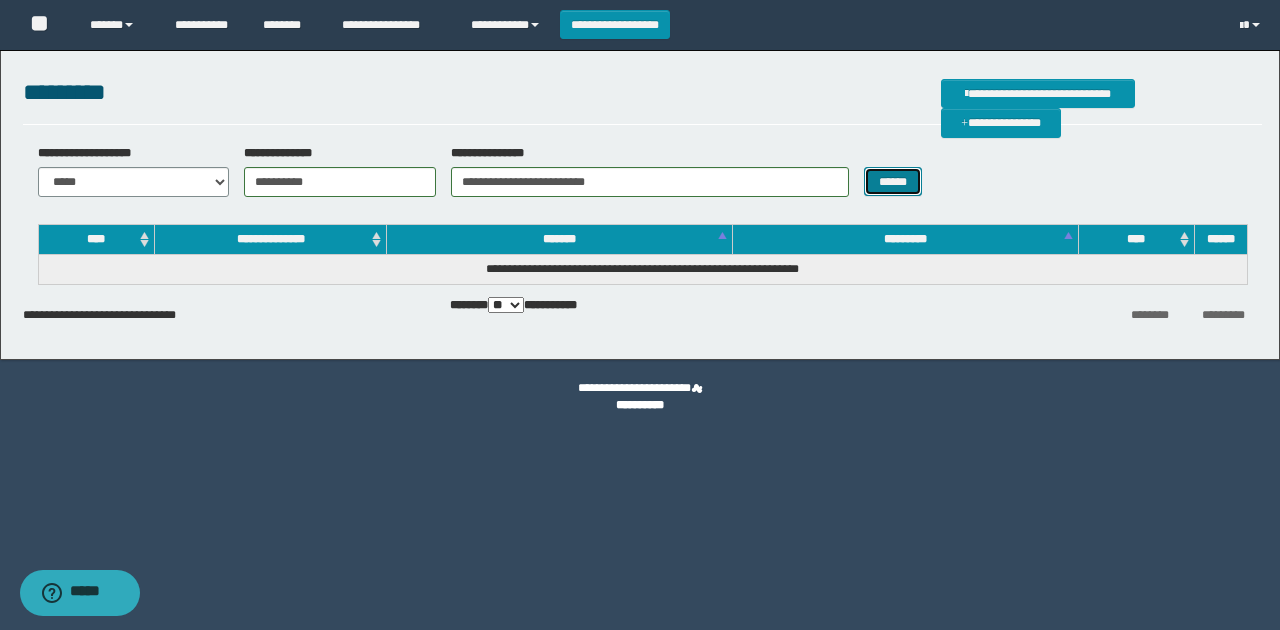 drag, startPoint x: 888, startPoint y: 177, endPoint x: 852, endPoint y: 177, distance: 36 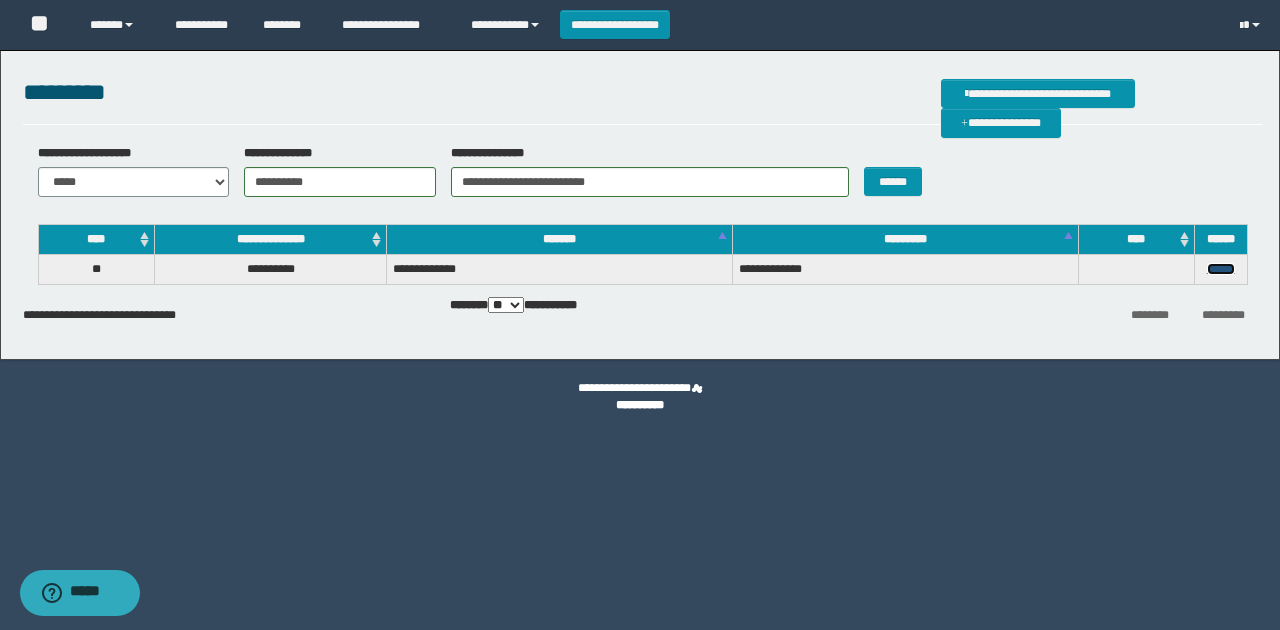 click on "******" at bounding box center [1221, 269] 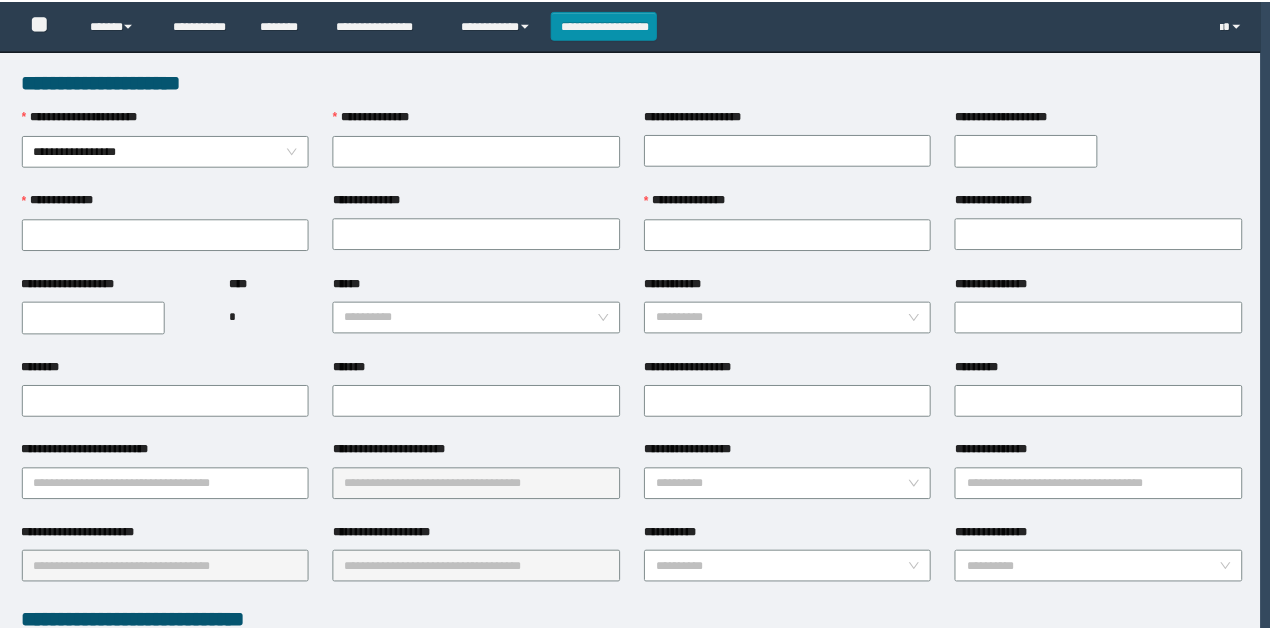 scroll, scrollTop: 0, scrollLeft: 0, axis: both 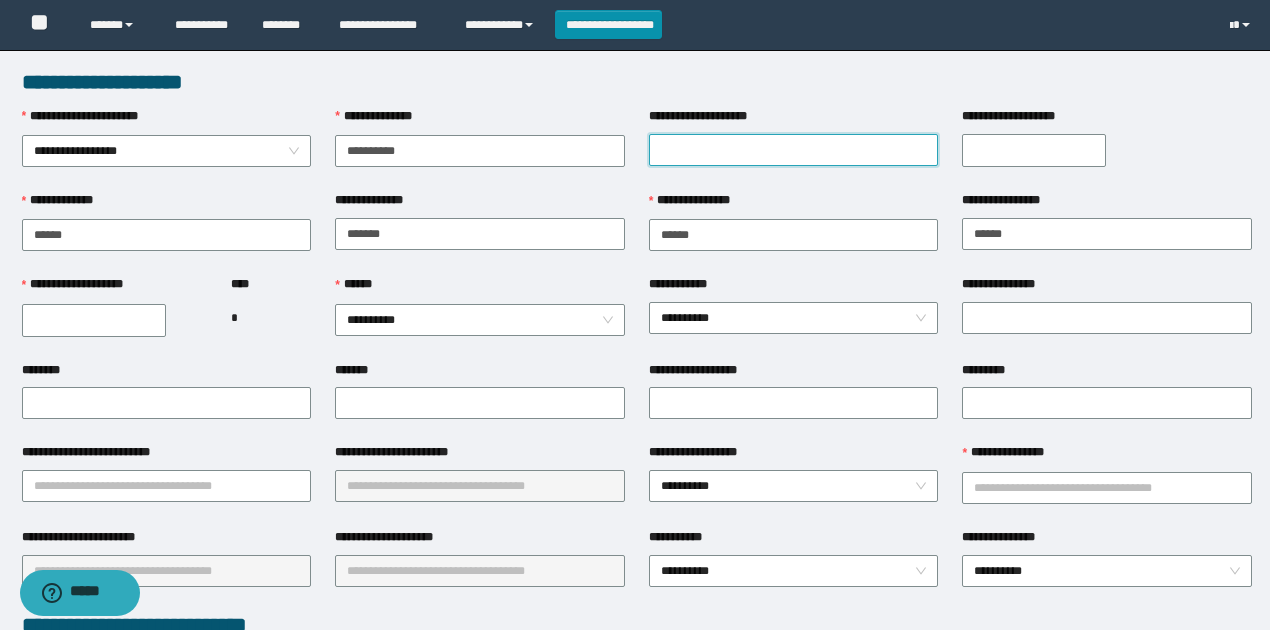 click on "**********" at bounding box center (794, 150) 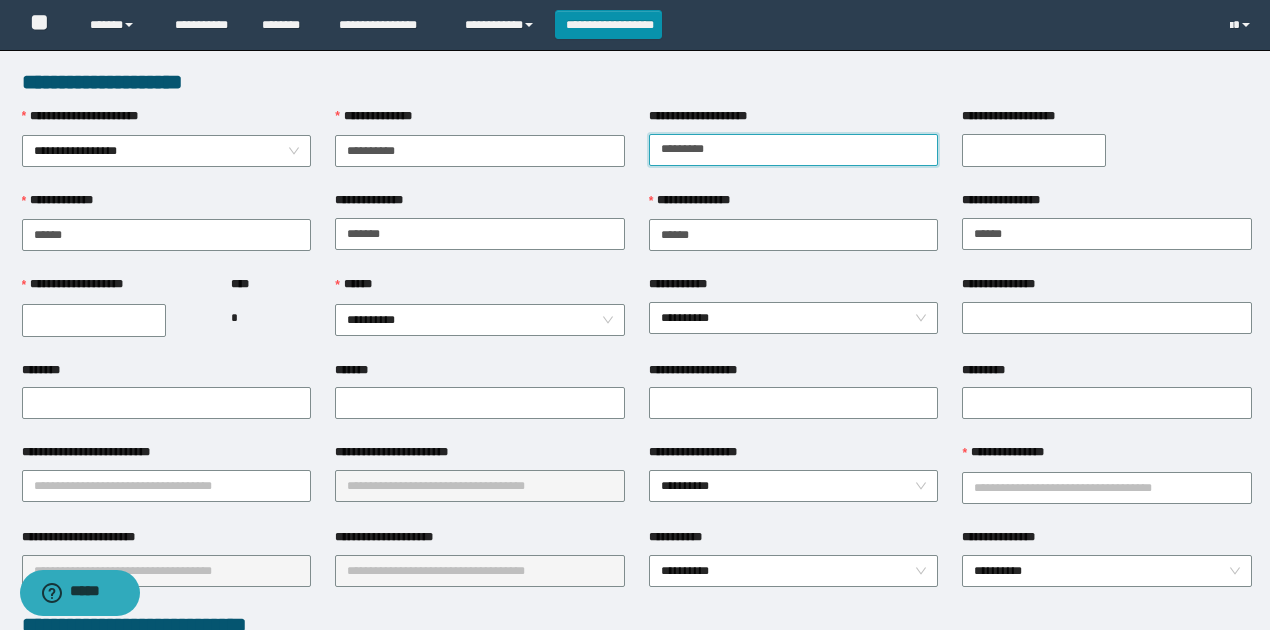 type on "*********" 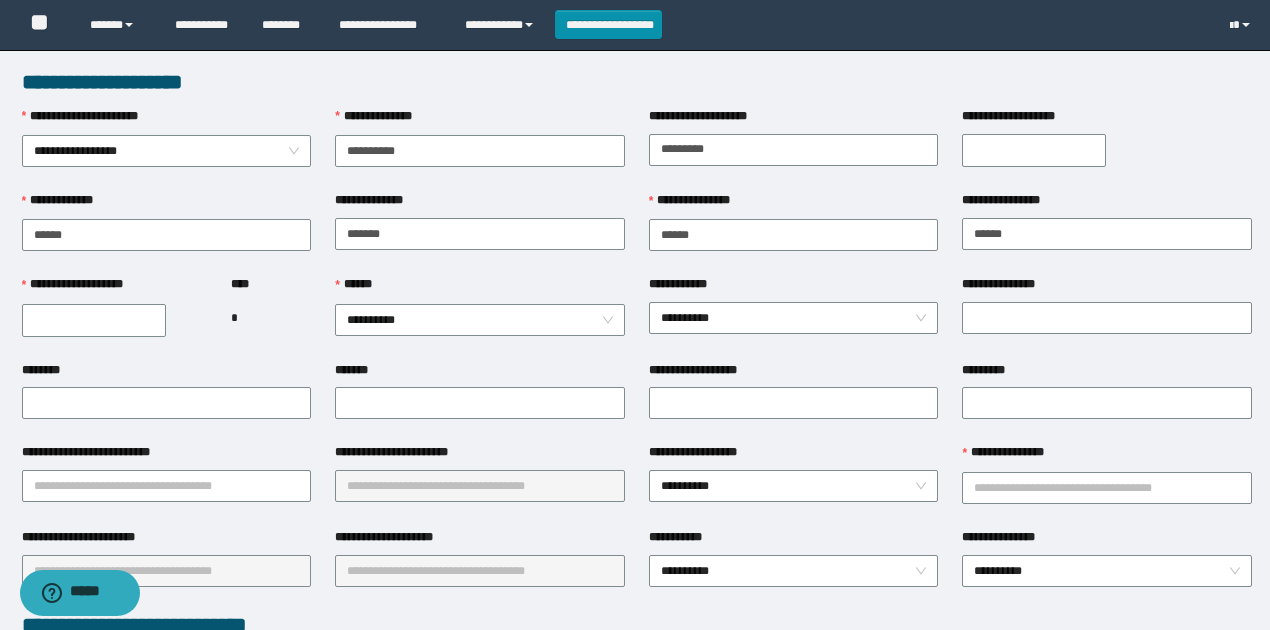 click on "**********" at bounding box center [94, 320] 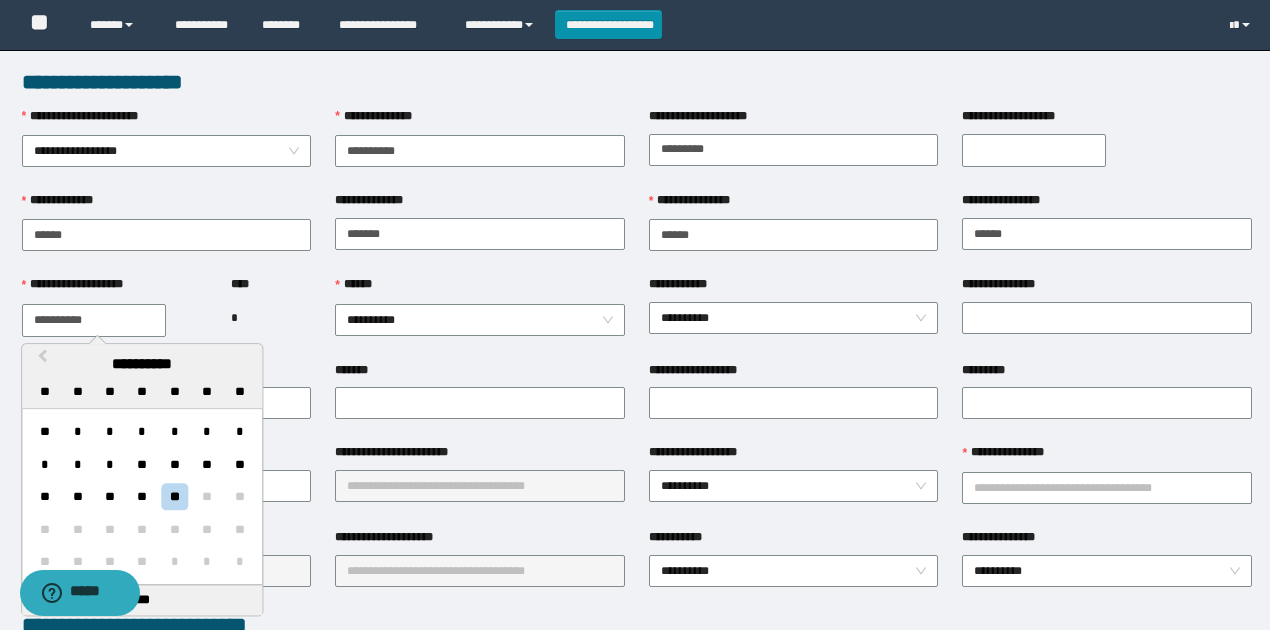 click on "**********" at bounding box center [94, 320] 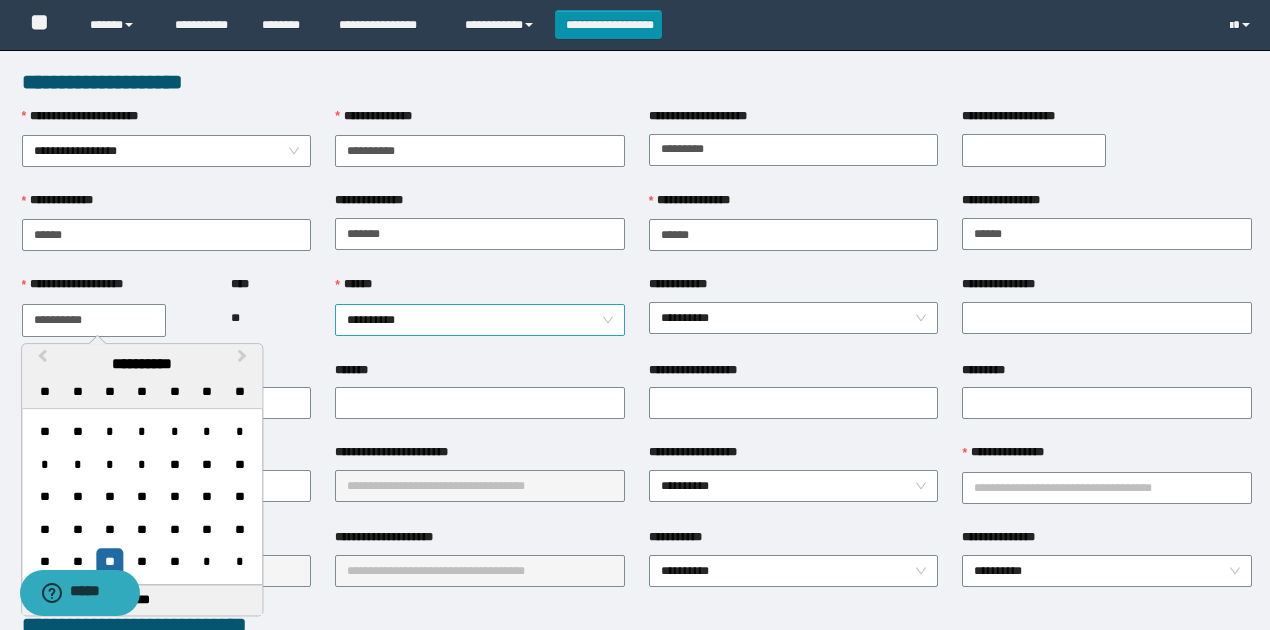 type on "**********" 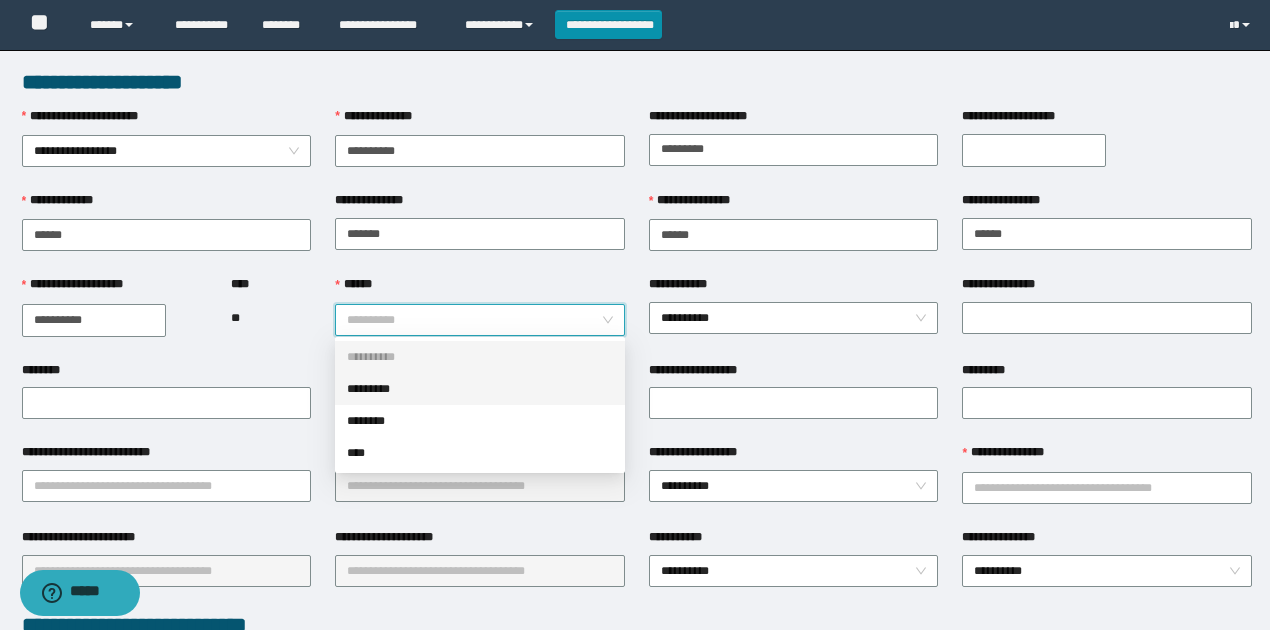 click on "*********" at bounding box center [480, 389] 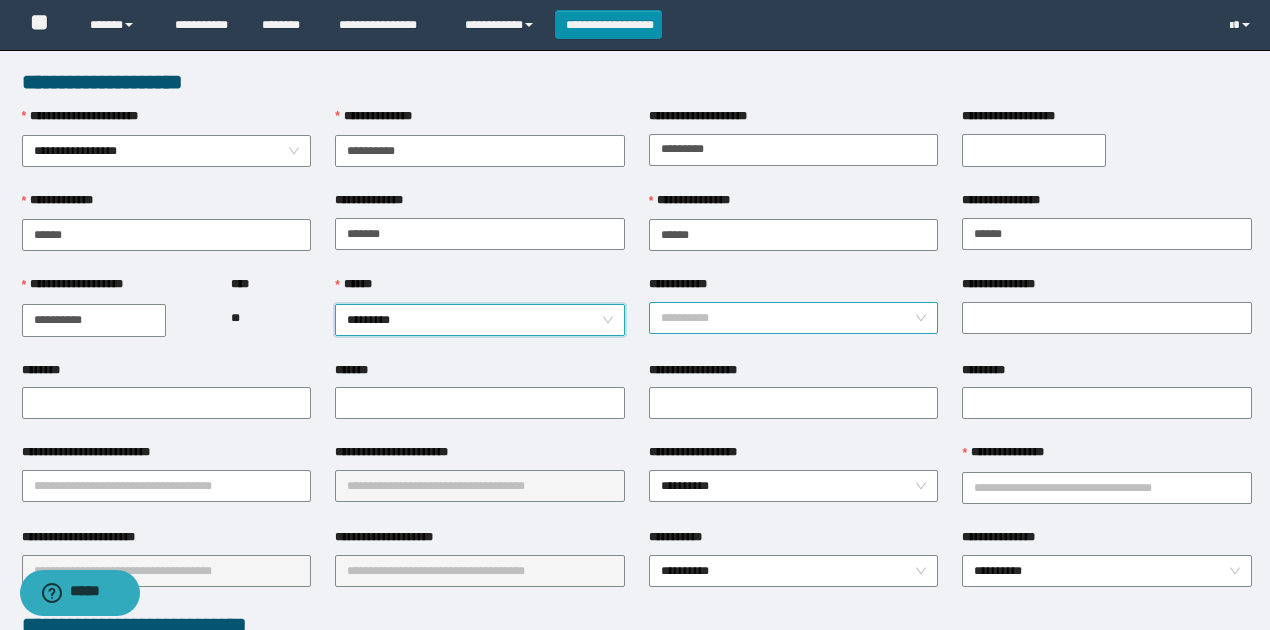 drag, startPoint x: 736, startPoint y: 331, endPoint x: 729, endPoint y: 320, distance: 13.038404 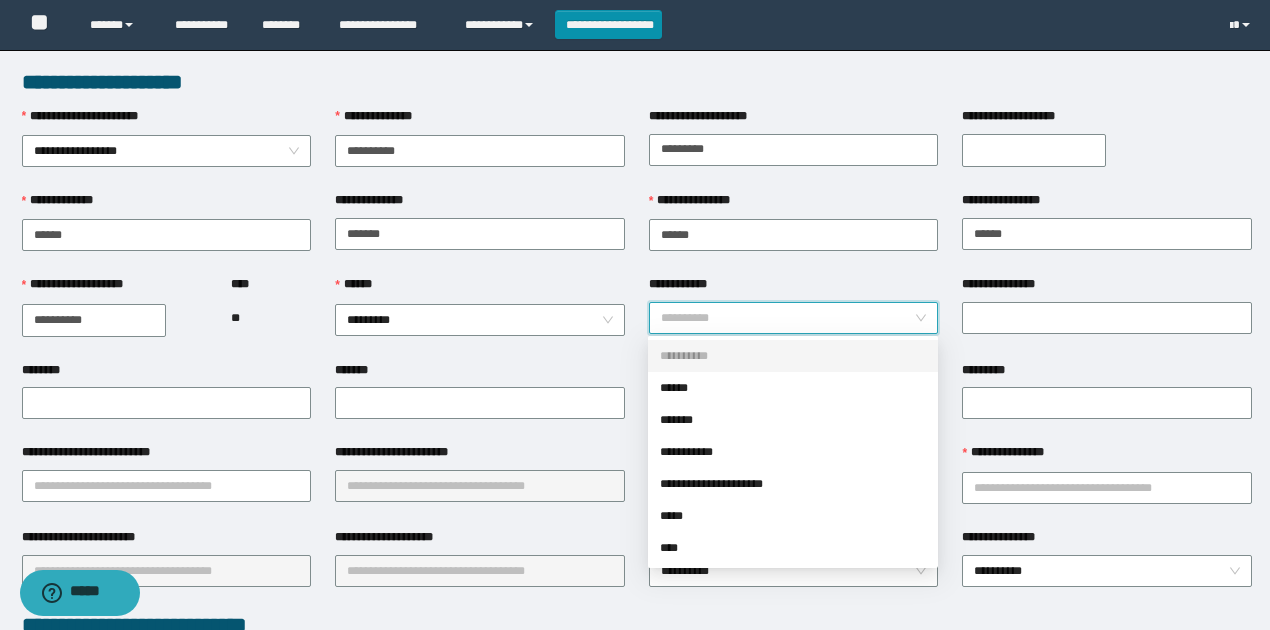 click on "**********" at bounding box center (794, 318) 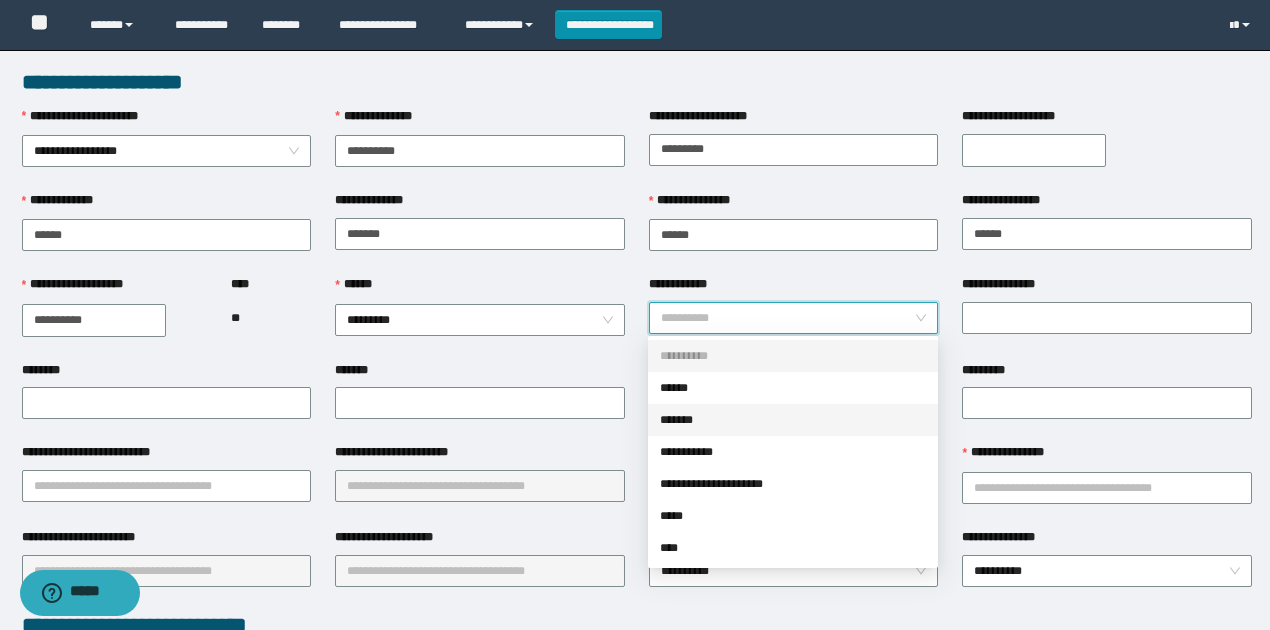 click on "*******" at bounding box center [793, 420] 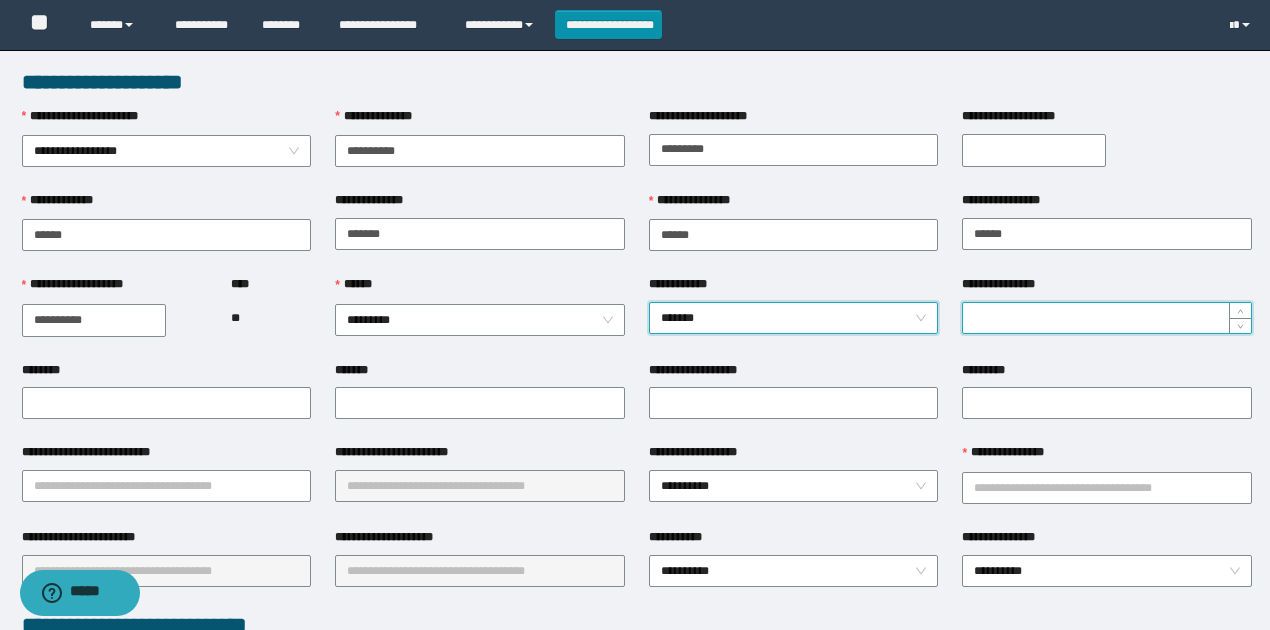 click on "**********" at bounding box center (1107, 318) 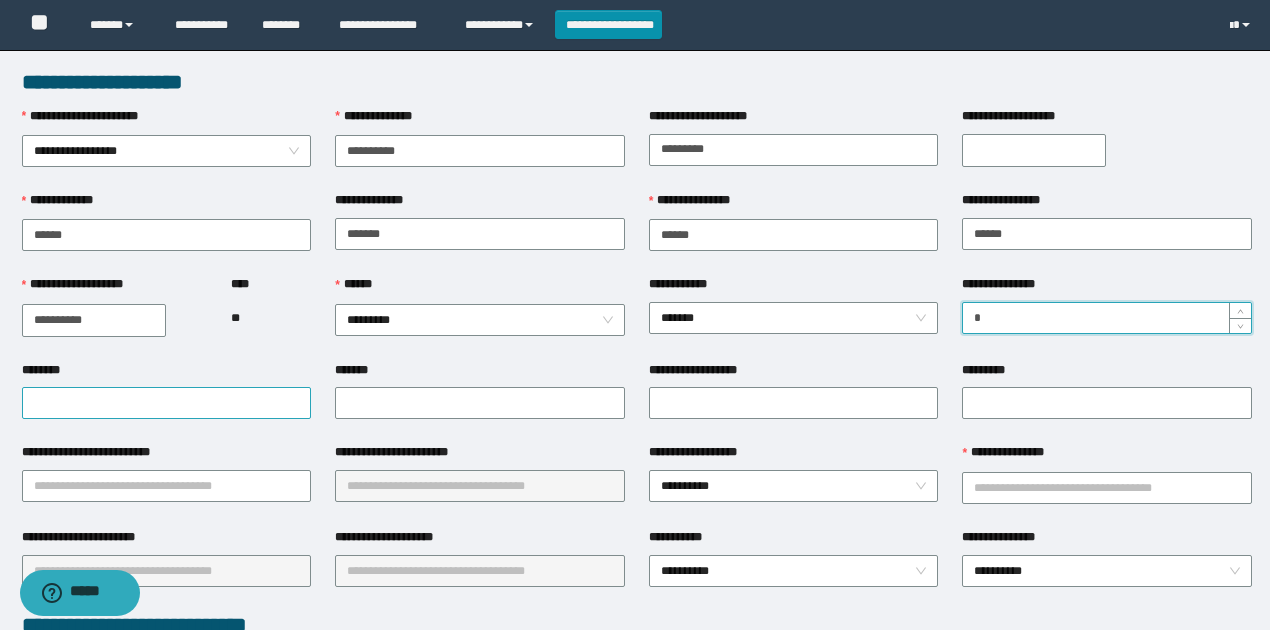 type on "*" 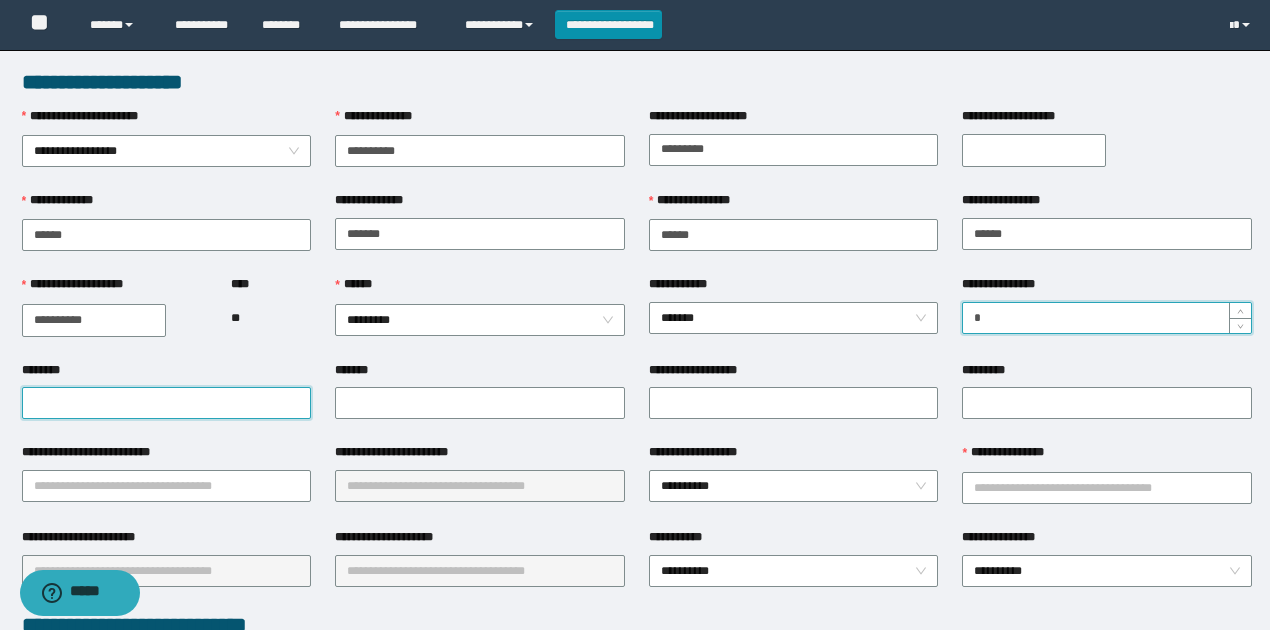 click on "********" at bounding box center [167, 403] 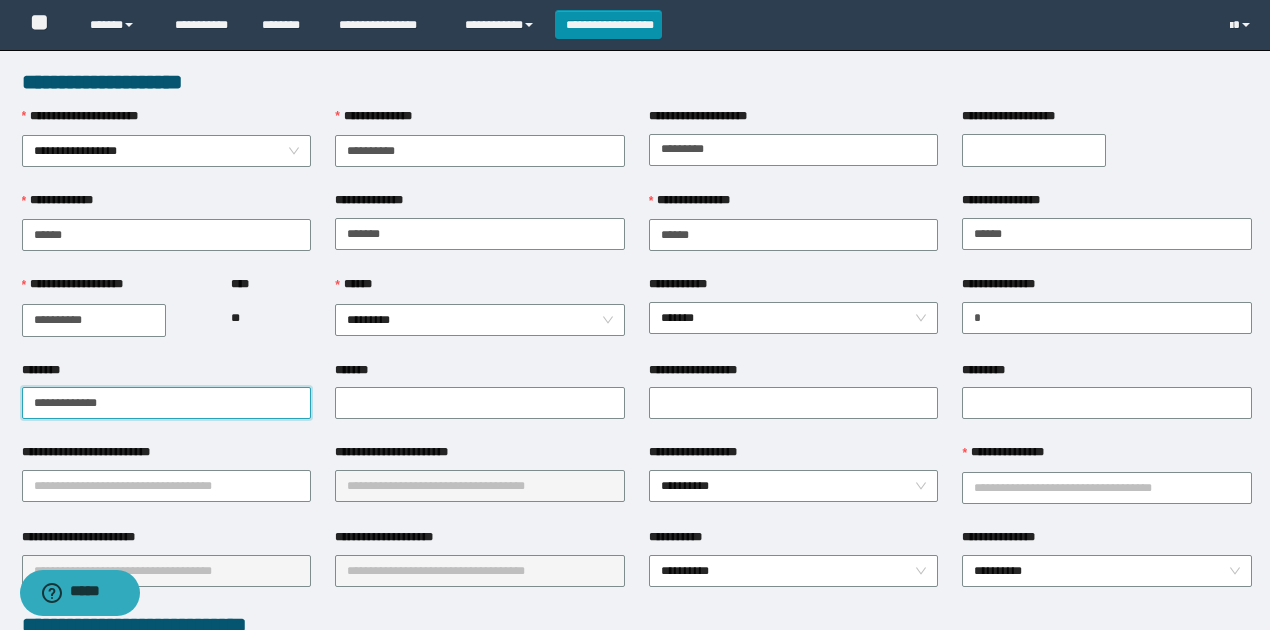 drag, startPoint x: 142, startPoint y: 398, endPoint x: 0, endPoint y: 386, distance: 142.50613 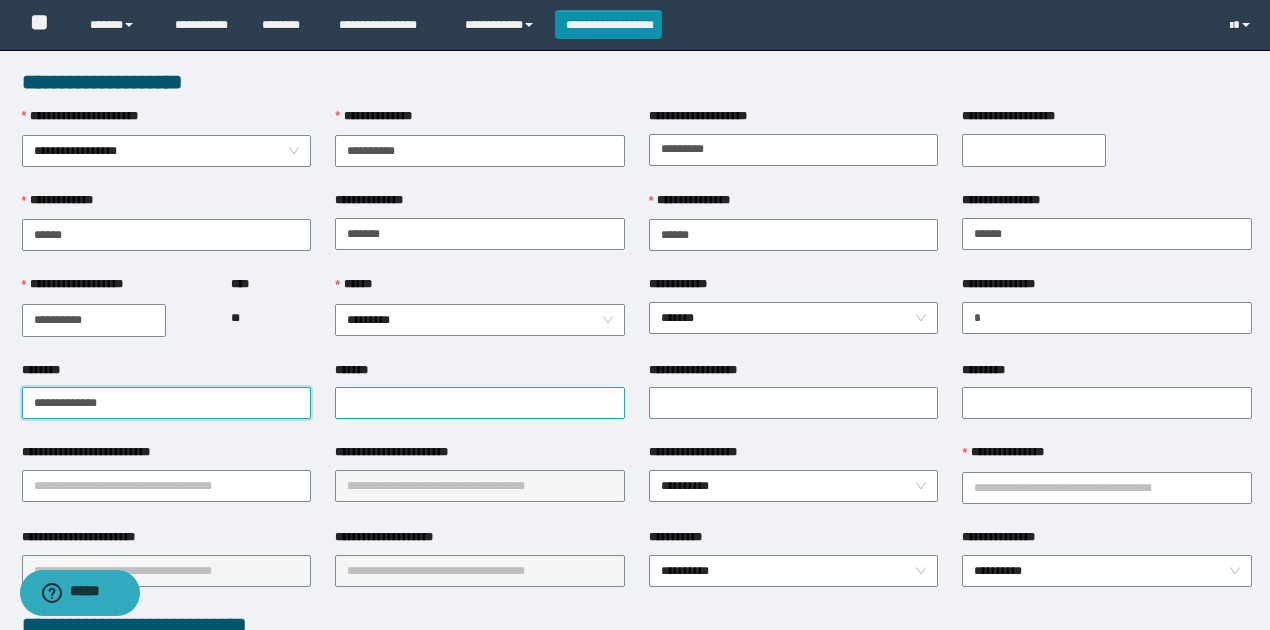 type on "**********" 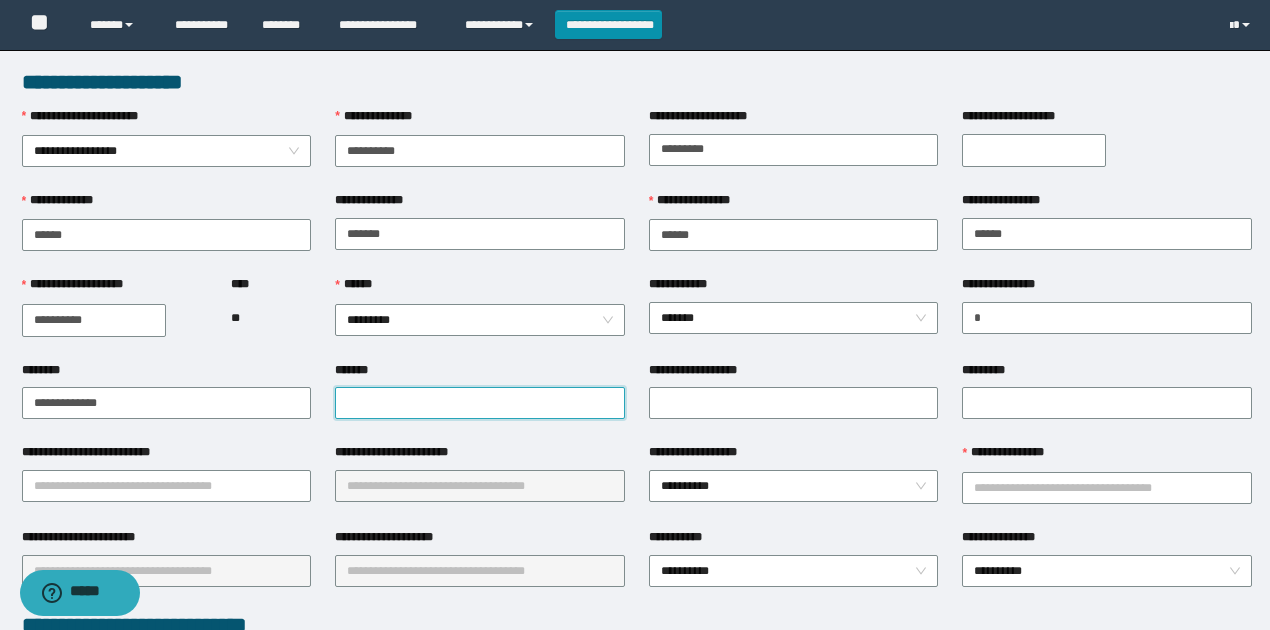 paste on "**********" 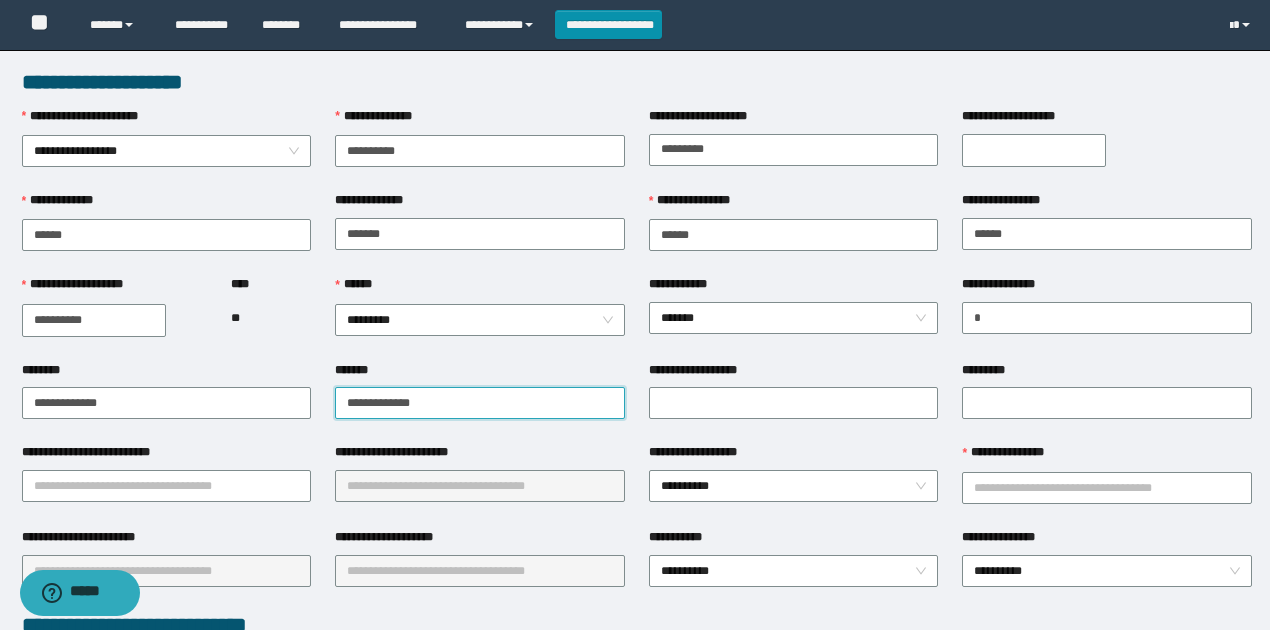 click on "**********" at bounding box center [480, 403] 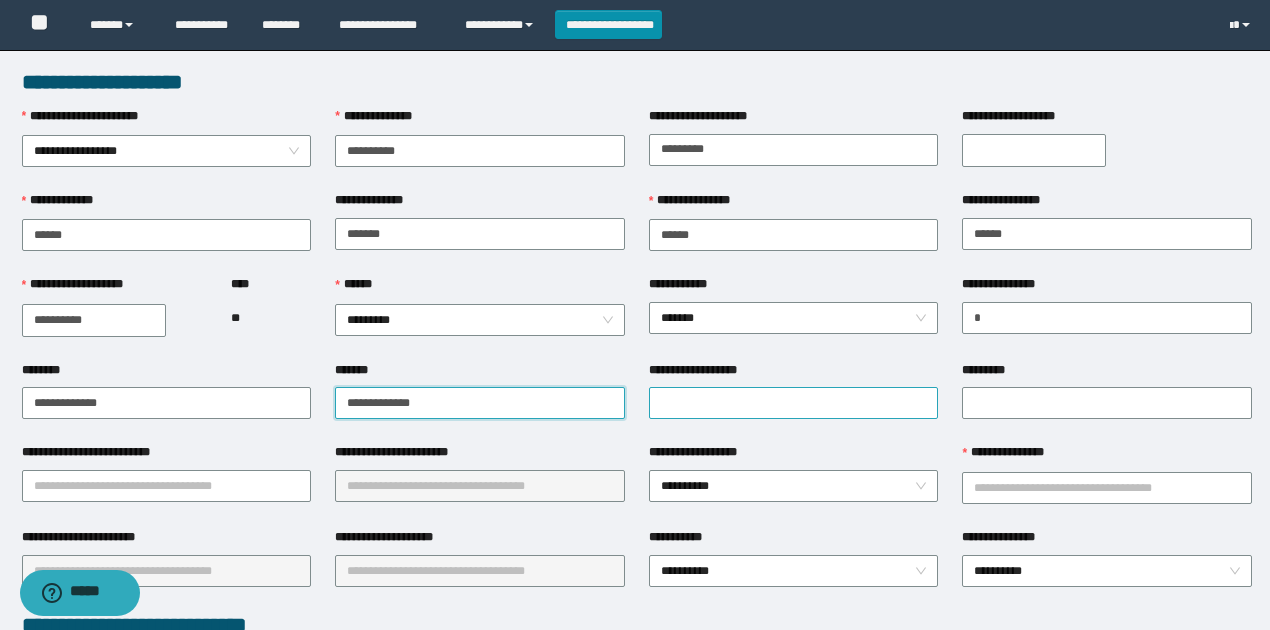 type on "**********" 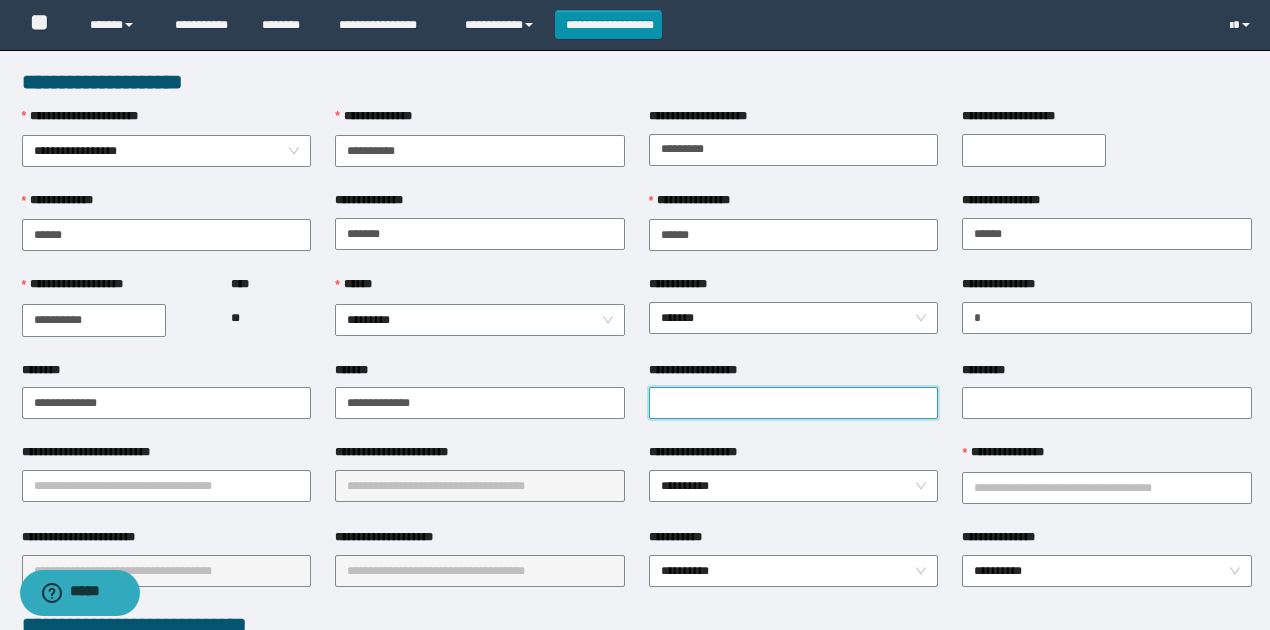 click on "**********" at bounding box center [794, 403] 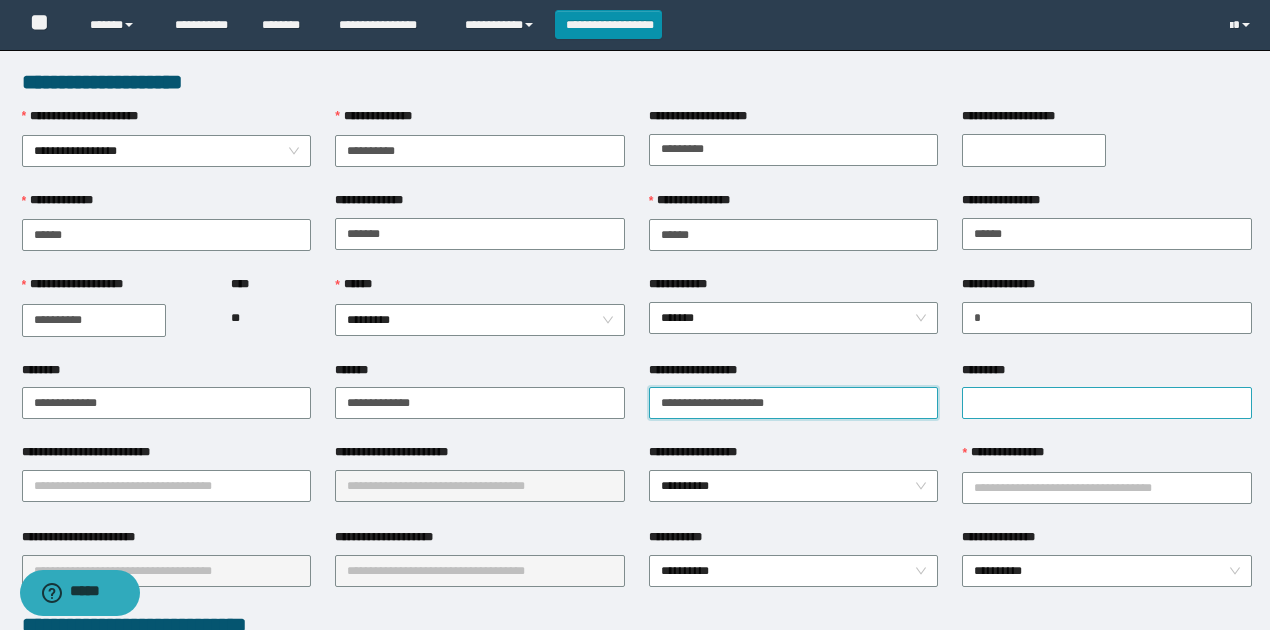 type on "**********" 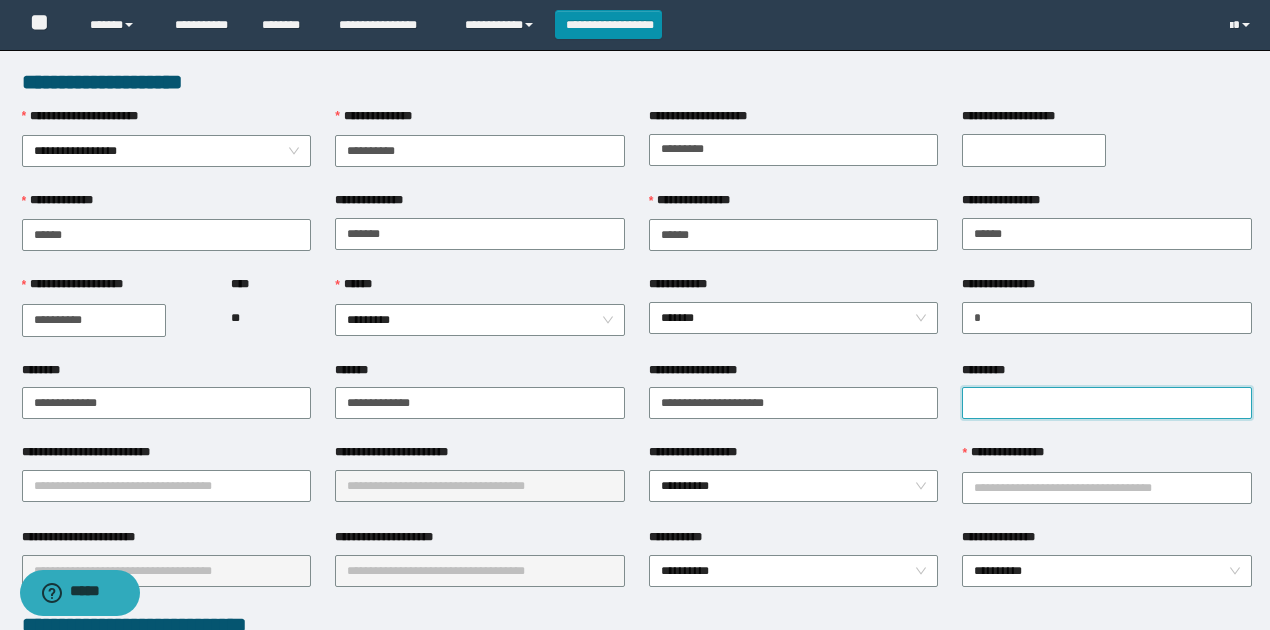 click on "*********" at bounding box center (1107, 403) 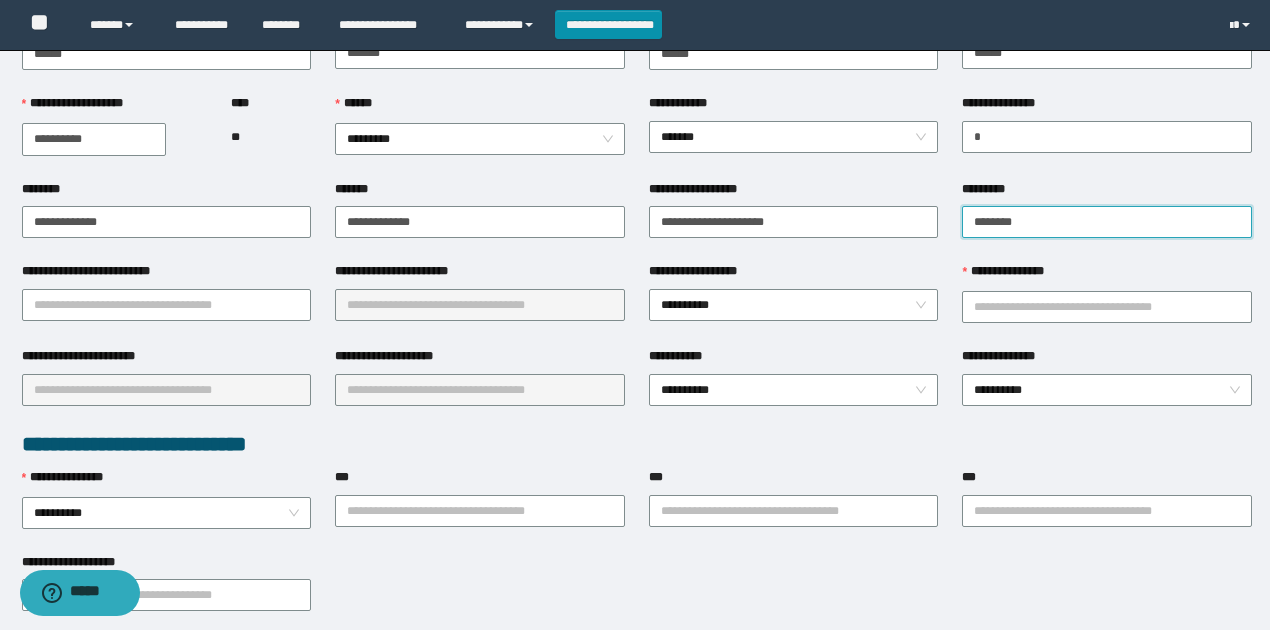 scroll, scrollTop: 200, scrollLeft: 0, axis: vertical 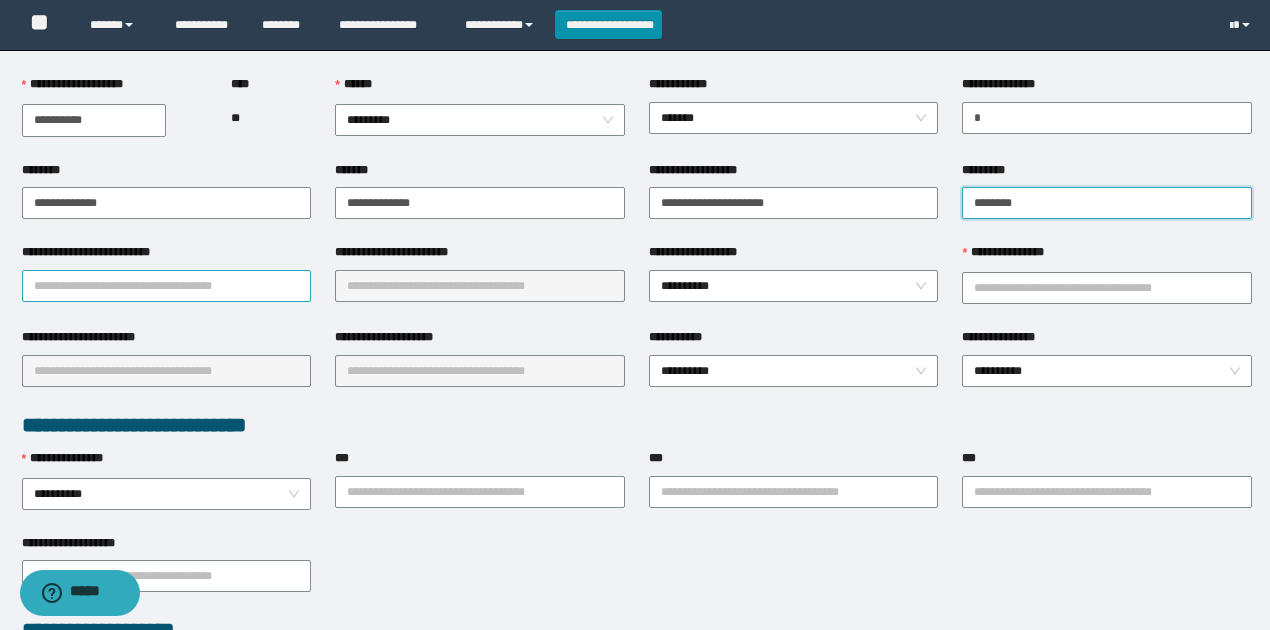 type on "********" 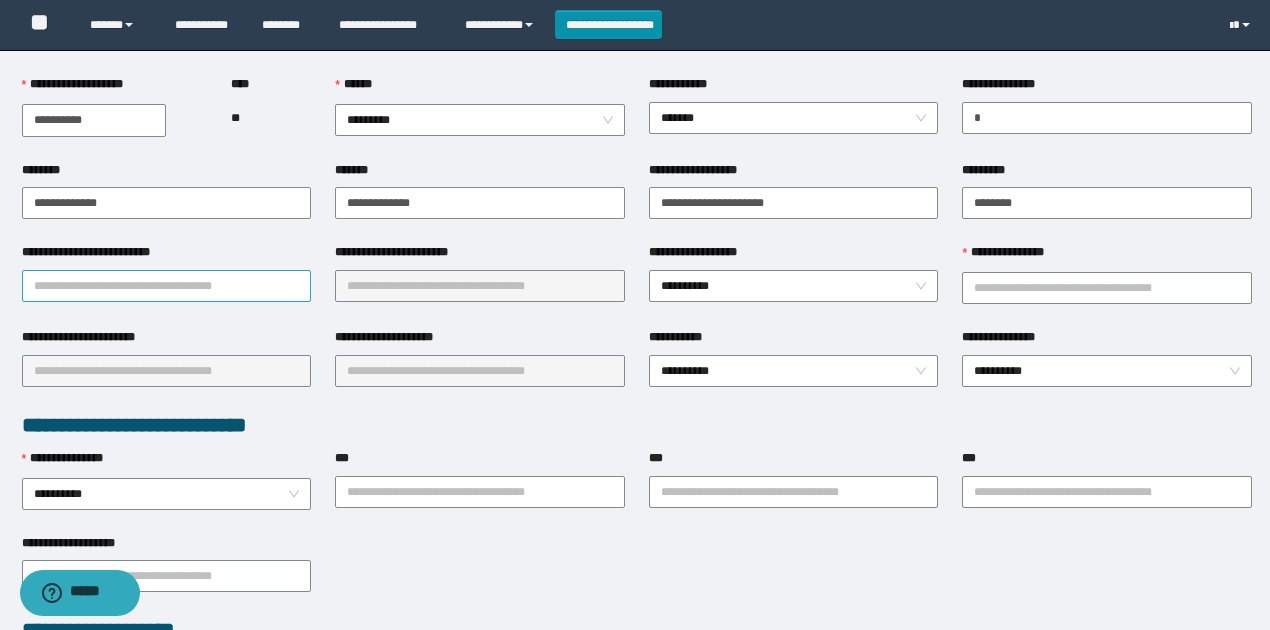 click on "**********" at bounding box center [167, 286] 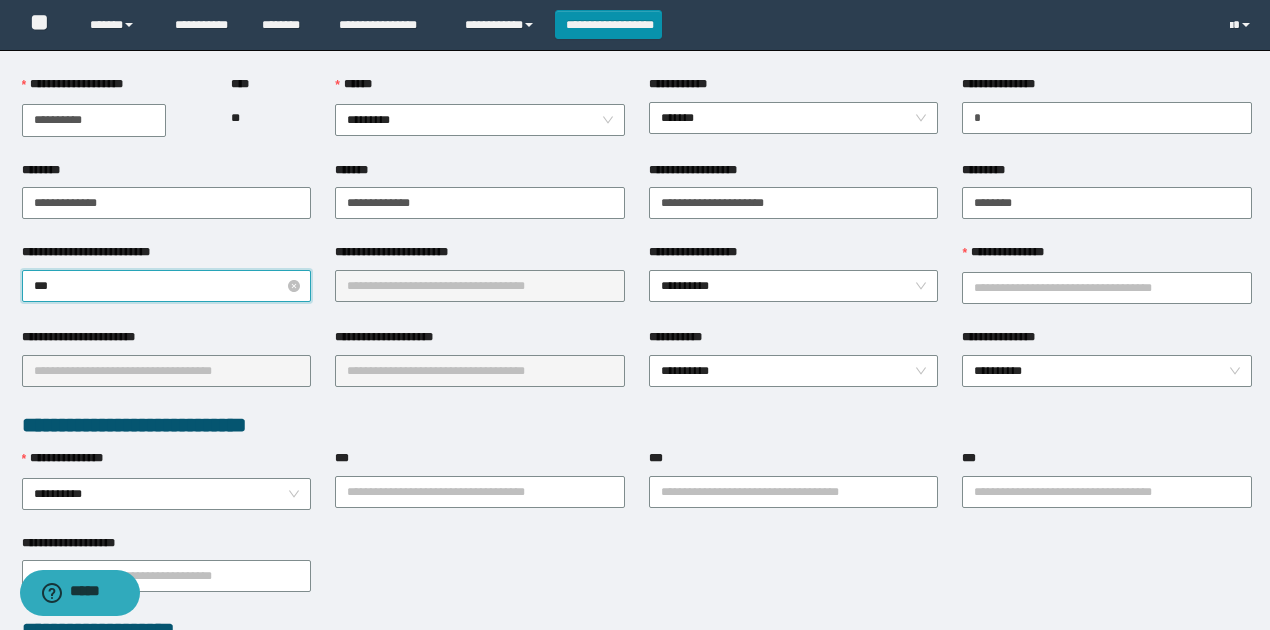type on "****" 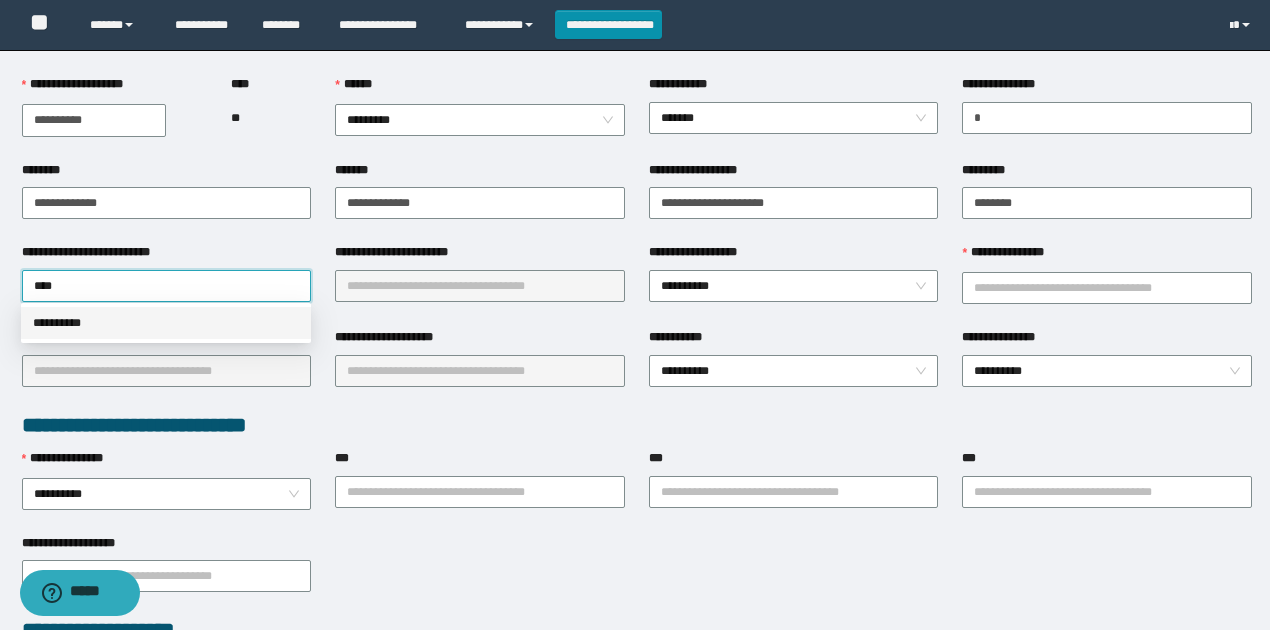 drag, startPoint x: 162, startPoint y: 331, endPoint x: 384, endPoint y: 302, distance: 223.88614 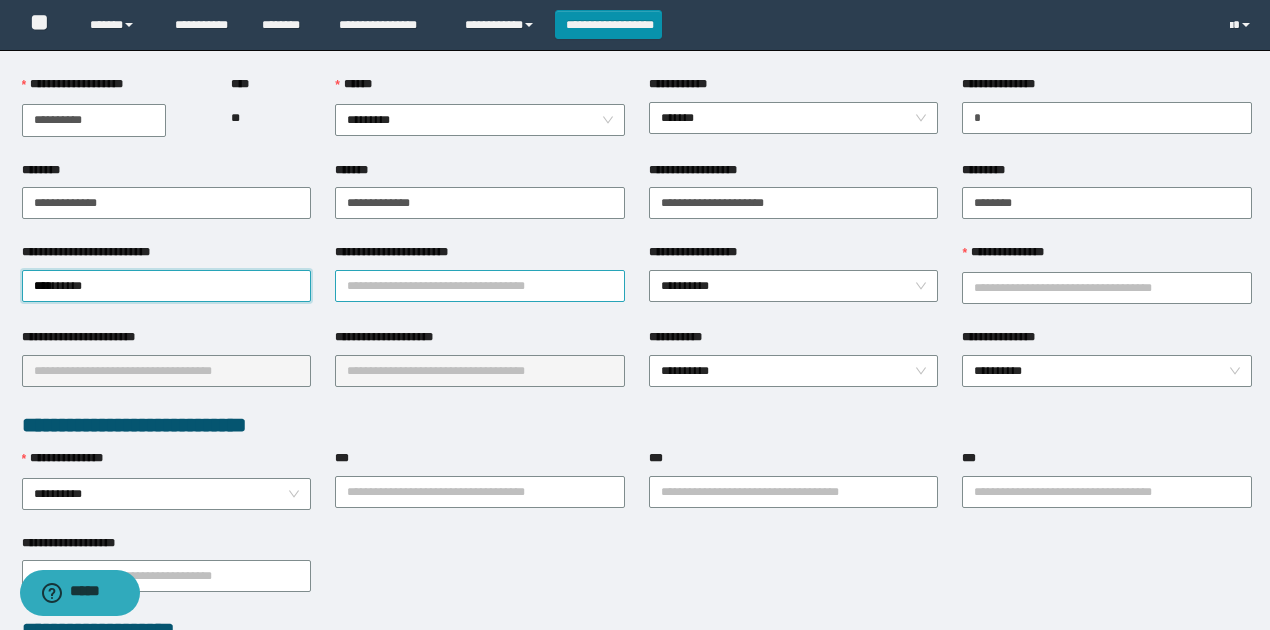 click on "**********" at bounding box center (480, 286) 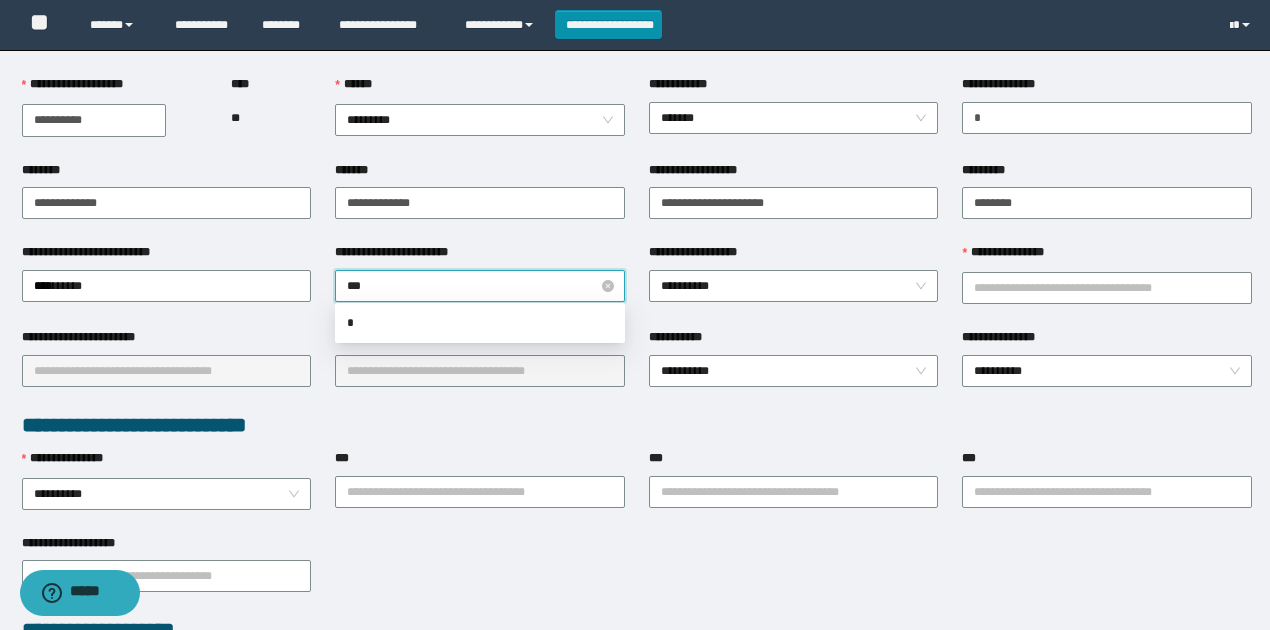 type on "****" 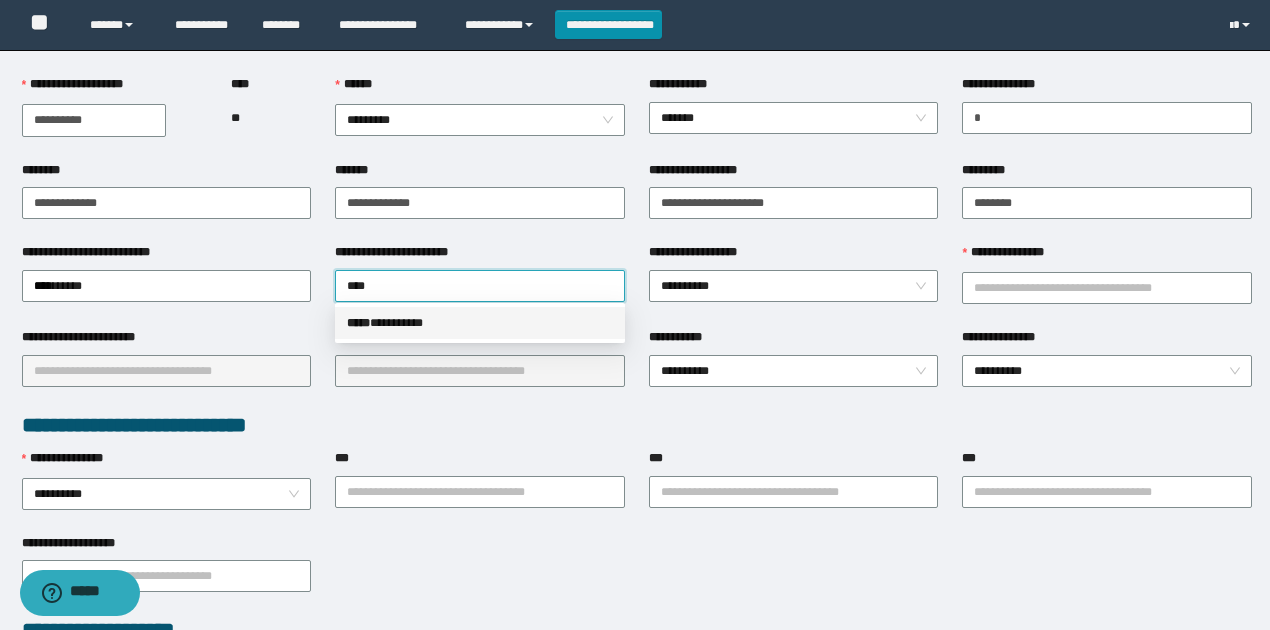 click on "***** * ********" at bounding box center (480, 323) 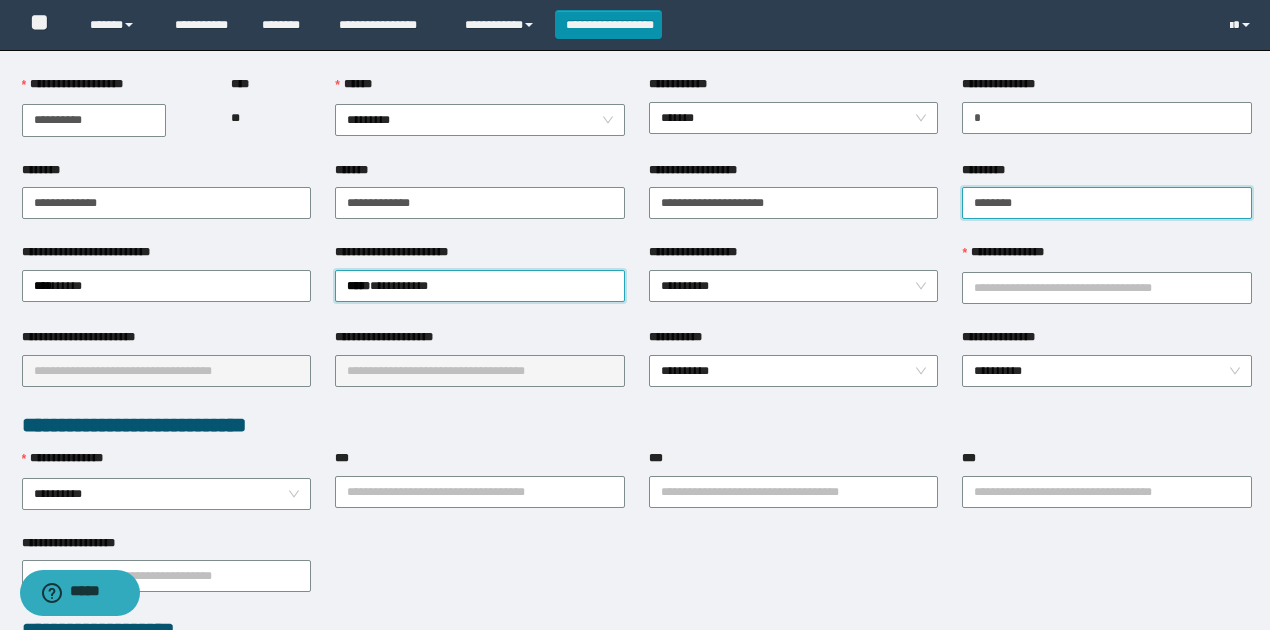 click on "********" at bounding box center [1107, 203] 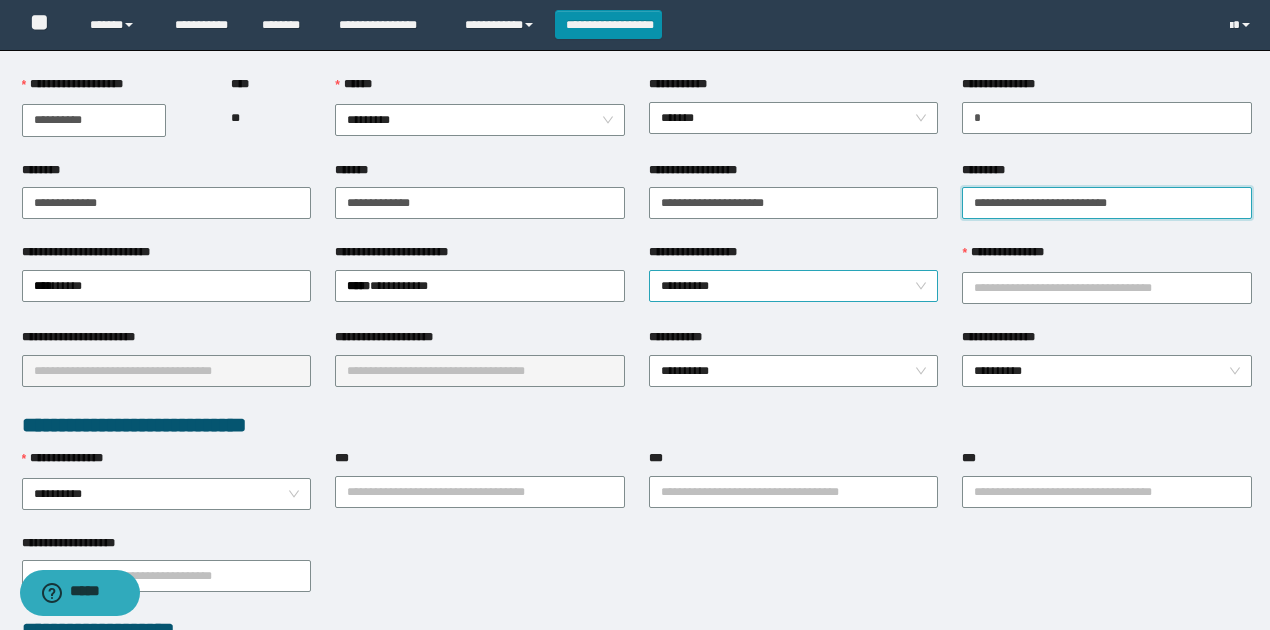 click on "**********" at bounding box center [794, 286] 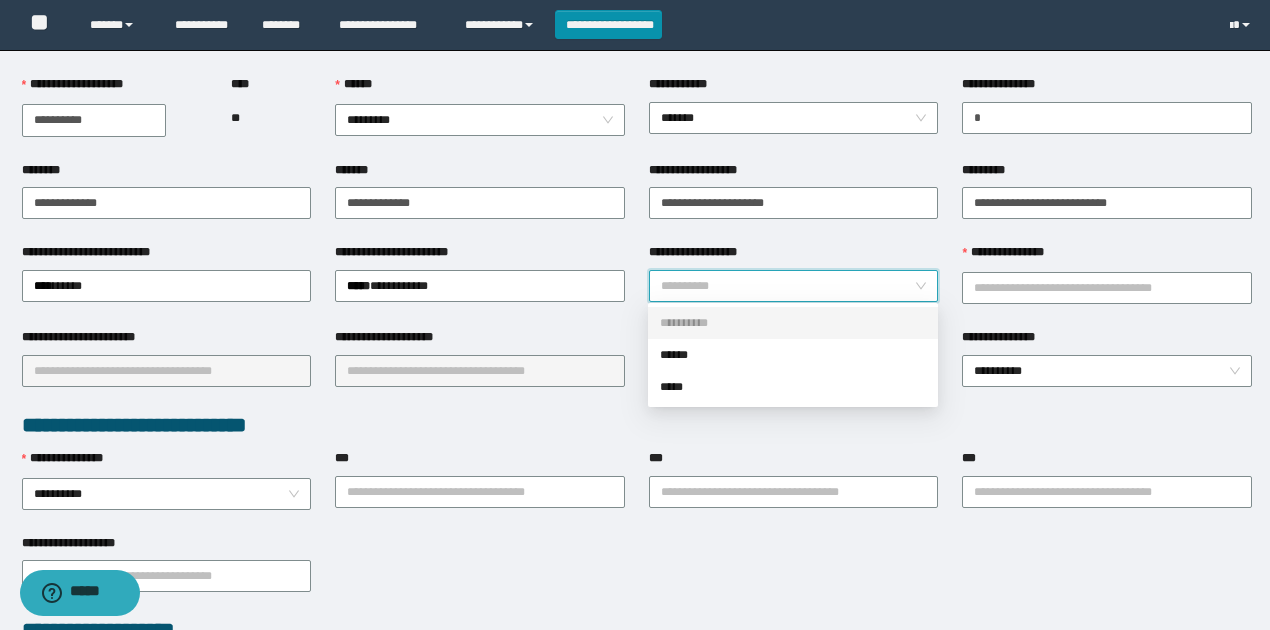 click on "**********" at bounding box center (793, 323) 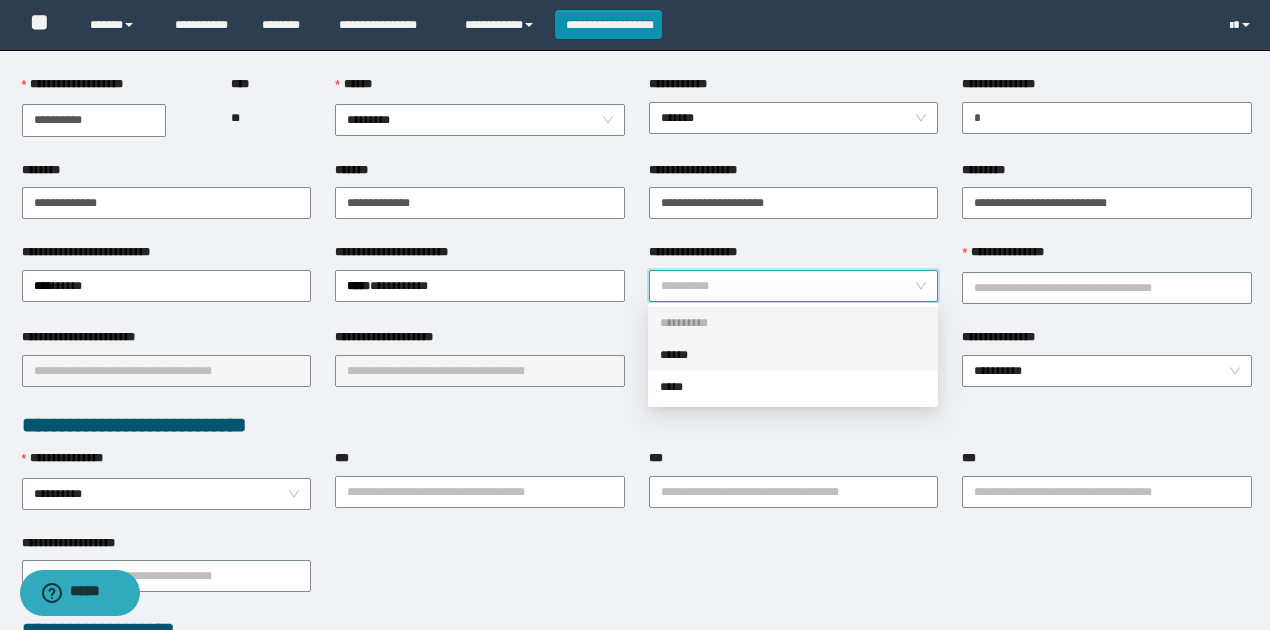 click on "******" at bounding box center (793, 355) 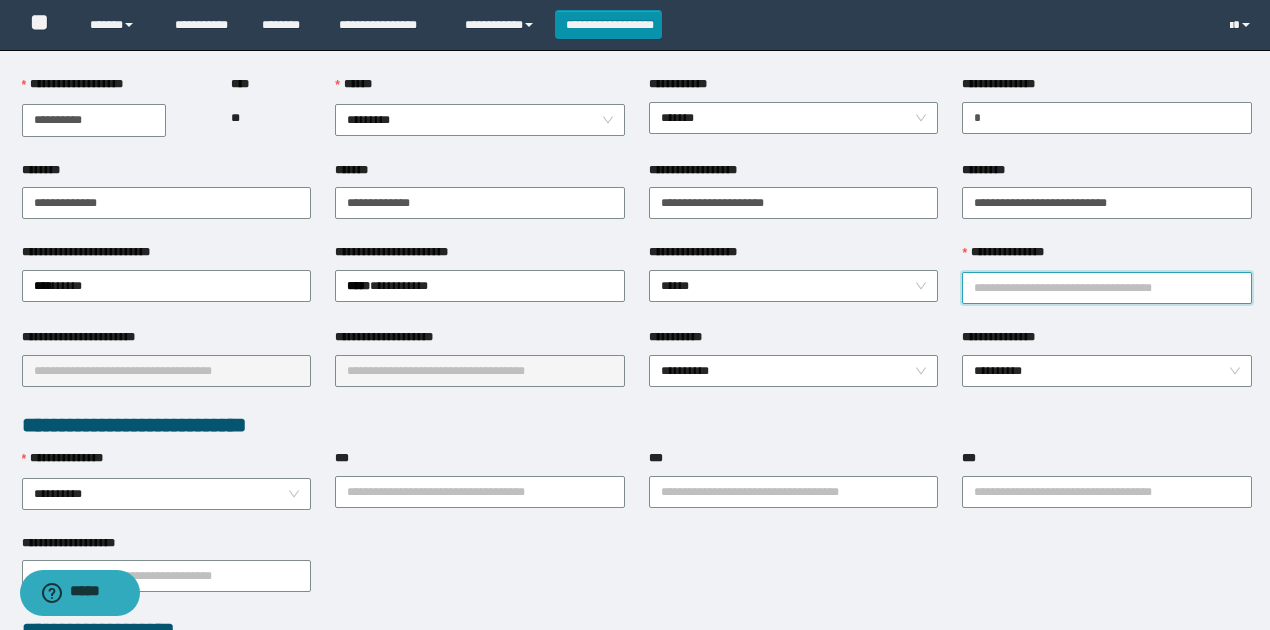 click on "**********" at bounding box center (1107, 288) 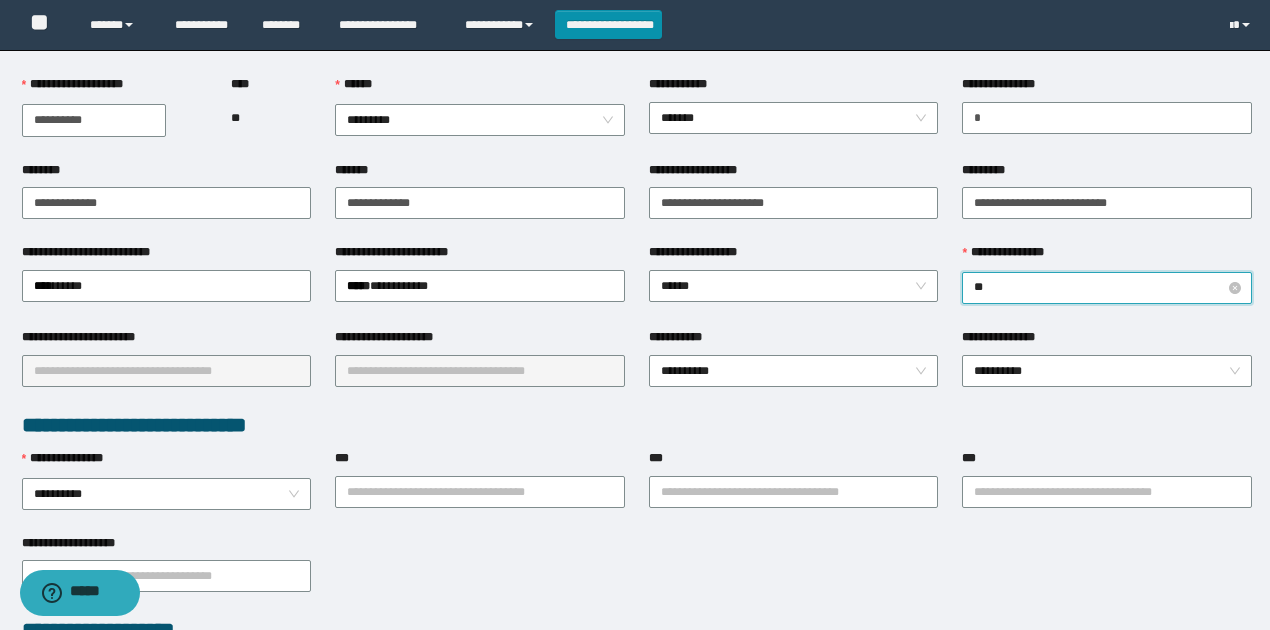 type on "***" 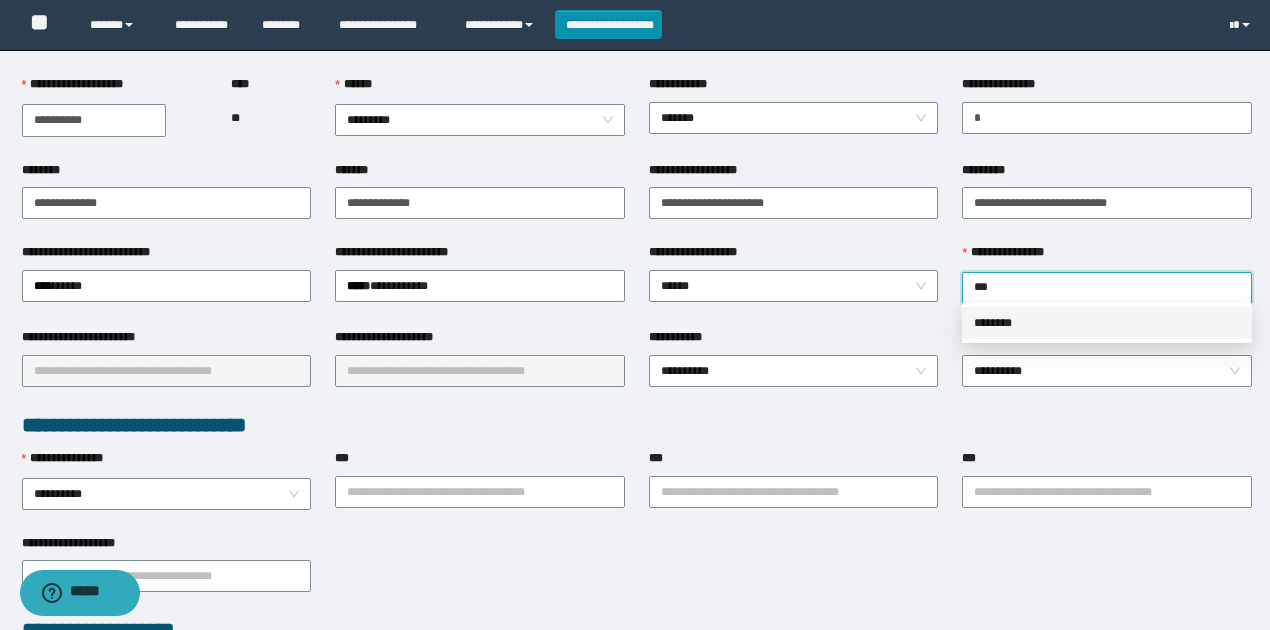 click on "********" at bounding box center (1107, 323) 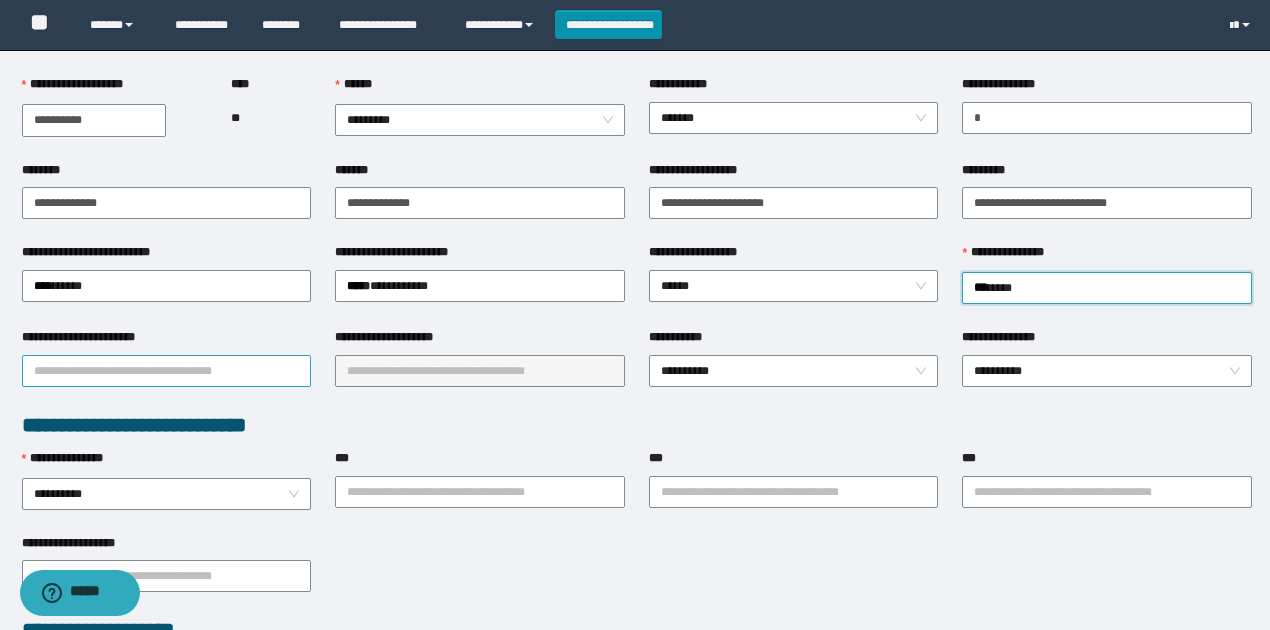 click on "**********" at bounding box center (167, 371) 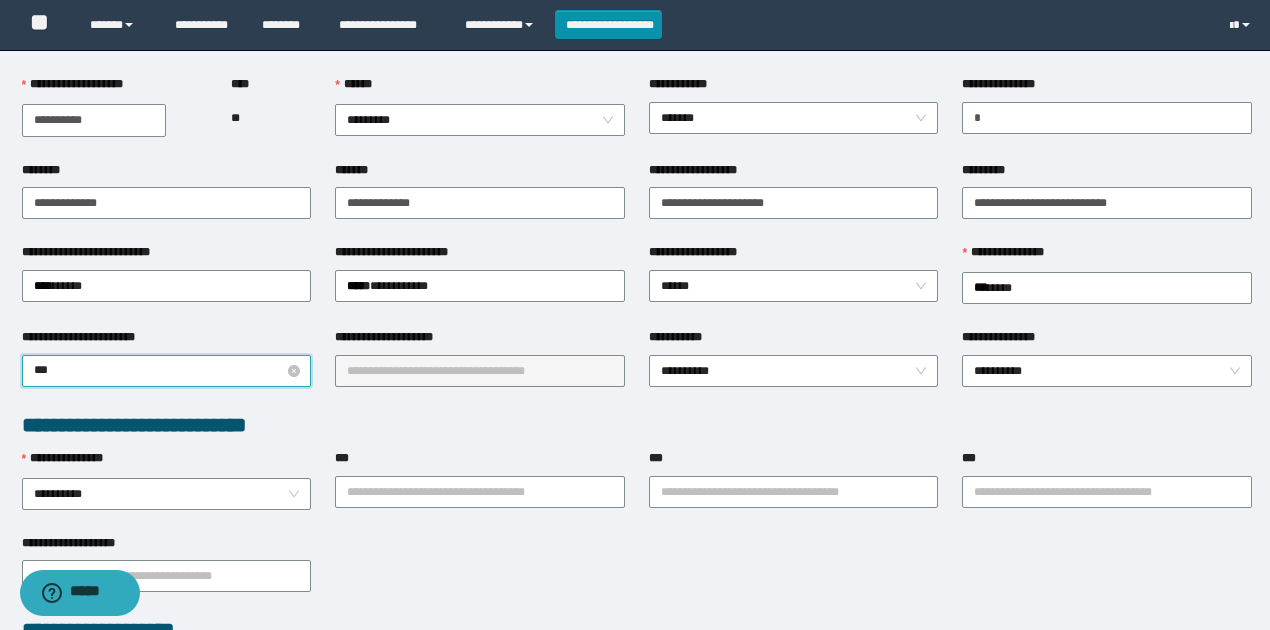 type on "****" 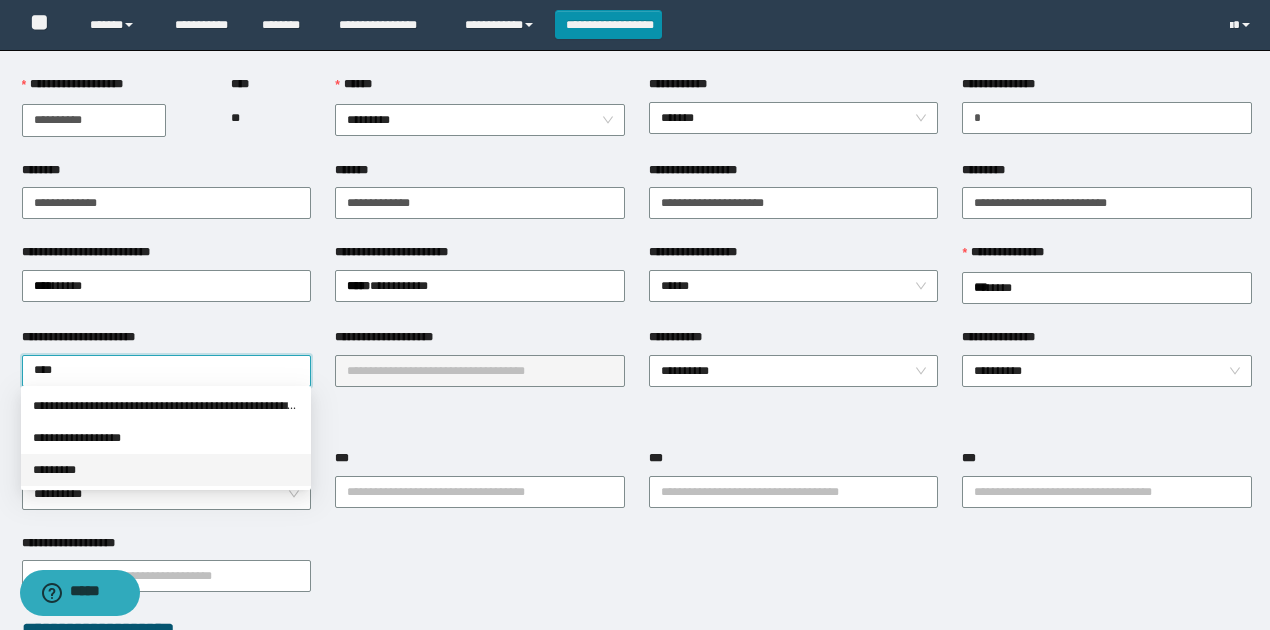 click on "*********" at bounding box center (166, 470) 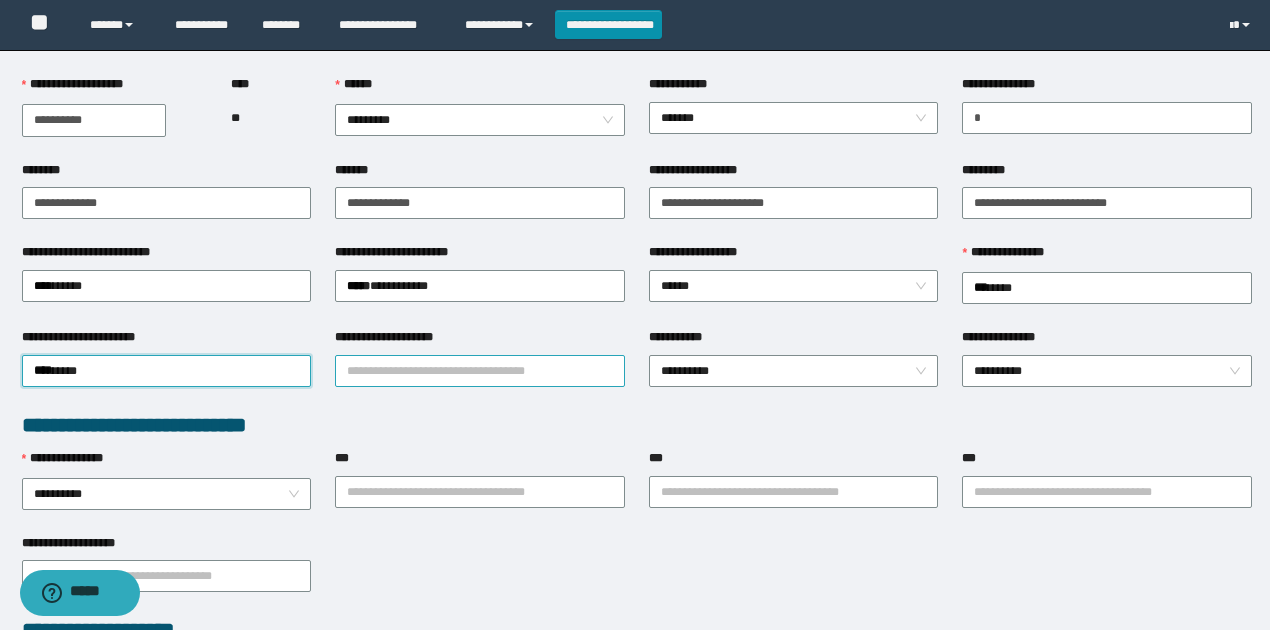 click on "**********" at bounding box center [480, 371] 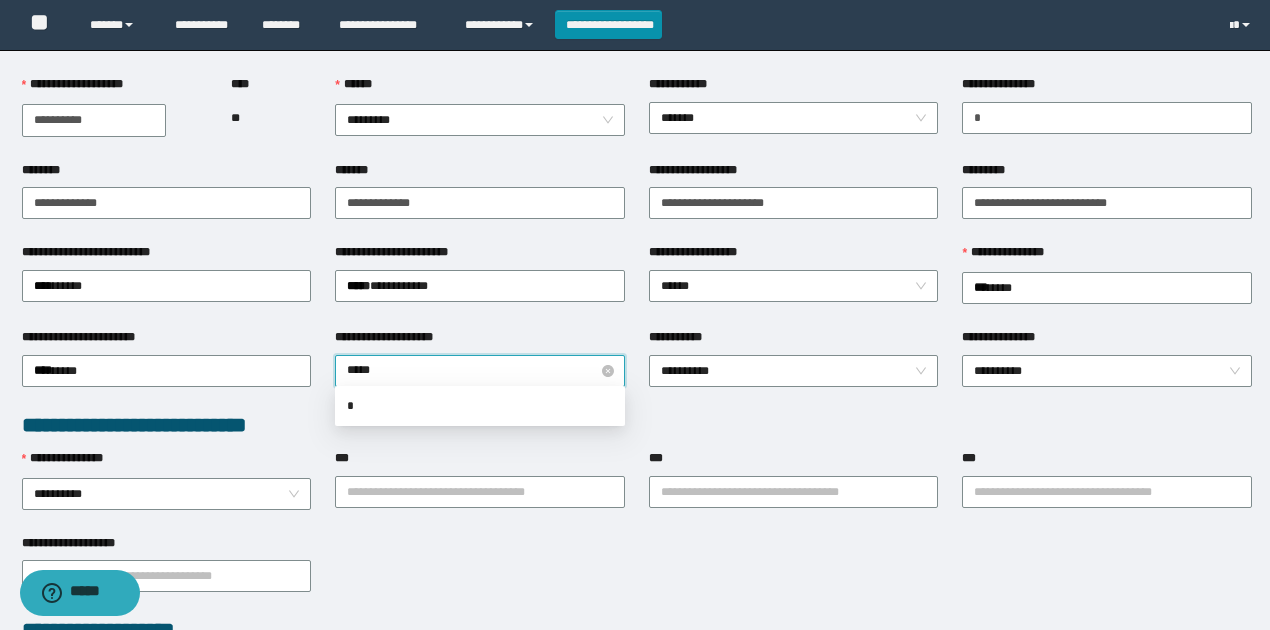 type on "******" 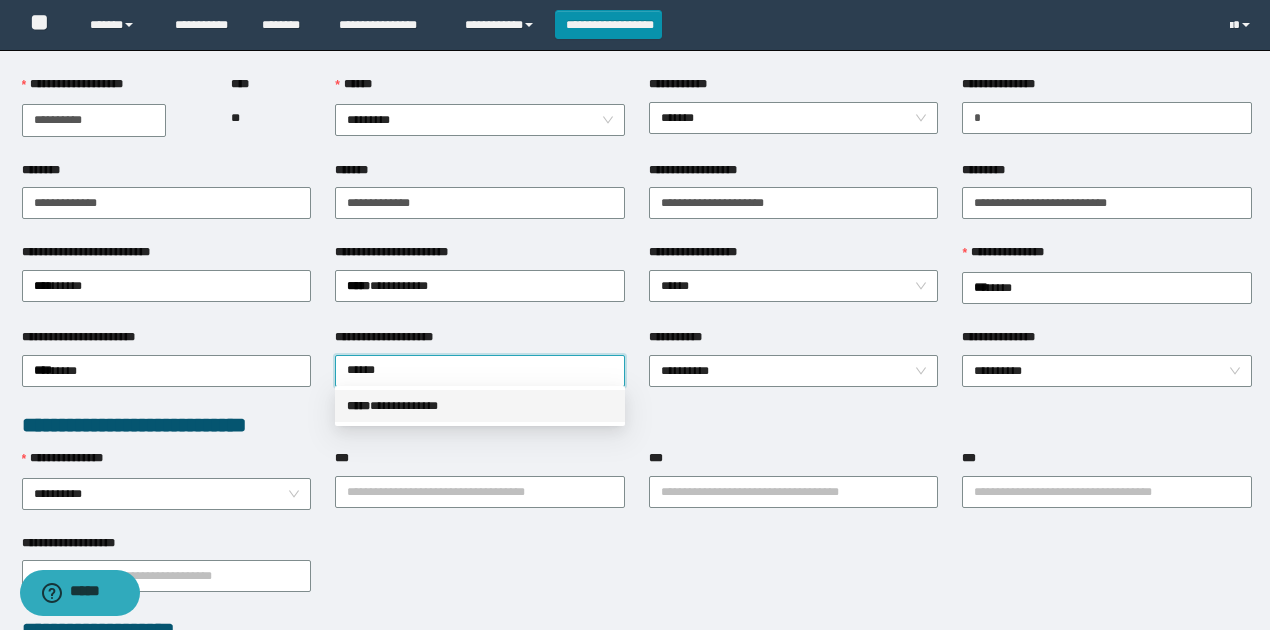 click on "**********" at bounding box center (480, 406) 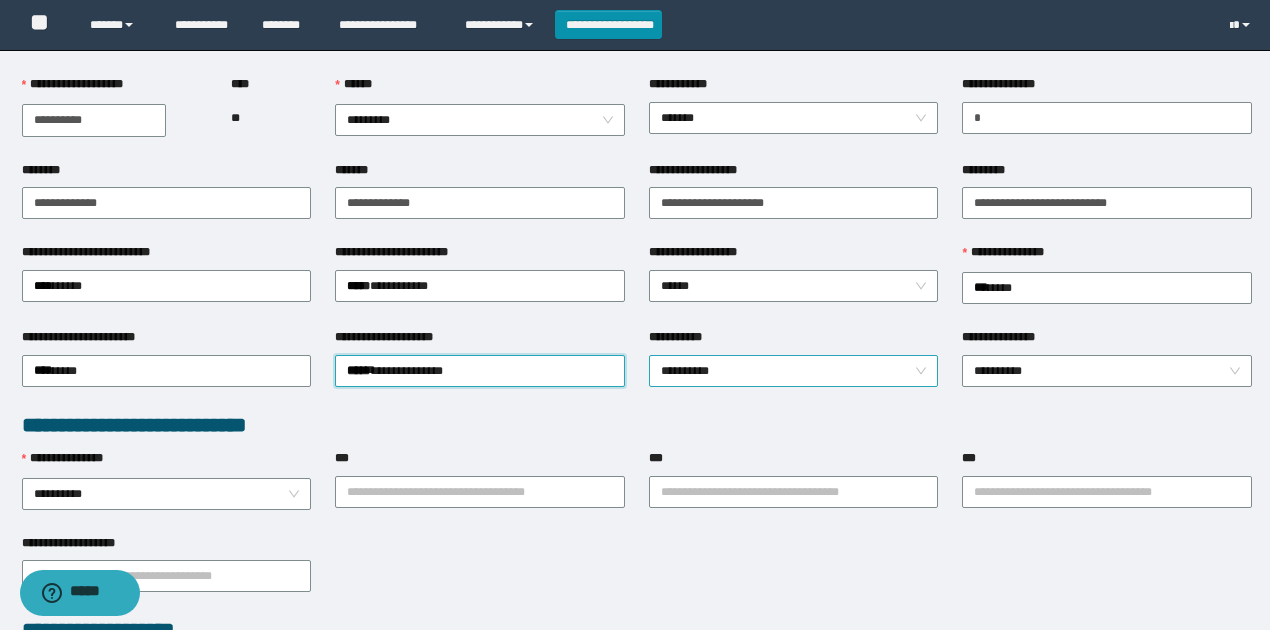 click on "**********" at bounding box center (794, 357) 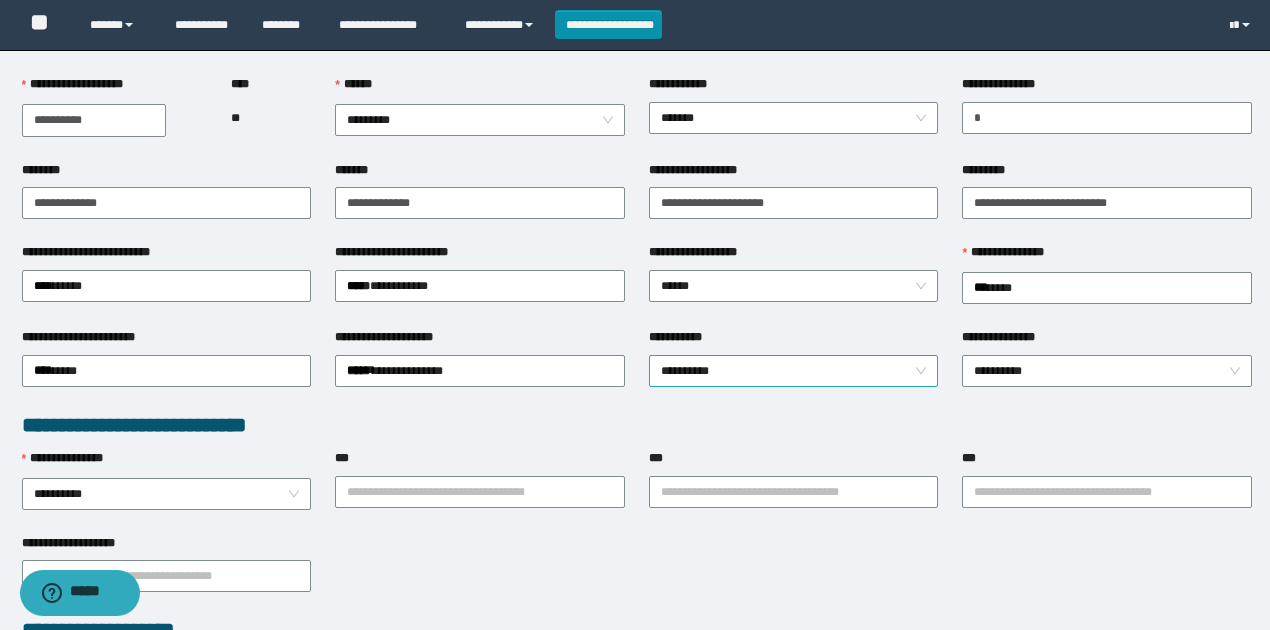 click on "**********" at bounding box center (794, 371) 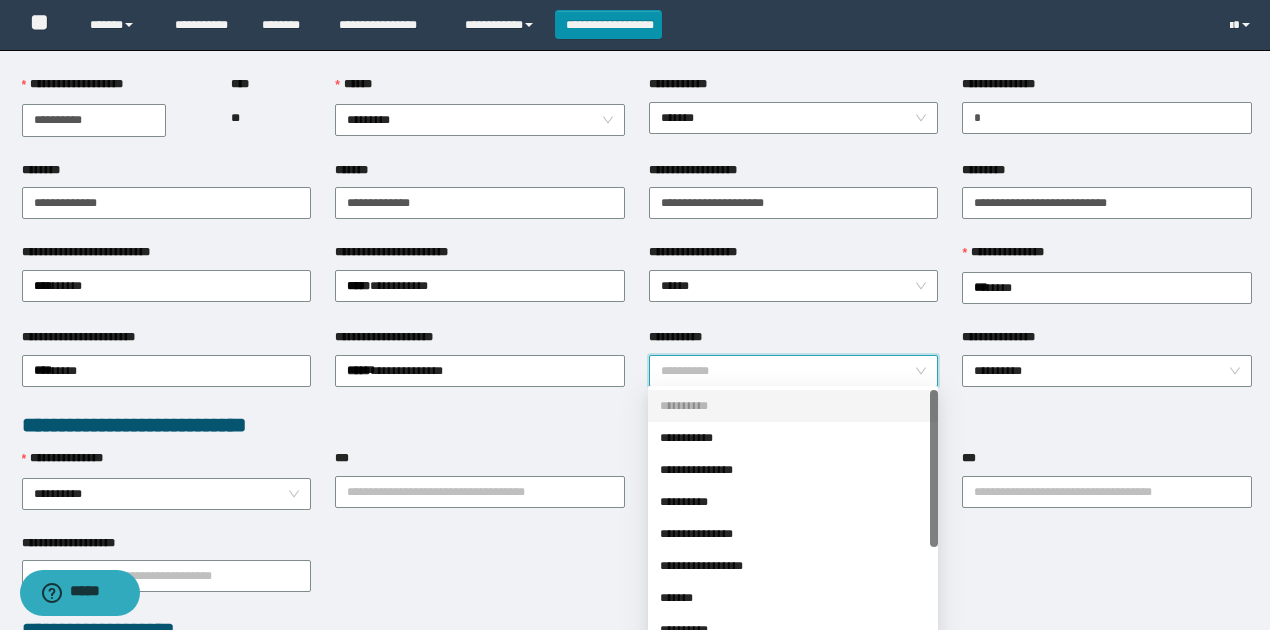 scroll, scrollTop: 160, scrollLeft: 0, axis: vertical 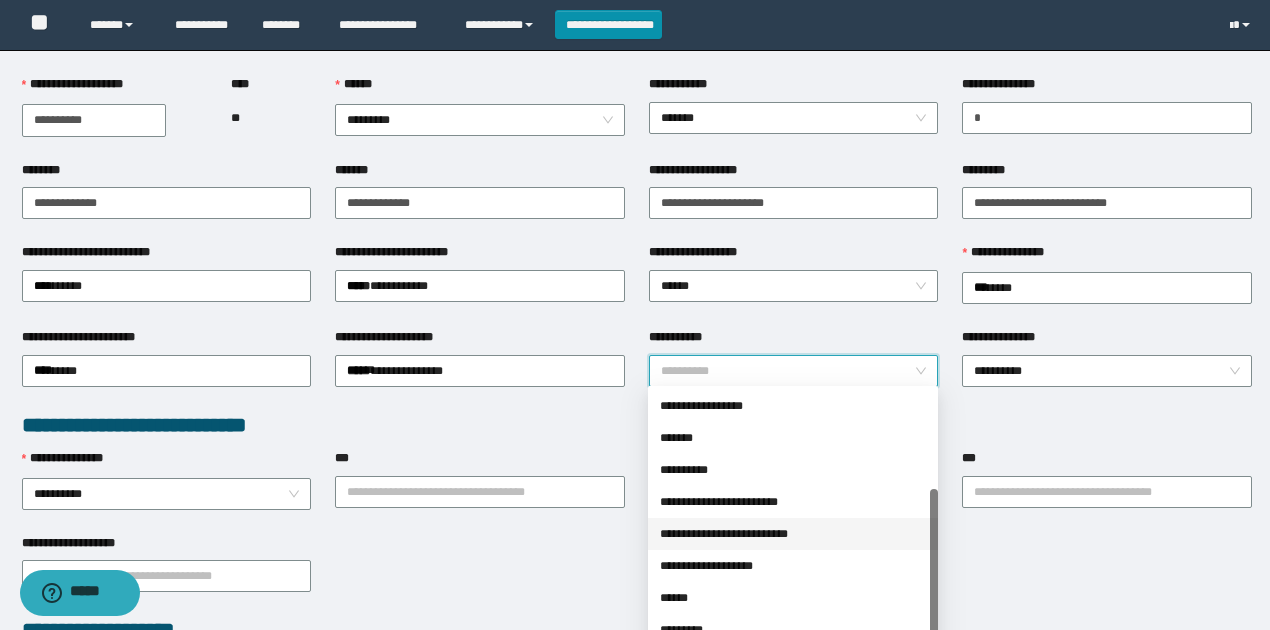 click on "**********" at bounding box center [793, 534] 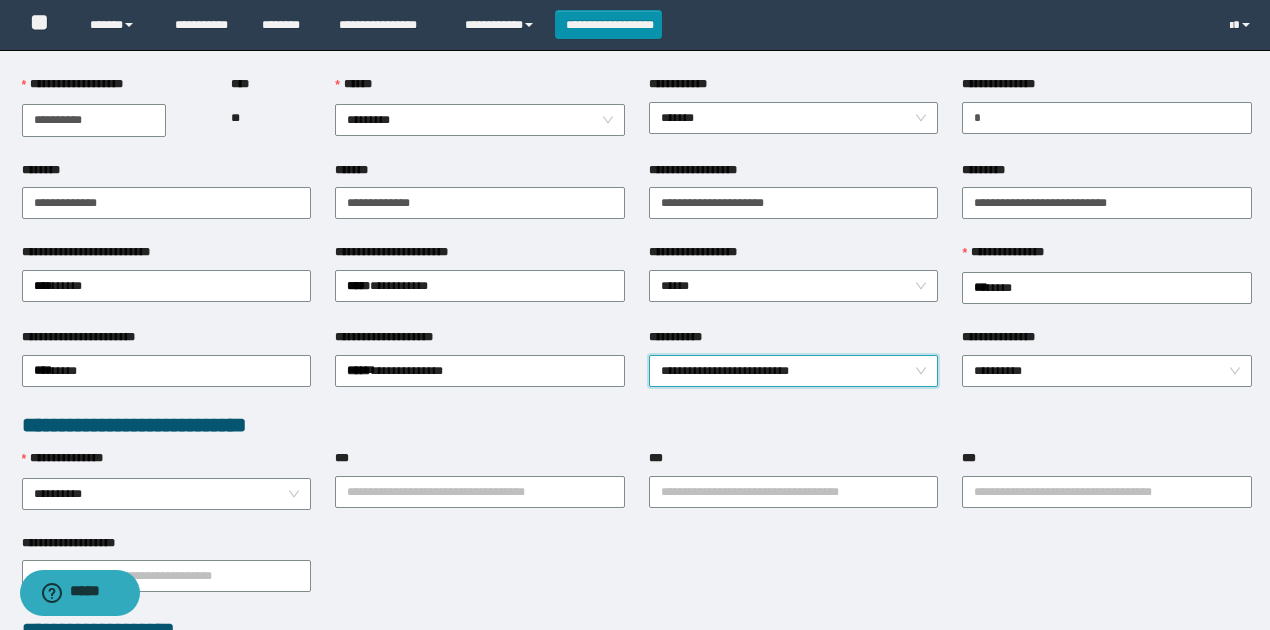 drag, startPoint x: 733, startPoint y: 364, endPoint x: 733, endPoint y: 426, distance: 62 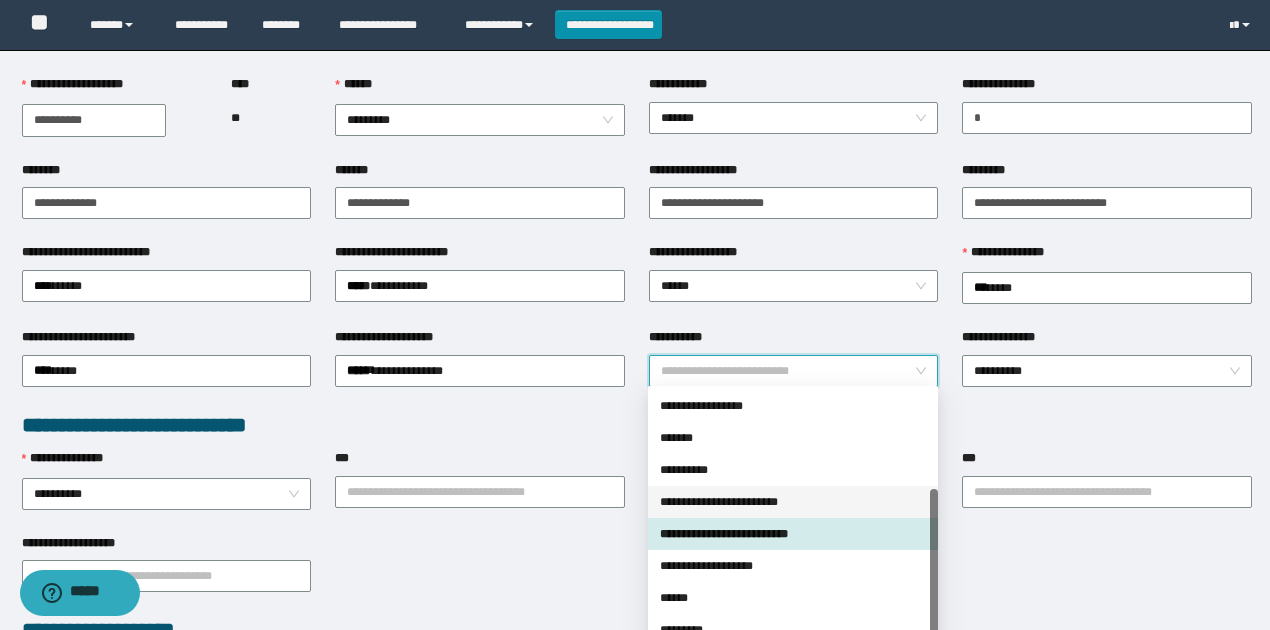 click on "**********" at bounding box center (793, 502) 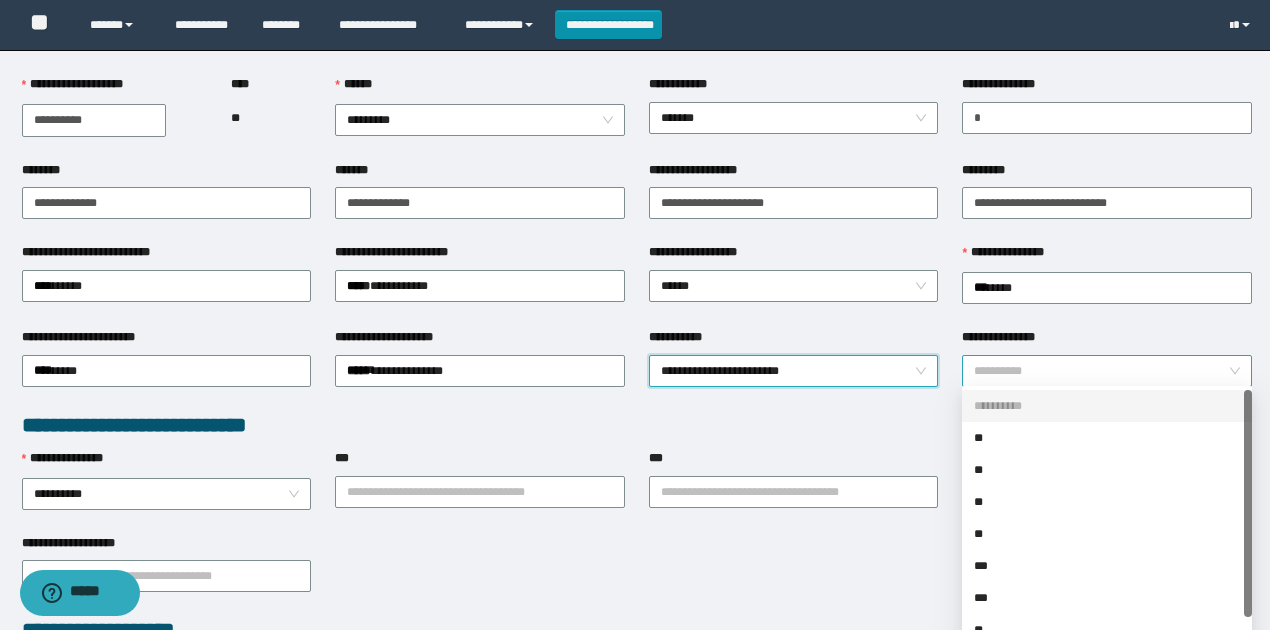 click on "**********" at bounding box center [1107, 371] 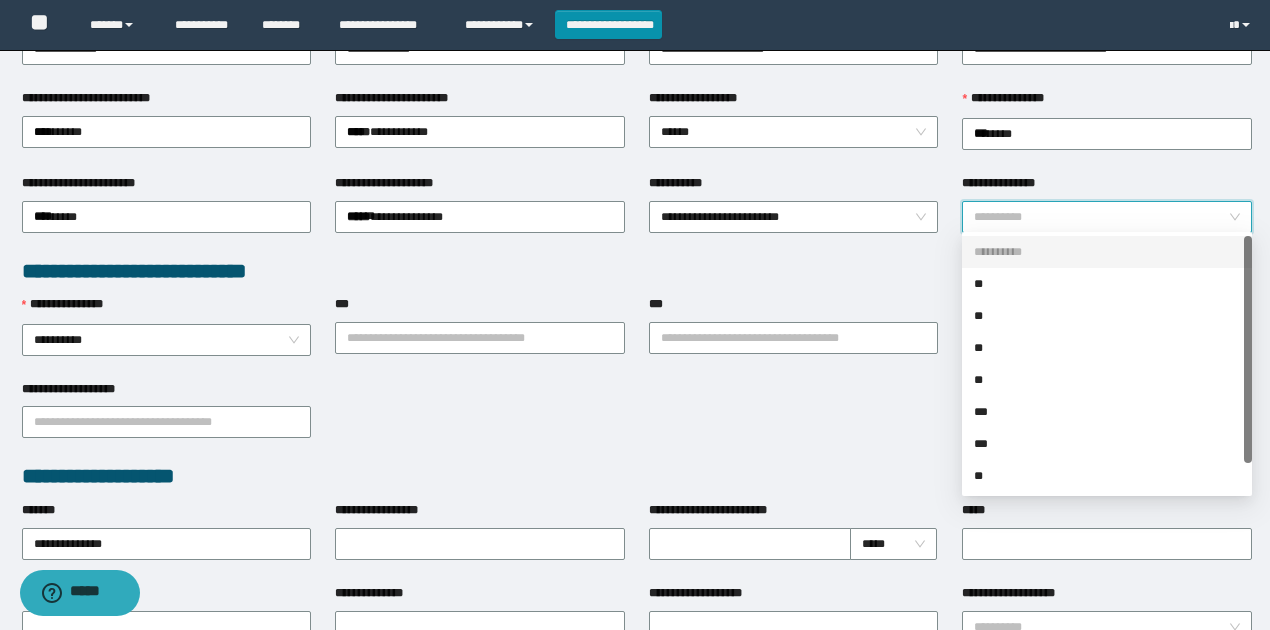 scroll, scrollTop: 400, scrollLeft: 0, axis: vertical 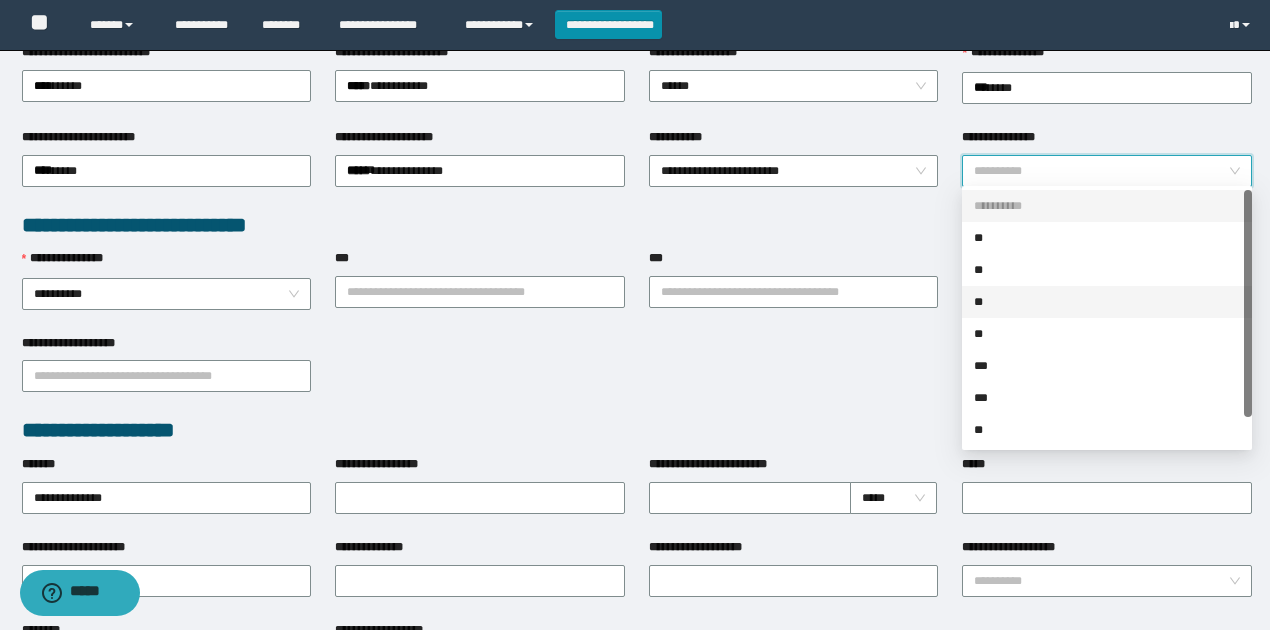 click on "**" at bounding box center [1107, 302] 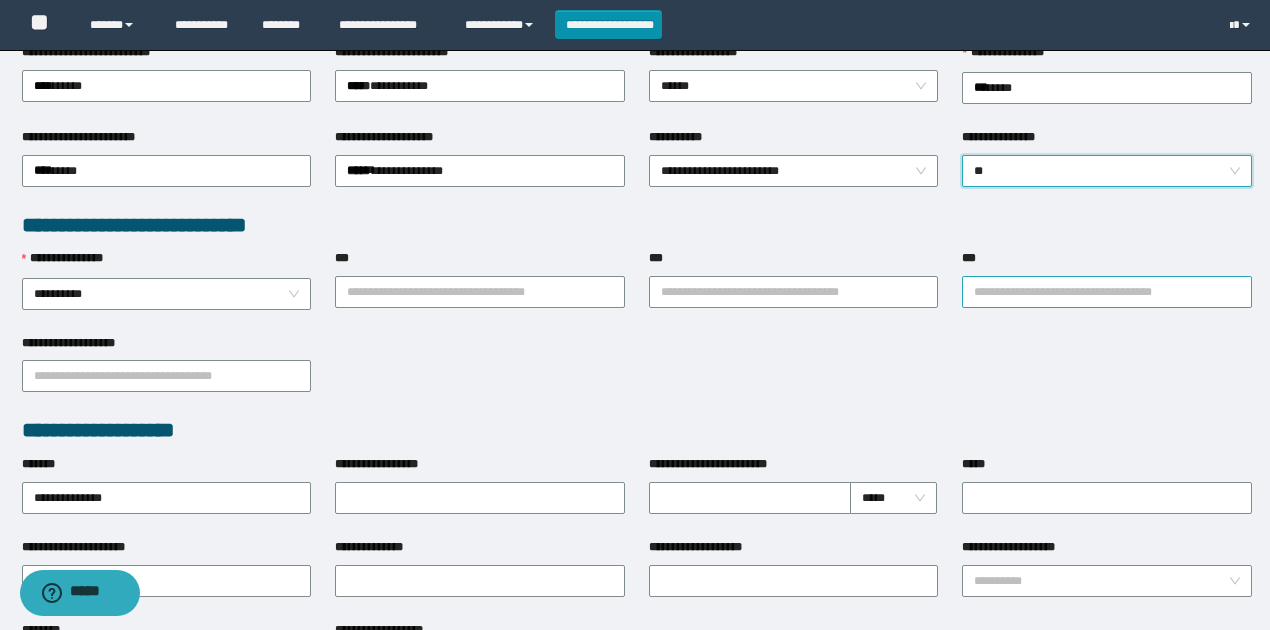 click on "***" at bounding box center [1107, 292] 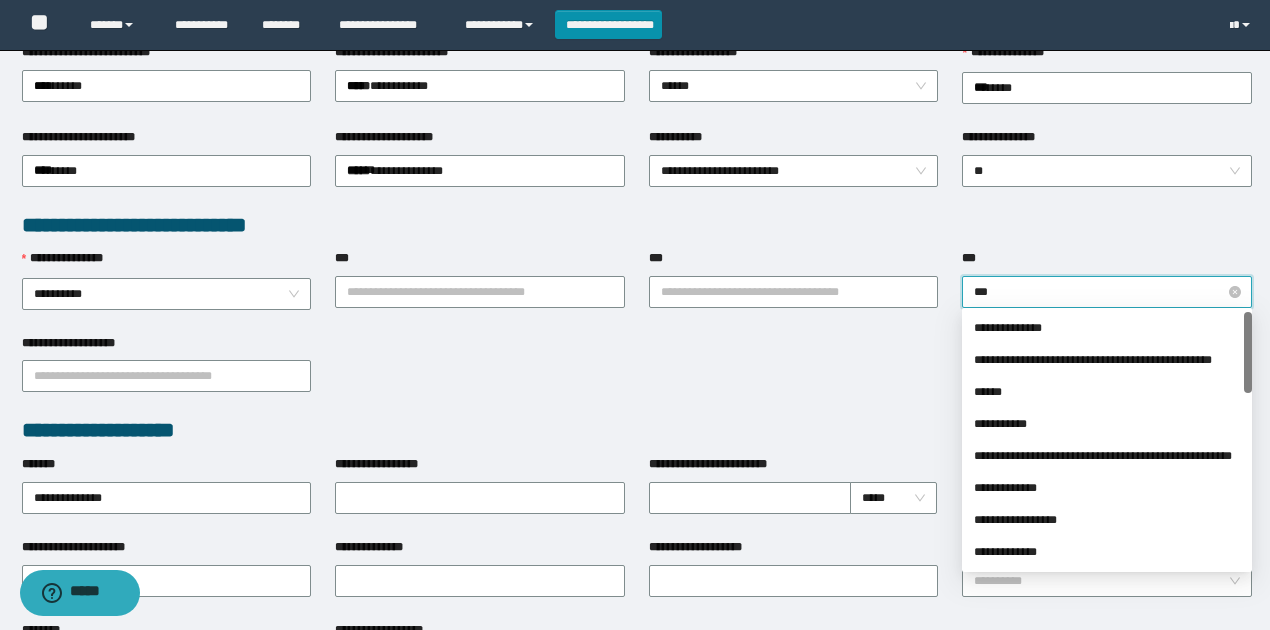 type on "****" 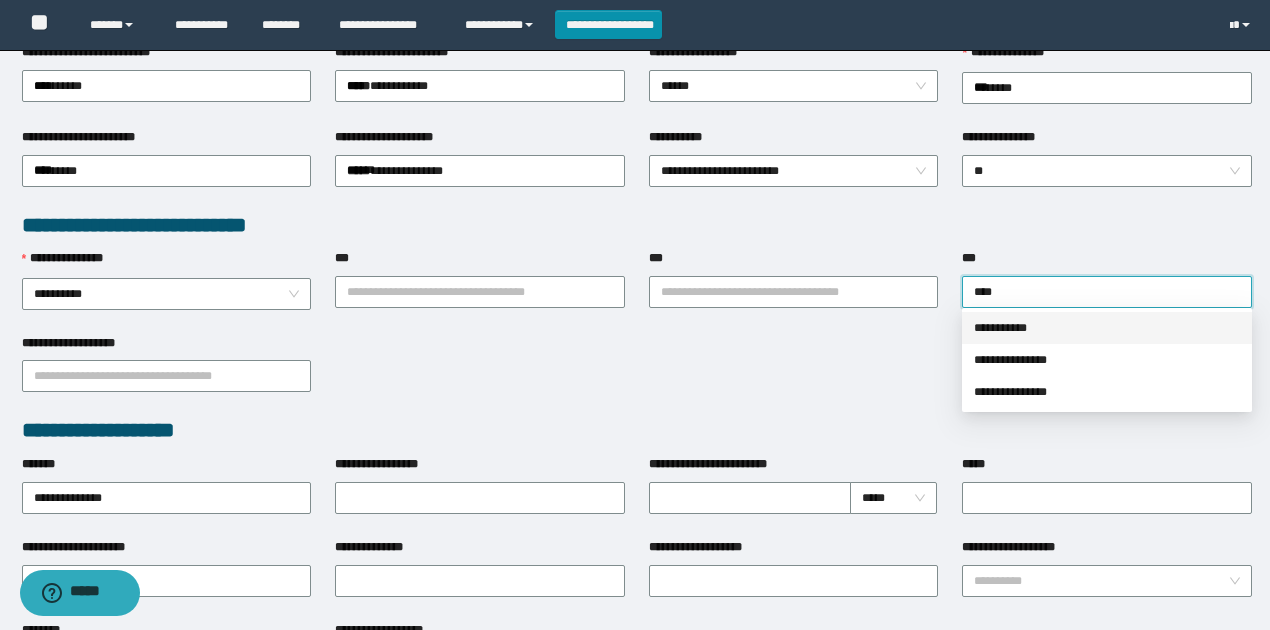 click on "**********" at bounding box center [1107, 328] 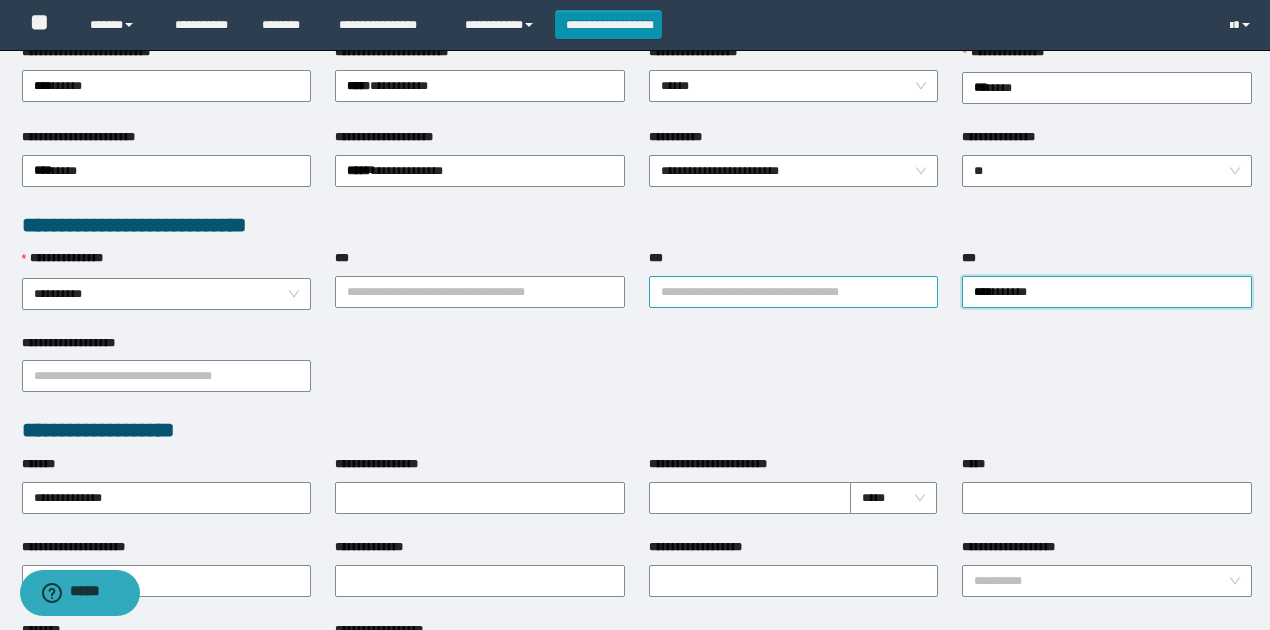 click on "***" at bounding box center (794, 292) 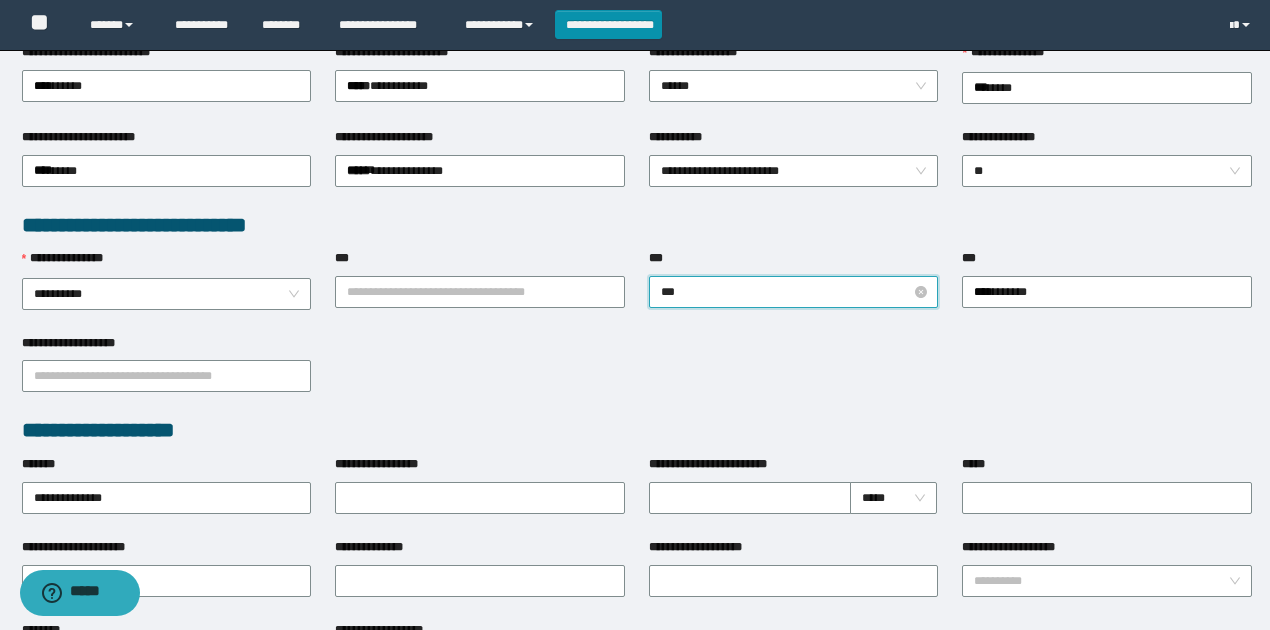 type on "****" 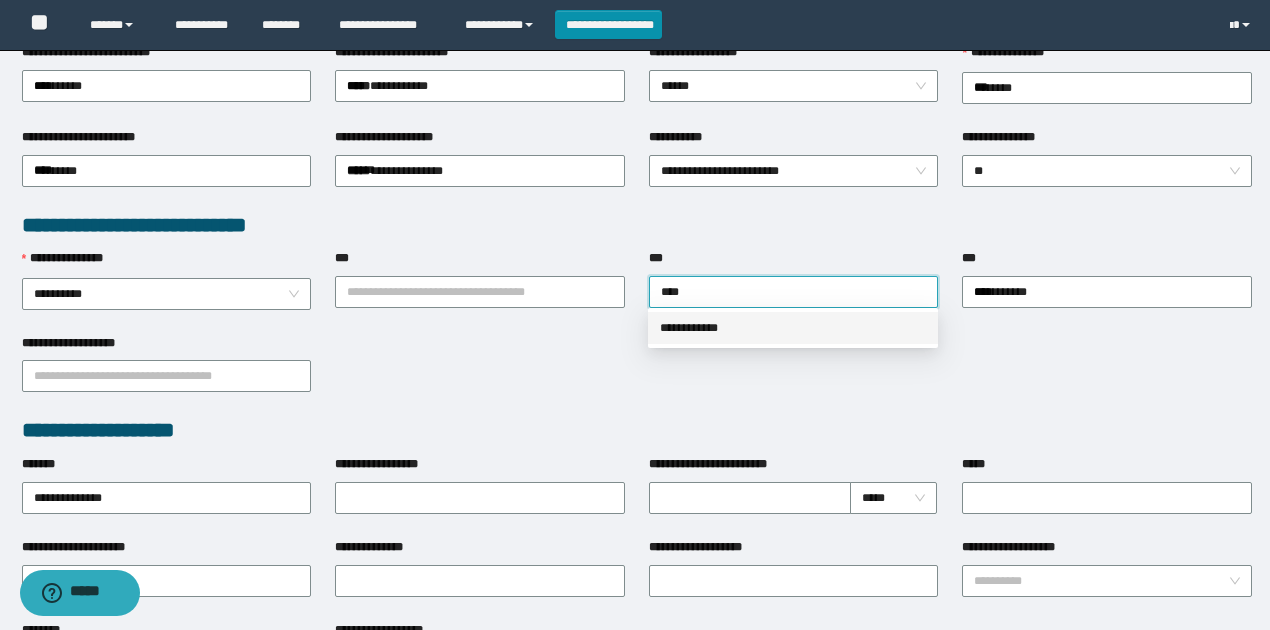 click on "**********" at bounding box center (793, 328) 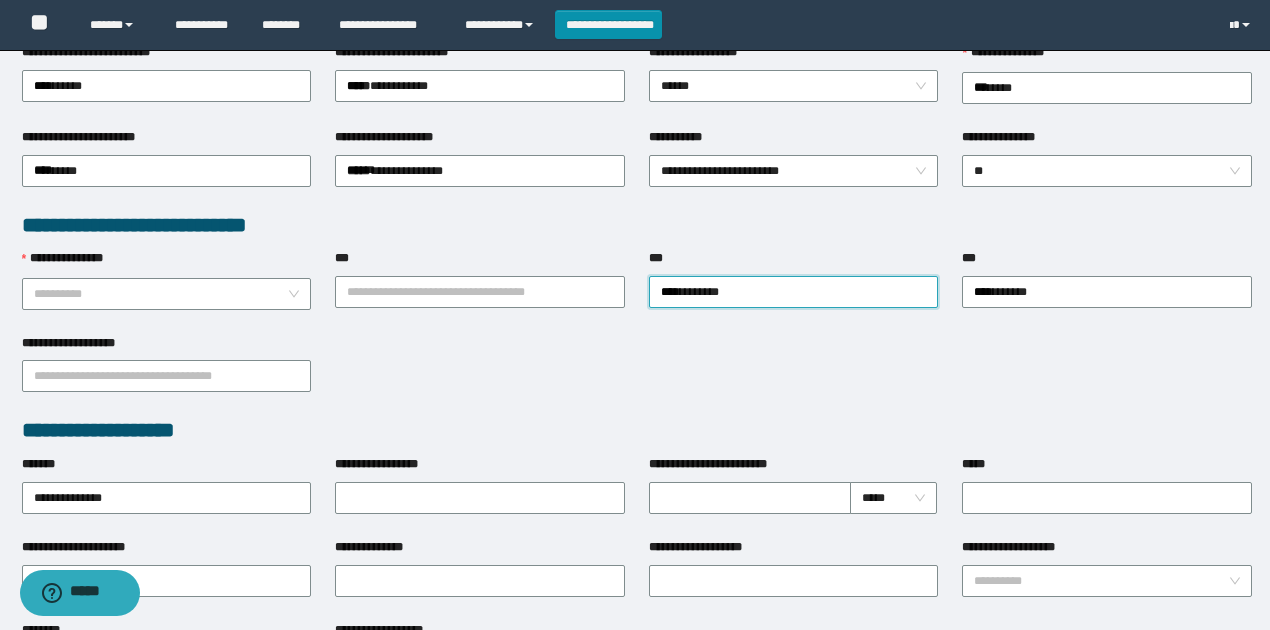 drag, startPoint x: 94, startPoint y: 298, endPoint x: 93, endPoint y: 331, distance: 33.01515 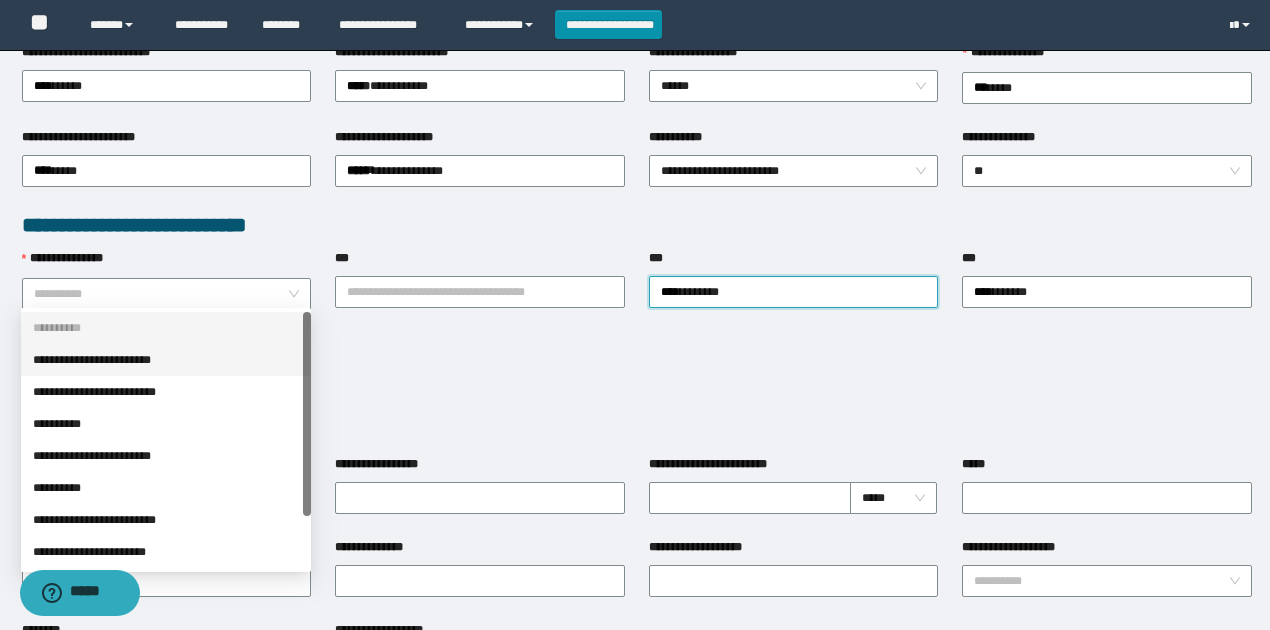 drag, startPoint x: 100, startPoint y: 358, endPoint x: 111, endPoint y: 356, distance: 11.18034 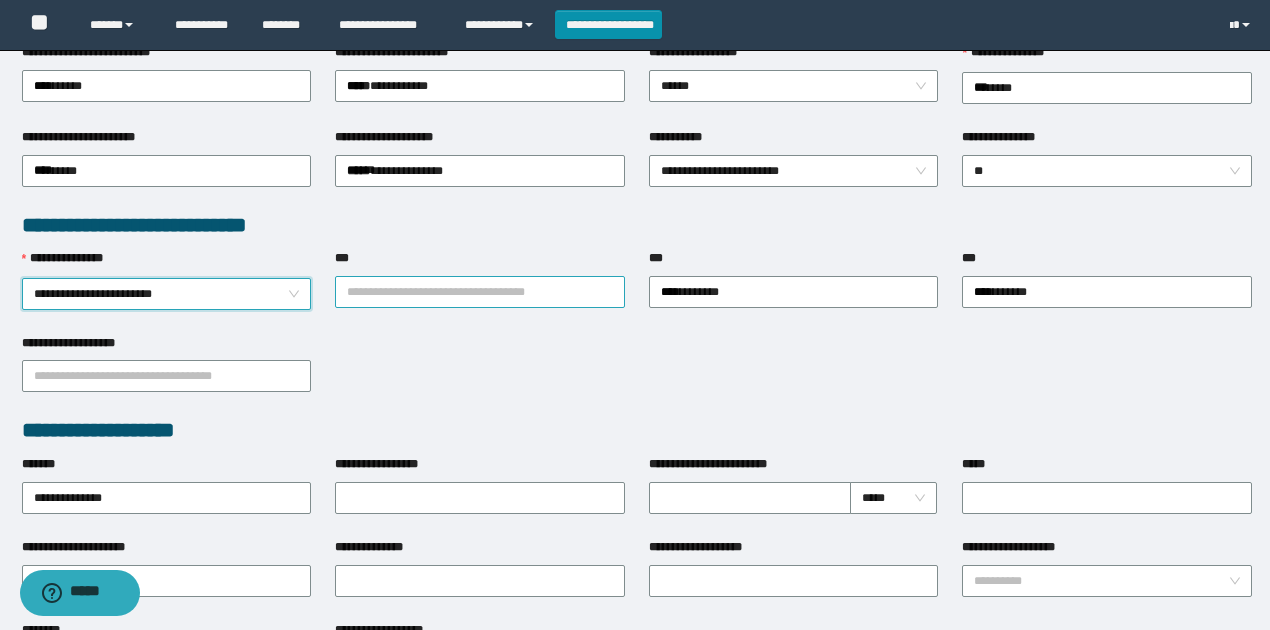 click on "***" at bounding box center [480, 292] 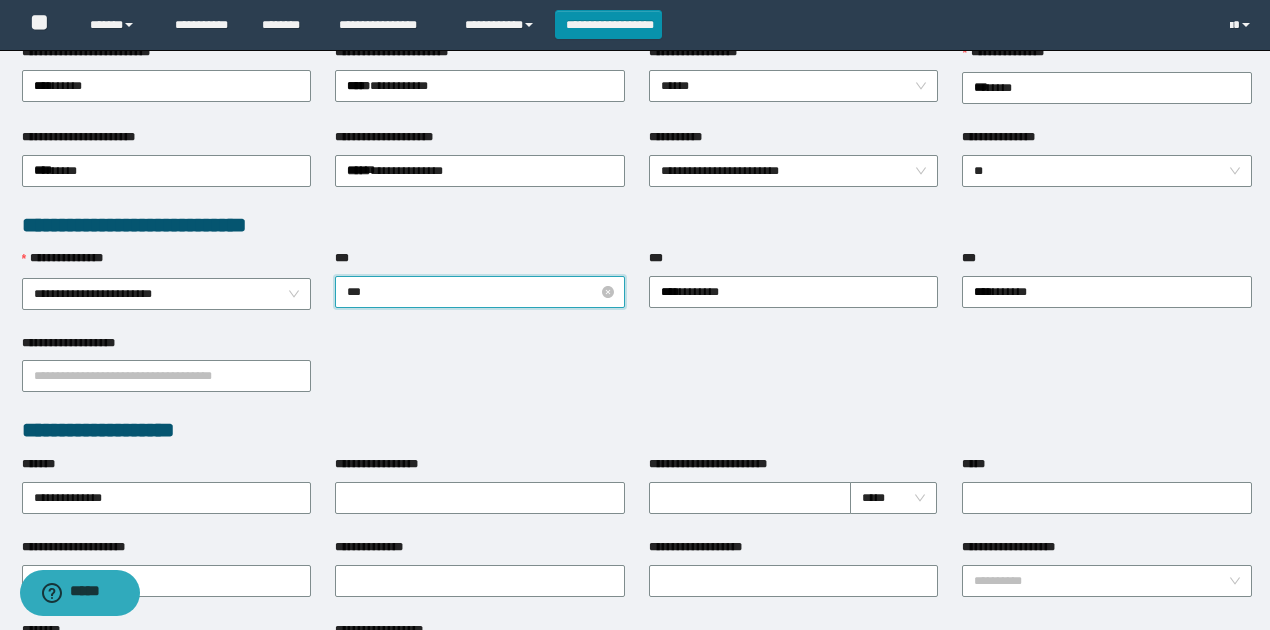 type on "****" 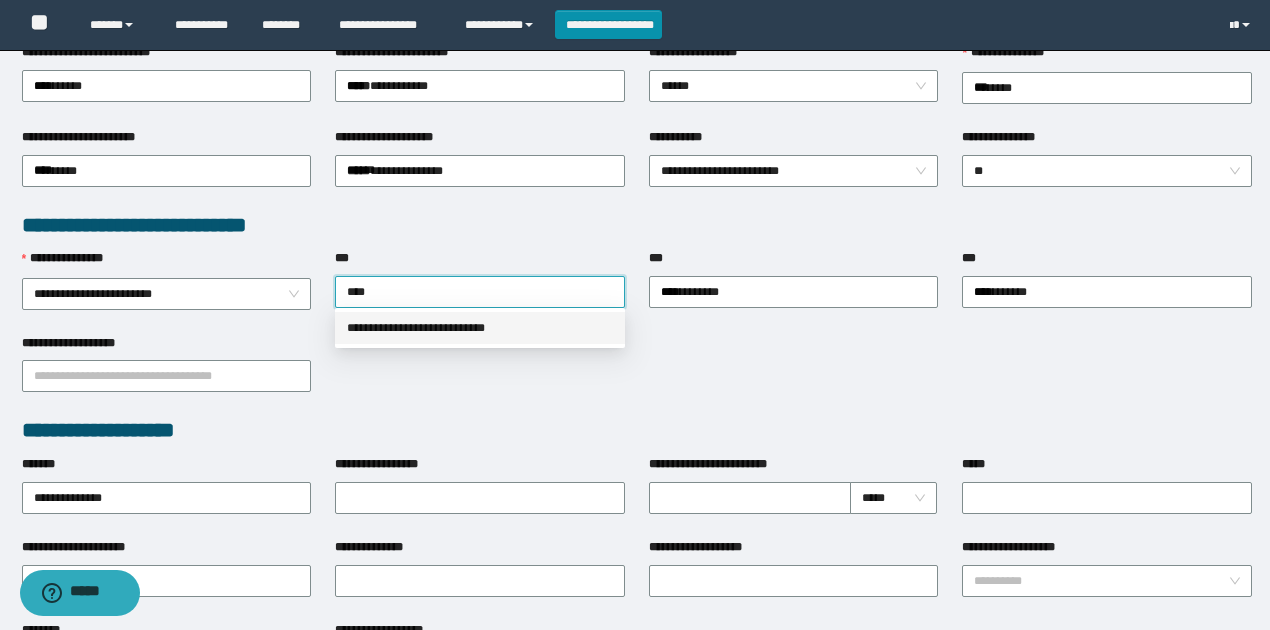 click on "**********" at bounding box center (480, 328) 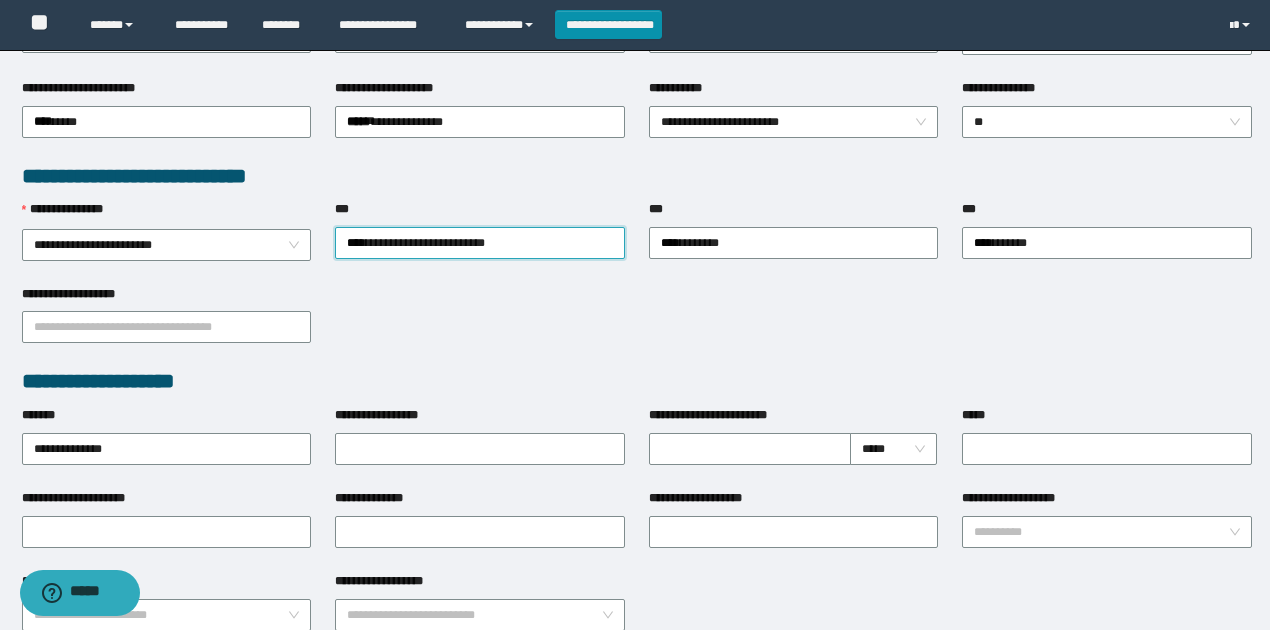 scroll, scrollTop: 666, scrollLeft: 0, axis: vertical 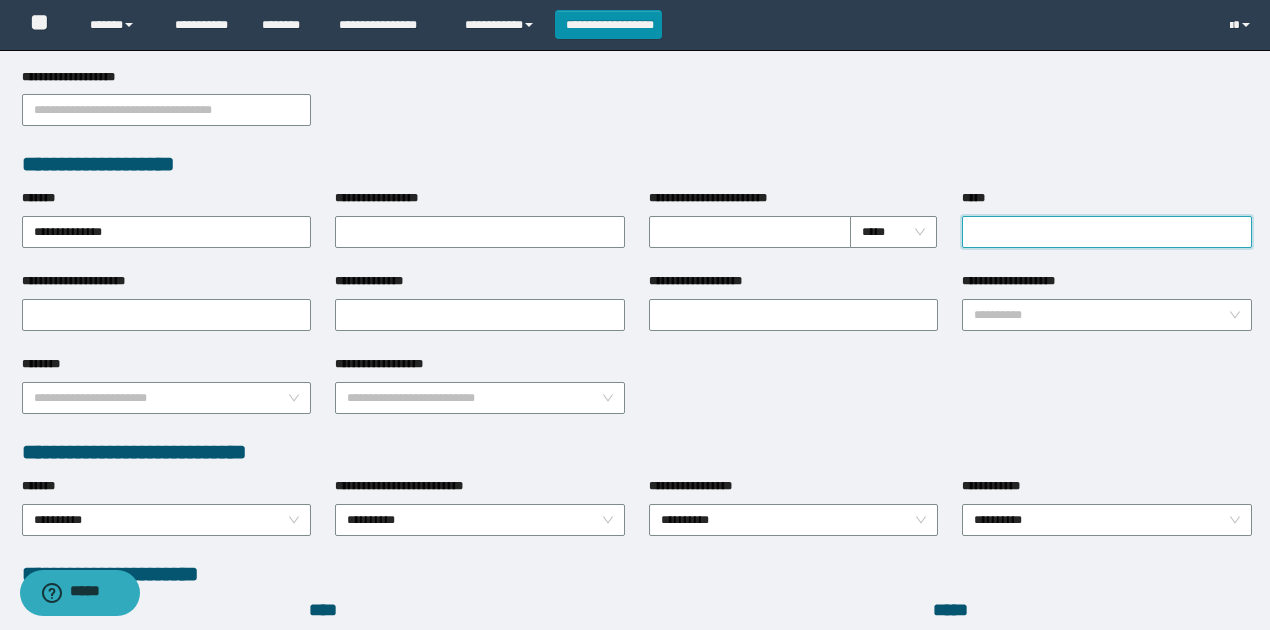 click on "*****" at bounding box center (1107, 232) 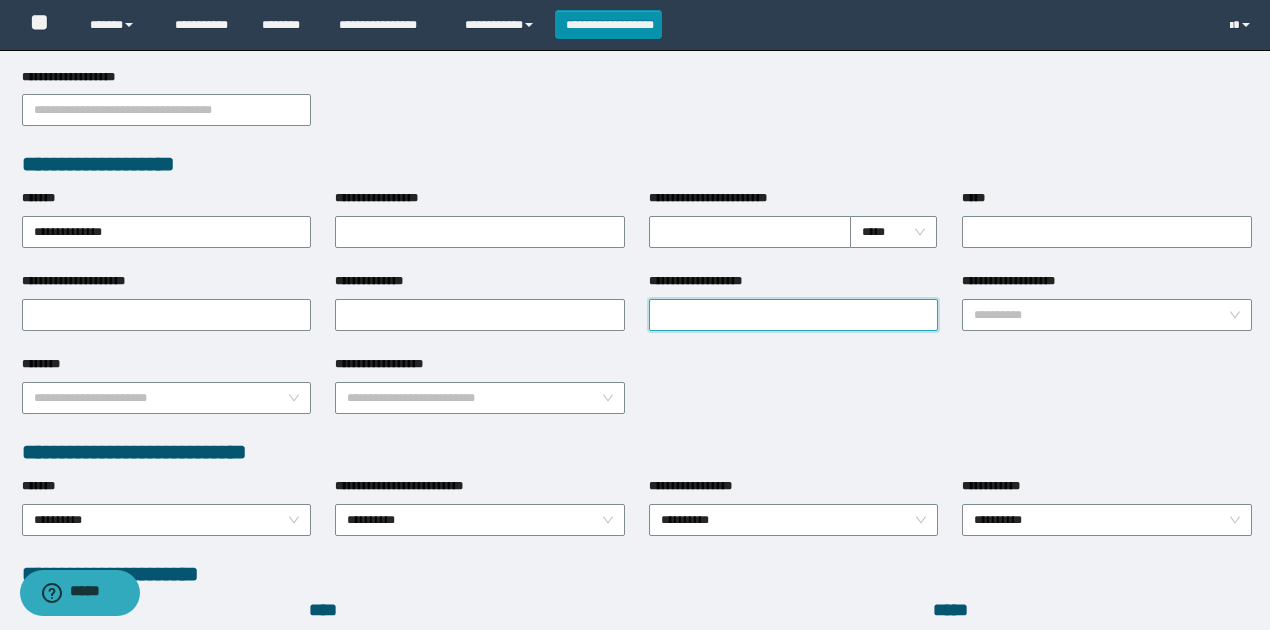 click on "**********" at bounding box center [794, 315] 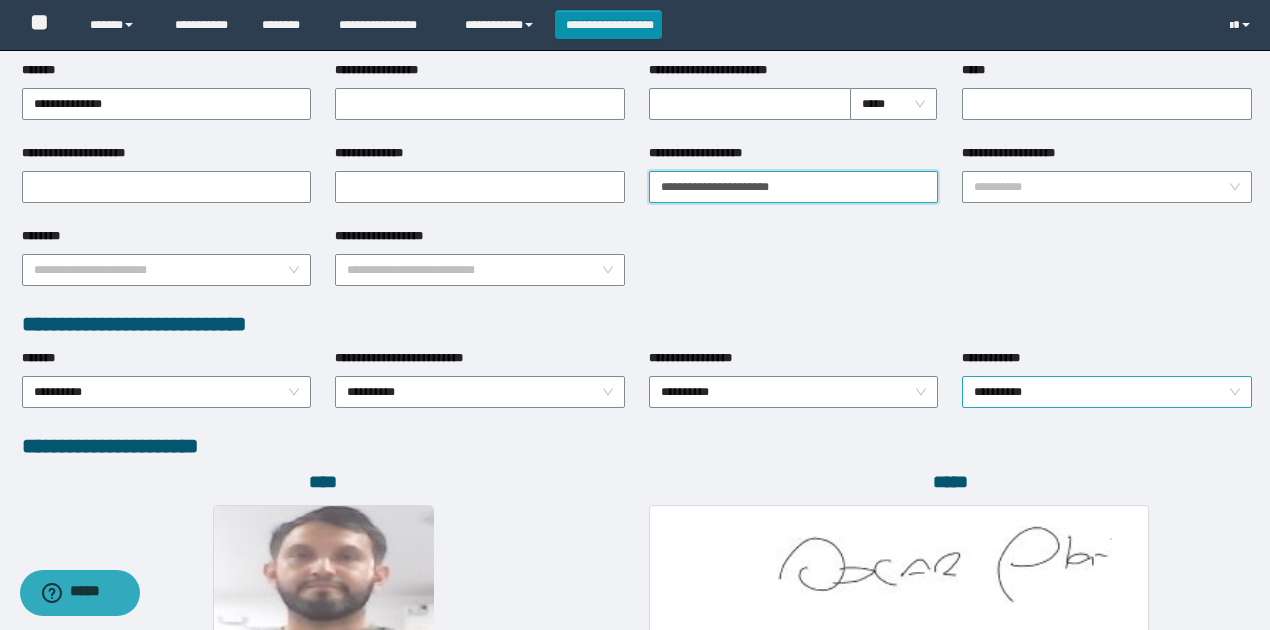 scroll, scrollTop: 800, scrollLeft: 0, axis: vertical 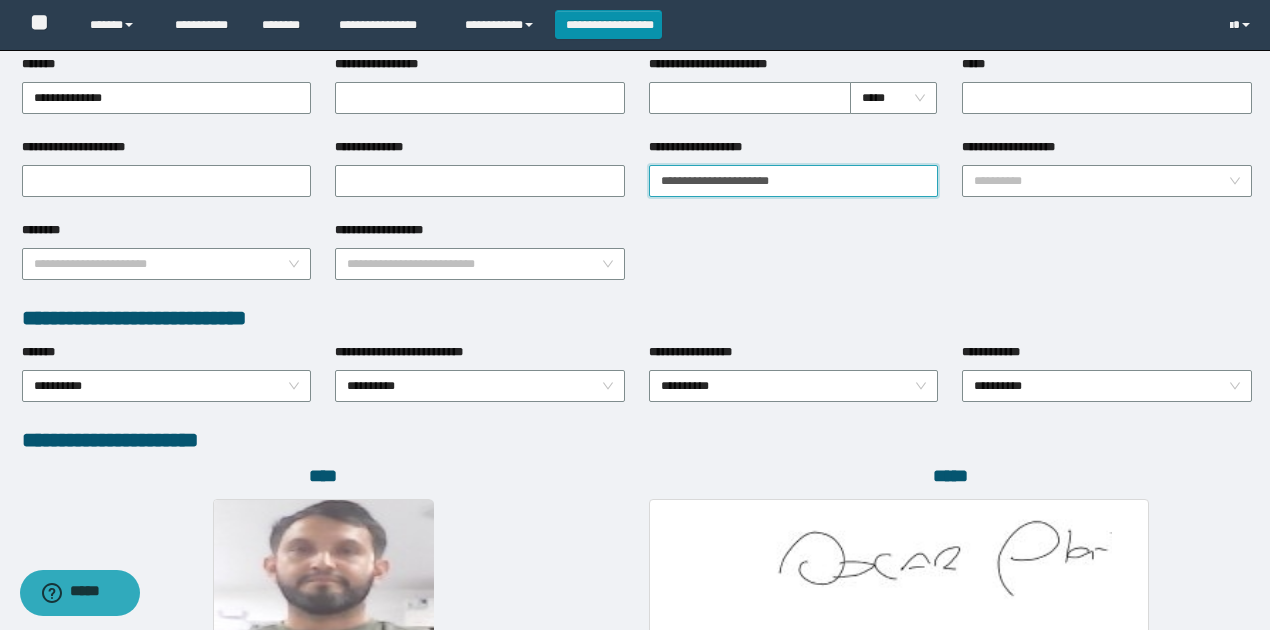 type on "**********" 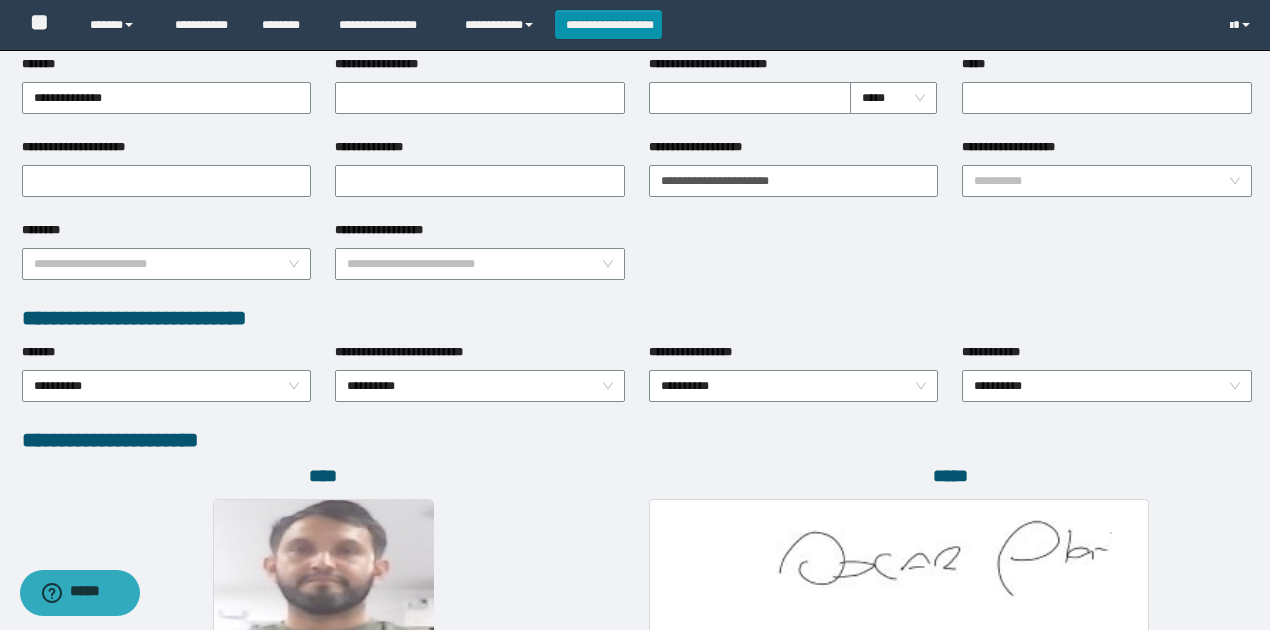 click on "**********" at bounding box center [1107, 384] 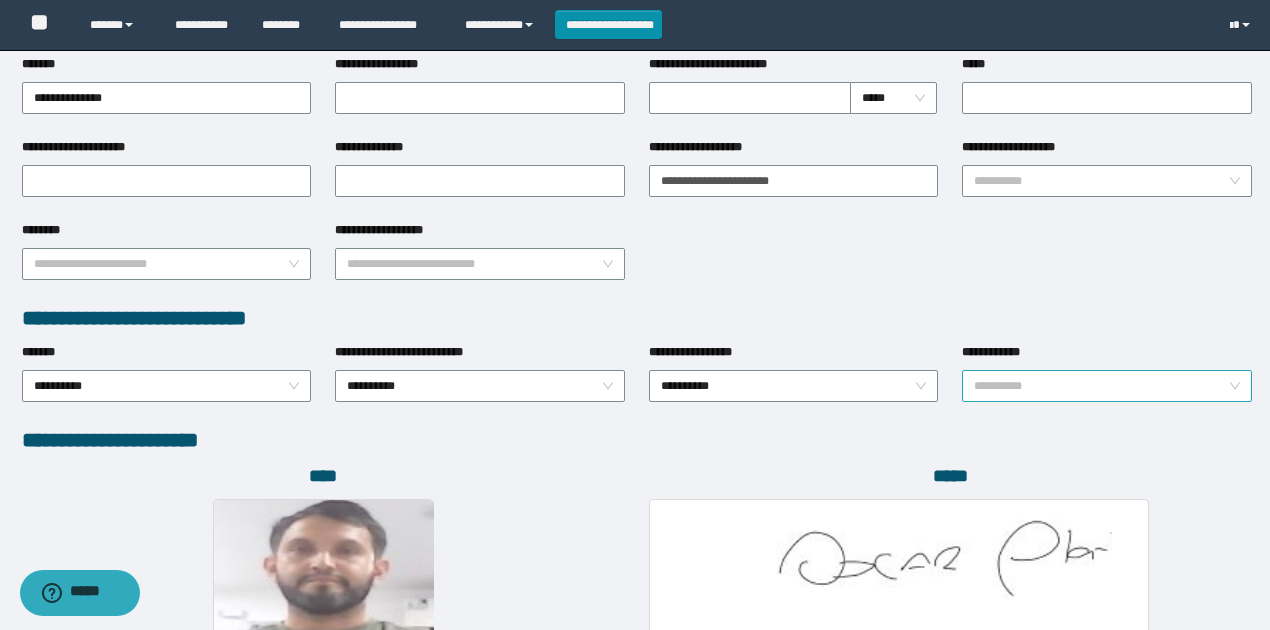 click on "**********" at bounding box center [1107, 386] 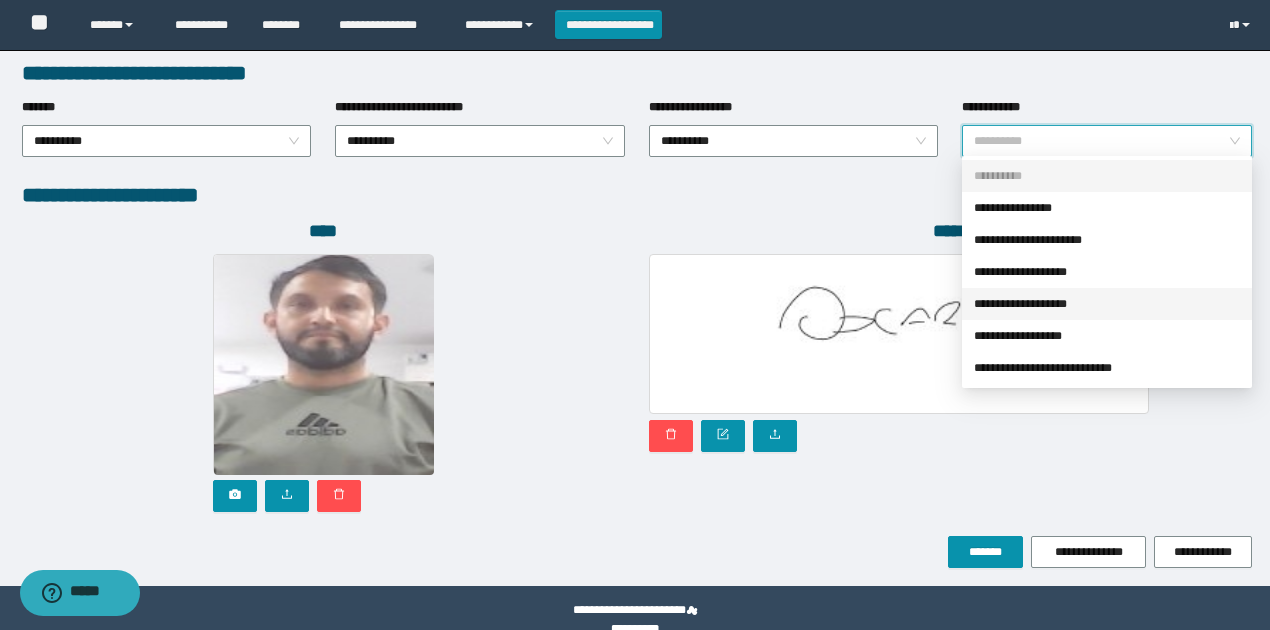 scroll, scrollTop: 1066, scrollLeft: 0, axis: vertical 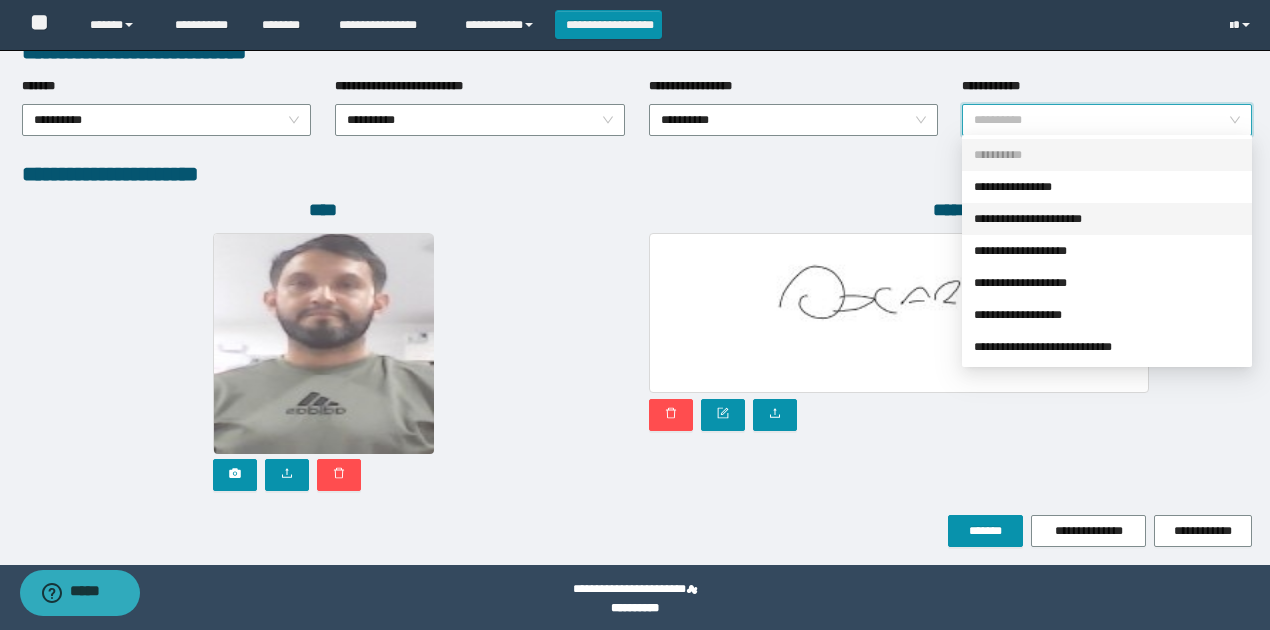 click on "**********" at bounding box center (1107, 219) 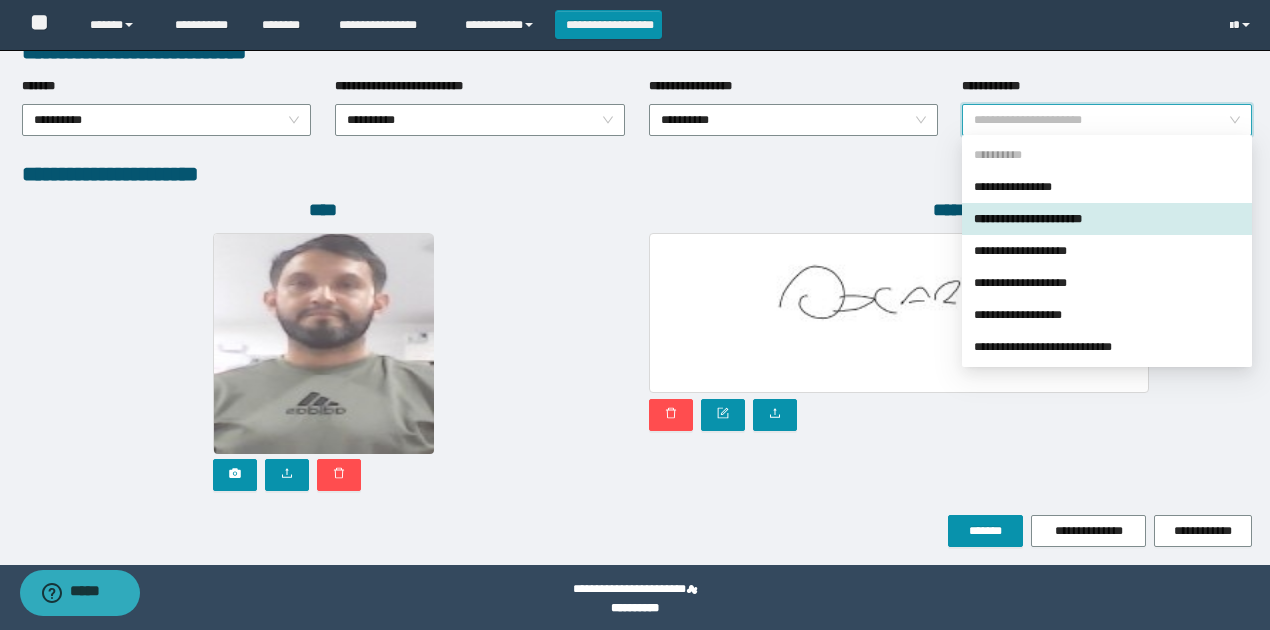 drag, startPoint x: 1046, startPoint y: 112, endPoint x: 1029, endPoint y: 167, distance: 57.567352 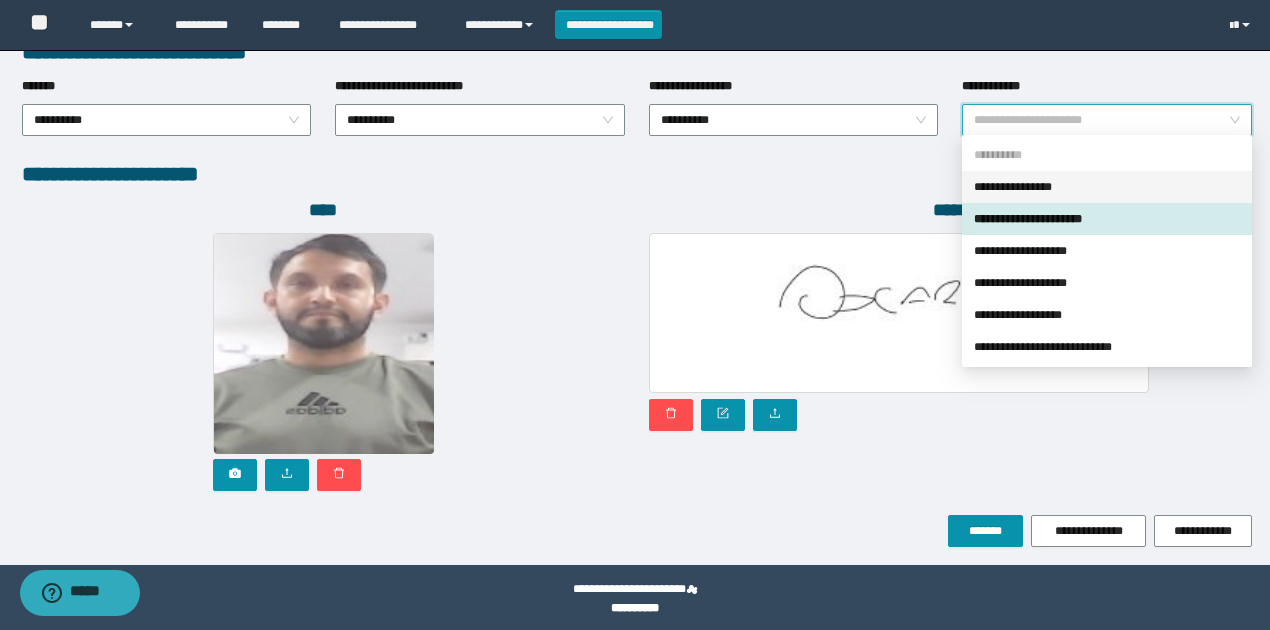 drag, startPoint x: 1031, startPoint y: 184, endPoint x: 998, endPoint y: 176, distance: 33.955853 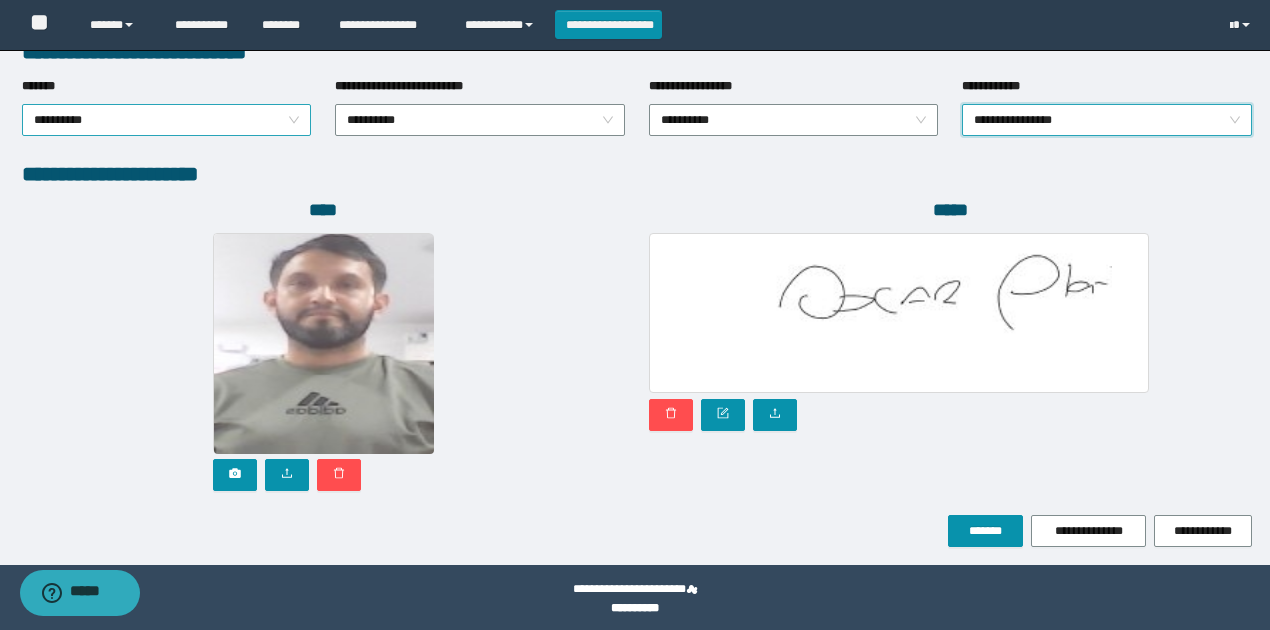drag, startPoint x: 127, startPoint y: 115, endPoint x: 120, endPoint y: 126, distance: 13.038404 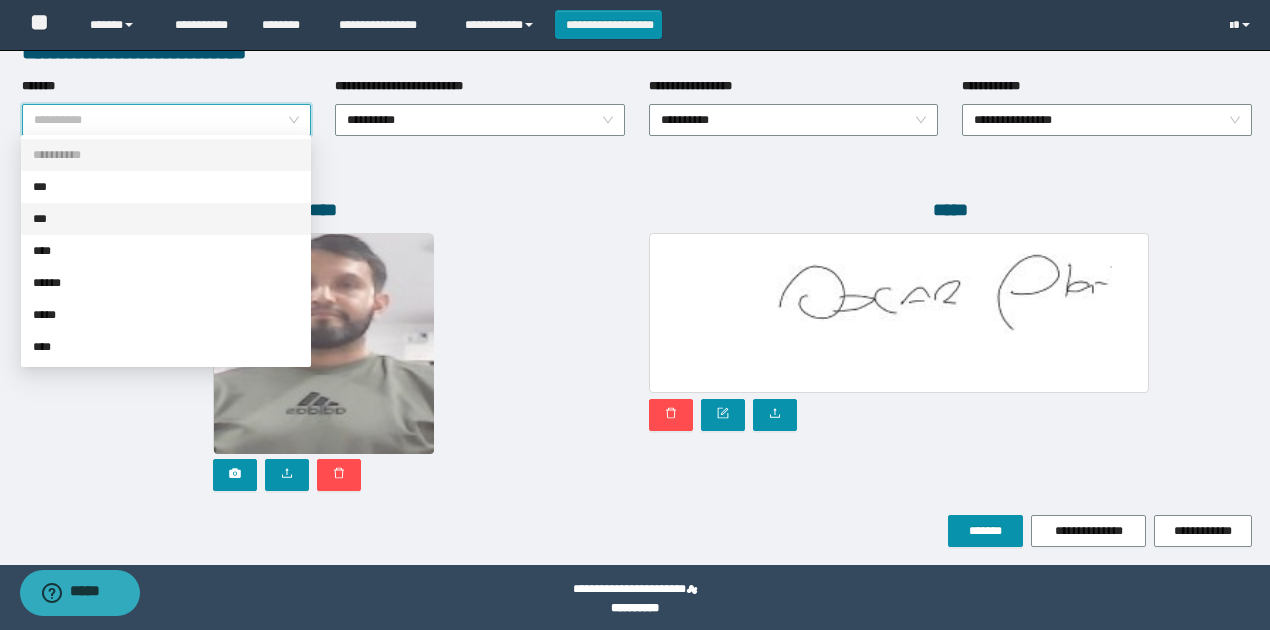 click on "***" at bounding box center (166, 219) 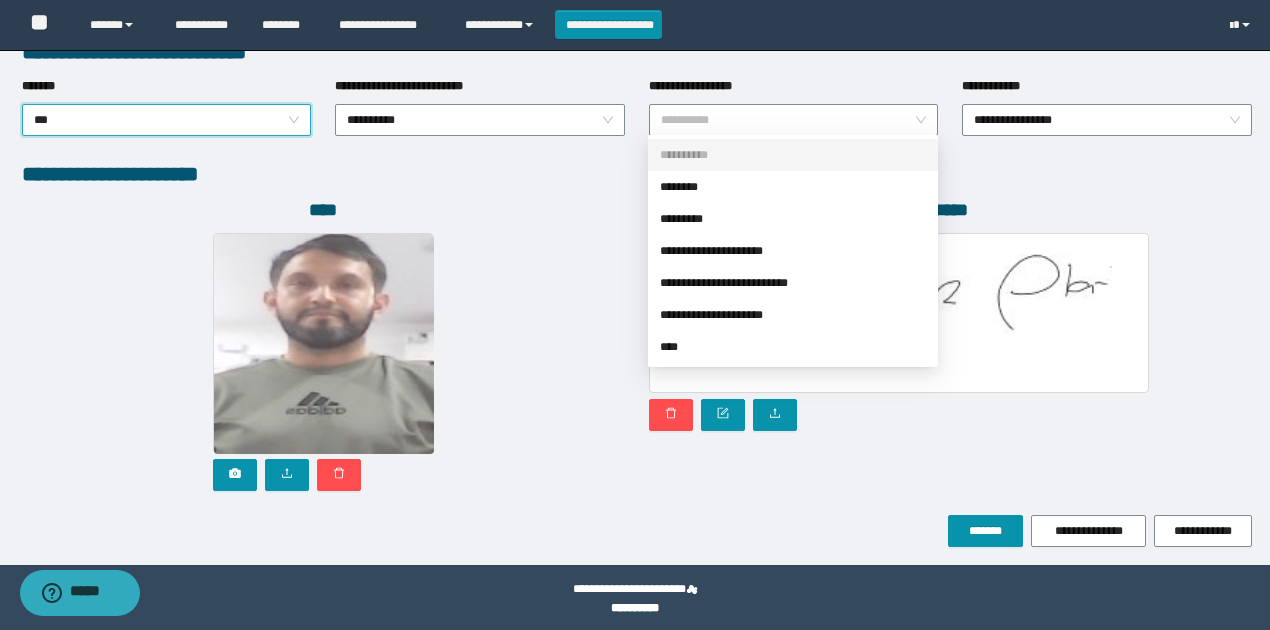 drag, startPoint x: 680, startPoint y: 107, endPoint x: 686, endPoint y: 153, distance: 46.389652 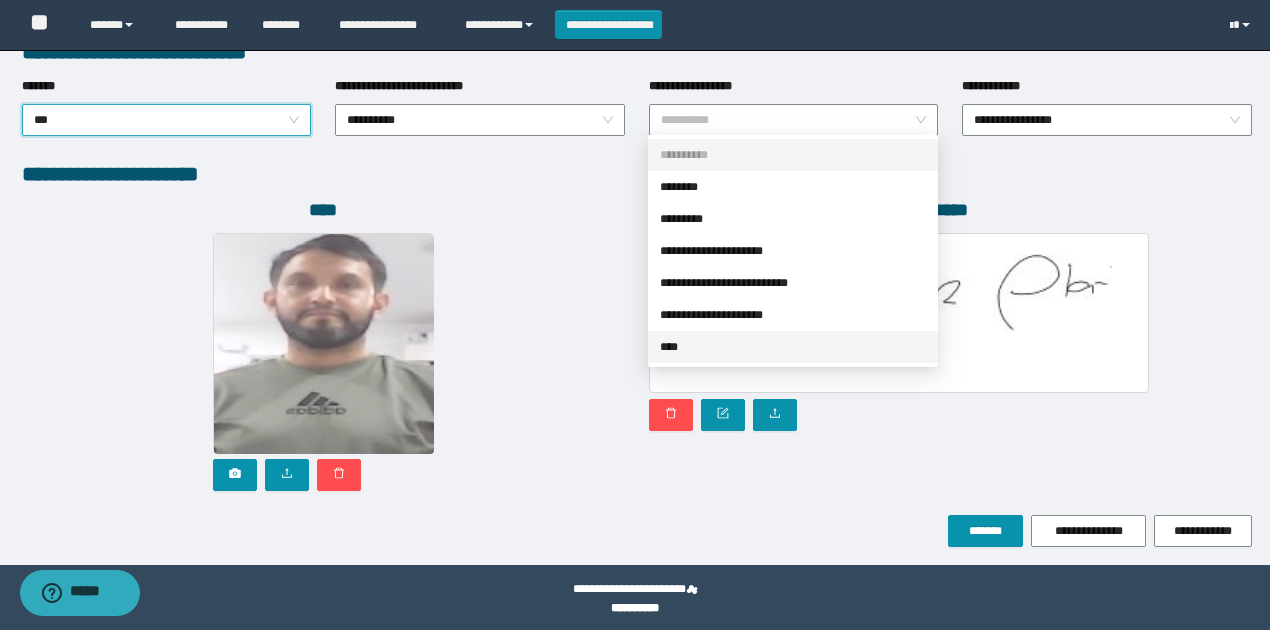 click on "****" at bounding box center (793, 347) 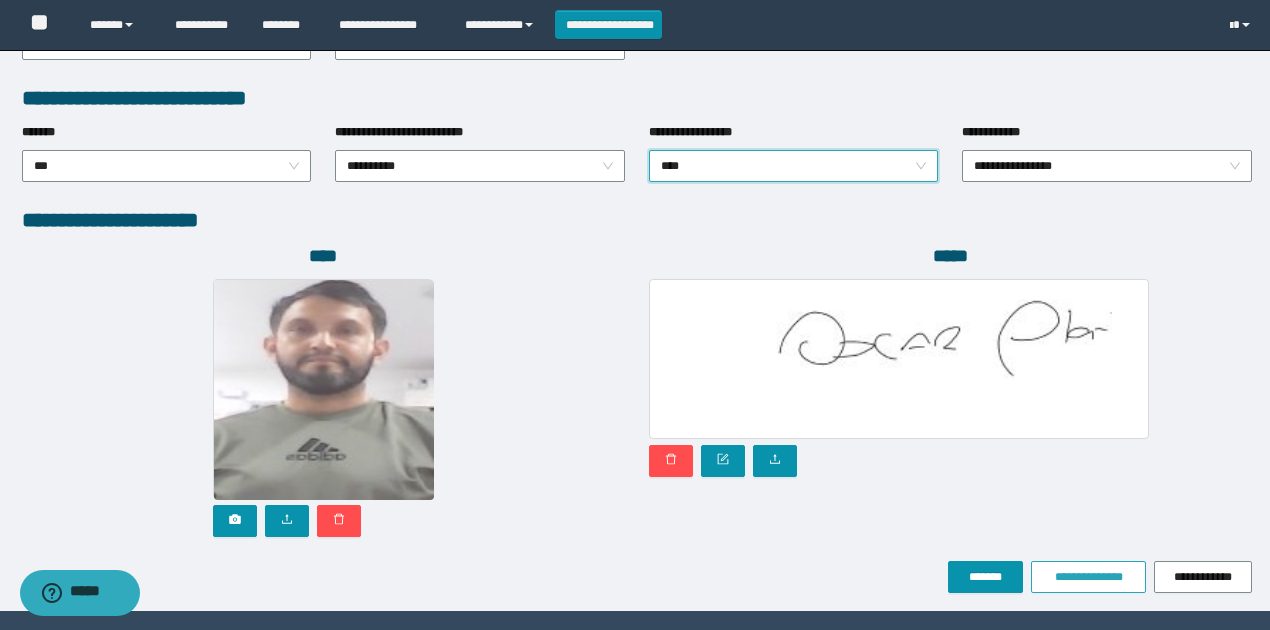 scroll, scrollTop: 1074, scrollLeft: 0, axis: vertical 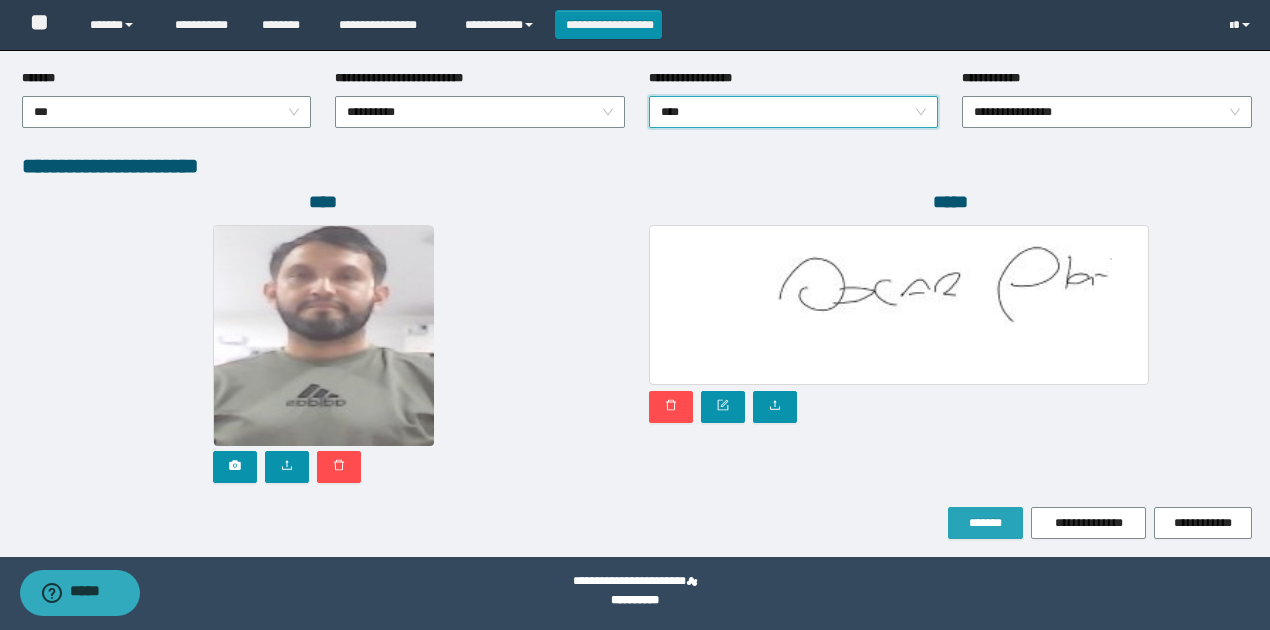 click on "*******" at bounding box center [985, 523] 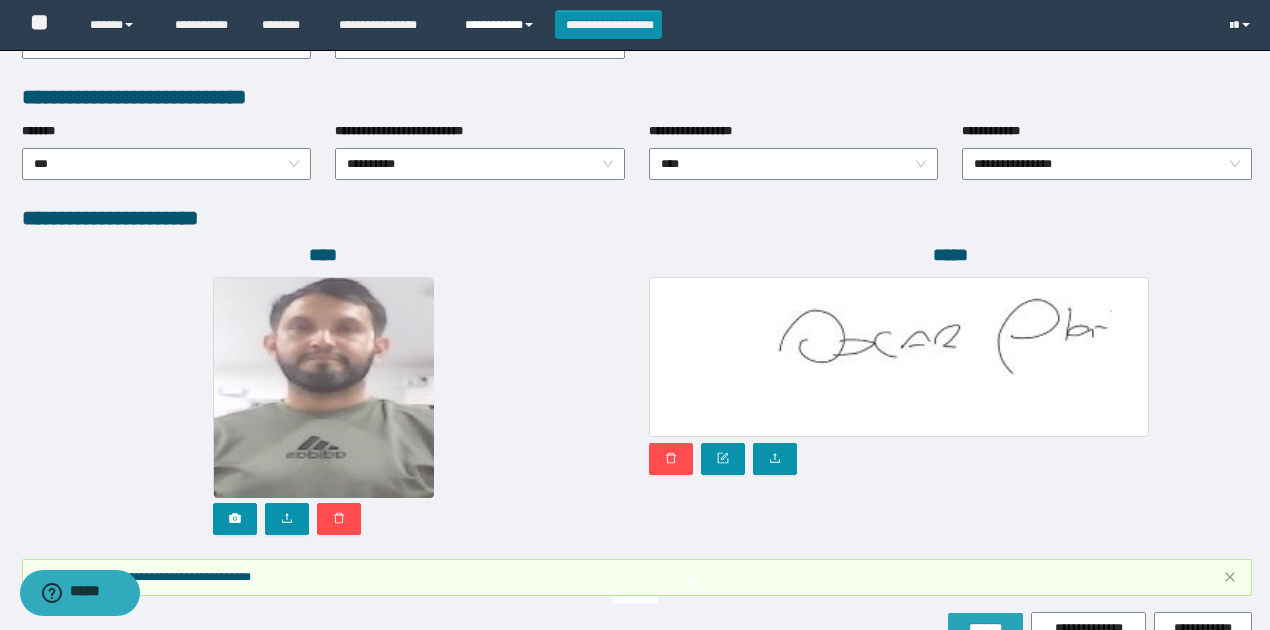 scroll, scrollTop: 1126, scrollLeft: 0, axis: vertical 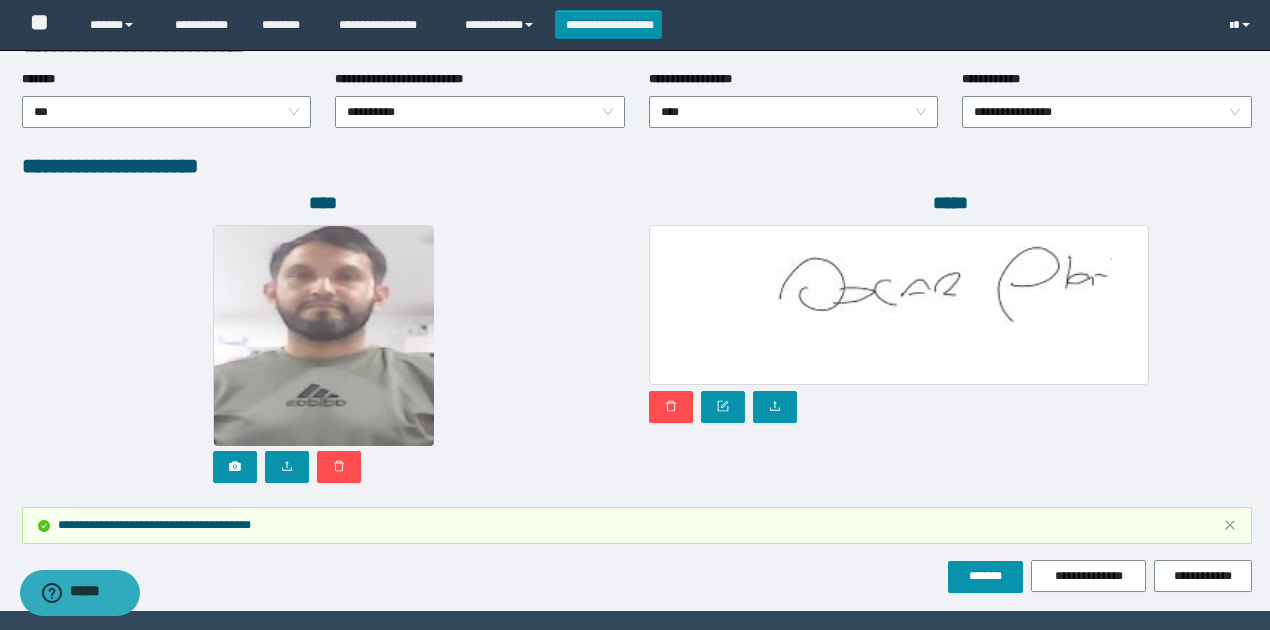 click at bounding box center (1242, 25) 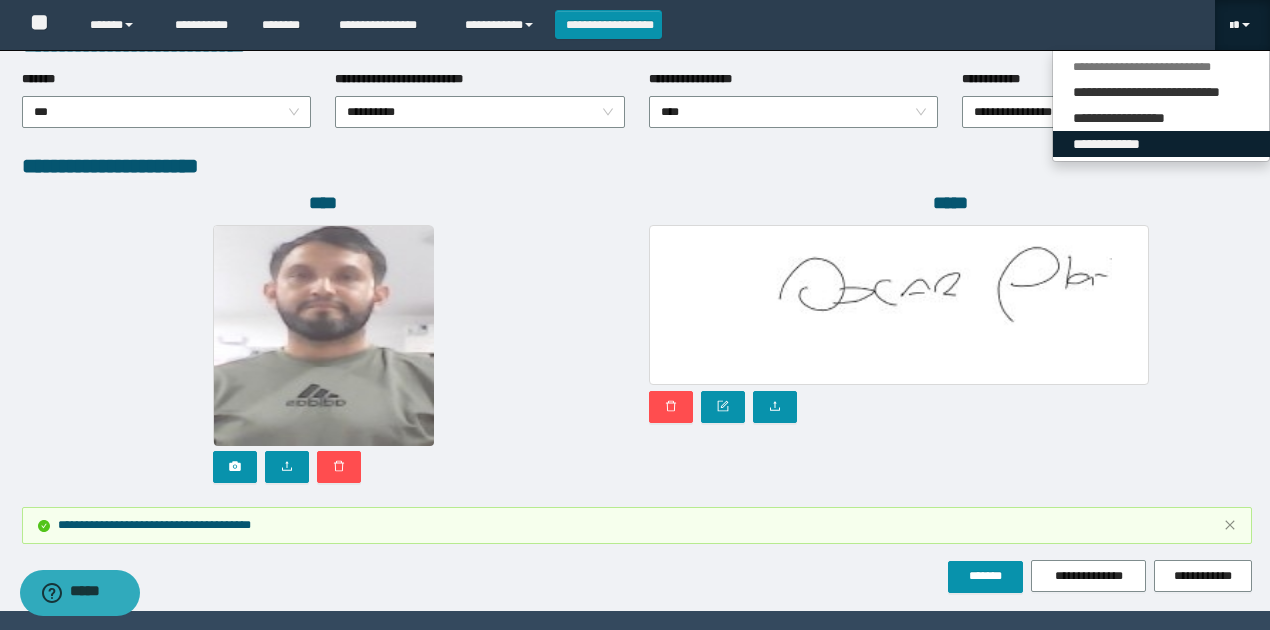 click on "**********" at bounding box center (1161, 144) 